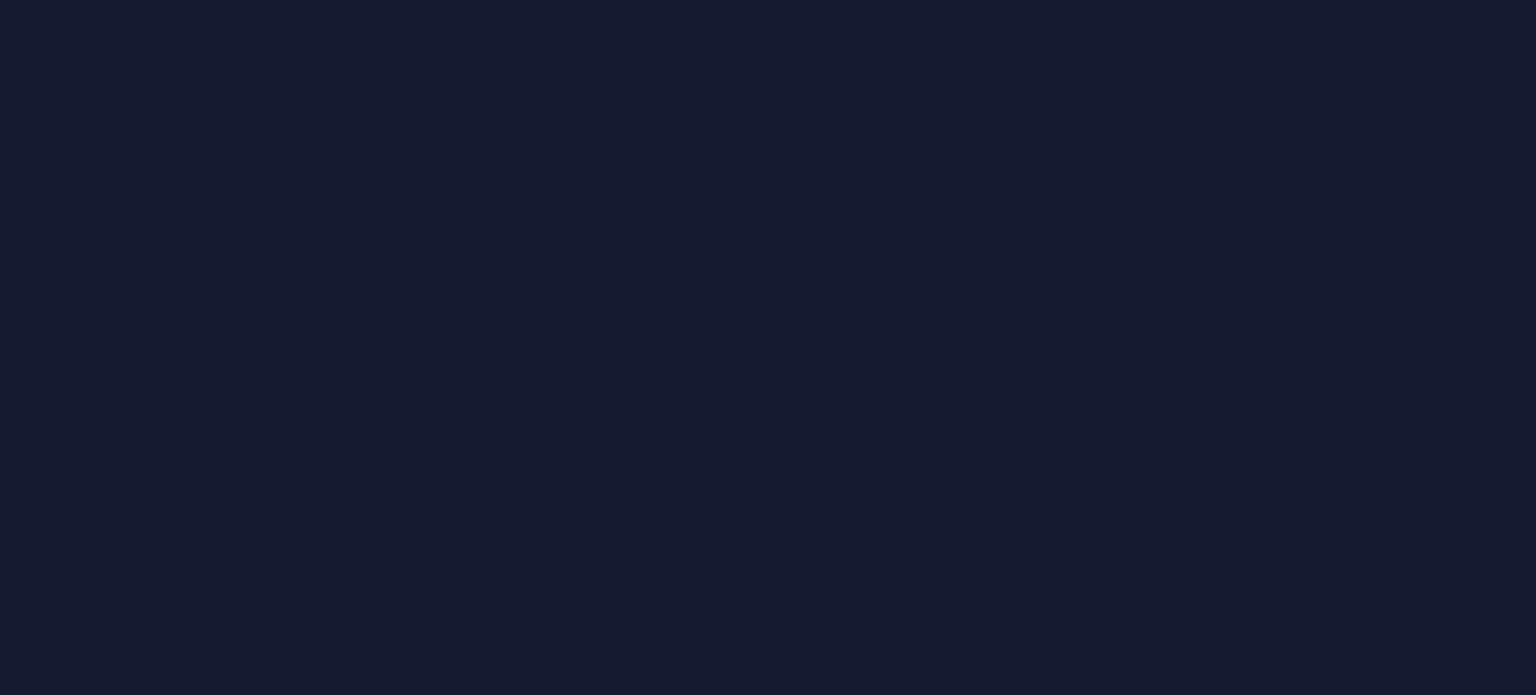 scroll, scrollTop: 0, scrollLeft: 0, axis: both 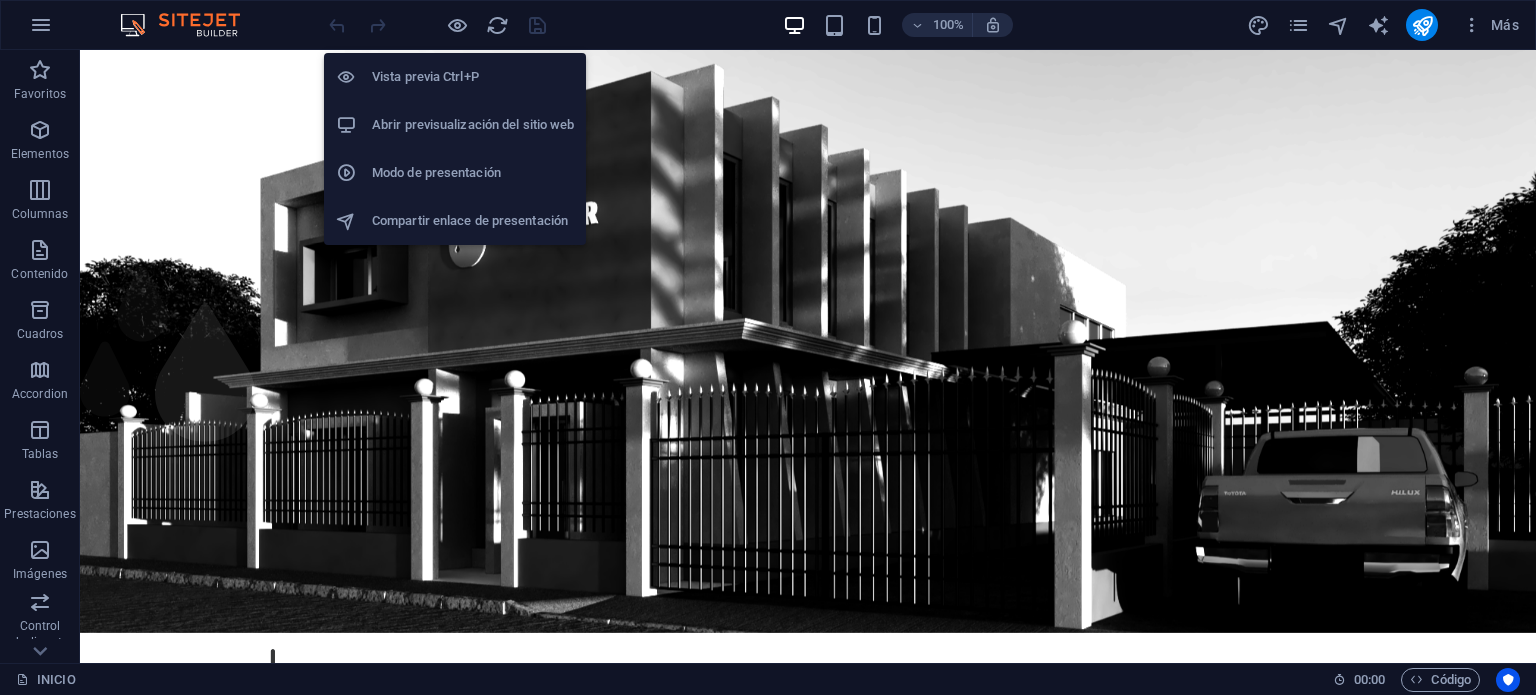click on "Abrir previsualización del sitio web" at bounding box center (473, 125) 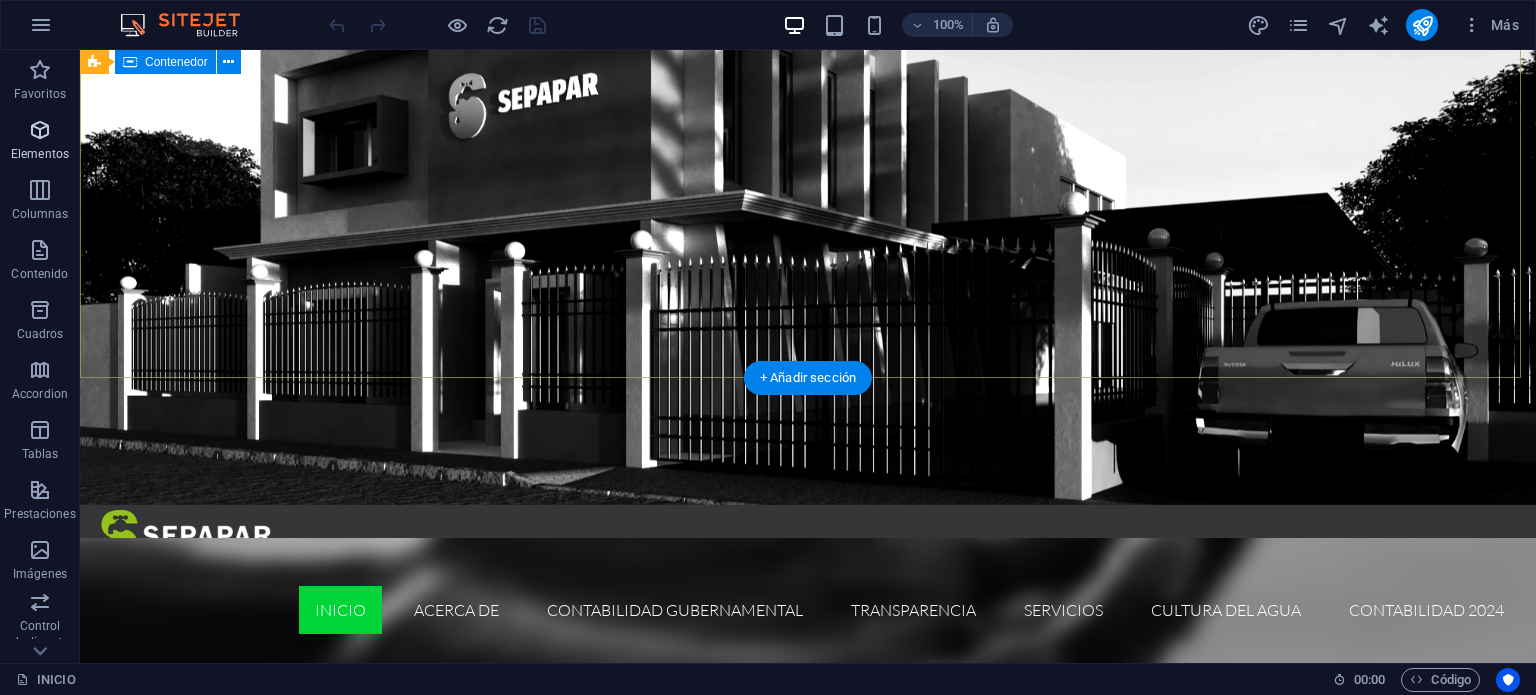scroll, scrollTop: 400, scrollLeft: 0, axis: vertical 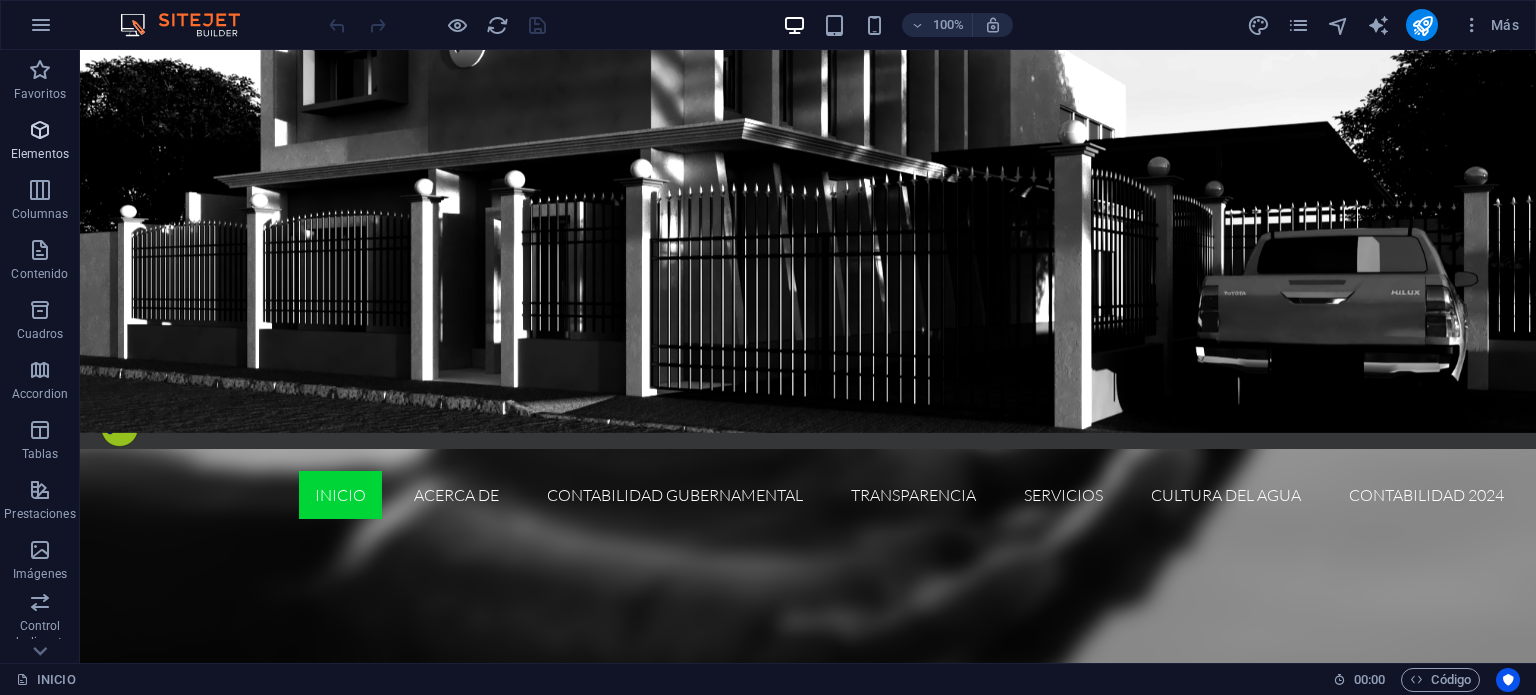 click on "Elementos" at bounding box center [40, 142] 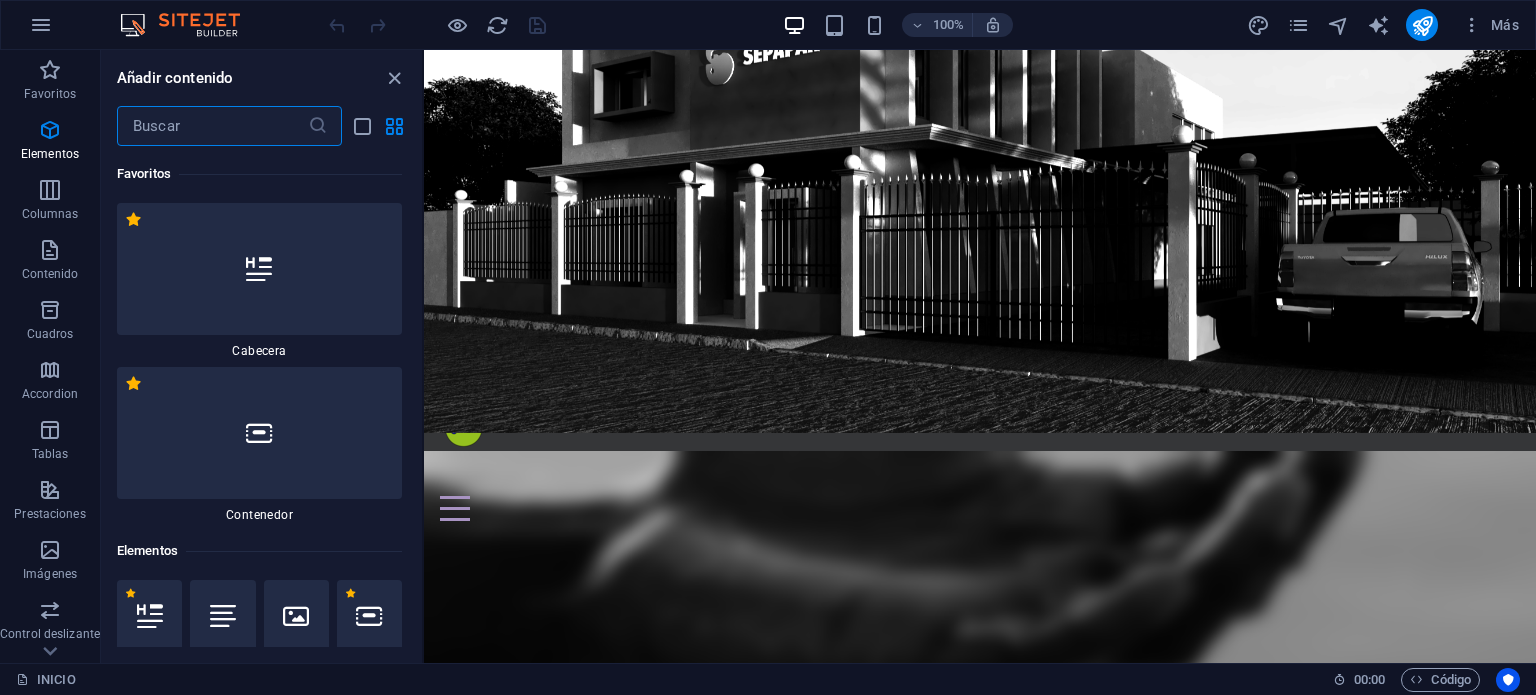 scroll, scrollTop: 55, scrollLeft: 0, axis: vertical 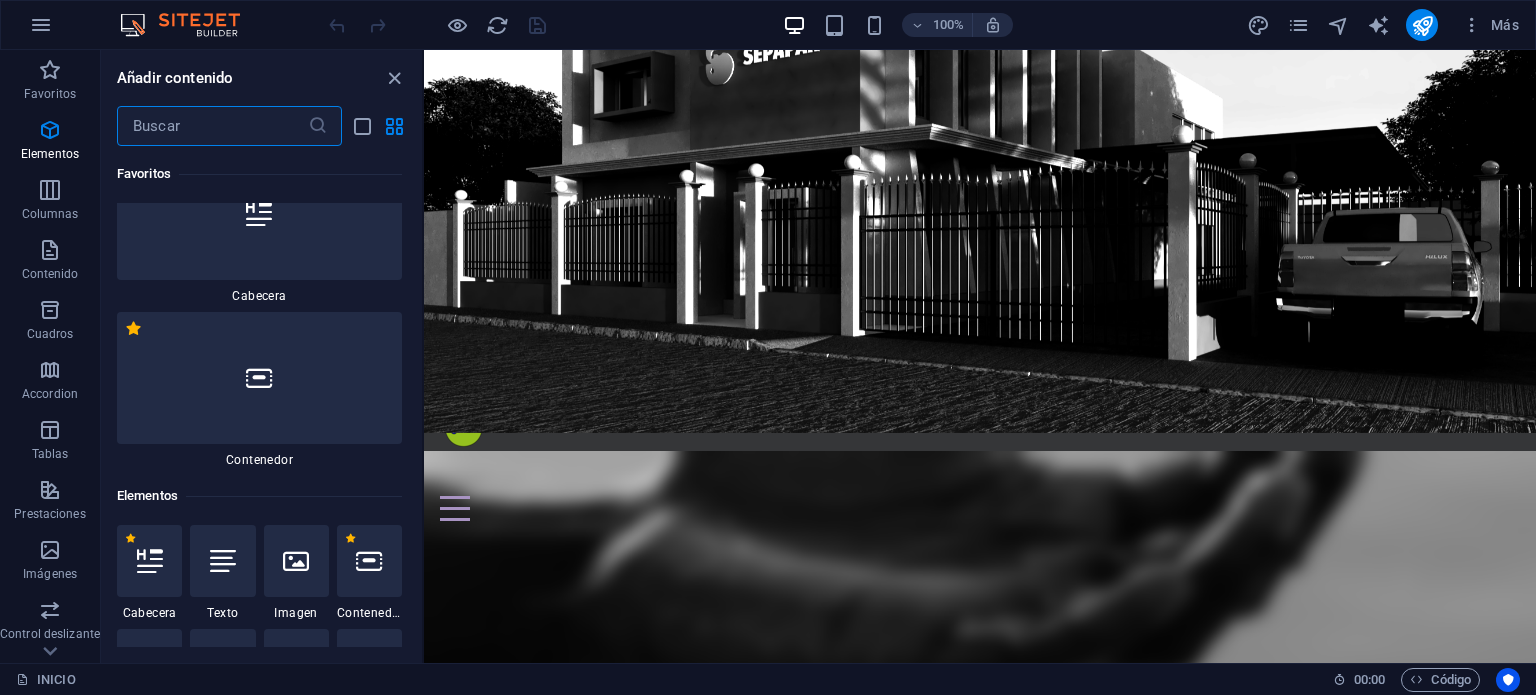 click at bounding box center [212, 126] 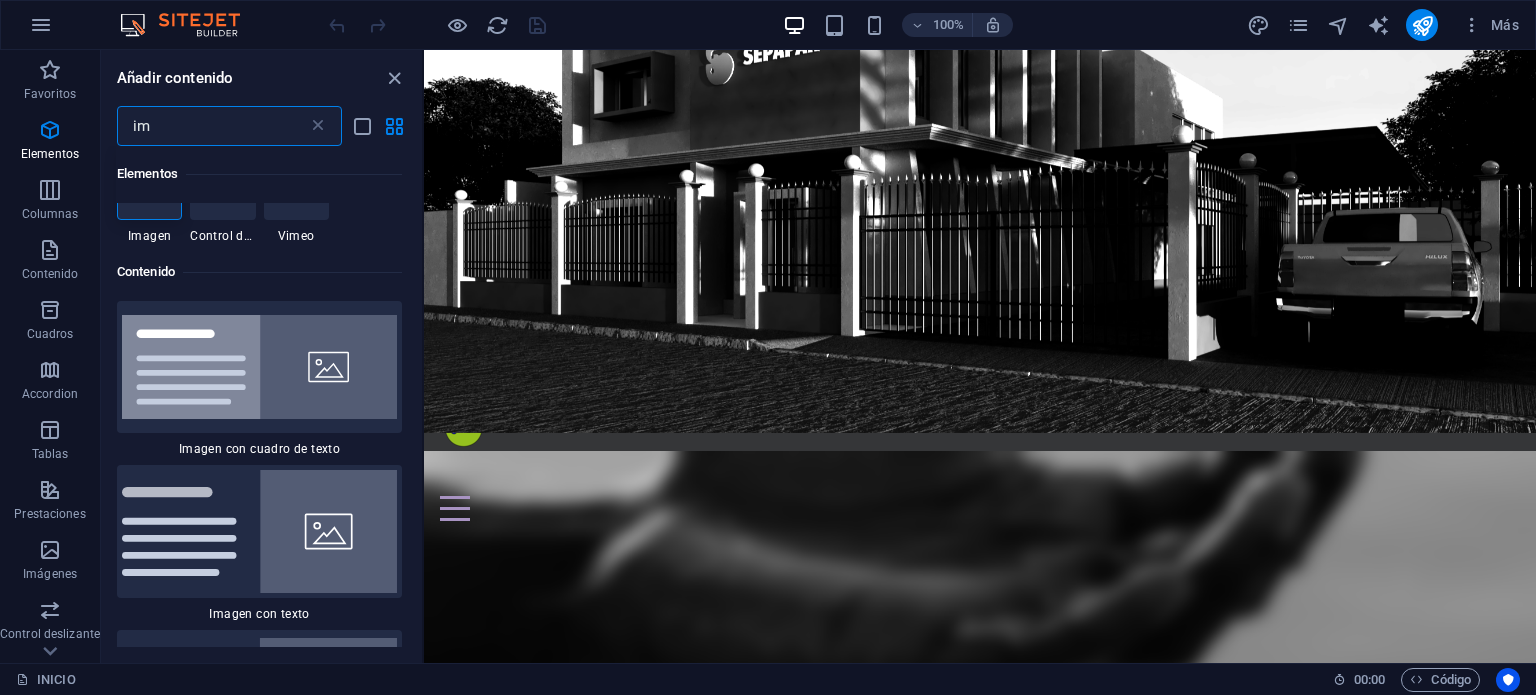 scroll, scrollTop: 0, scrollLeft: 0, axis: both 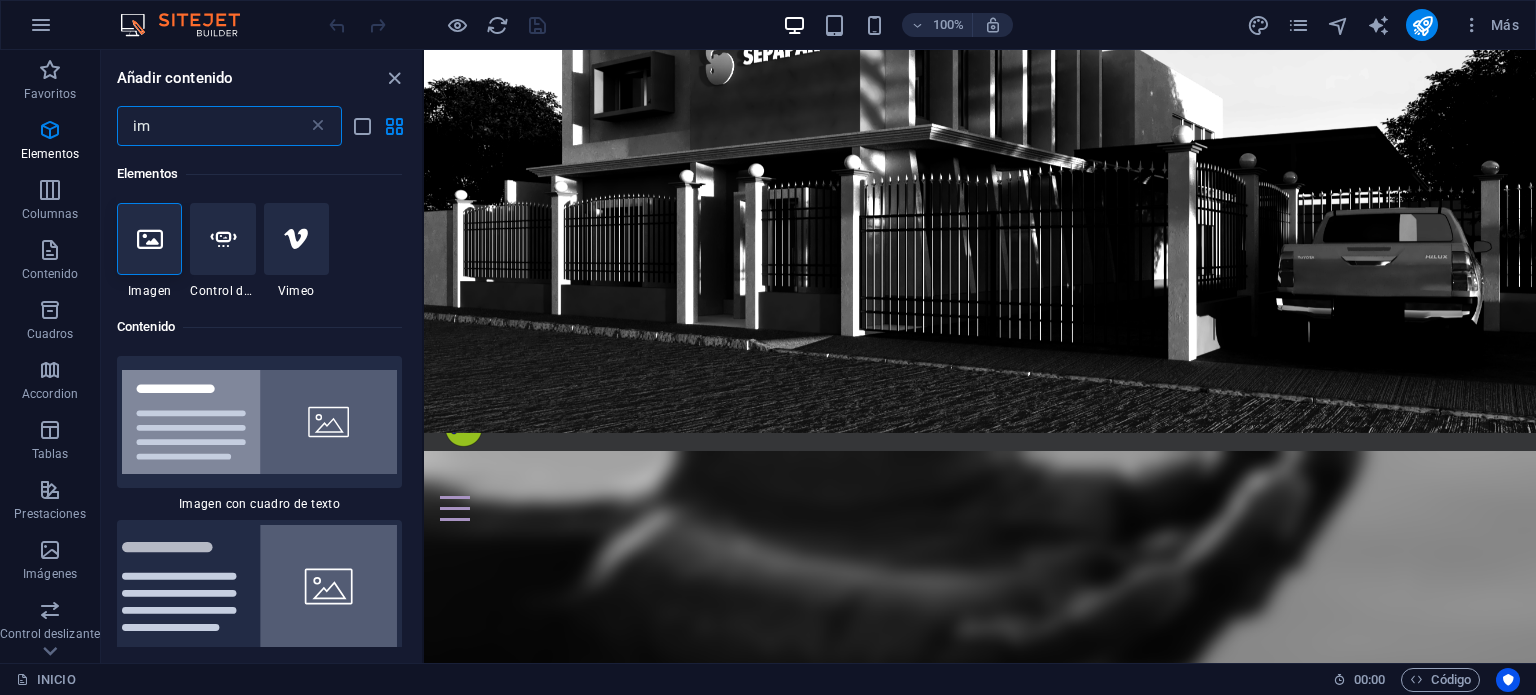 type on "i" 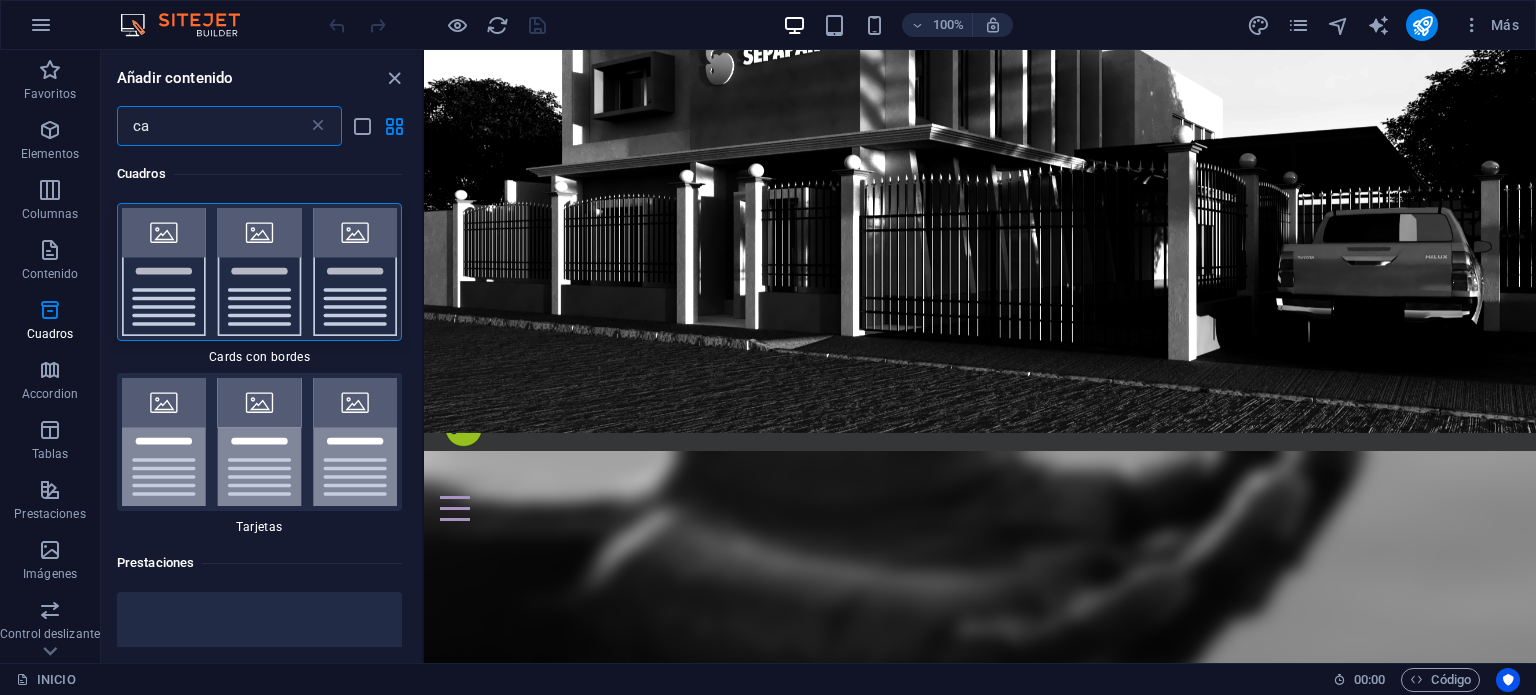 type on "c" 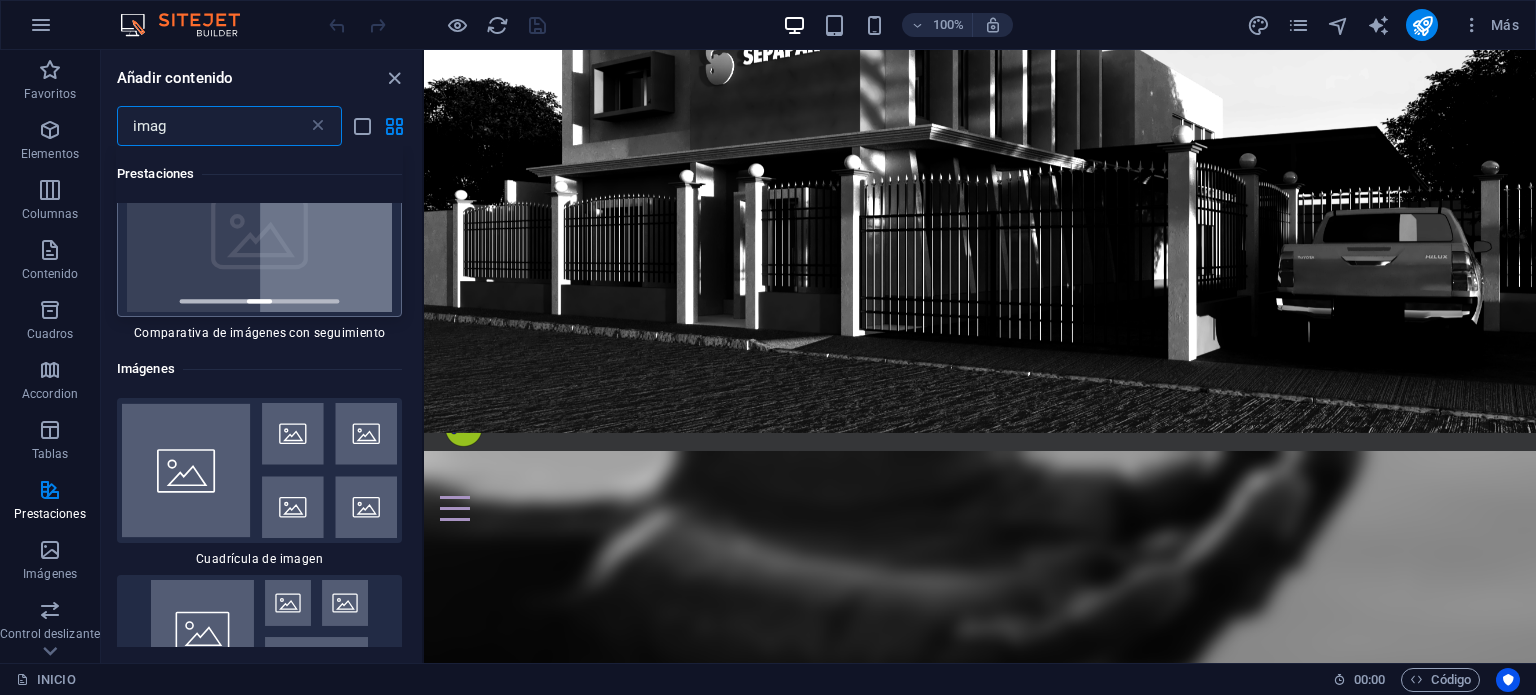 scroll, scrollTop: 2900, scrollLeft: 0, axis: vertical 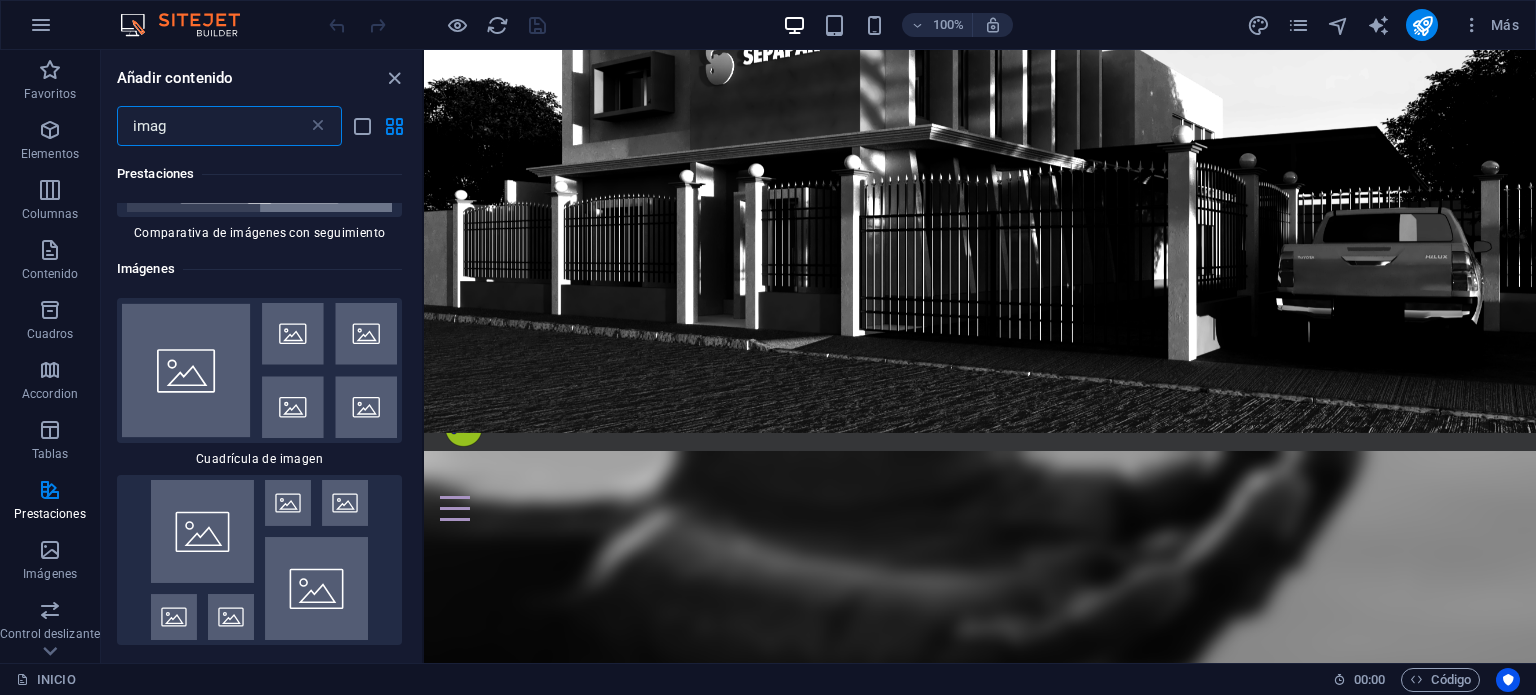 type on "imag" 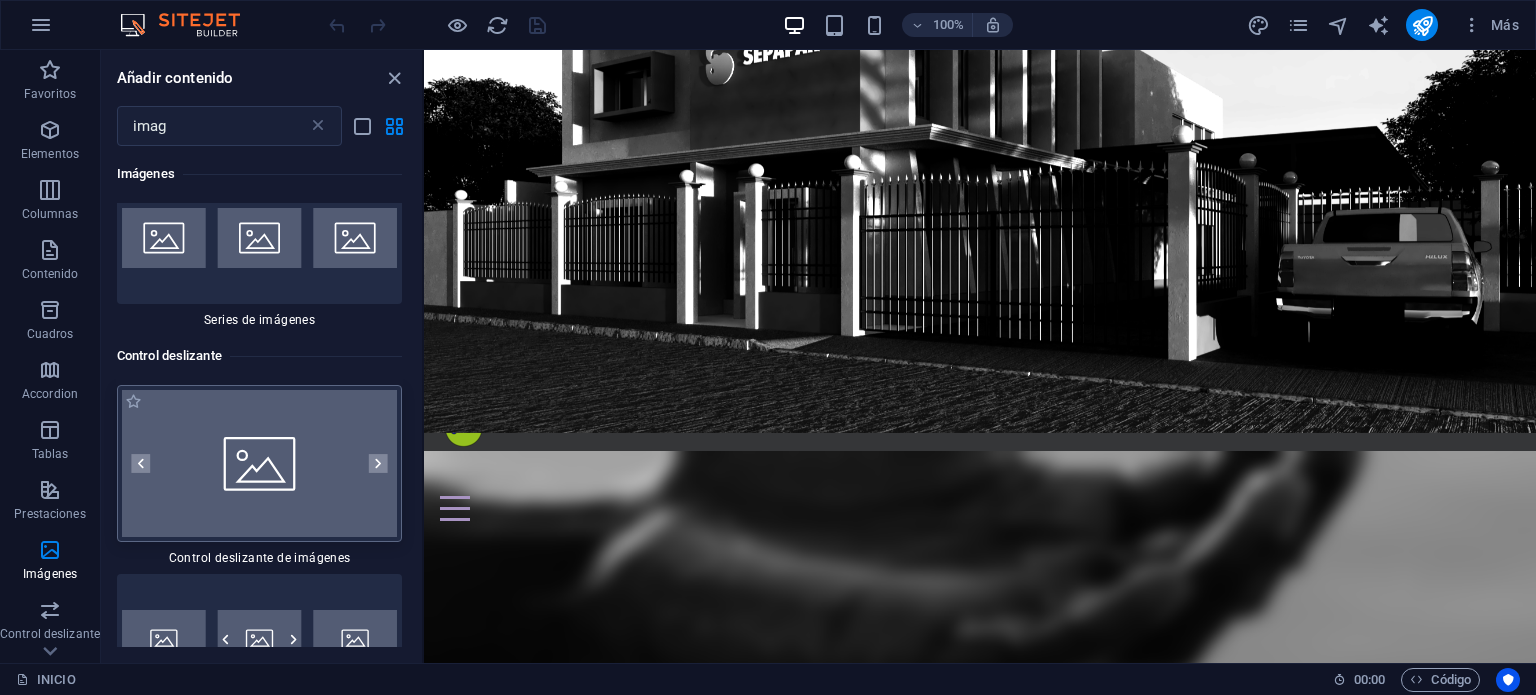 scroll, scrollTop: 3600, scrollLeft: 0, axis: vertical 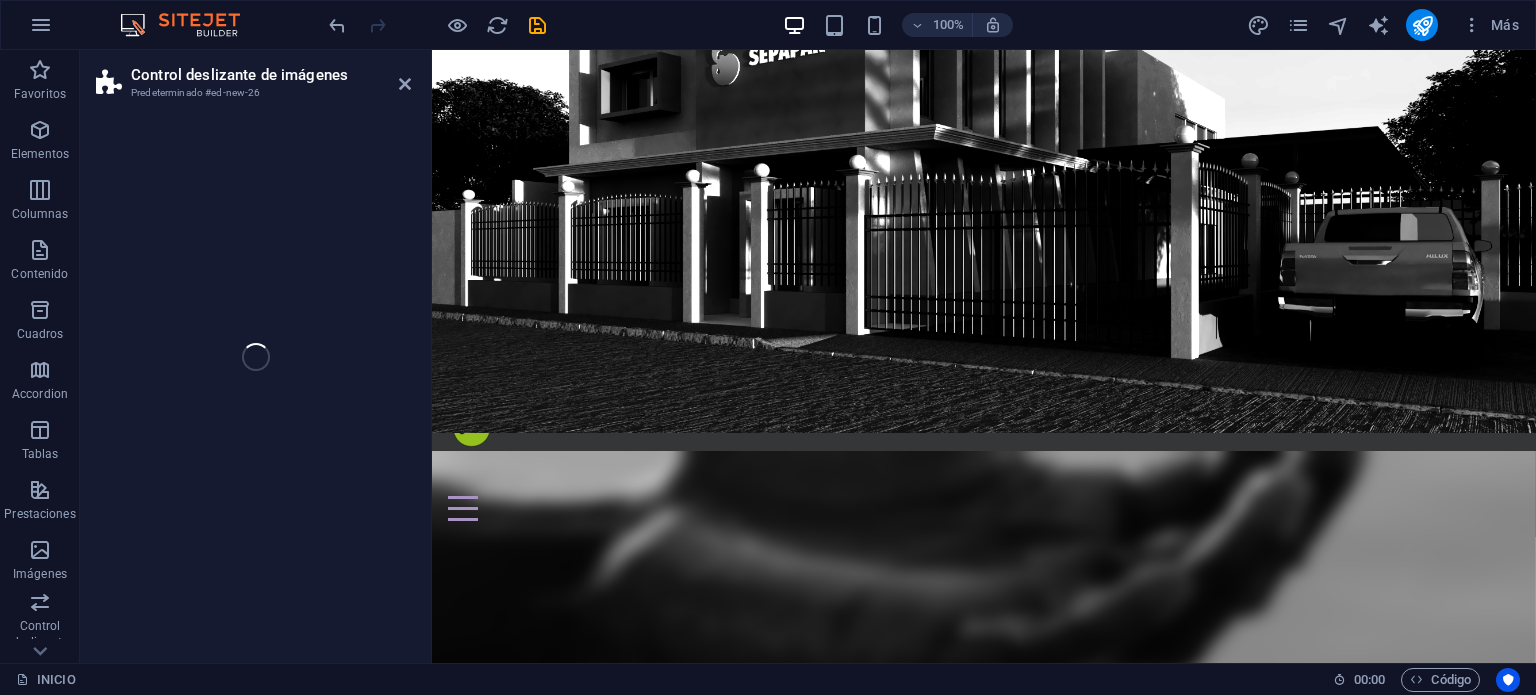 select on "region" 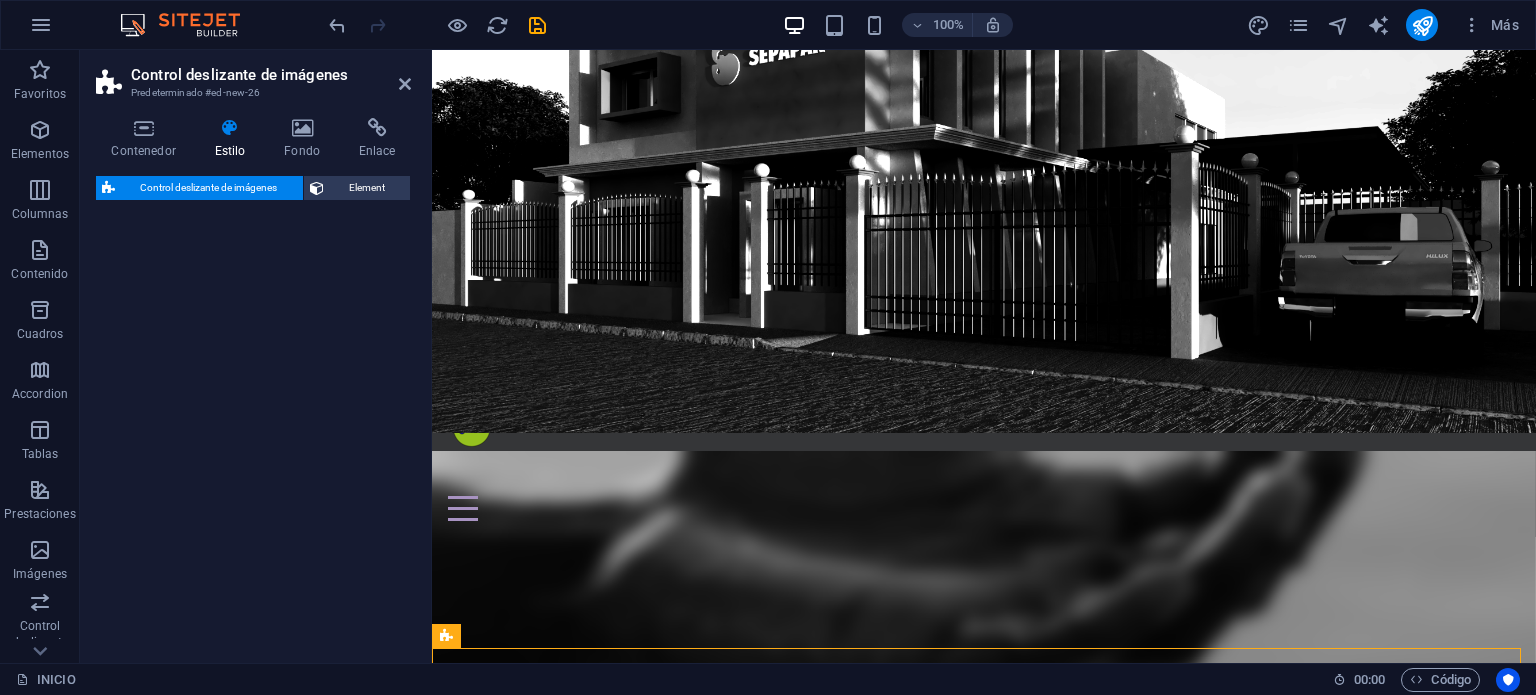 select on "rem" 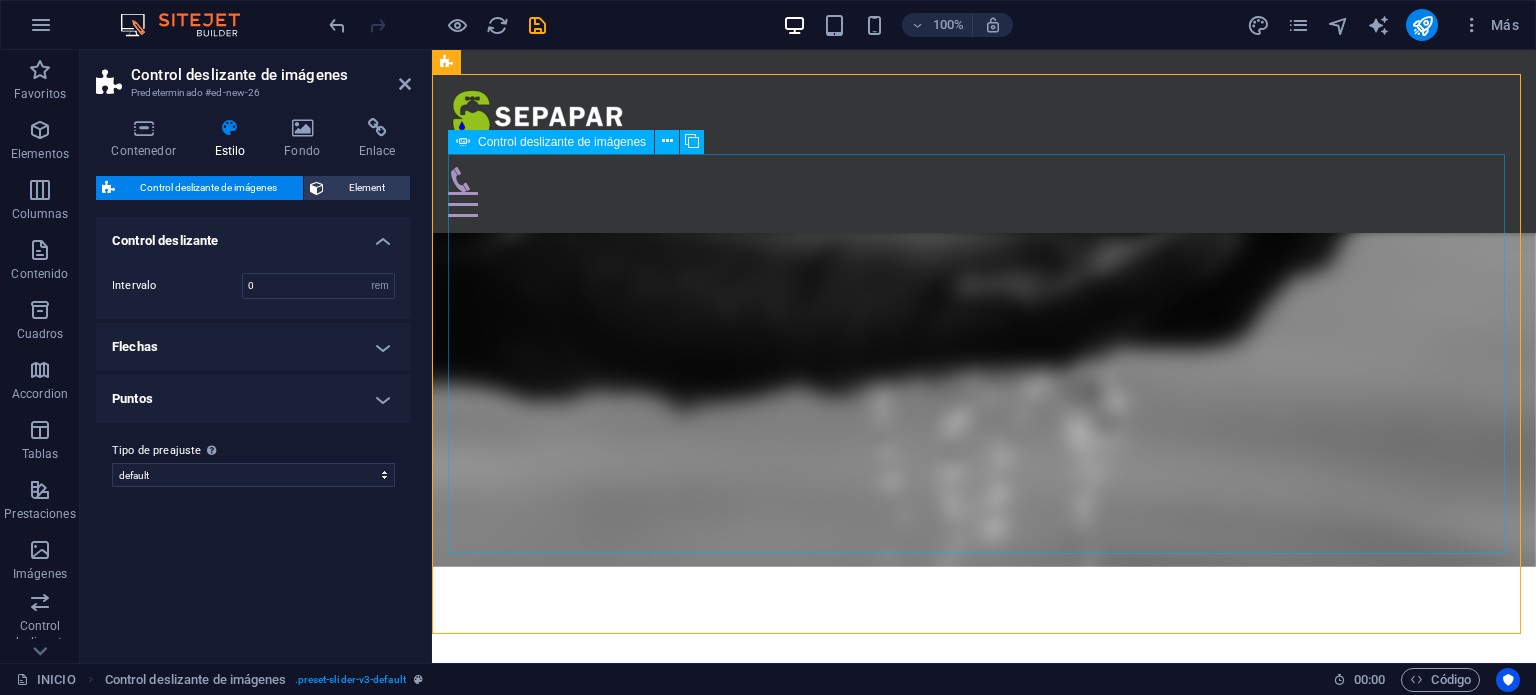 scroll, scrollTop: 900, scrollLeft: 0, axis: vertical 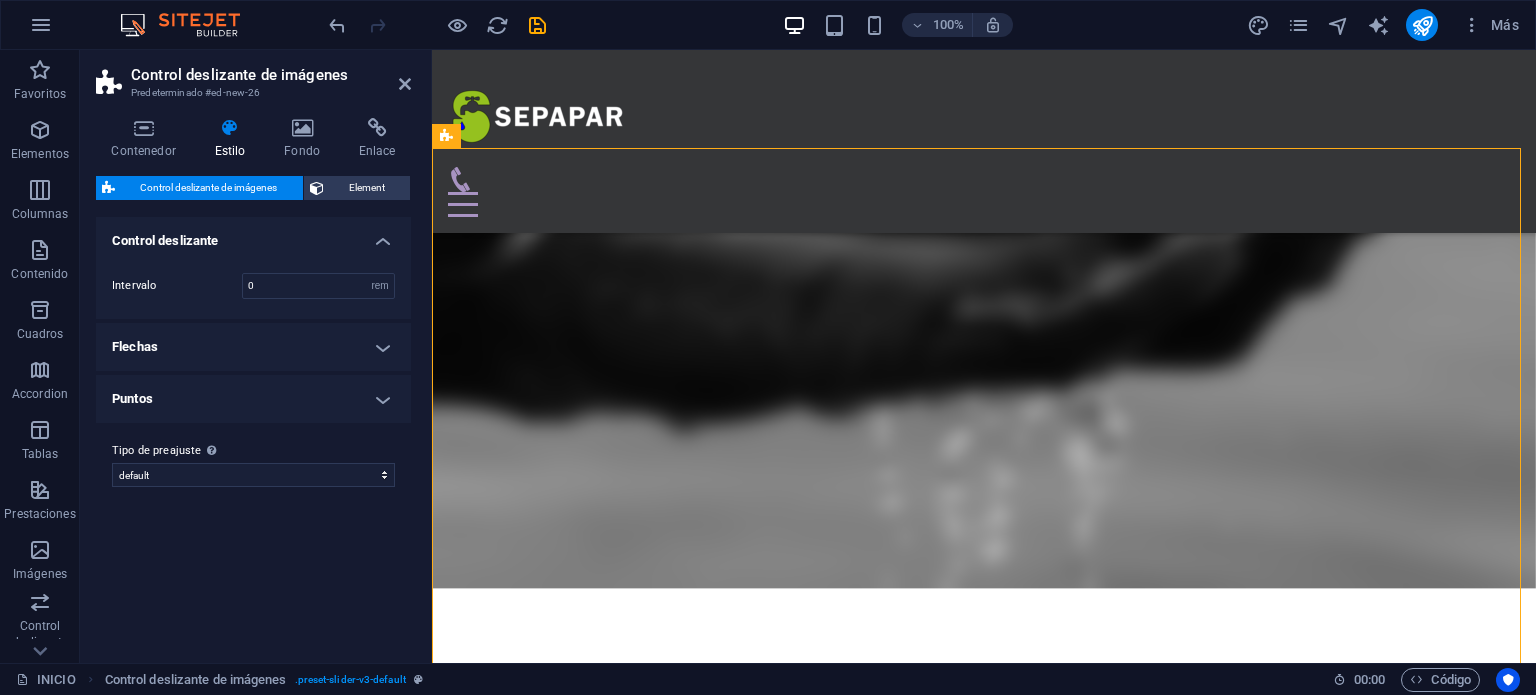 click on "Puntos" at bounding box center [253, 399] 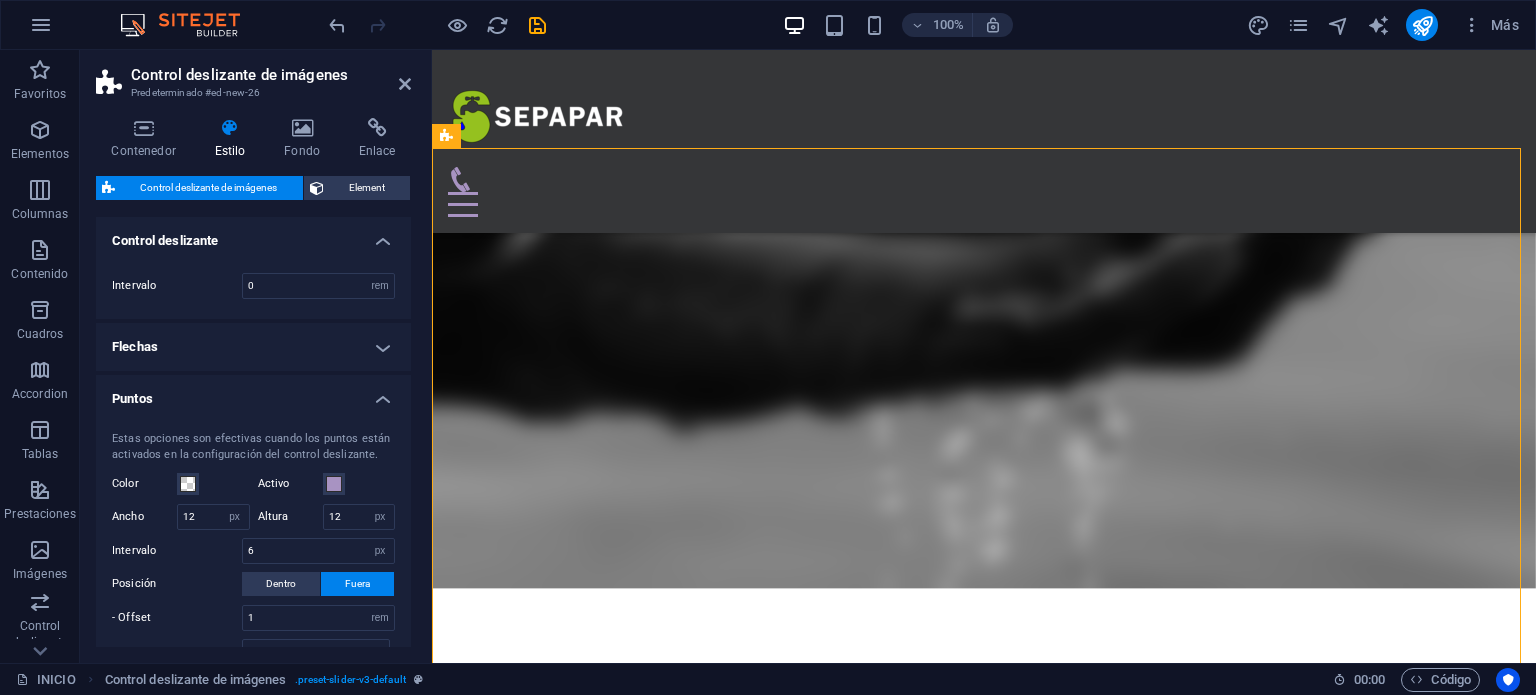 click on "Puntos" at bounding box center [253, 393] 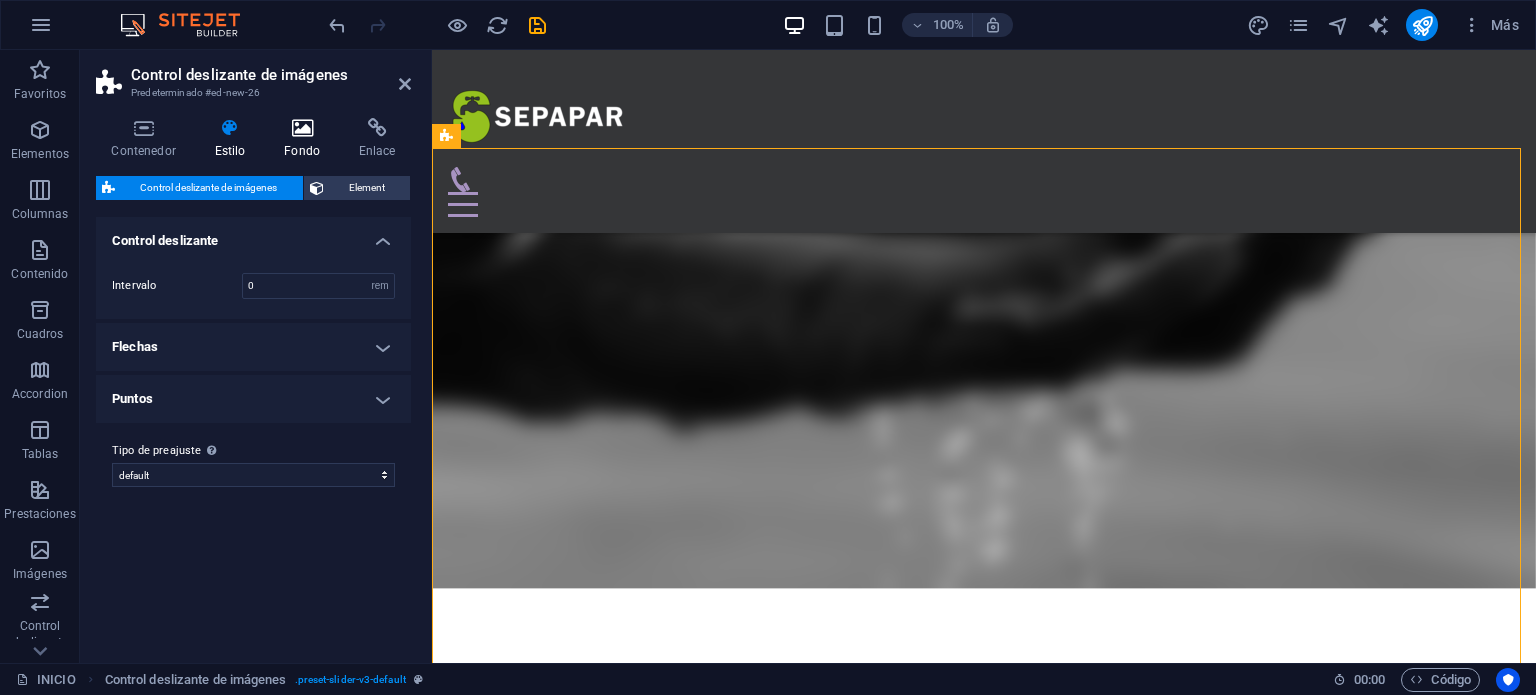 click at bounding box center [302, 128] 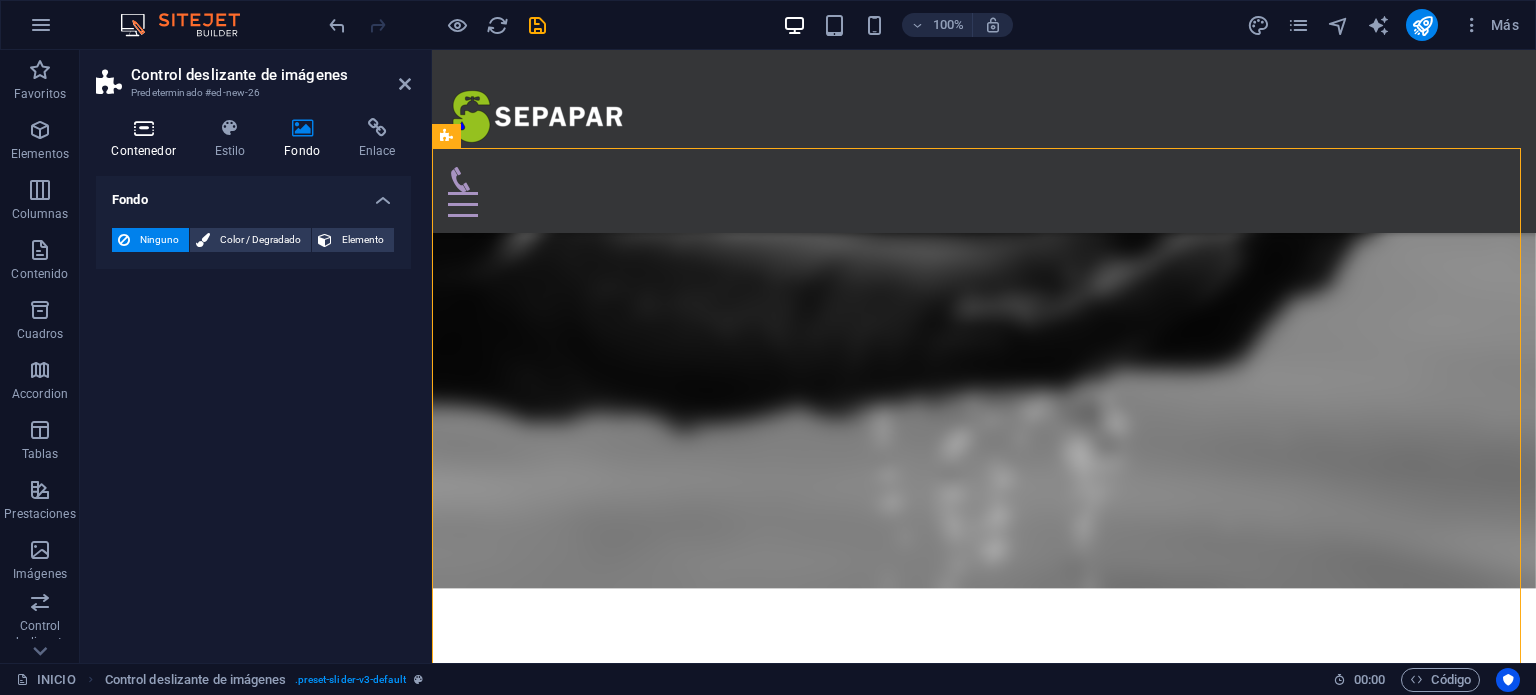 click on "Contenedor" at bounding box center (147, 139) 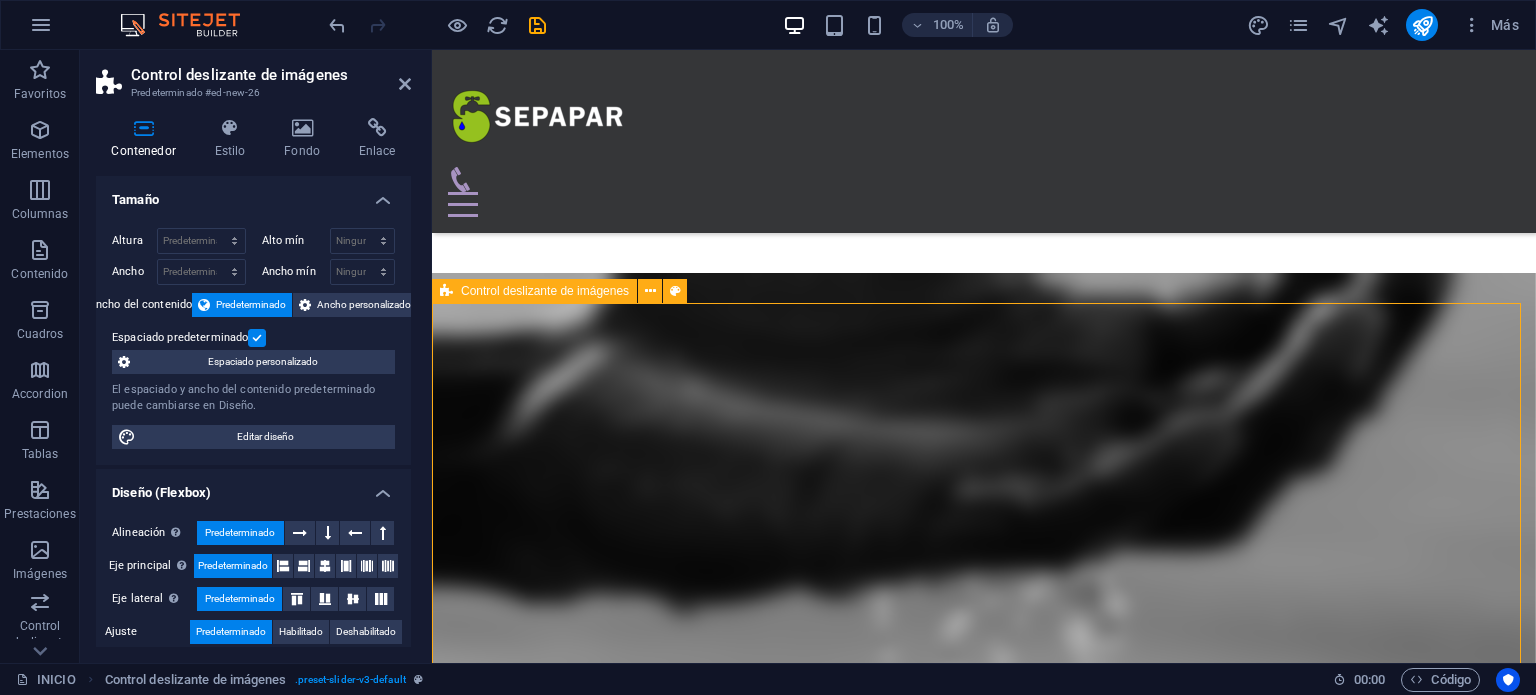 scroll, scrollTop: 1000, scrollLeft: 0, axis: vertical 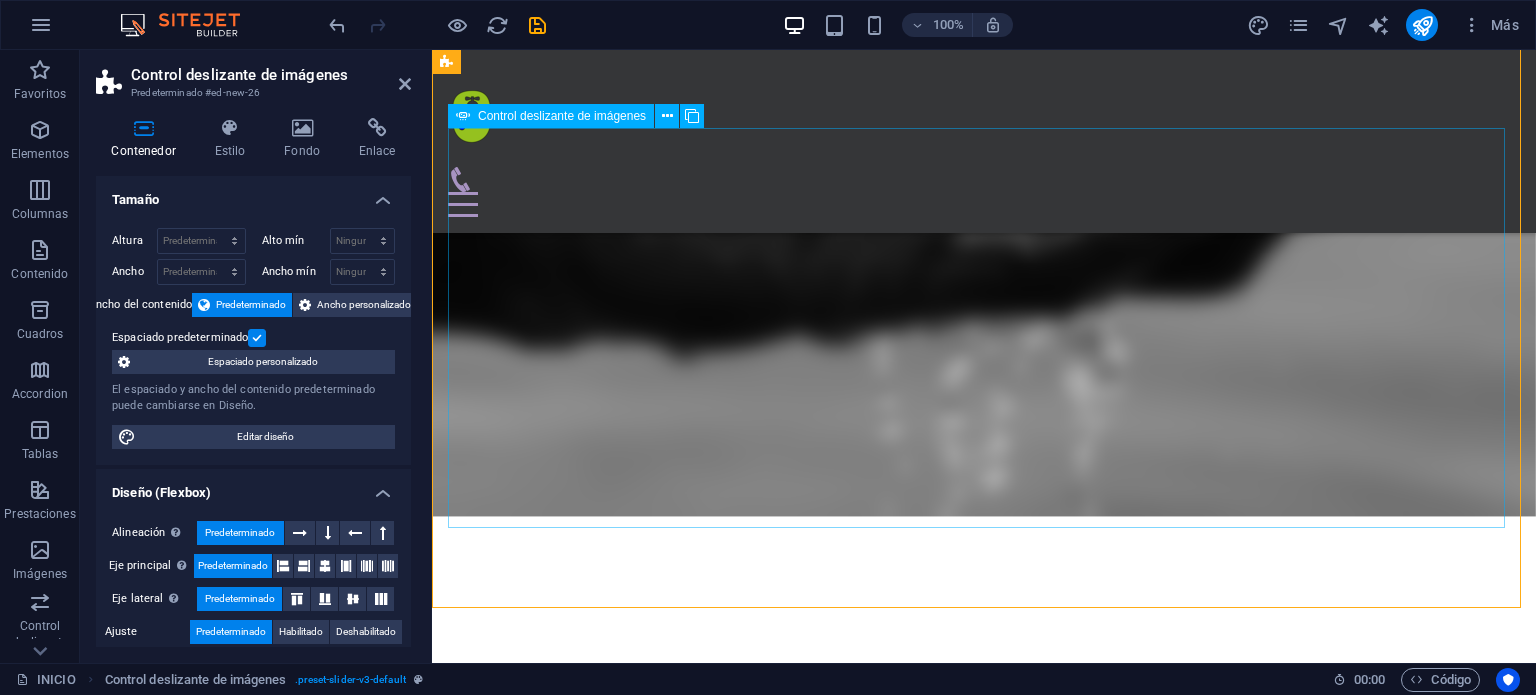 click at bounding box center (-97, 1466) 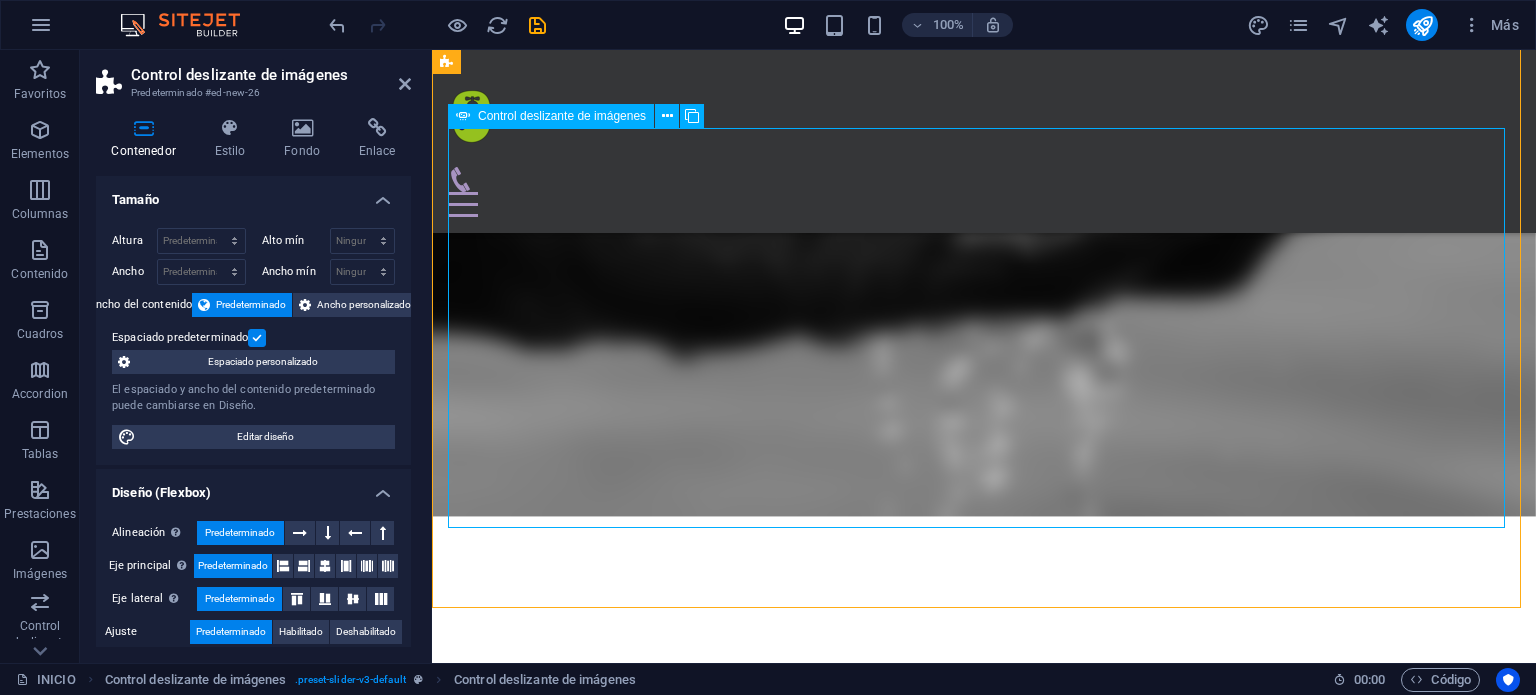 click at bounding box center (-97, 1466) 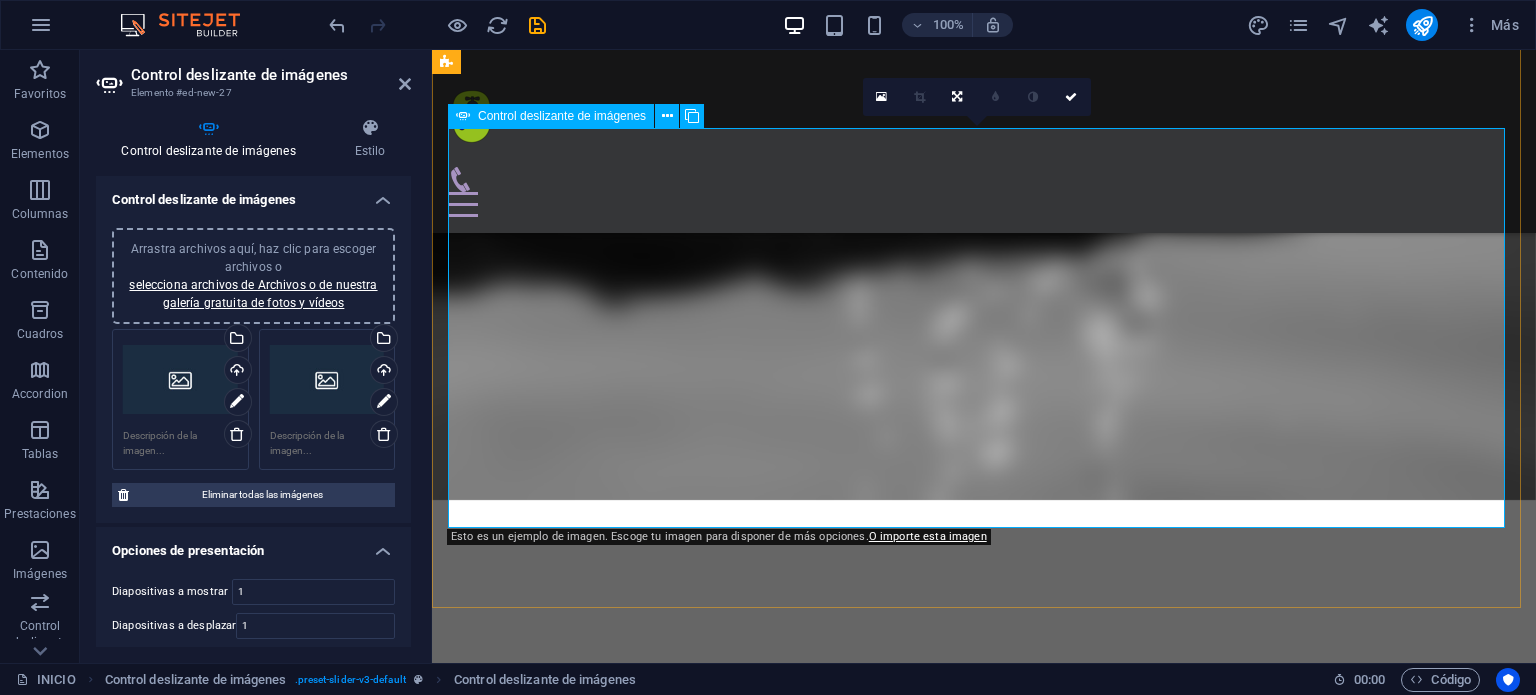 click at bounding box center (984, 2569) 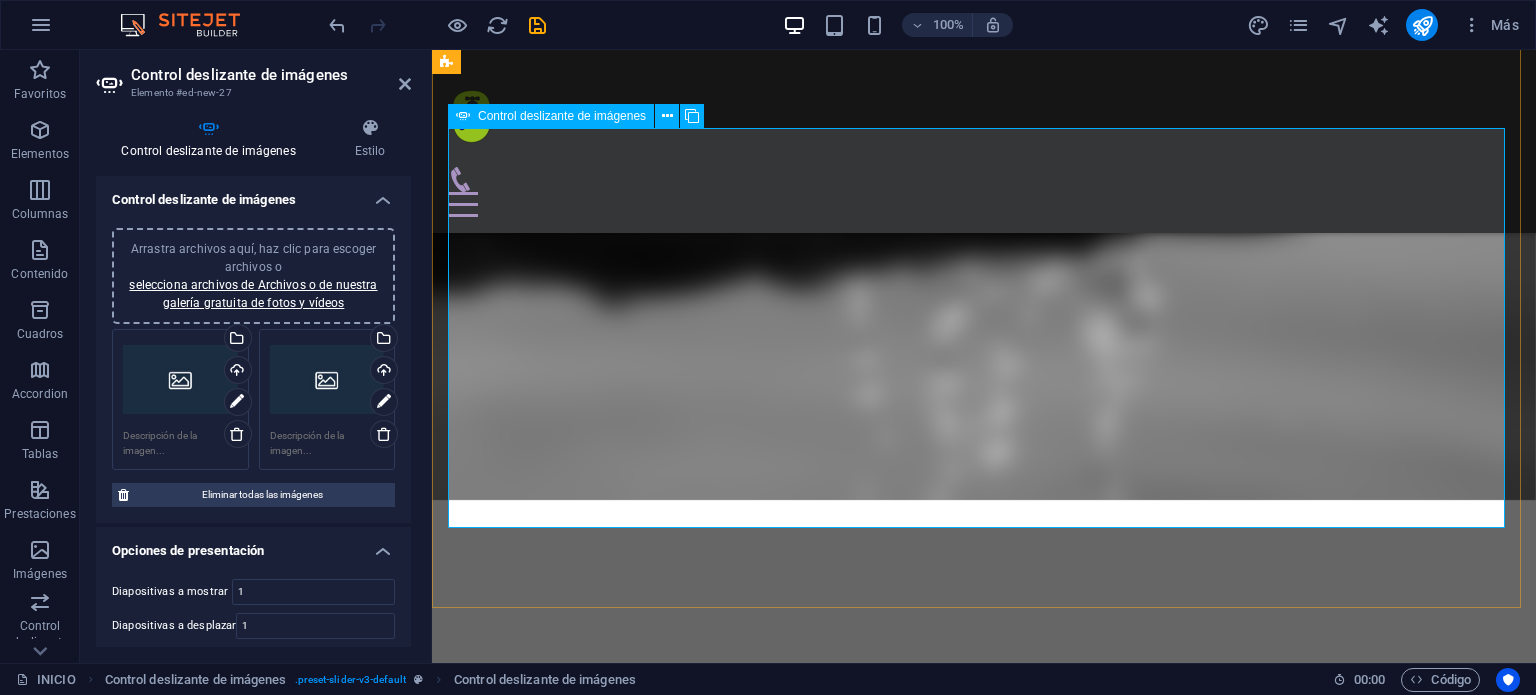 click at bounding box center [984, 2569] 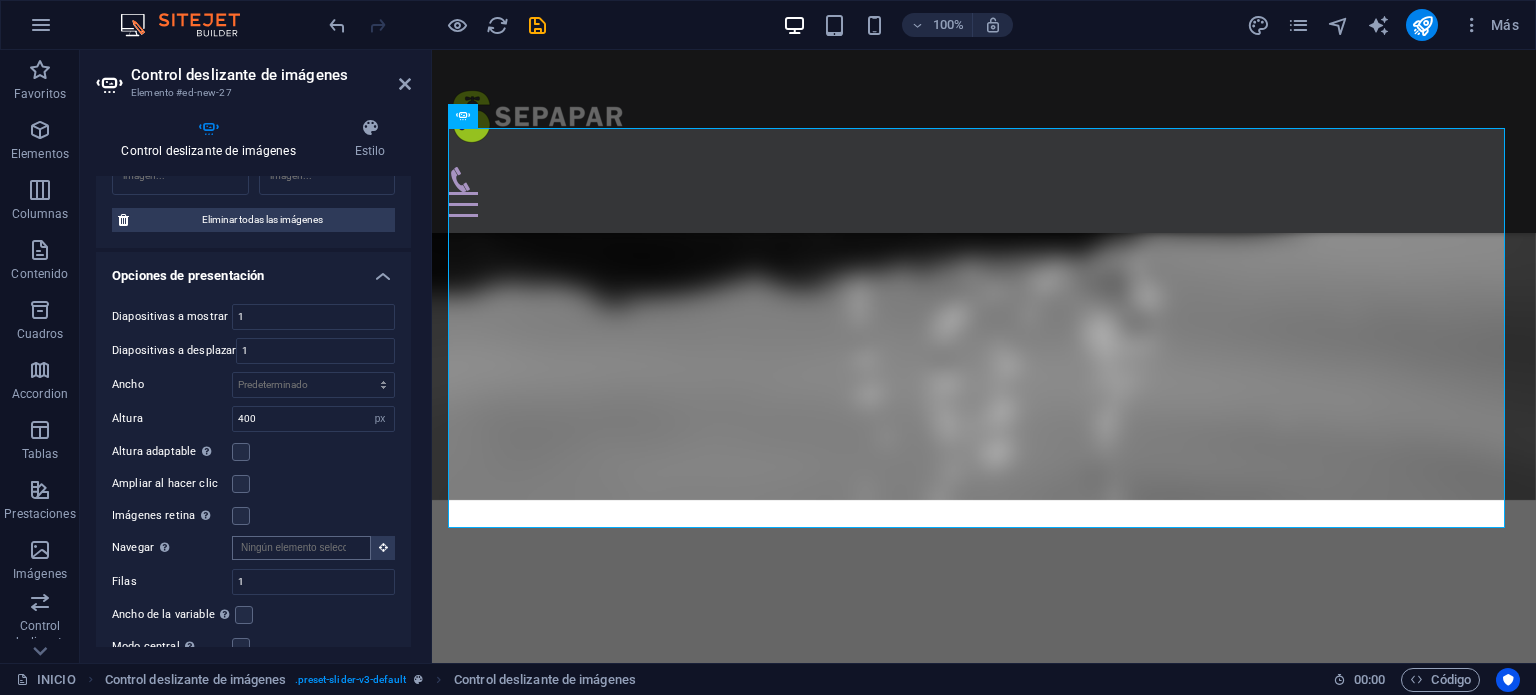 scroll, scrollTop: 300, scrollLeft: 0, axis: vertical 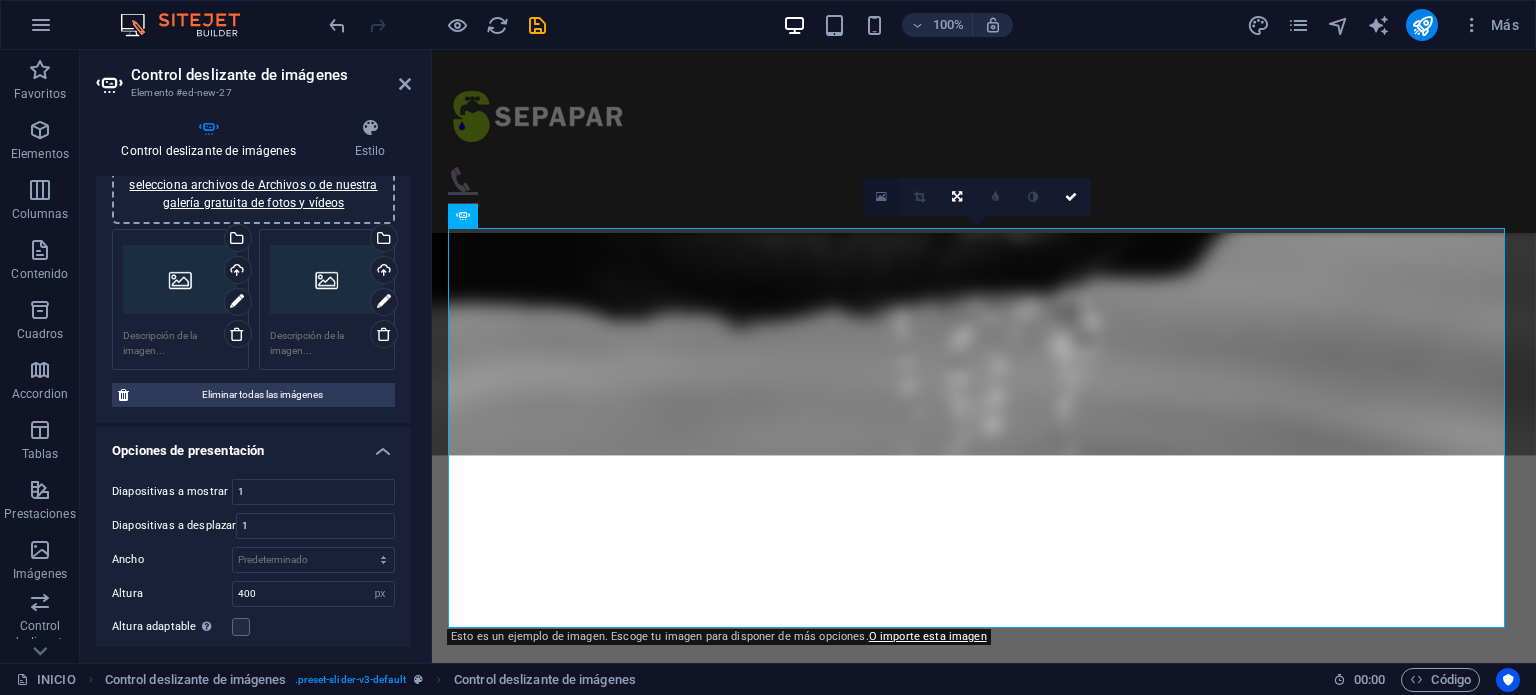 click at bounding box center (881, 197) 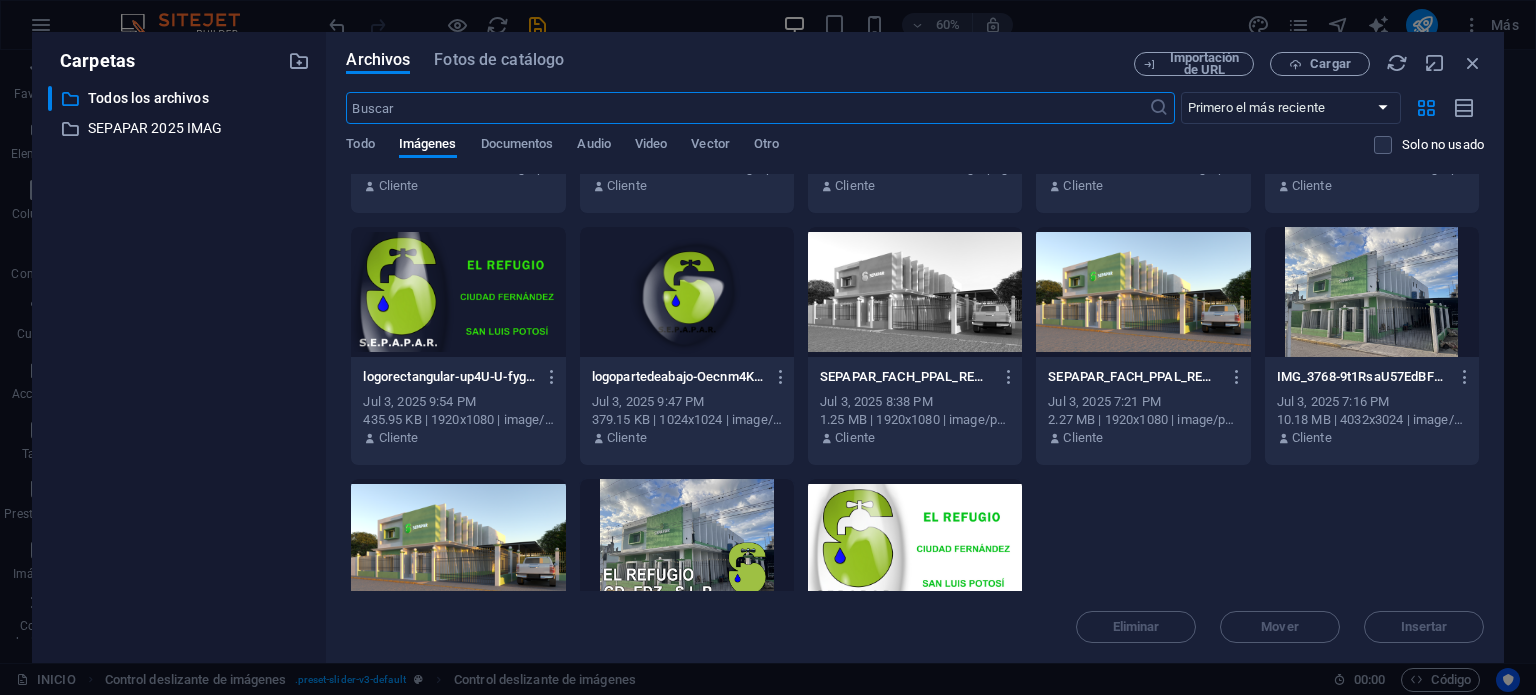 scroll, scrollTop: 830, scrollLeft: 0, axis: vertical 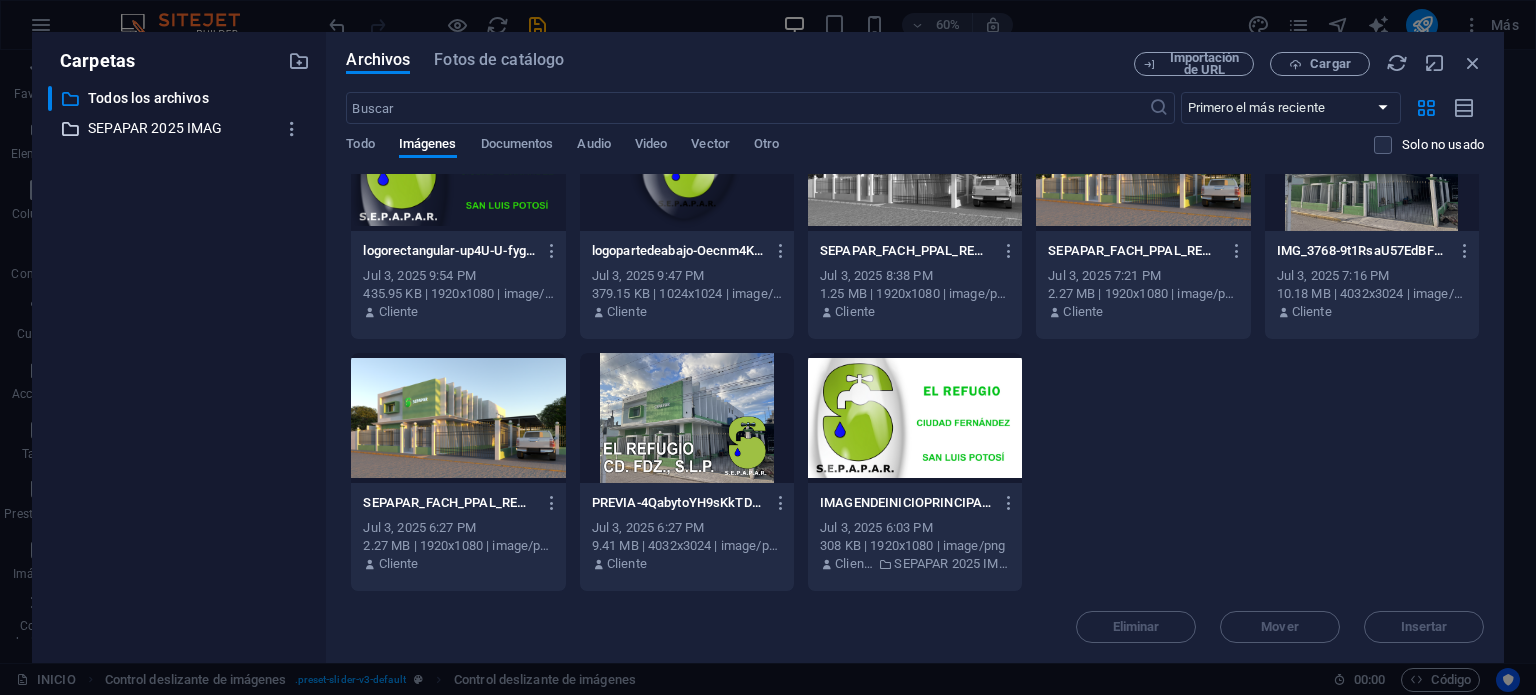 click on "SEPAPAR 2025 IMAG" at bounding box center (181, 128) 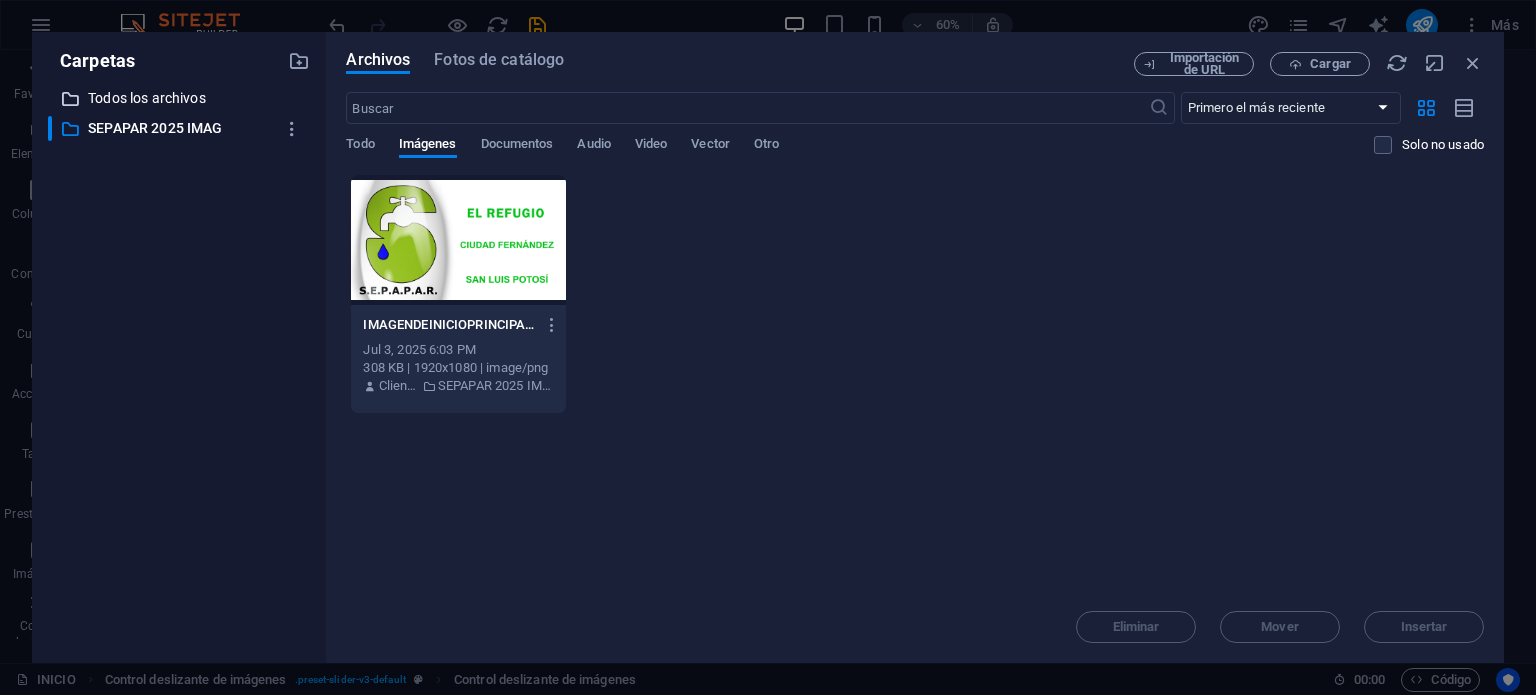 scroll, scrollTop: 0, scrollLeft: 0, axis: both 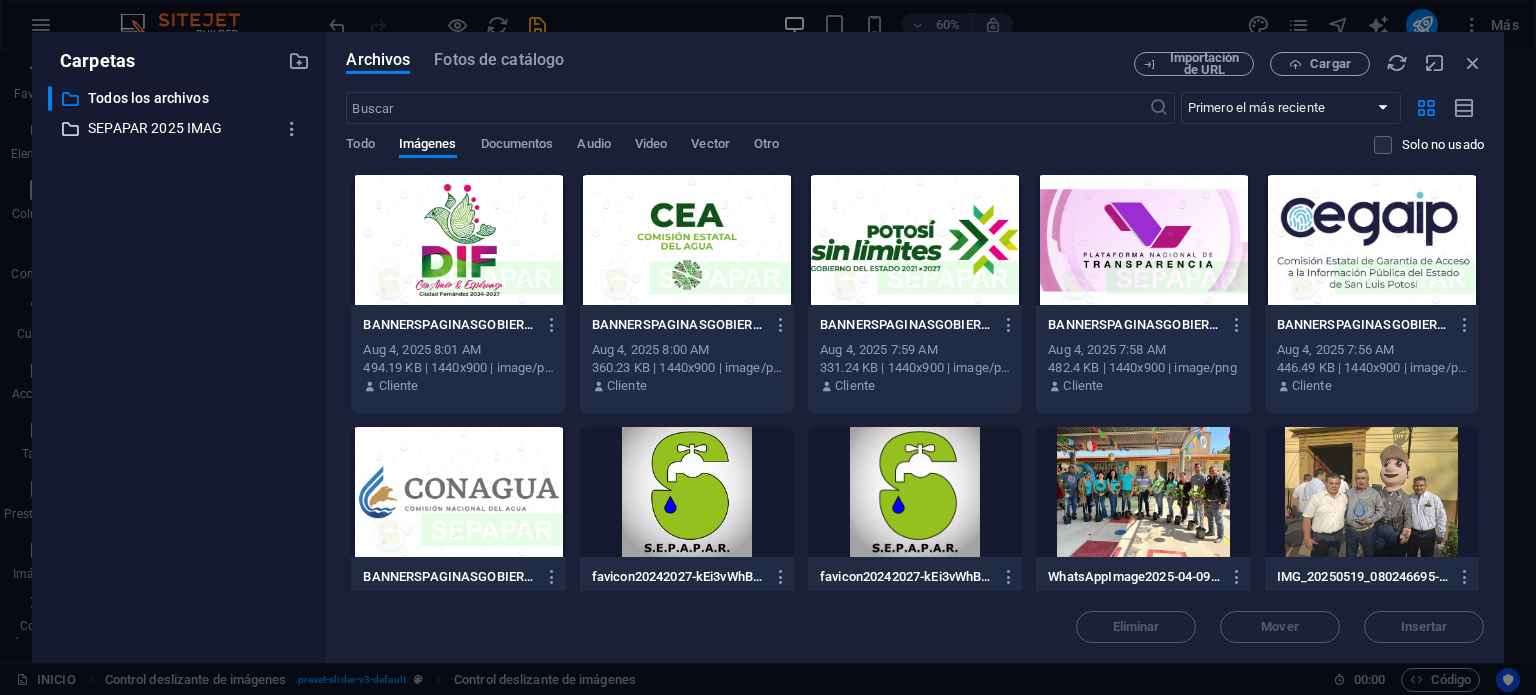 click on "SEPAPAR 2025 IMAG" at bounding box center (181, 128) 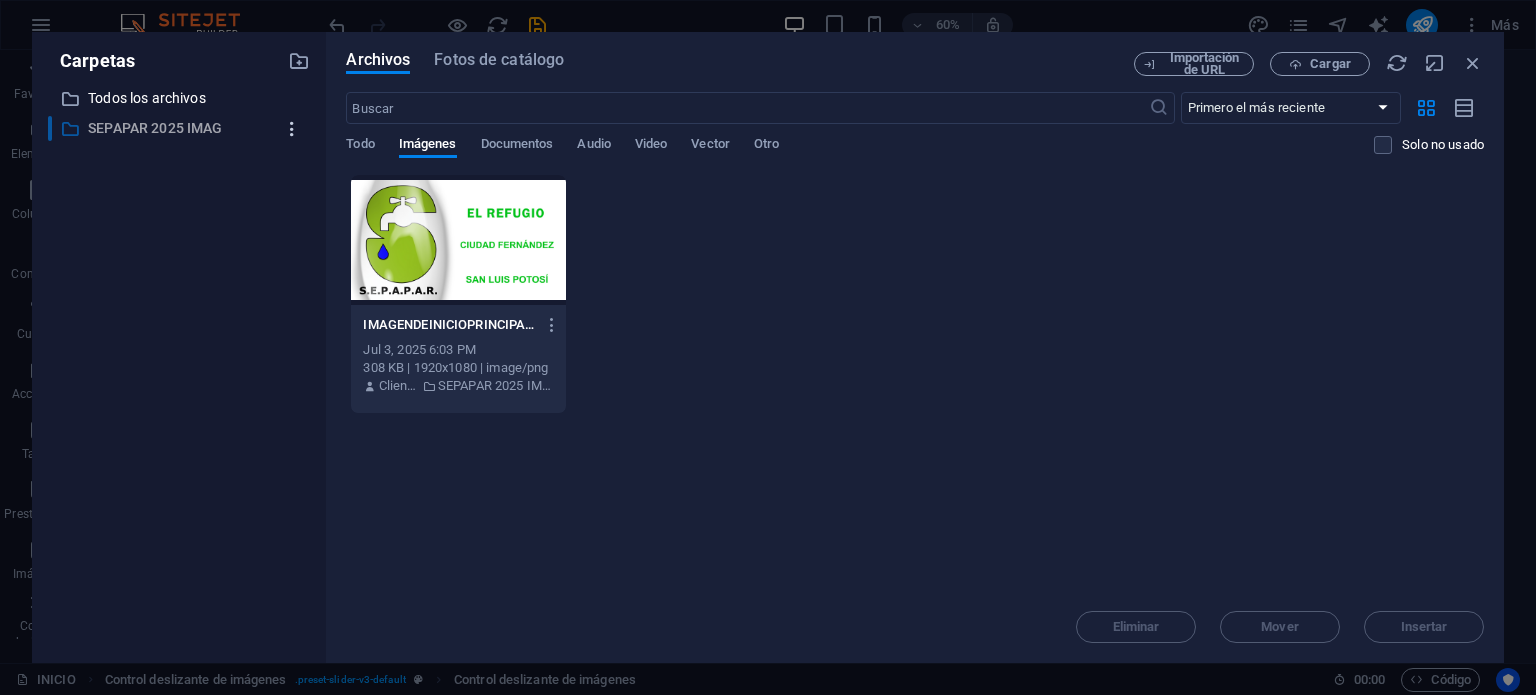 click at bounding box center (292, 129) 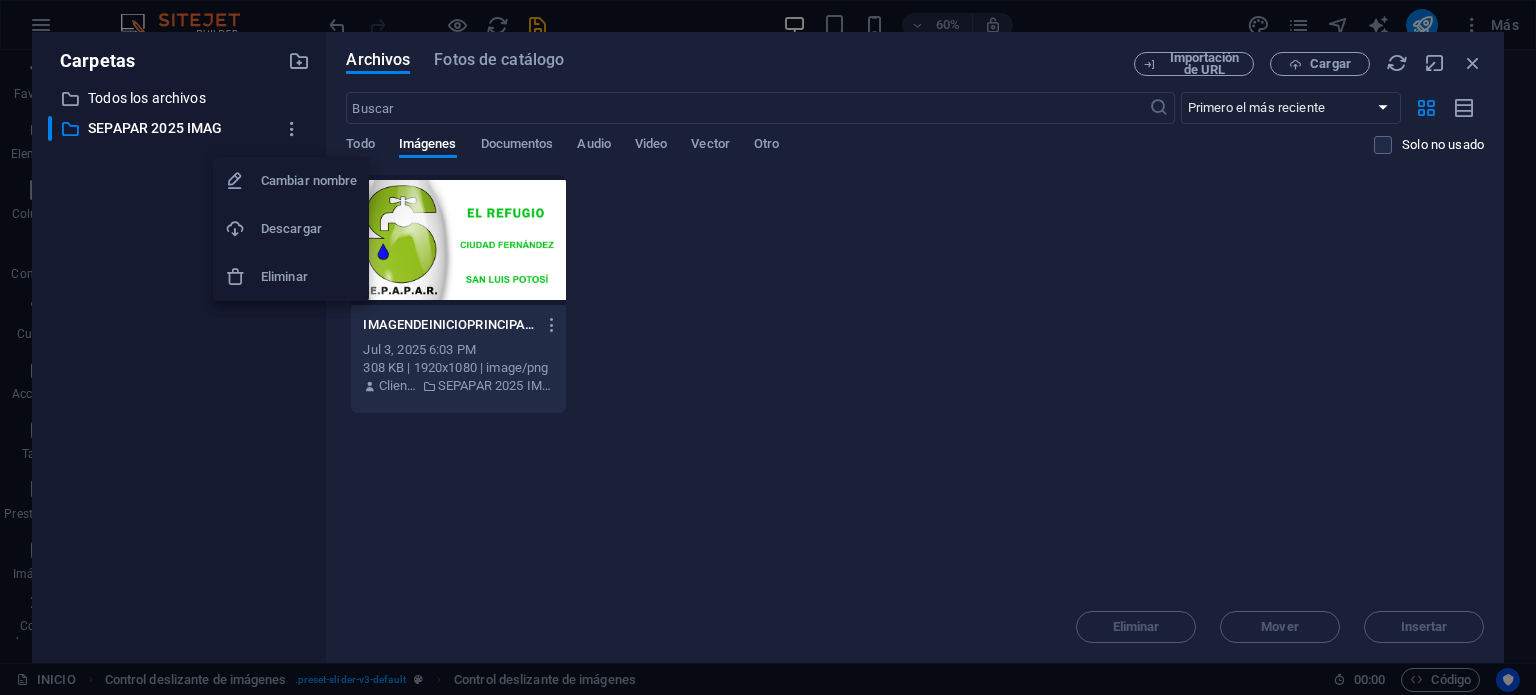 click at bounding box center [768, 347] 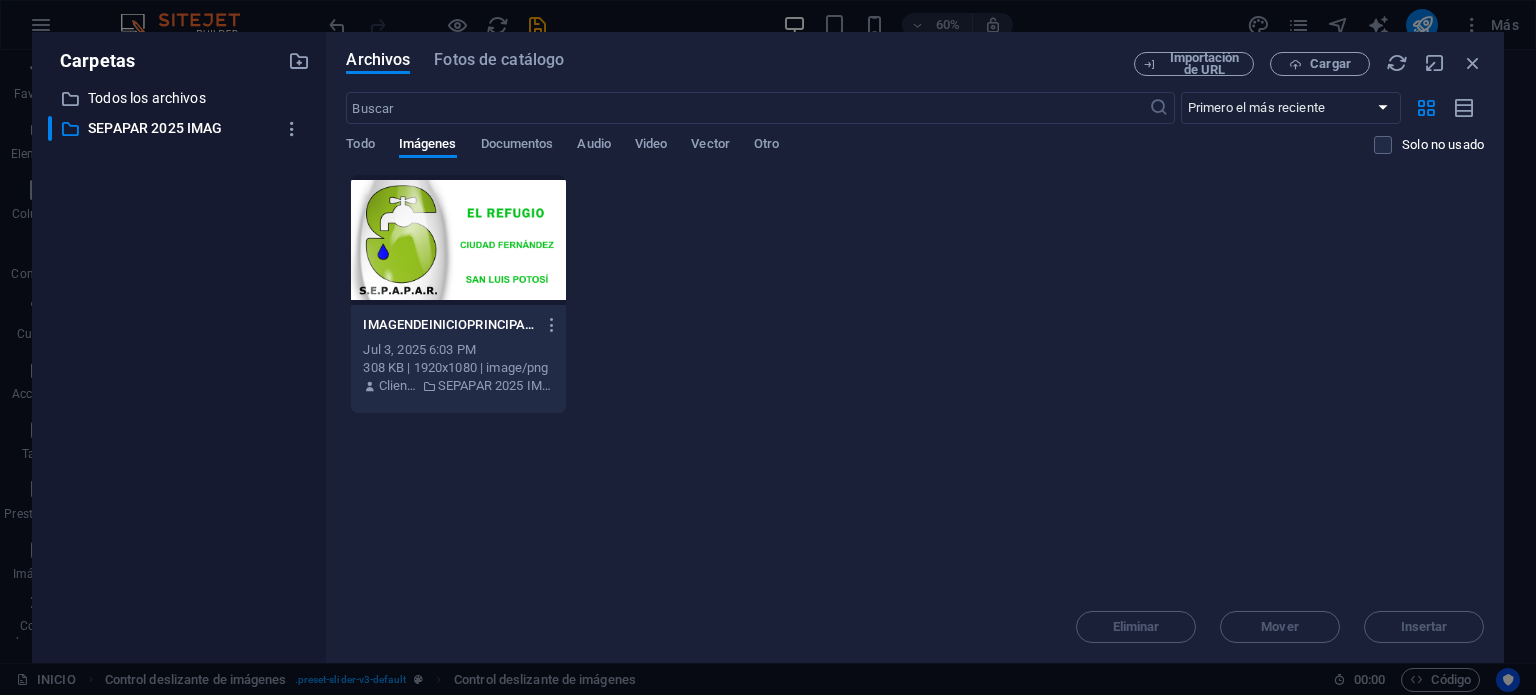click on "Arrastra archivos aquí para cargarlos de inmediato IMAGENDEINICIOPRINCIPAL-vnAgUR1xVcNlvq75oG9mZA.png IMAGENDEINICIOPRINCIPAL-vnAgUR1xVcNlvq75oG9mZA.png Jul 3, 2025 6:03 PM 308 KB | 1920x1080 | image/png Cliente SEPAPAR 2025 IMAG" at bounding box center (915, 382) 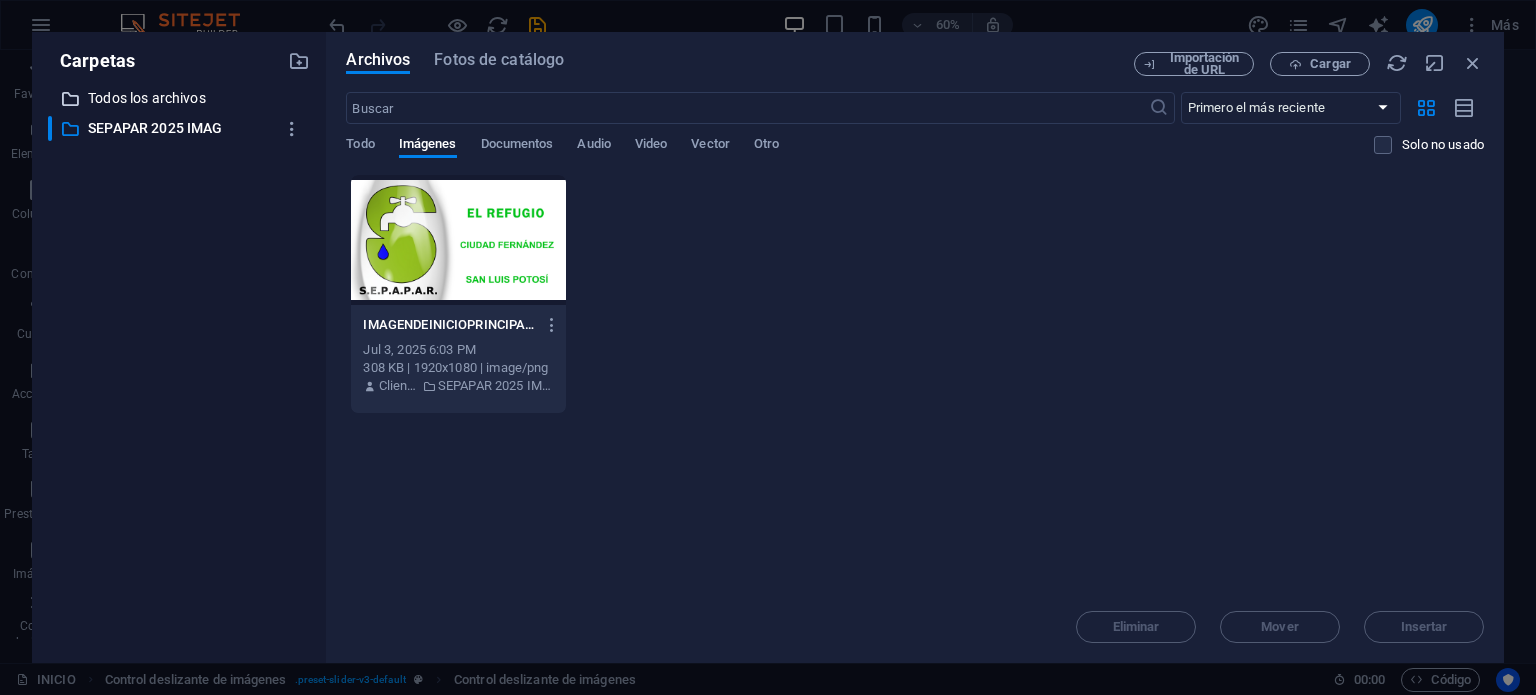 click on "Todos los archivos" at bounding box center [181, 98] 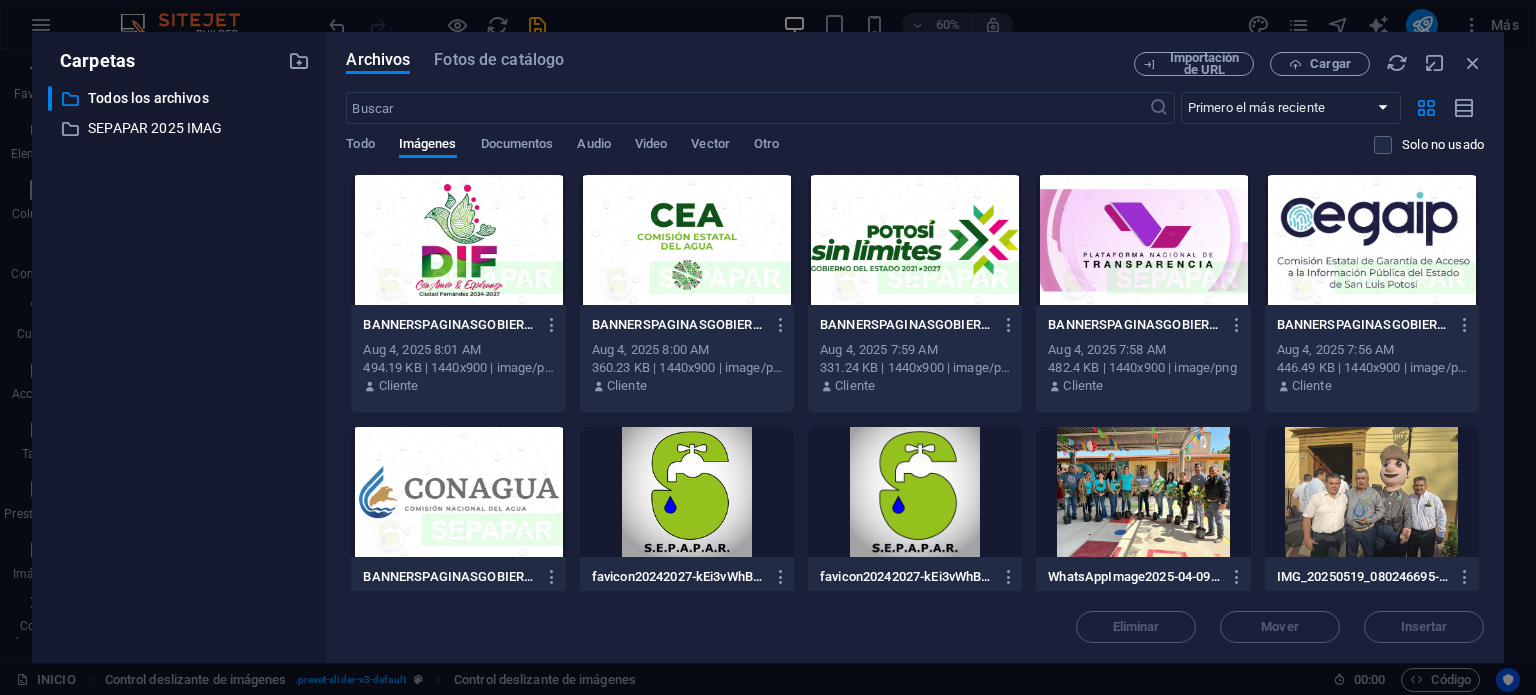 click on "​ Todos los archivos Todos los archivos ​ SEPAPAR 2025 IMAG SEPAPAR 2025 IMAG" at bounding box center (179, 366) 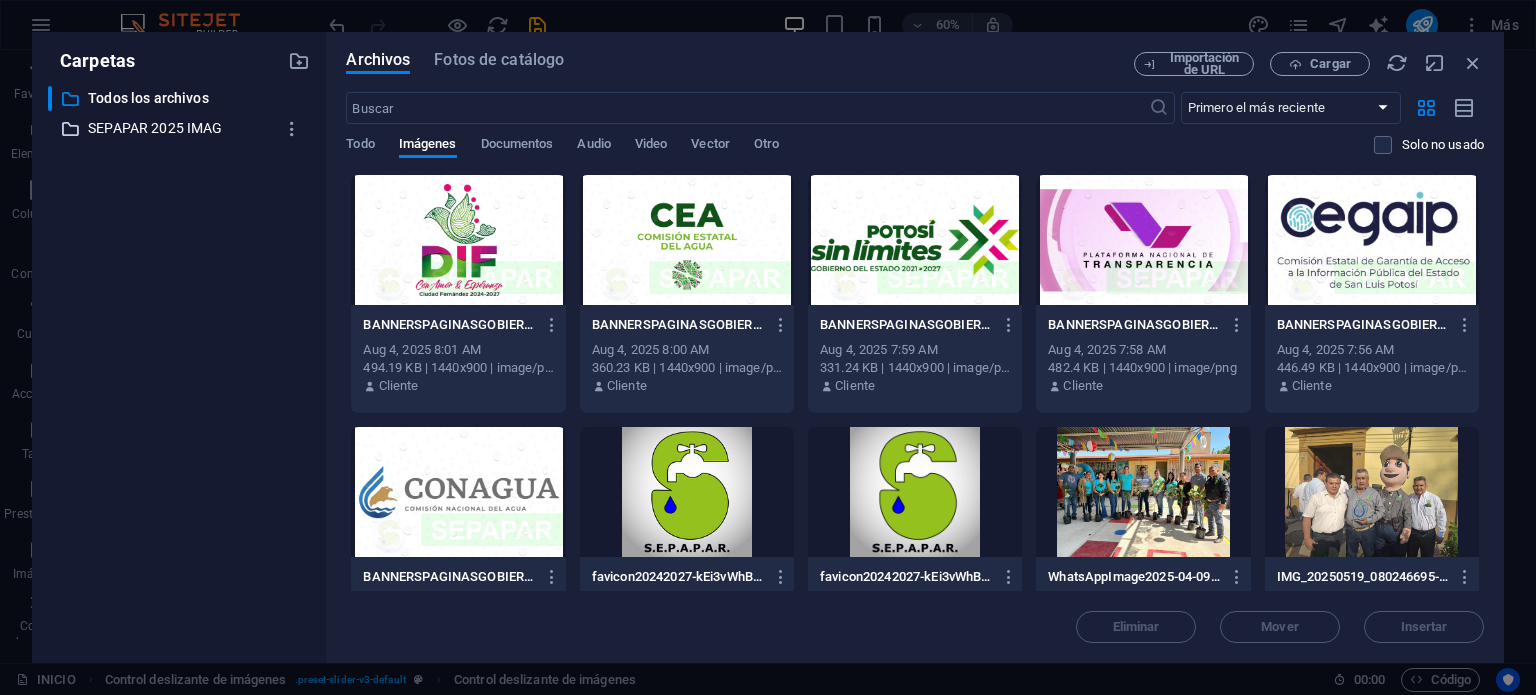 click on "SEPAPAR 2025 IMAG" at bounding box center (181, 128) 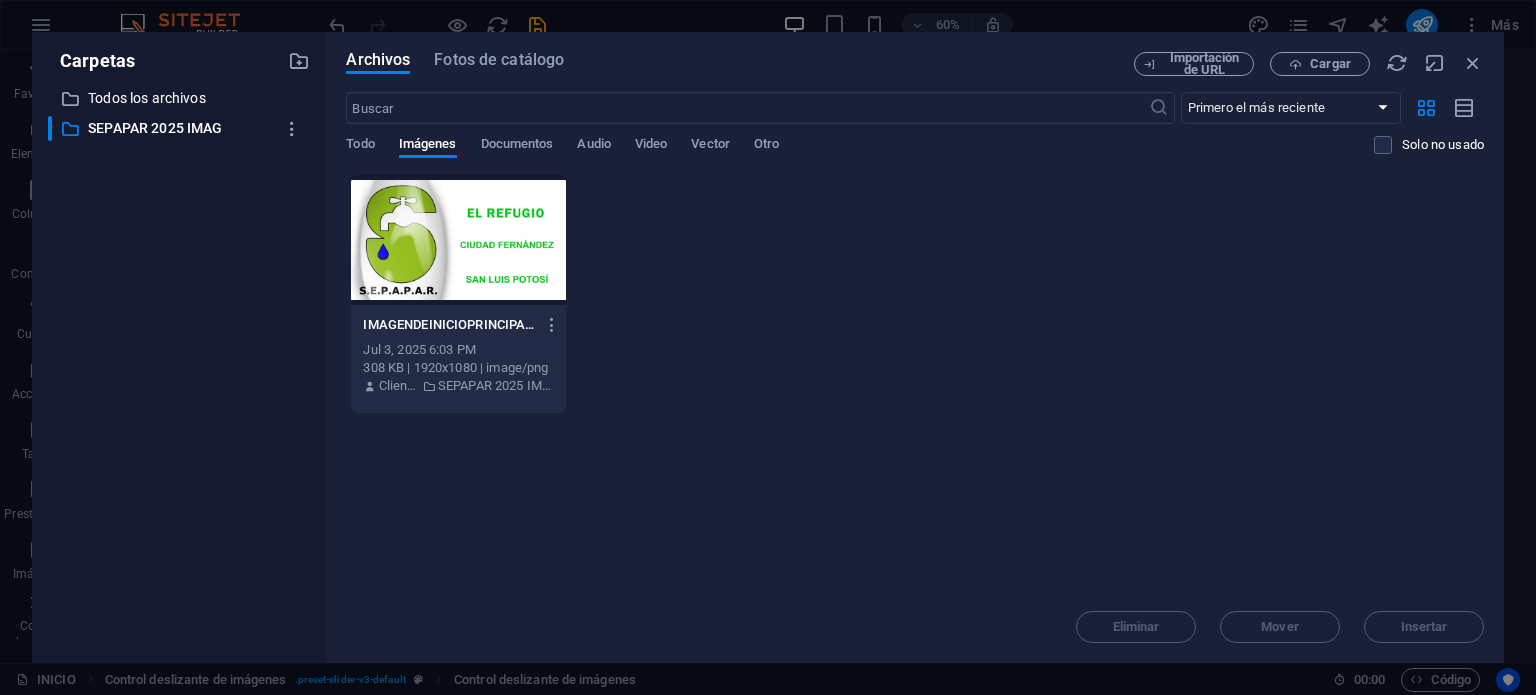 click on "IMAGENDEINICIOPRINCIPAL-vnAgUR1xVcNlvq75oG9mZA.png IMAGENDEINICIOPRINCIPAL-vnAgUR1xVcNlvq75oG9mZA.png Jul 3, 2025 6:03 PM 308 KB | 1920x1080 | image/png Cliente SEPAPAR 2025 IMAG" at bounding box center [915, 294] 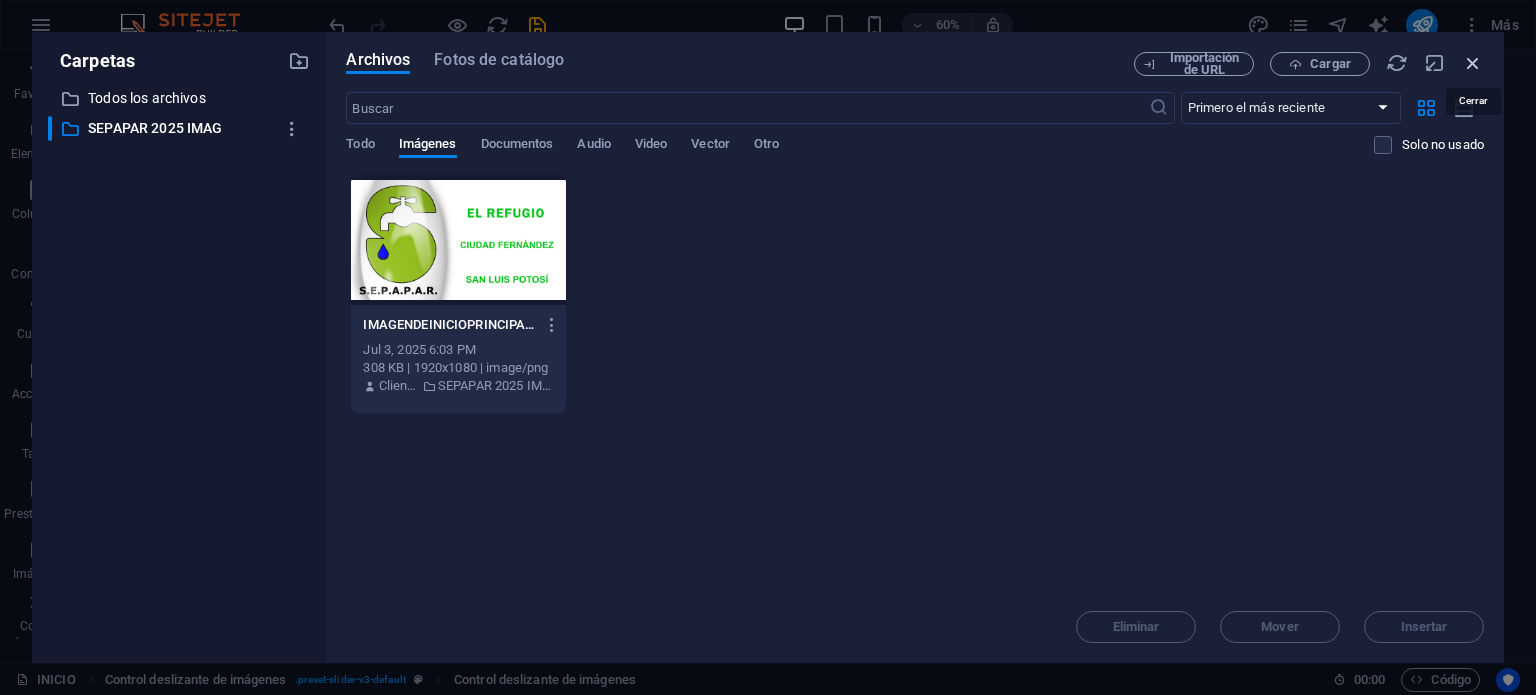 click at bounding box center [1473, 63] 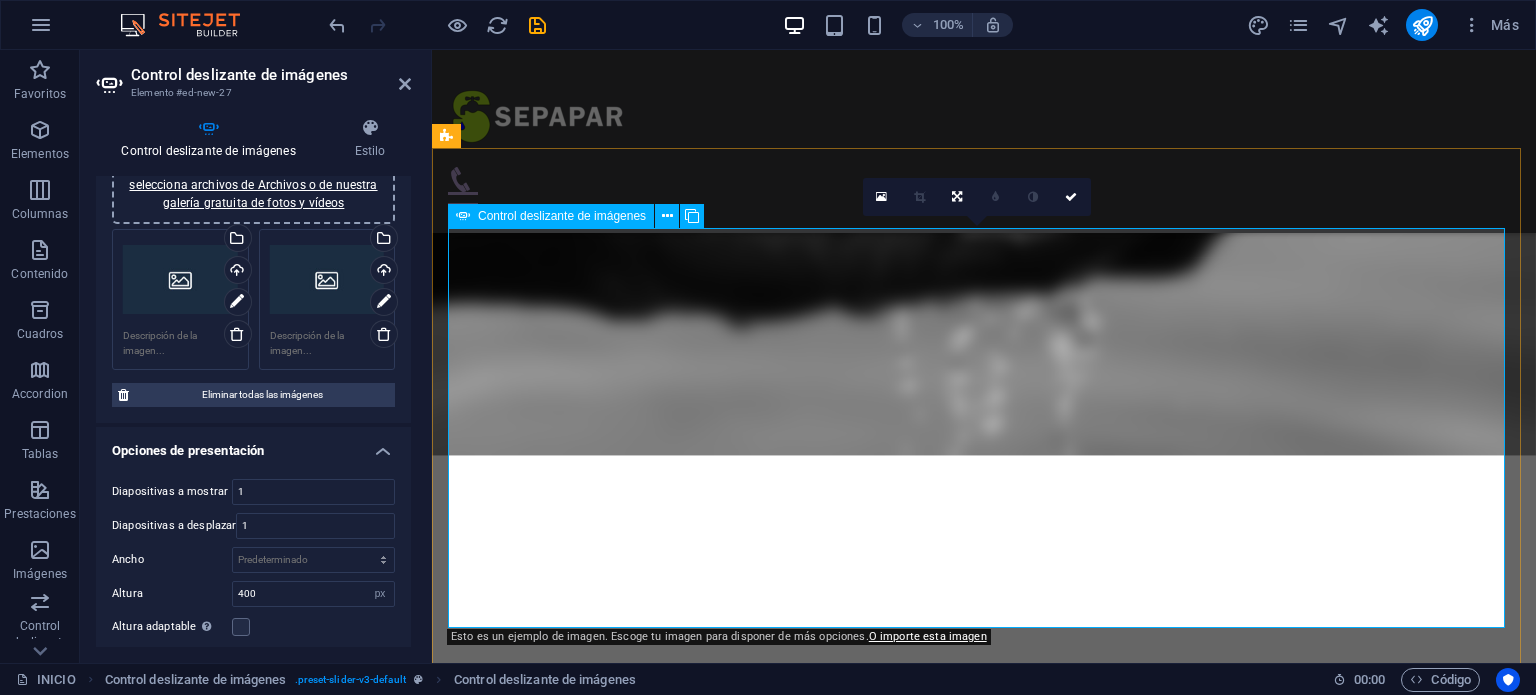 click at bounding box center [984, 804] 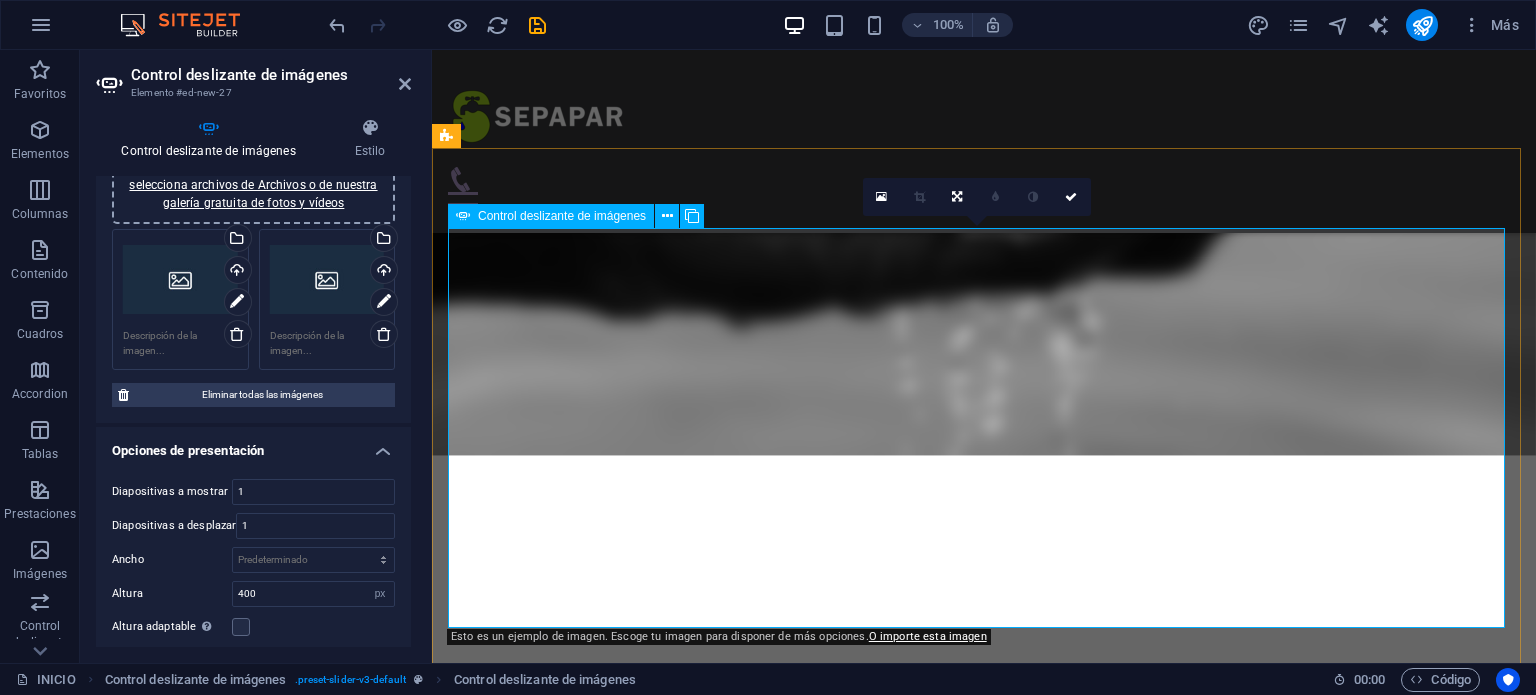 click at bounding box center [984, 804] 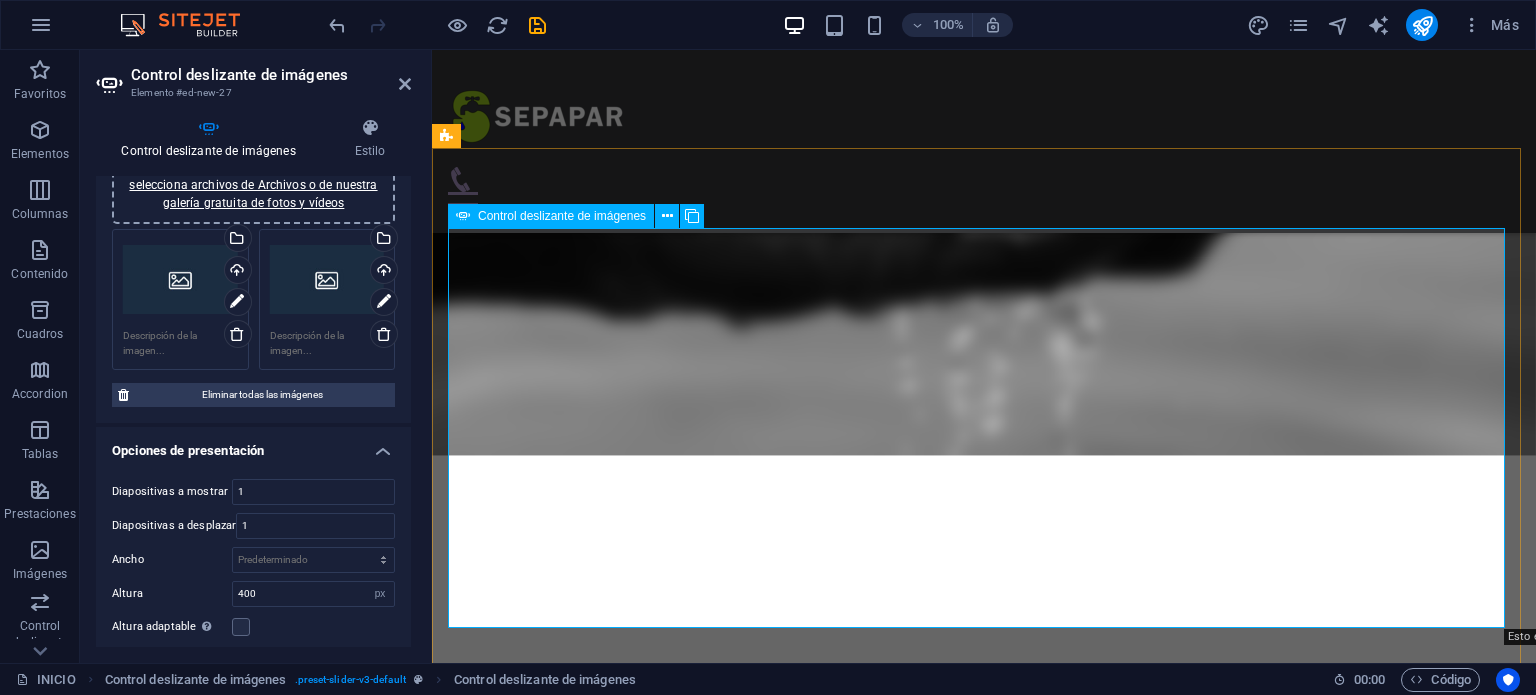 click at bounding box center [984, 804] 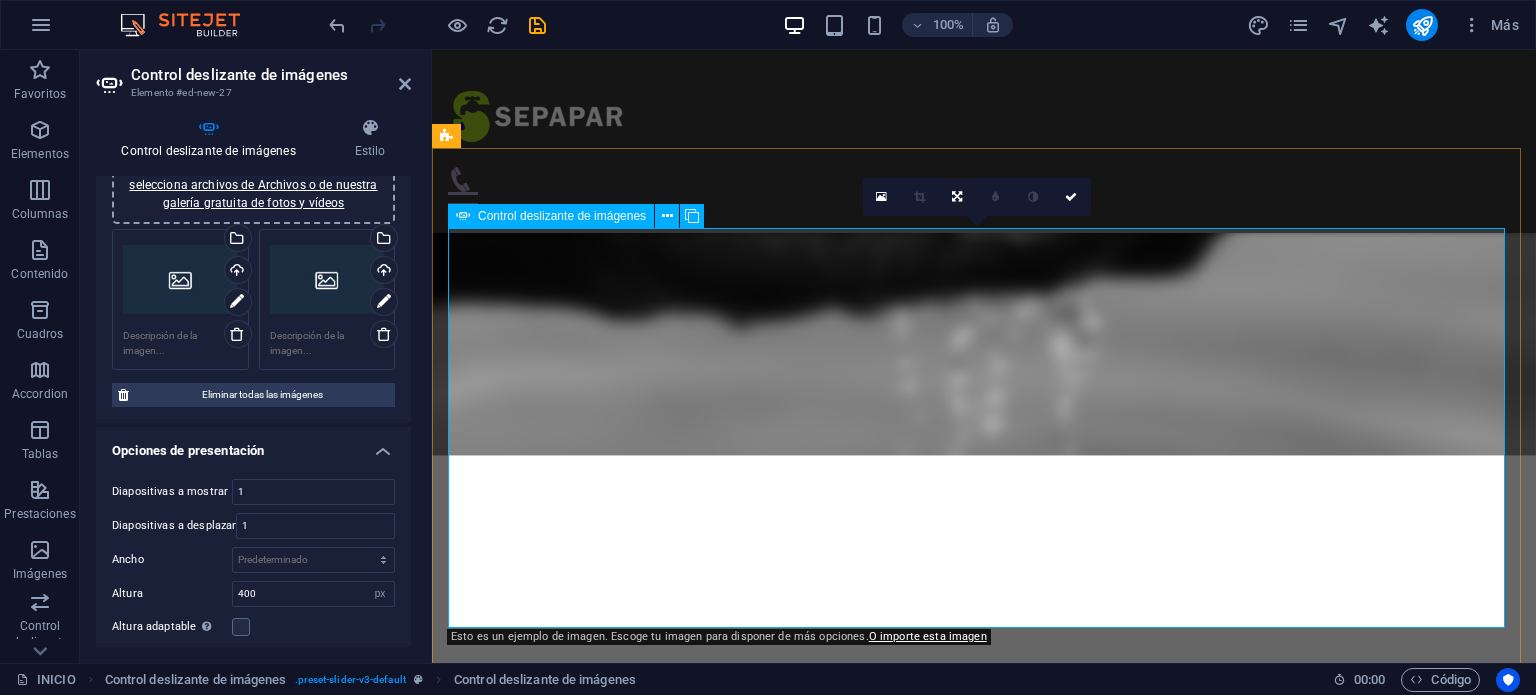 click at bounding box center [984, 804] 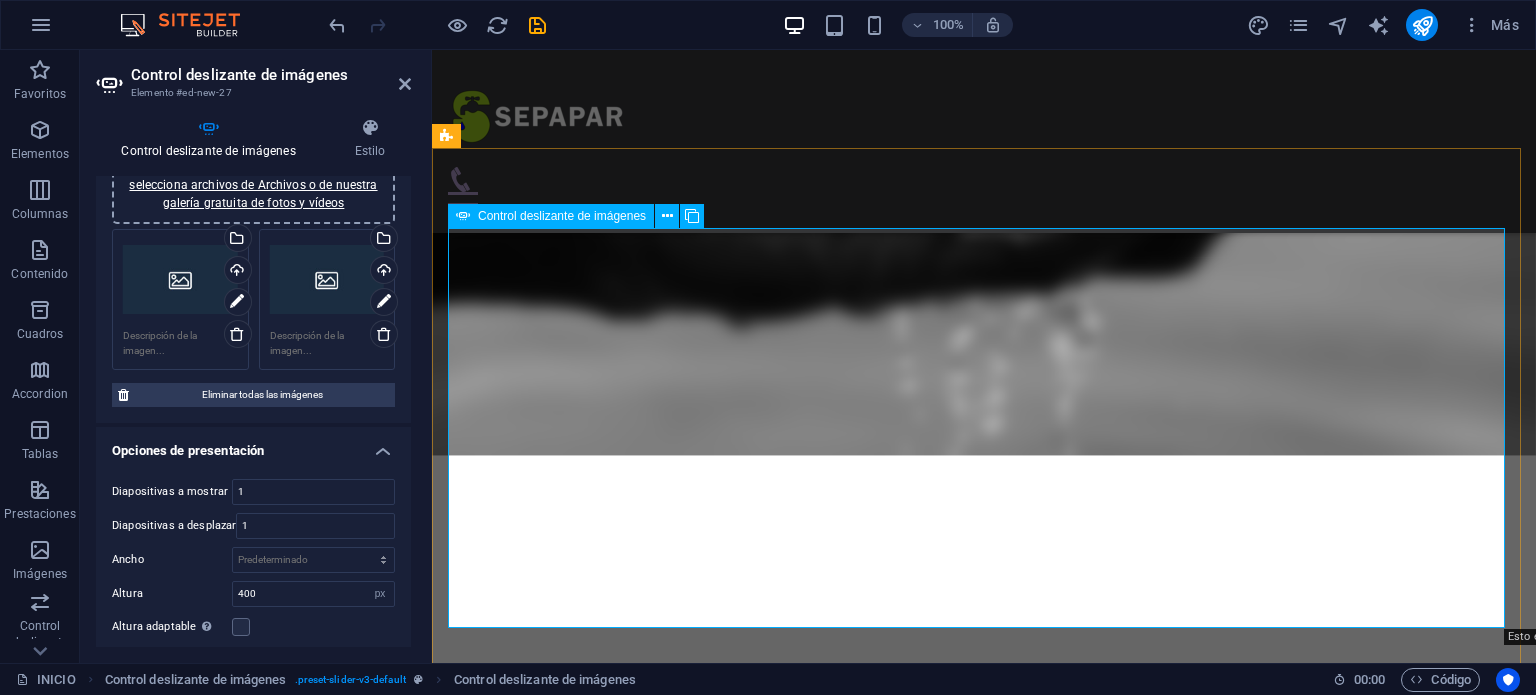 click at bounding box center (984, 804) 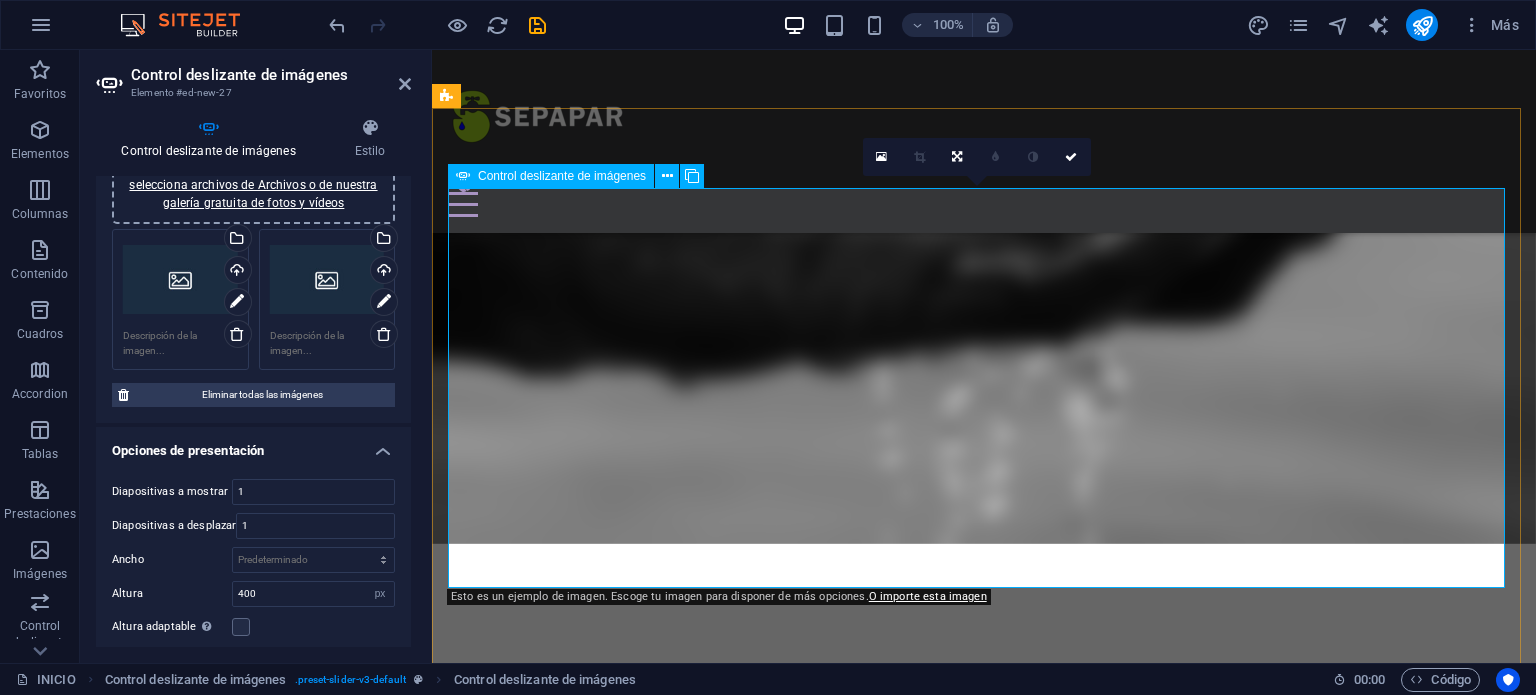 scroll, scrollTop: 1000, scrollLeft: 0, axis: vertical 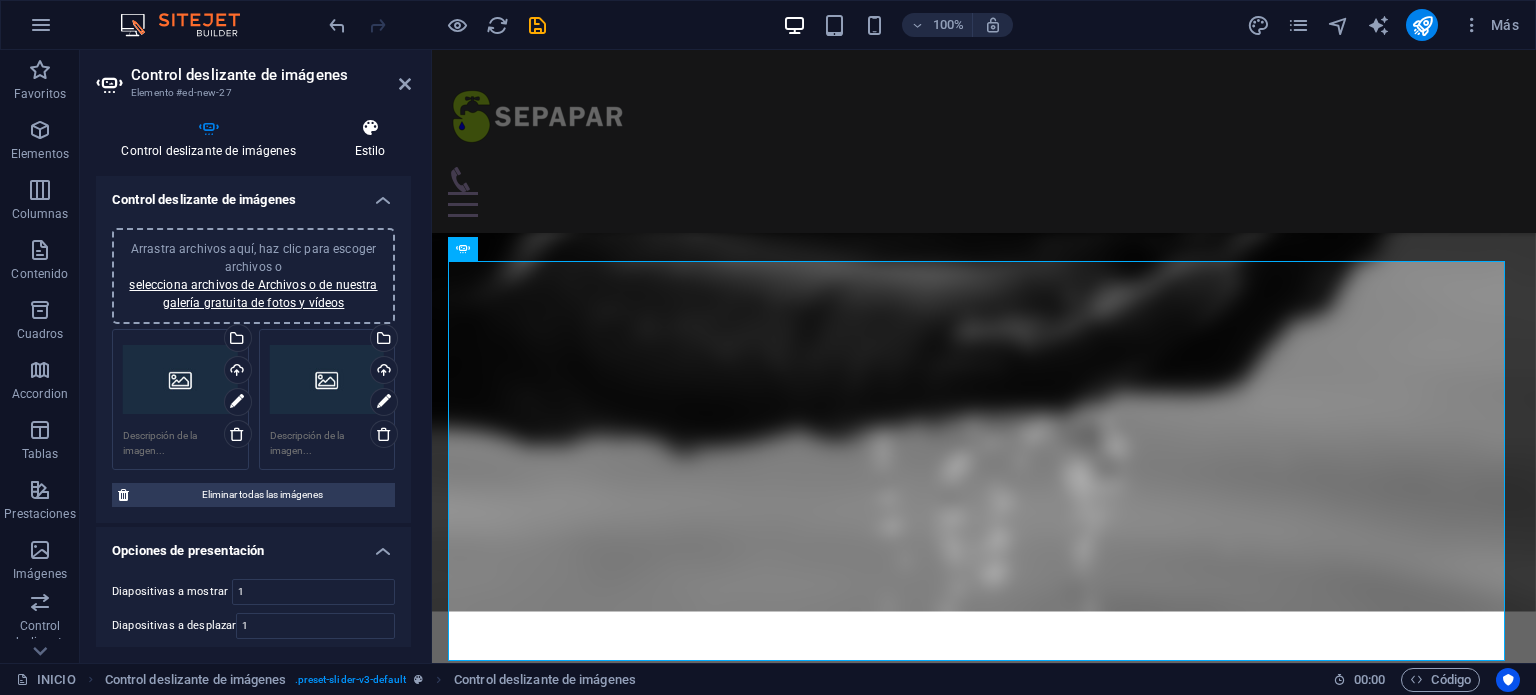 click on "Estilo" at bounding box center (370, 139) 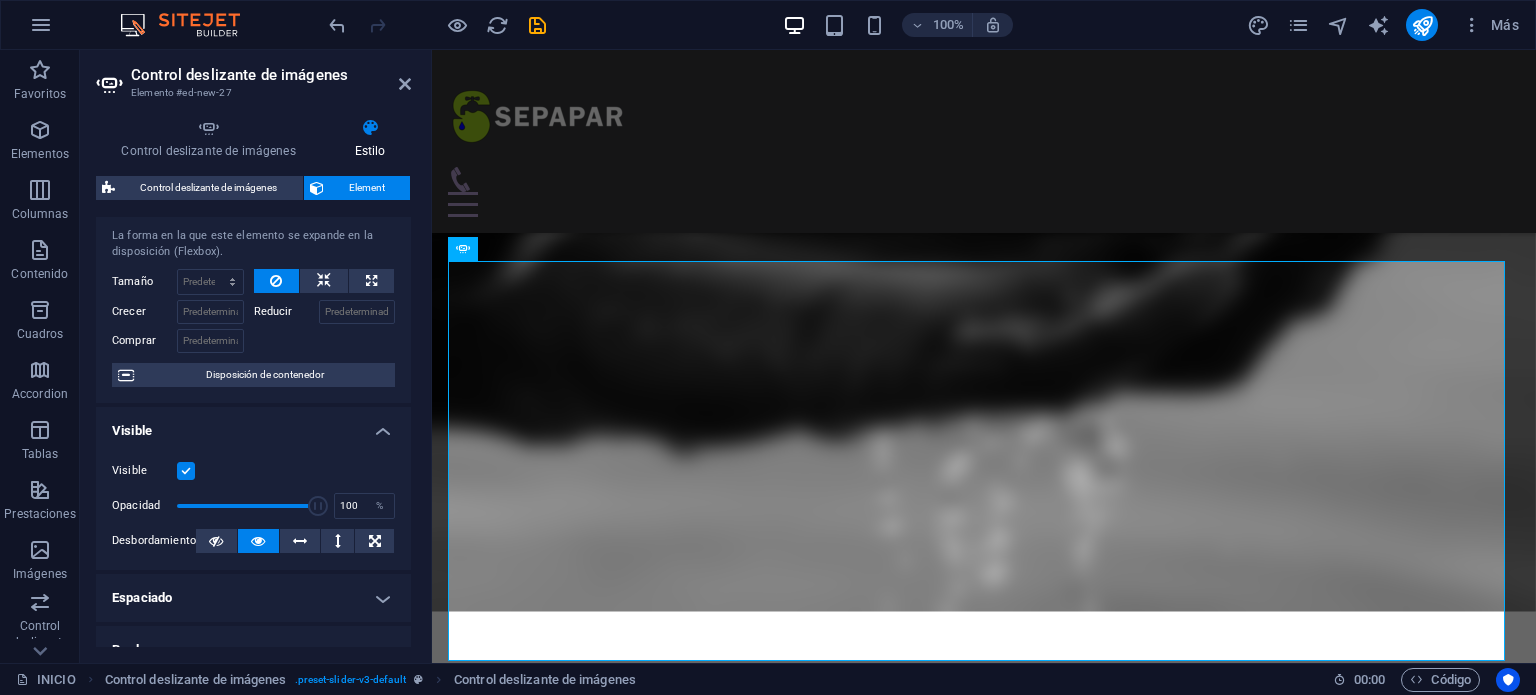 scroll, scrollTop: 0, scrollLeft: 0, axis: both 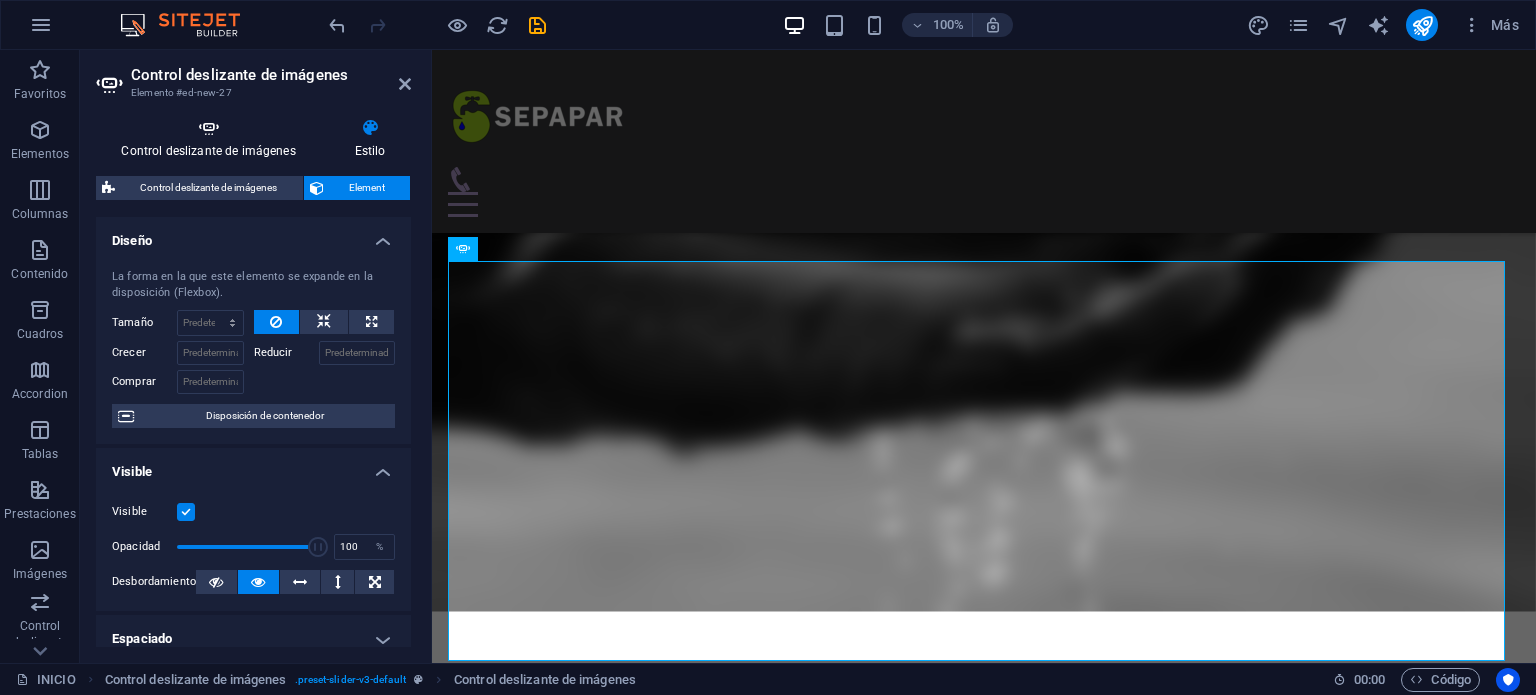 click at bounding box center [208, 128] 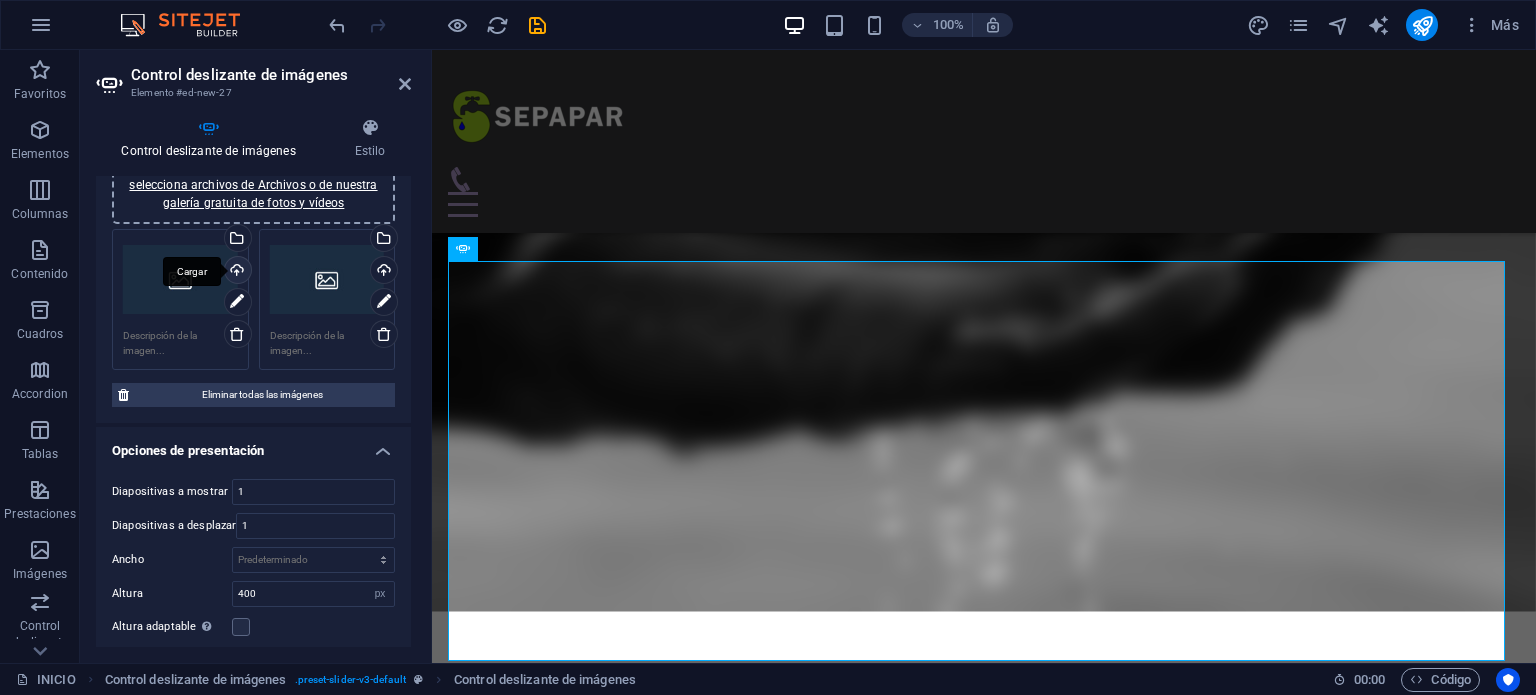 scroll, scrollTop: 0, scrollLeft: 0, axis: both 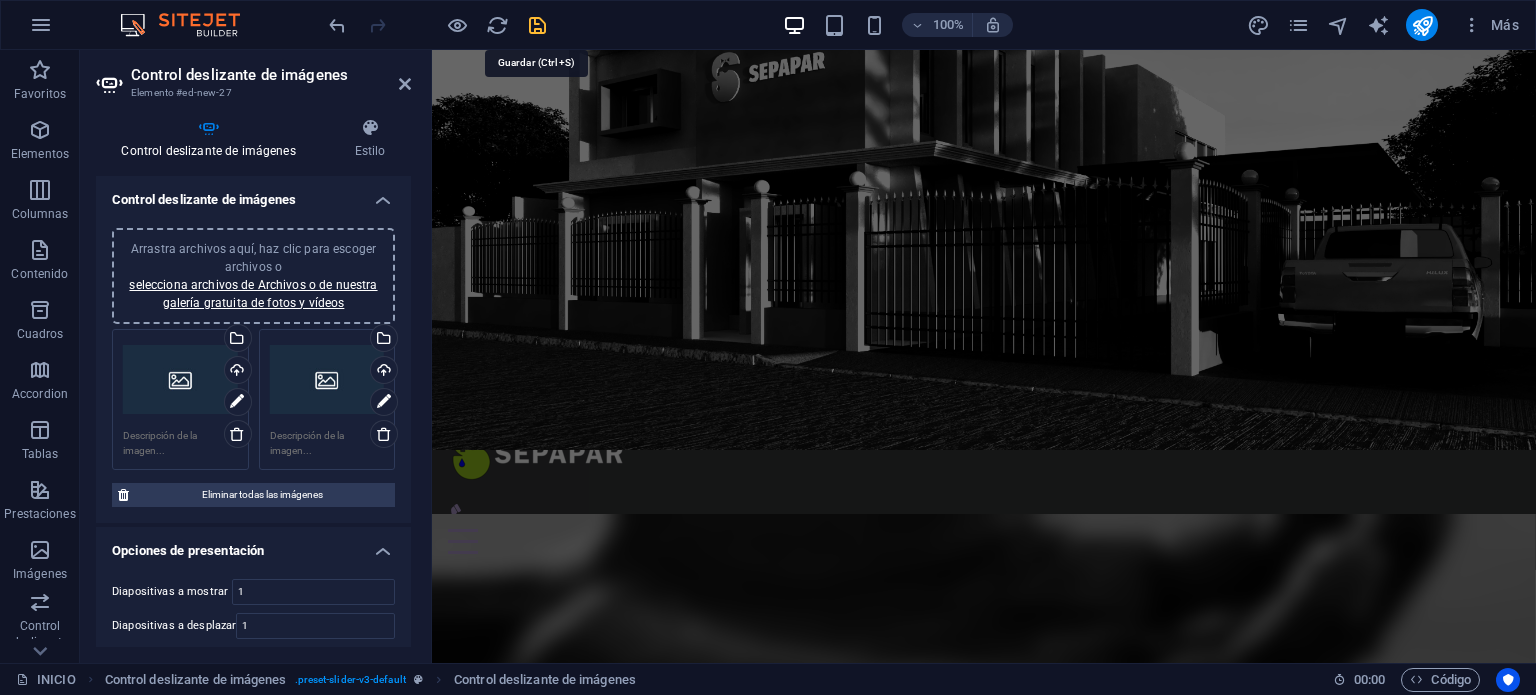click at bounding box center (537, 25) 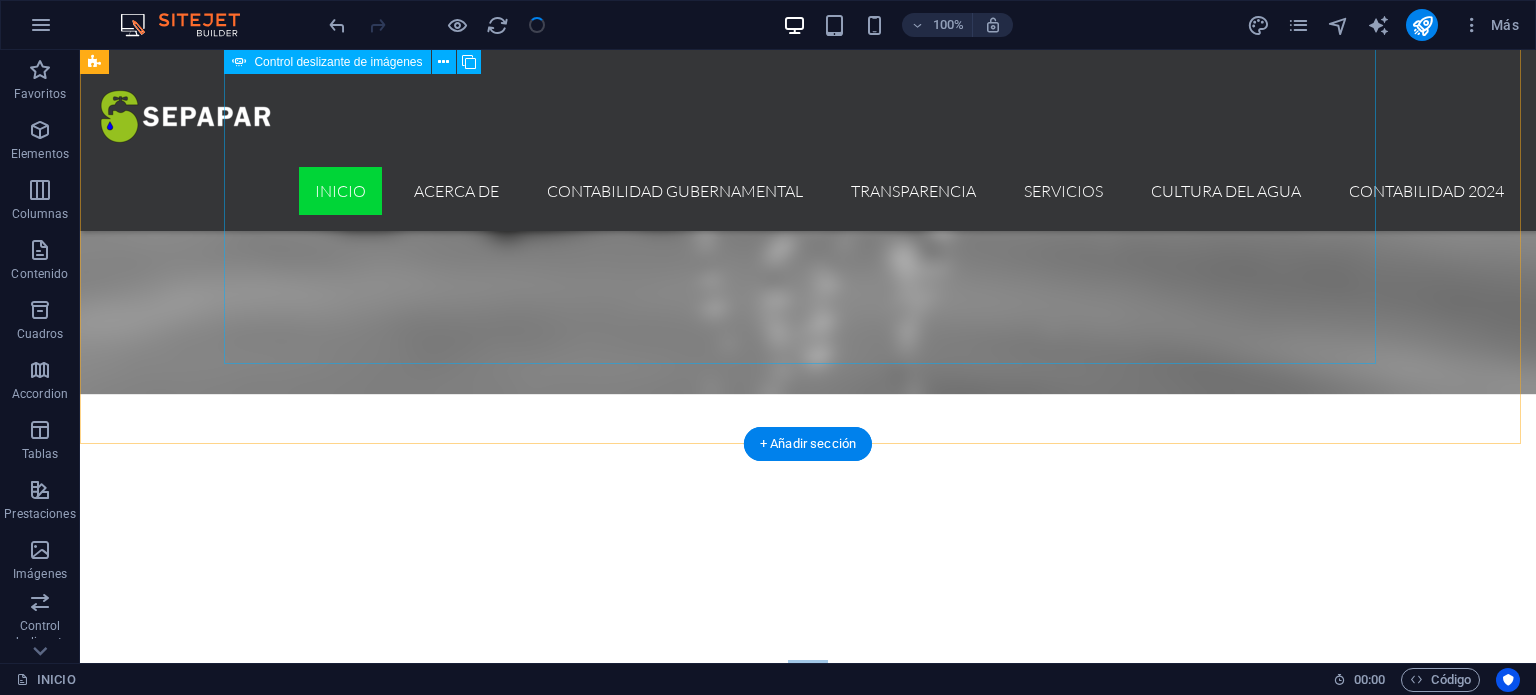 scroll, scrollTop: 976, scrollLeft: 0, axis: vertical 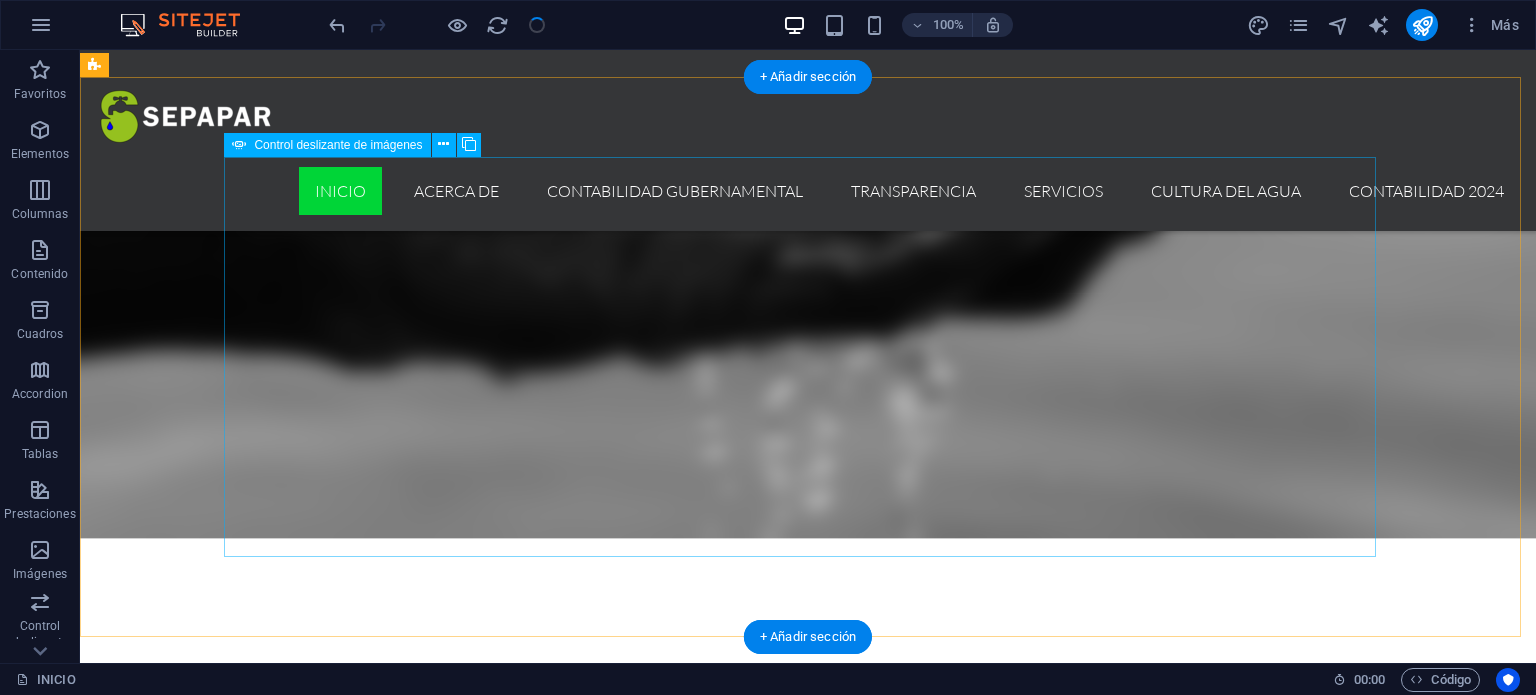 click at bounding box center [808, 830] 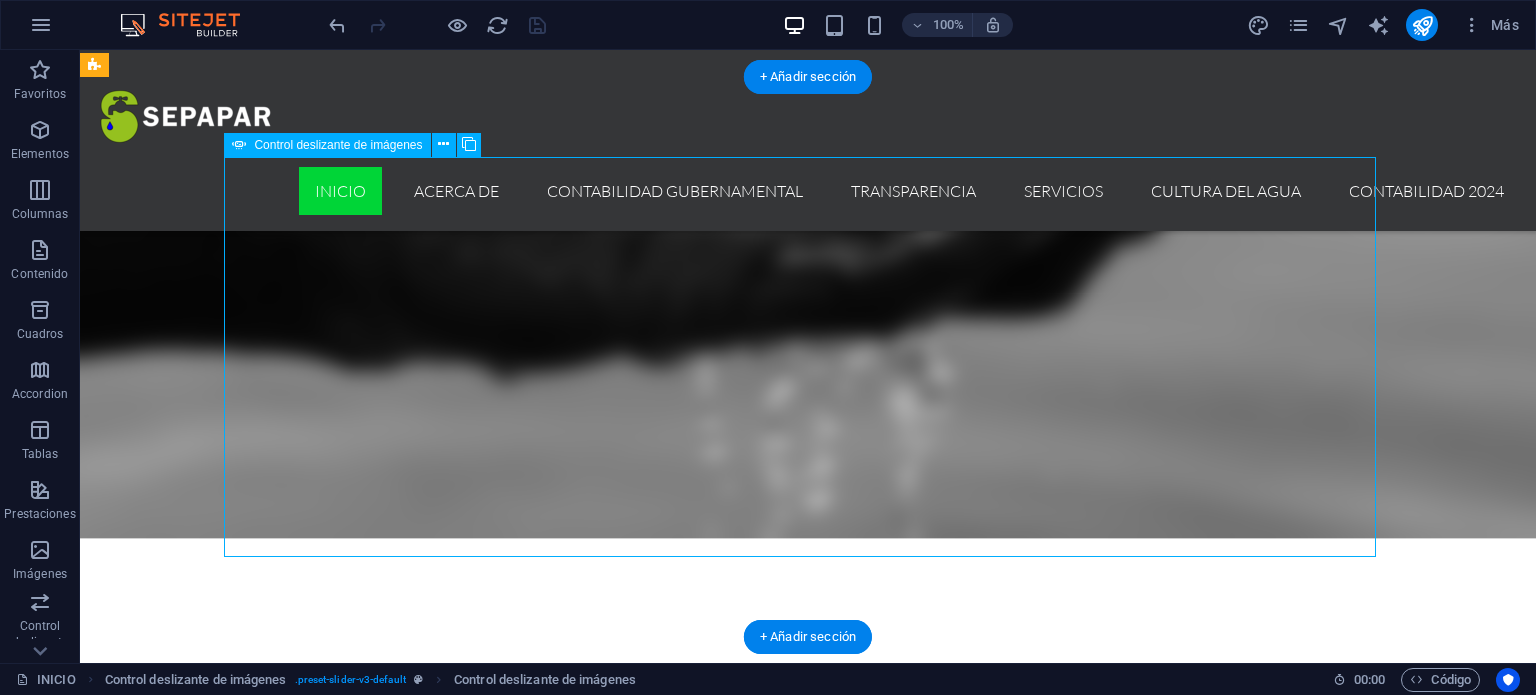 click at bounding box center [808, 830] 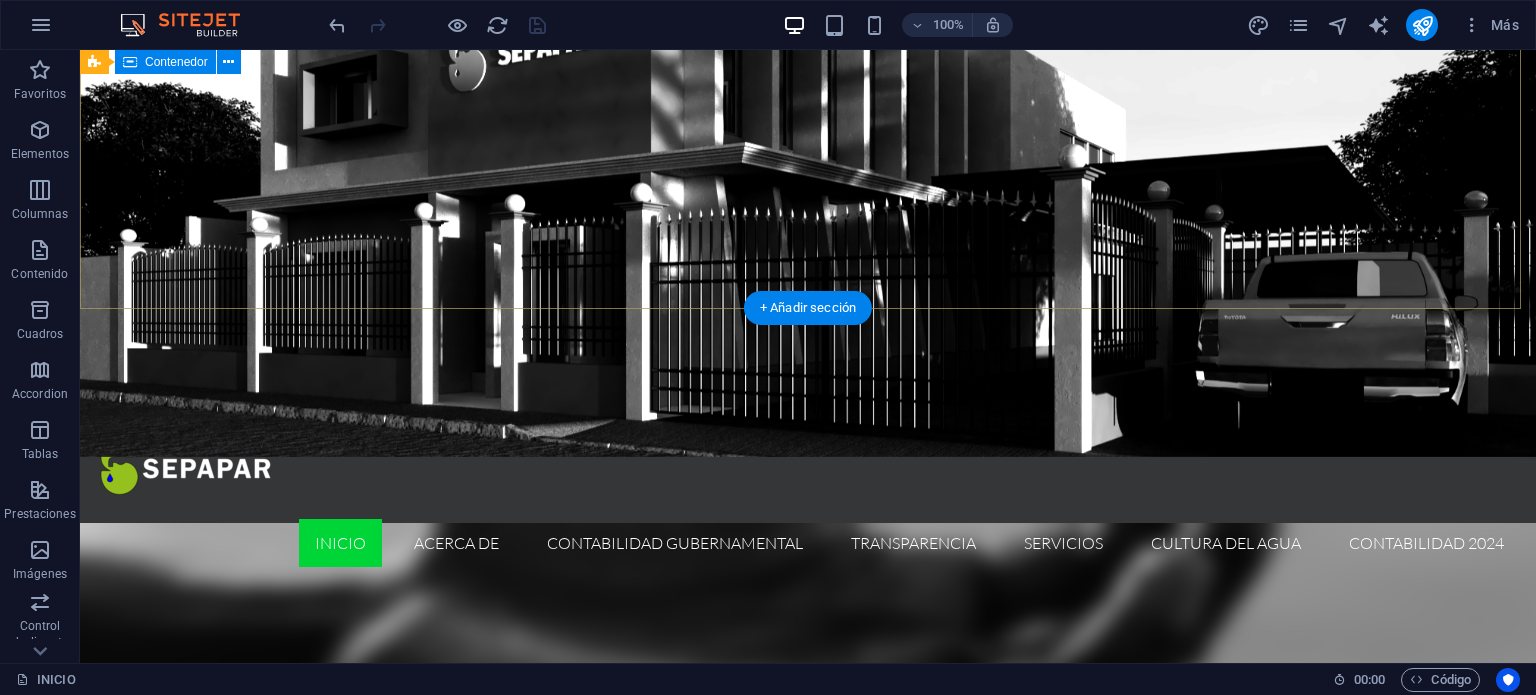 scroll, scrollTop: 376, scrollLeft: 0, axis: vertical 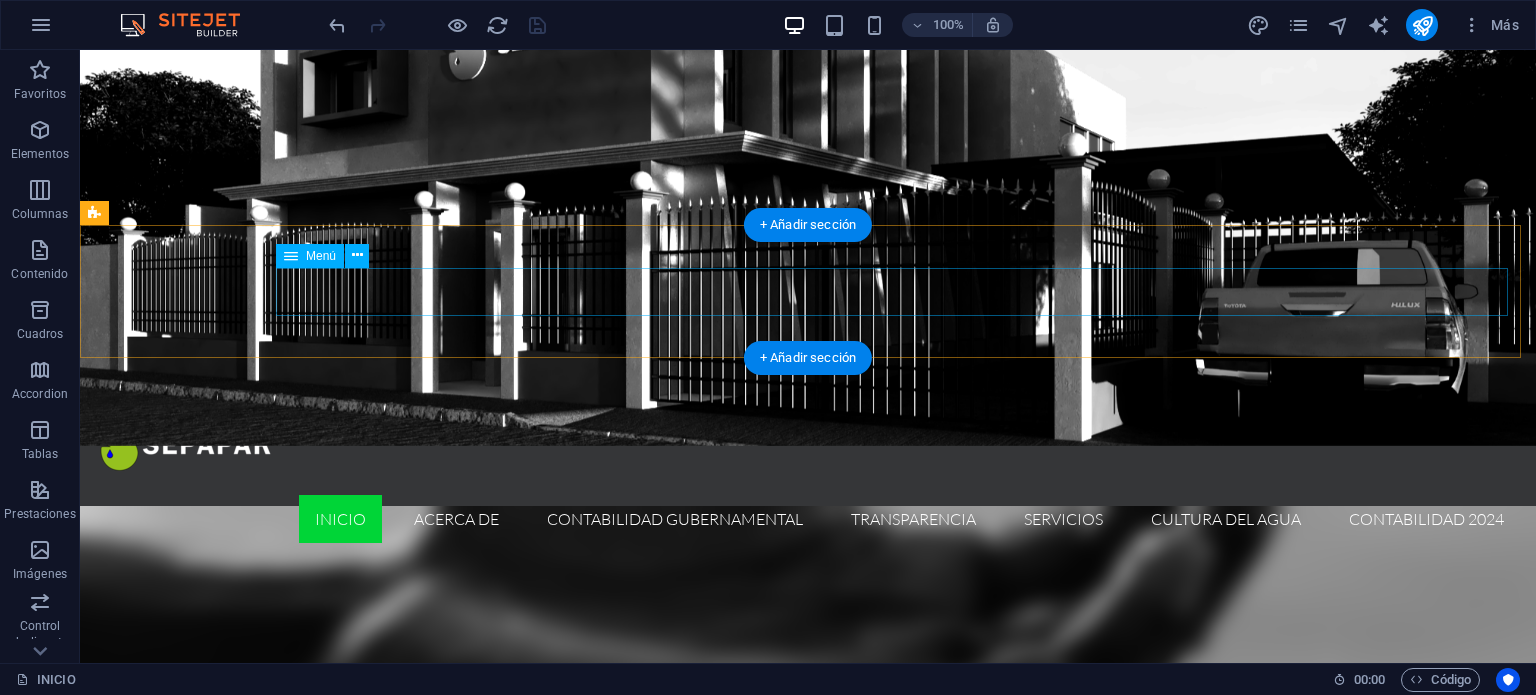 click on "INICIO ACERCA DE CONTABILIDAD GUBERNAMENTAL CONTABILIDAD 2024 TRANSPARENCIA SERVICIOS CULTURA DEL AGUA CONTABILIDAD 2024" at bounding box center (808, 519) 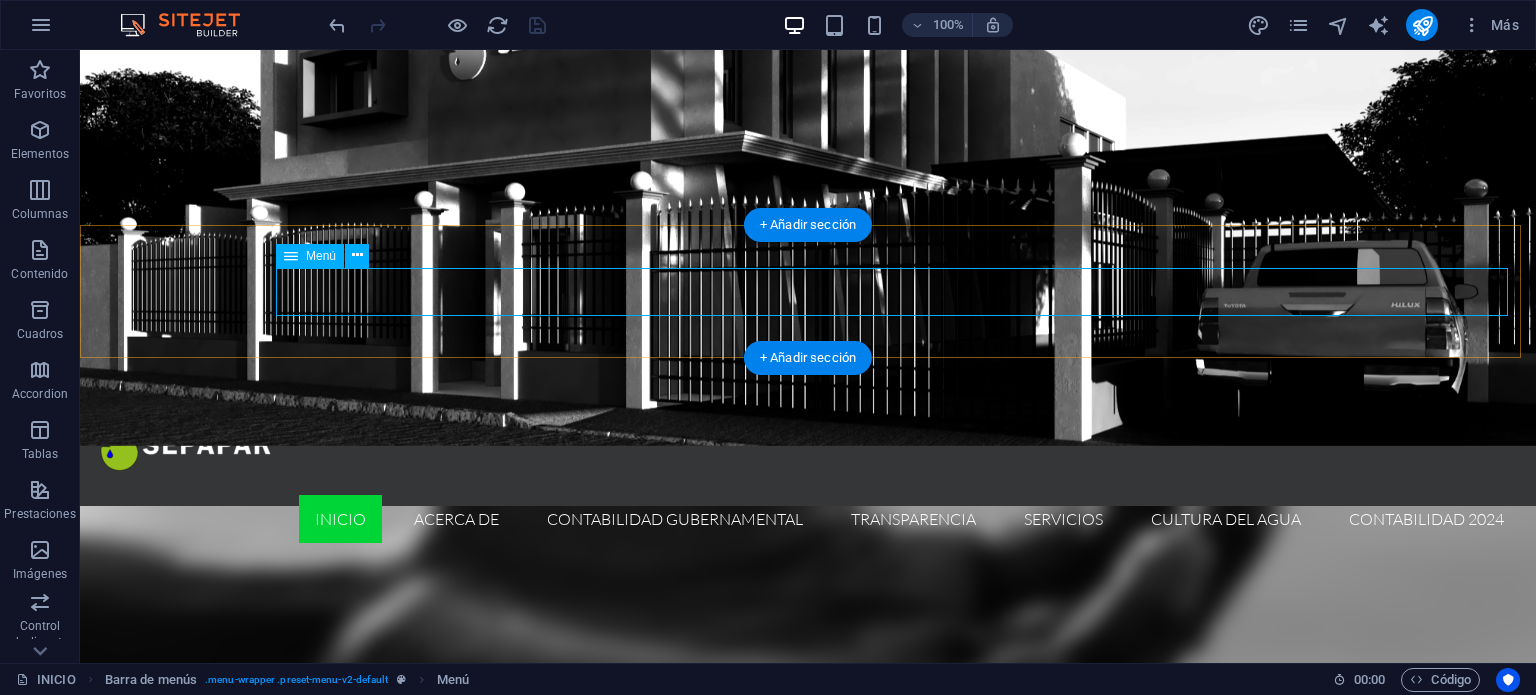 click on "INICIO ACERCA DE CONTABILIDAD GUBERNAMENTAL CONTABILIDAD 2024 TRANSPARENCIA SERVICIOS CULTURA DEL AGUA CONTABILIDAD 2024" at bounding box center [808, 519] 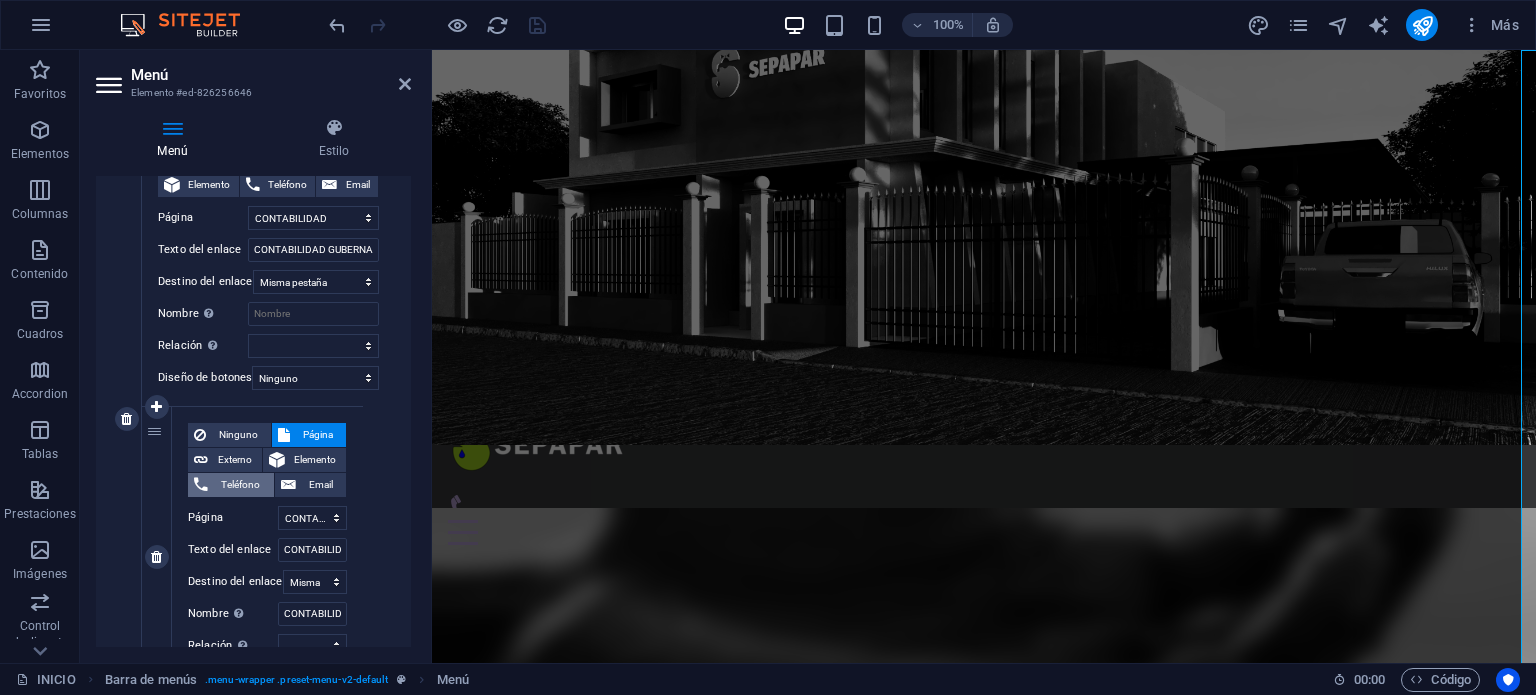 scroll, scrollTop: 900, scrollLeft: 0, axis: vertical 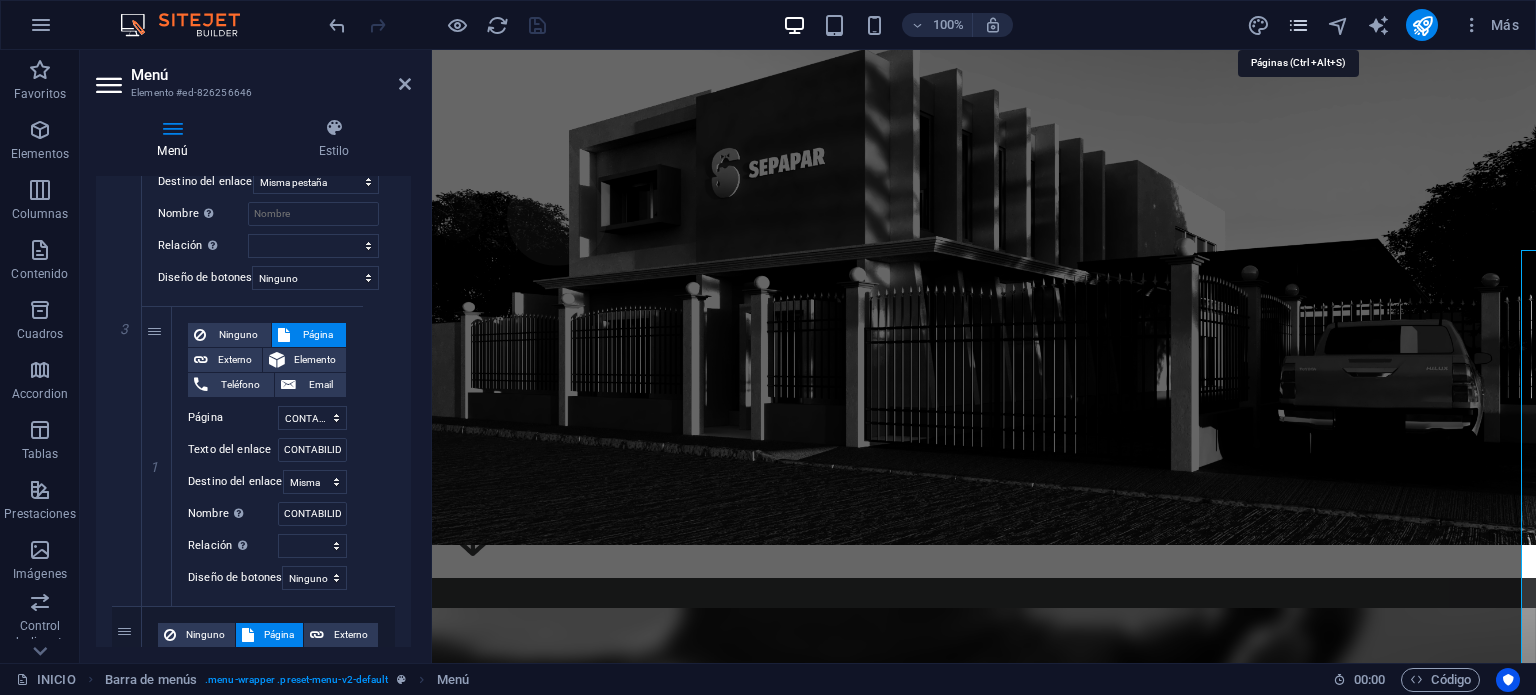 click at bounding box center (1298, 25) 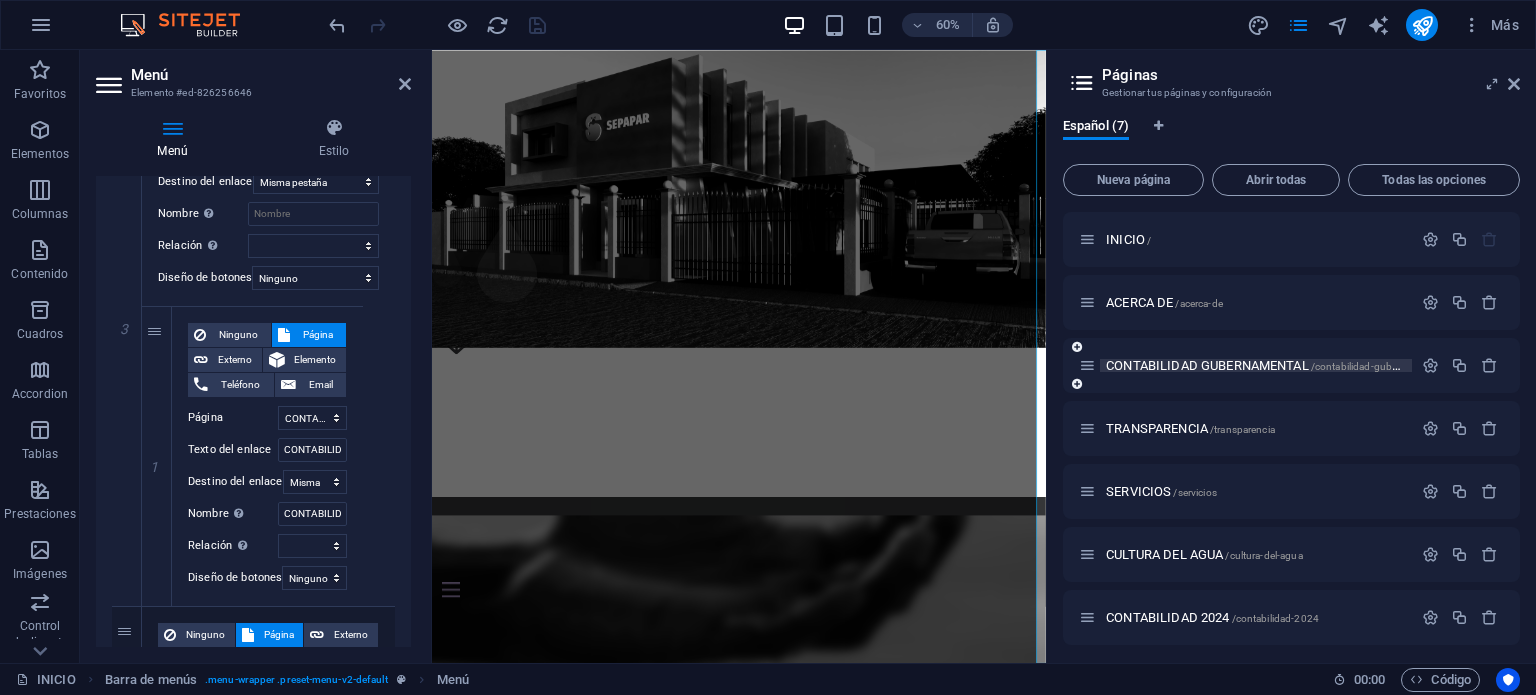 click on "CONTABILIDAD GUBERNAMENTAL /contabilidad-gubernamental" at bounding box center [1274, 365] 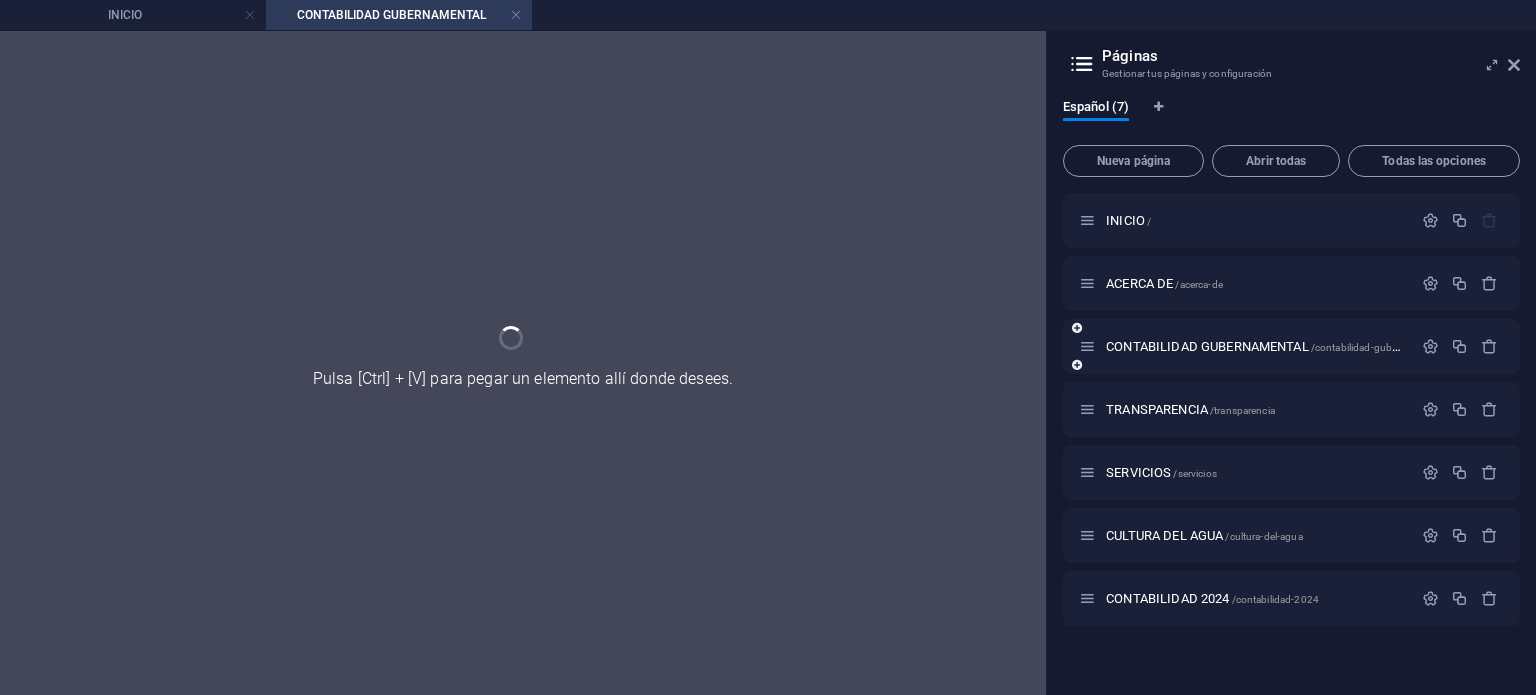 scroll, scrollTop: 0, scrollLeft: 0, axis: both 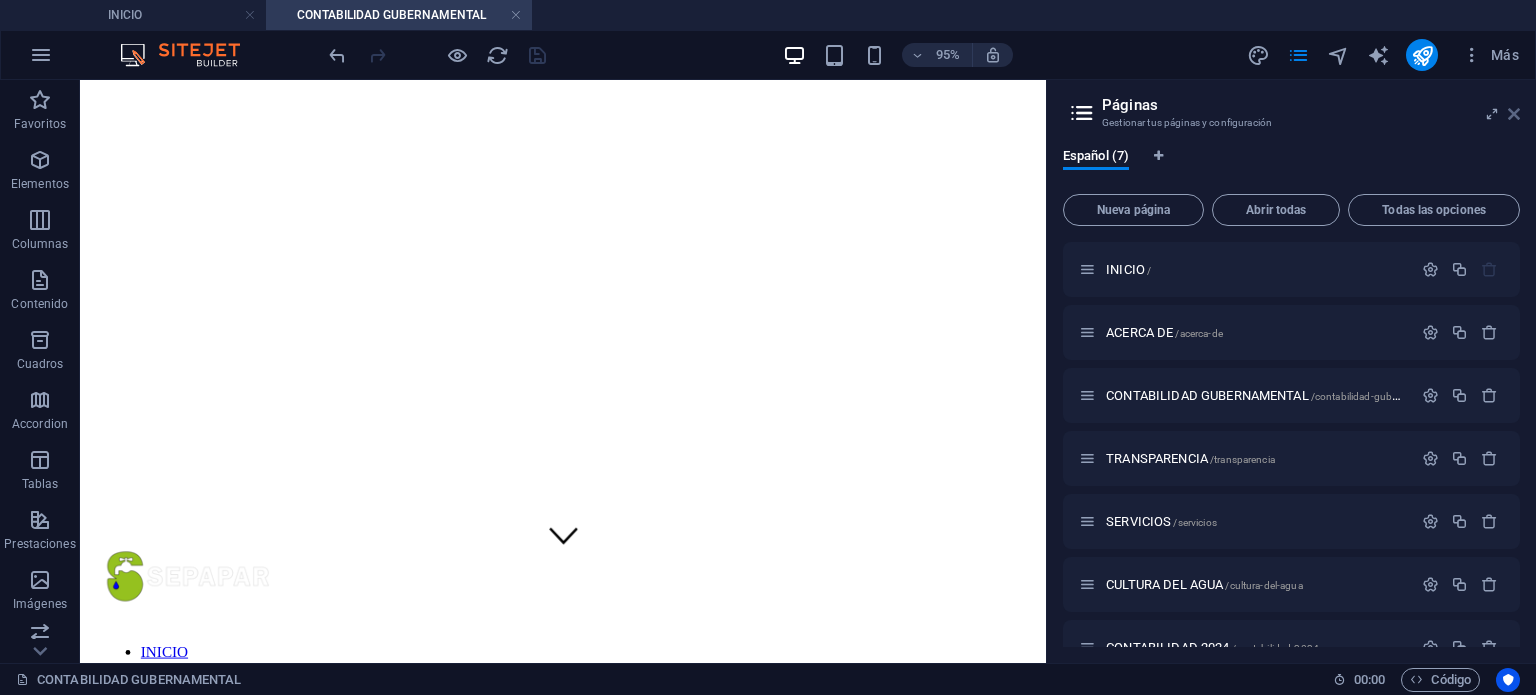 click at bounding box center (1514, 114) 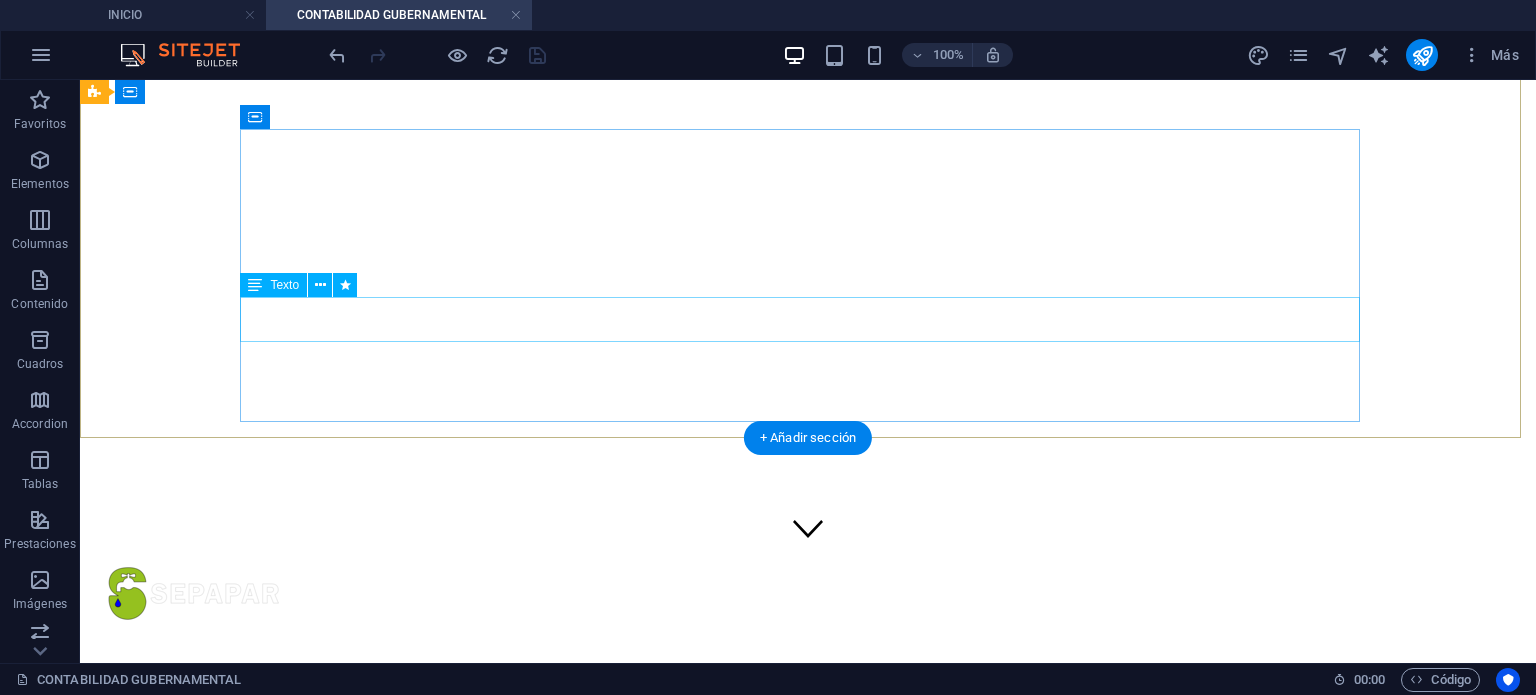 scroll, scrollTop: 0, scrollLeft: 0, axis: both 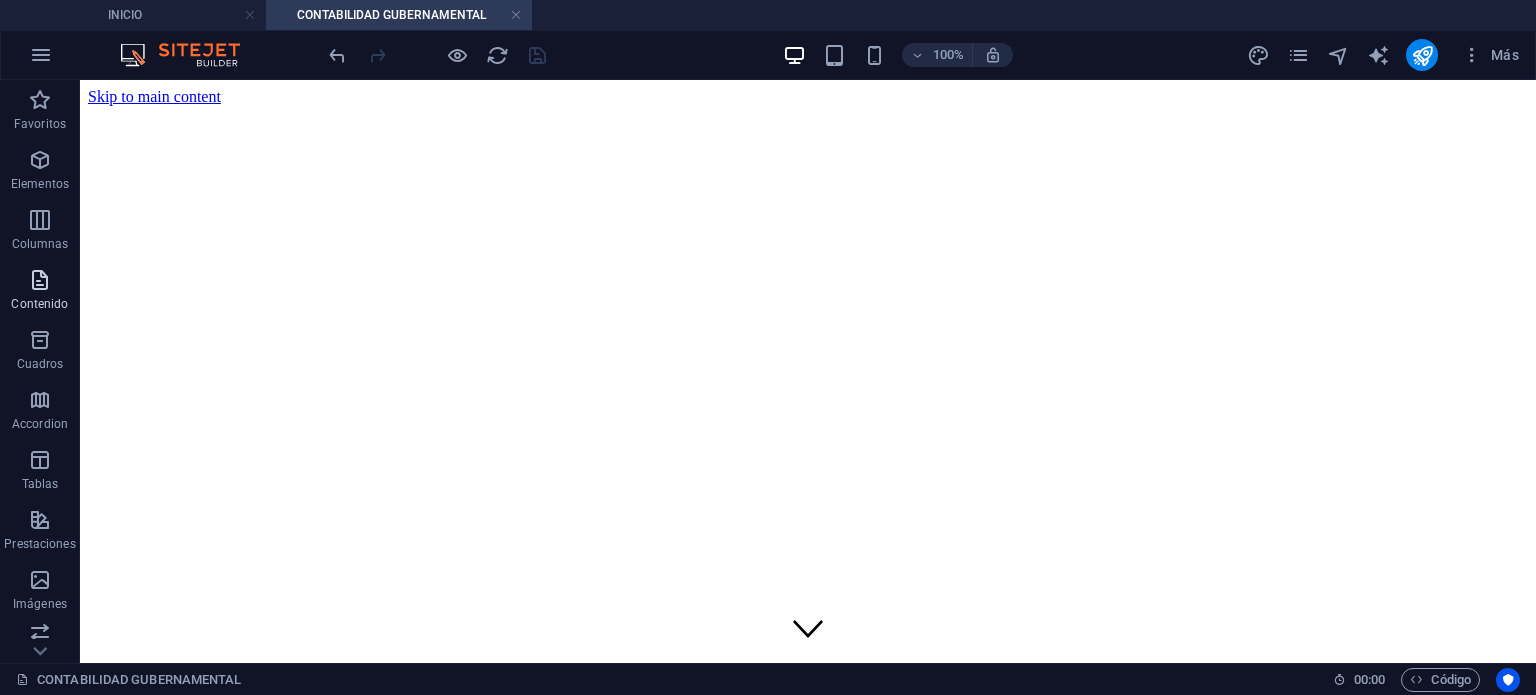 click on "Contenido" at bounding box center (40, 292) 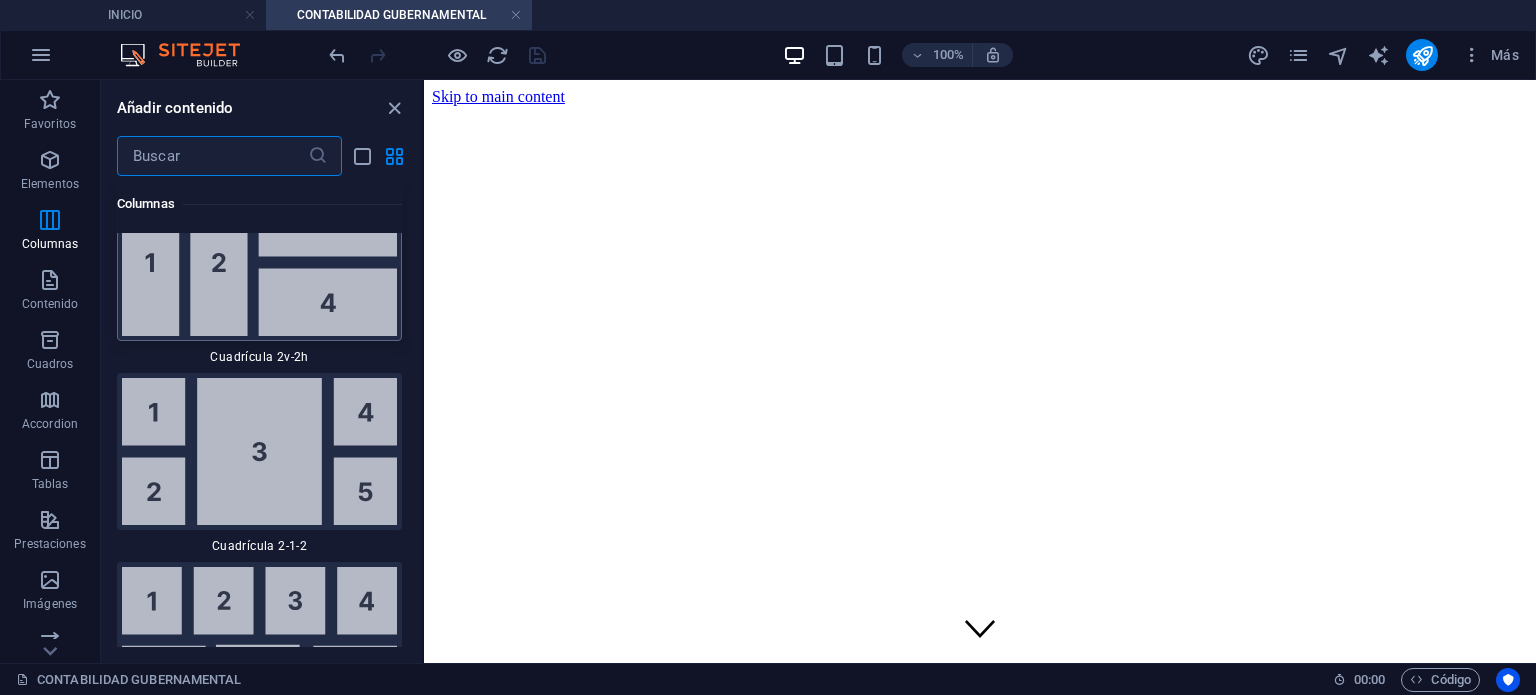 scroll, scrollTop: 6203, scrollLeft: 0, axis: vertical 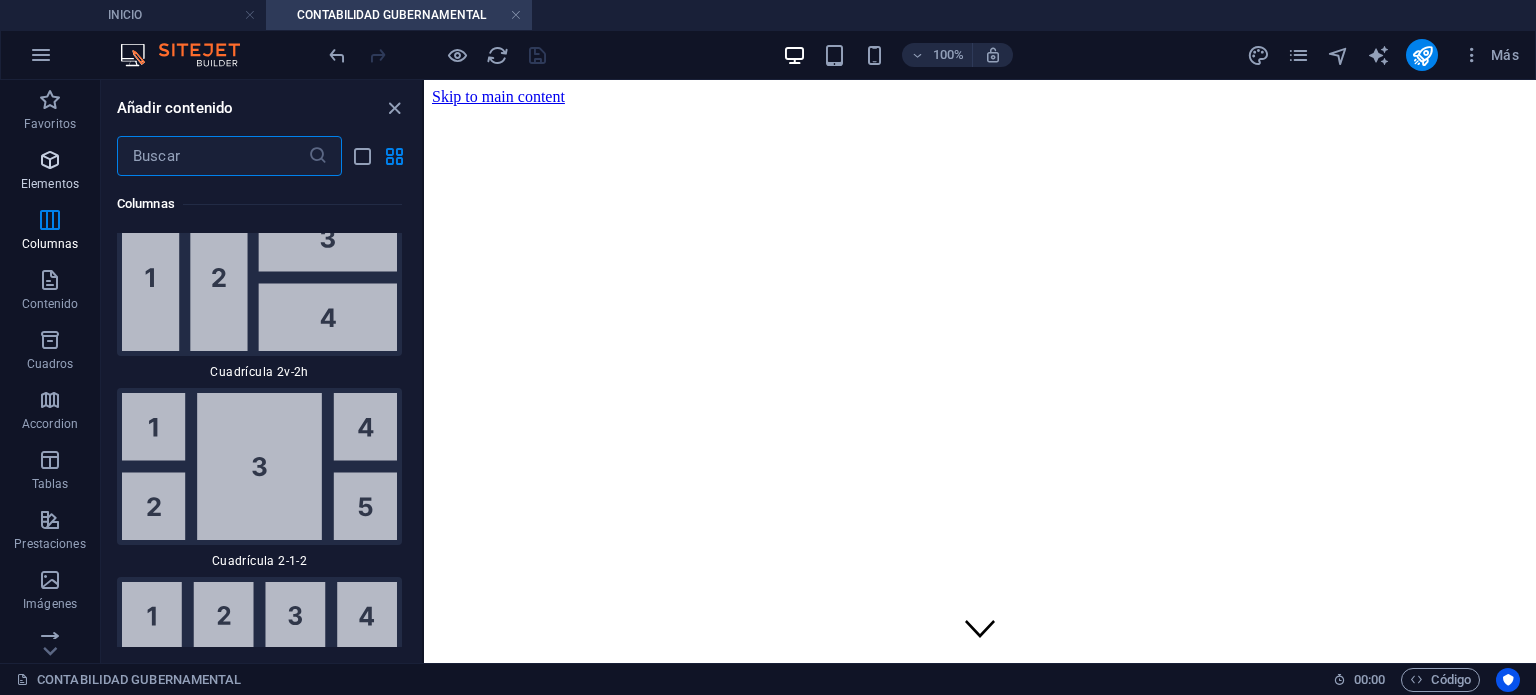 click at bounding box center (50, 160) 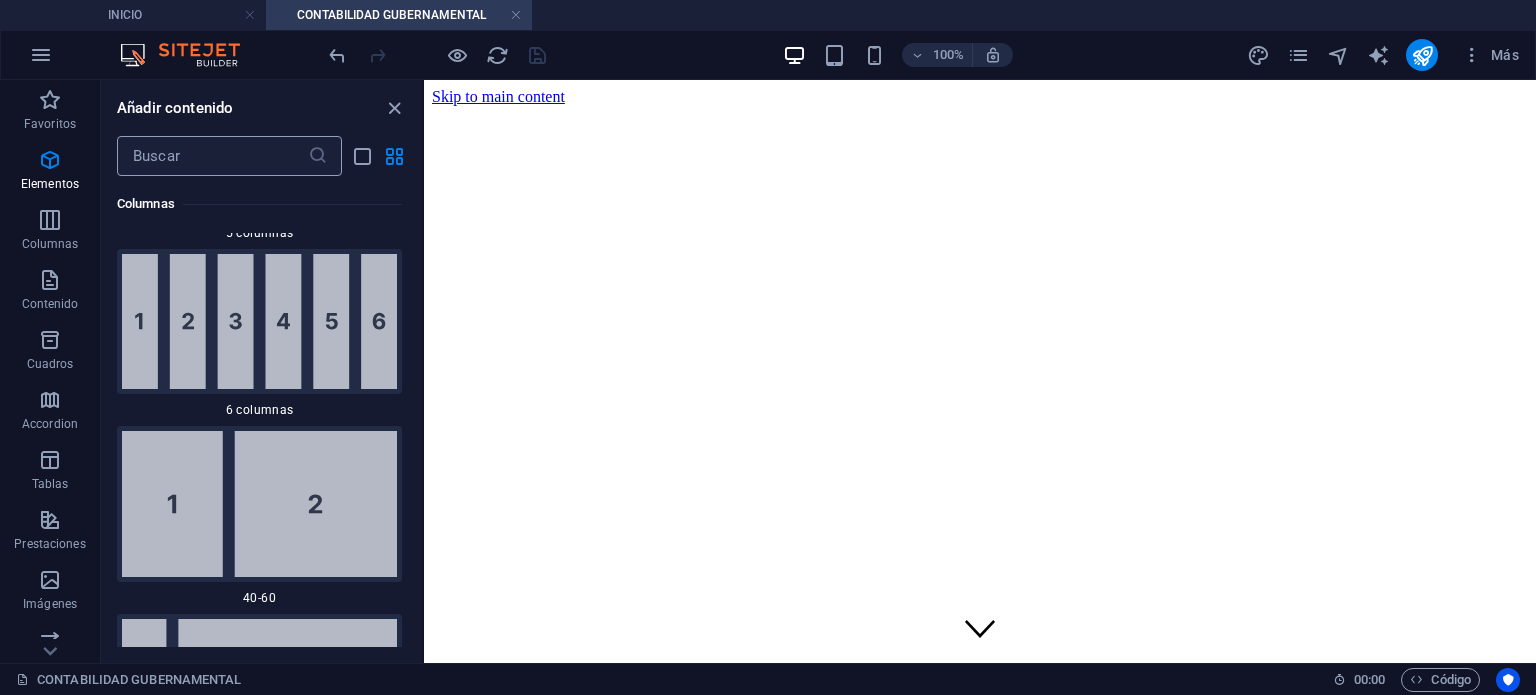 scroll, scrollTop: 613, scrollLeft: 0, axis: vertical 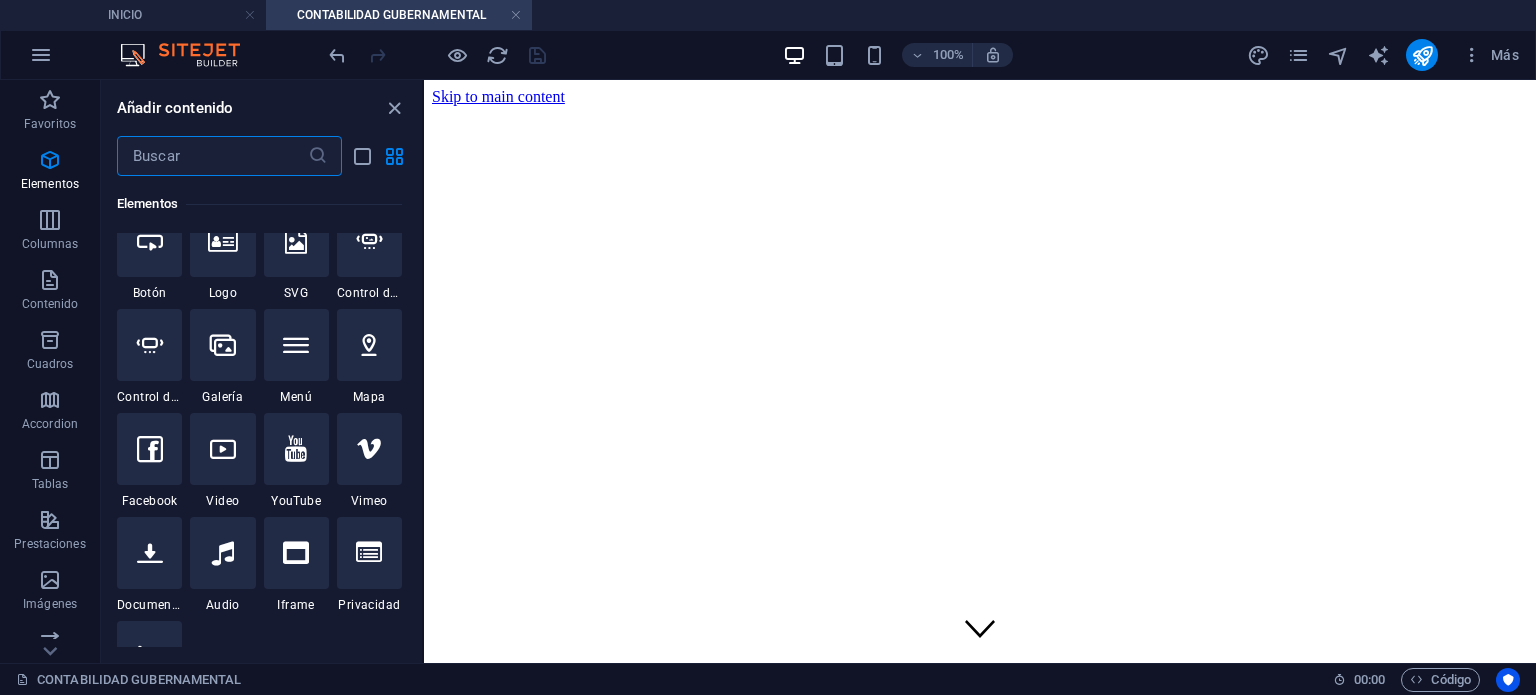 click at bounding box center [212, 156] 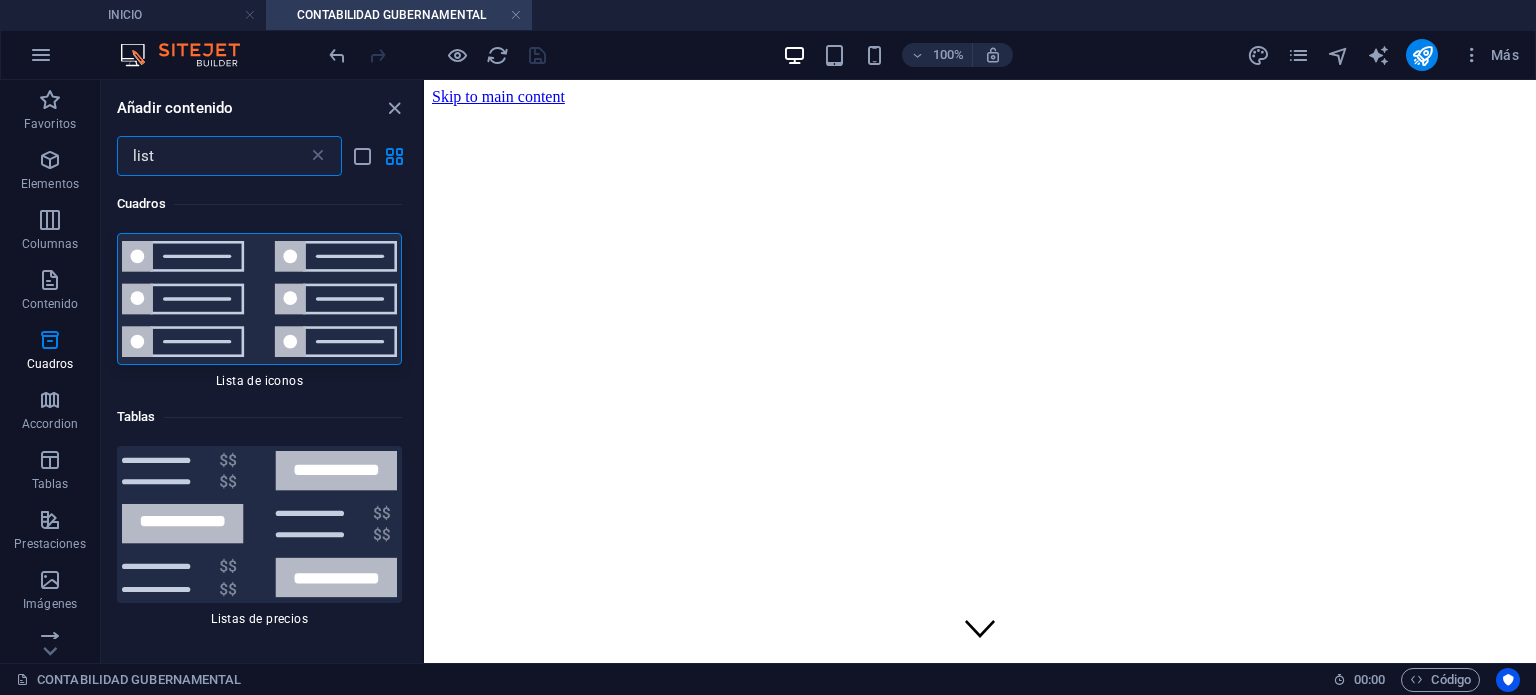 scroll, scrollTop: 0, scrollLeft: 0, axis: both 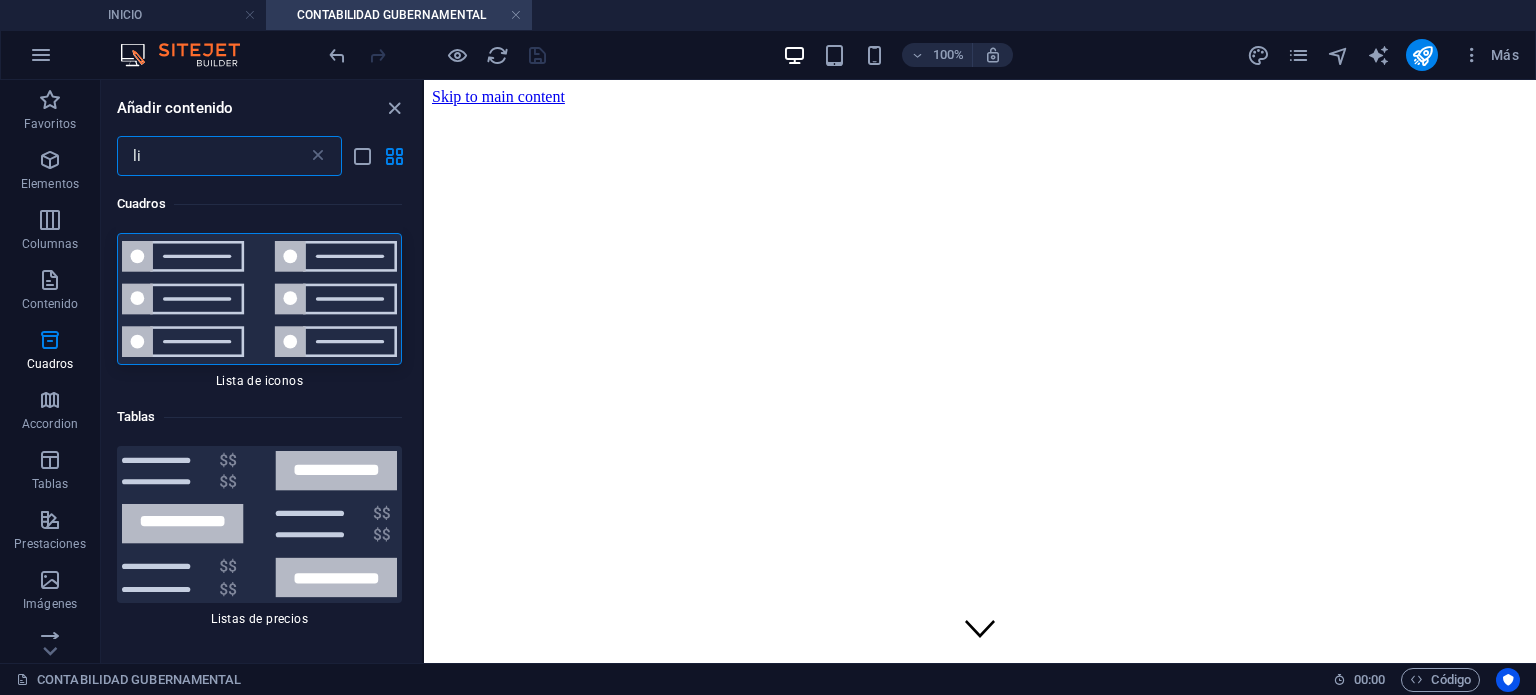 type on "l" 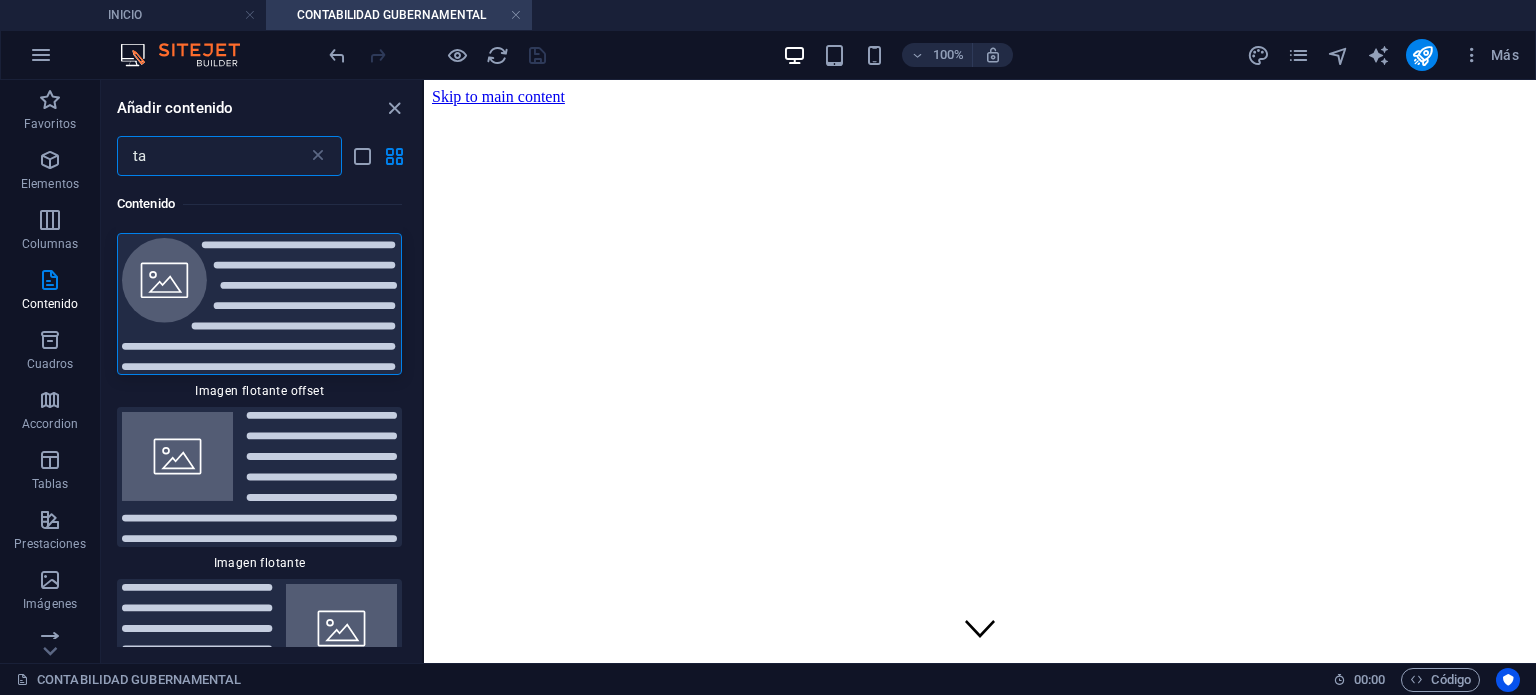 type on "t" 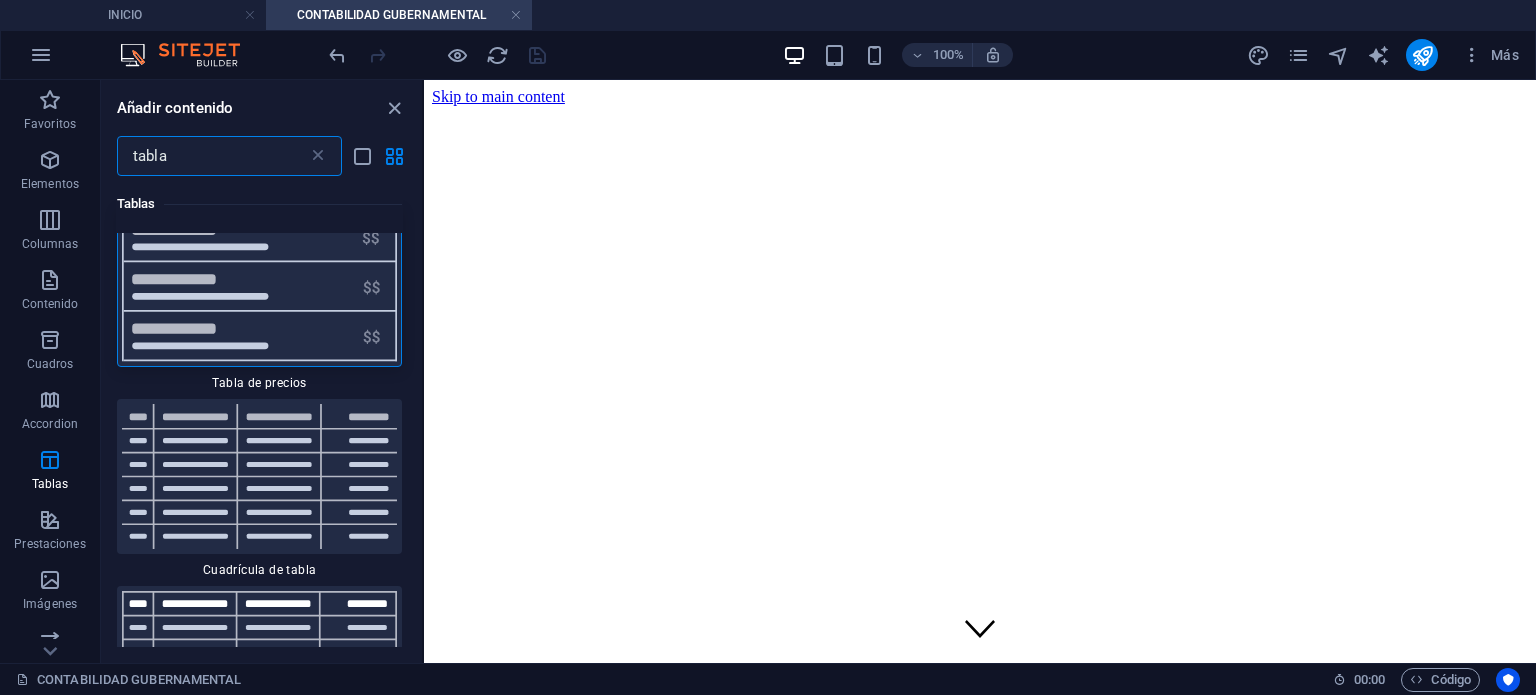 scroll, scrollTop: 0, scrollLeft: 0, axis: both 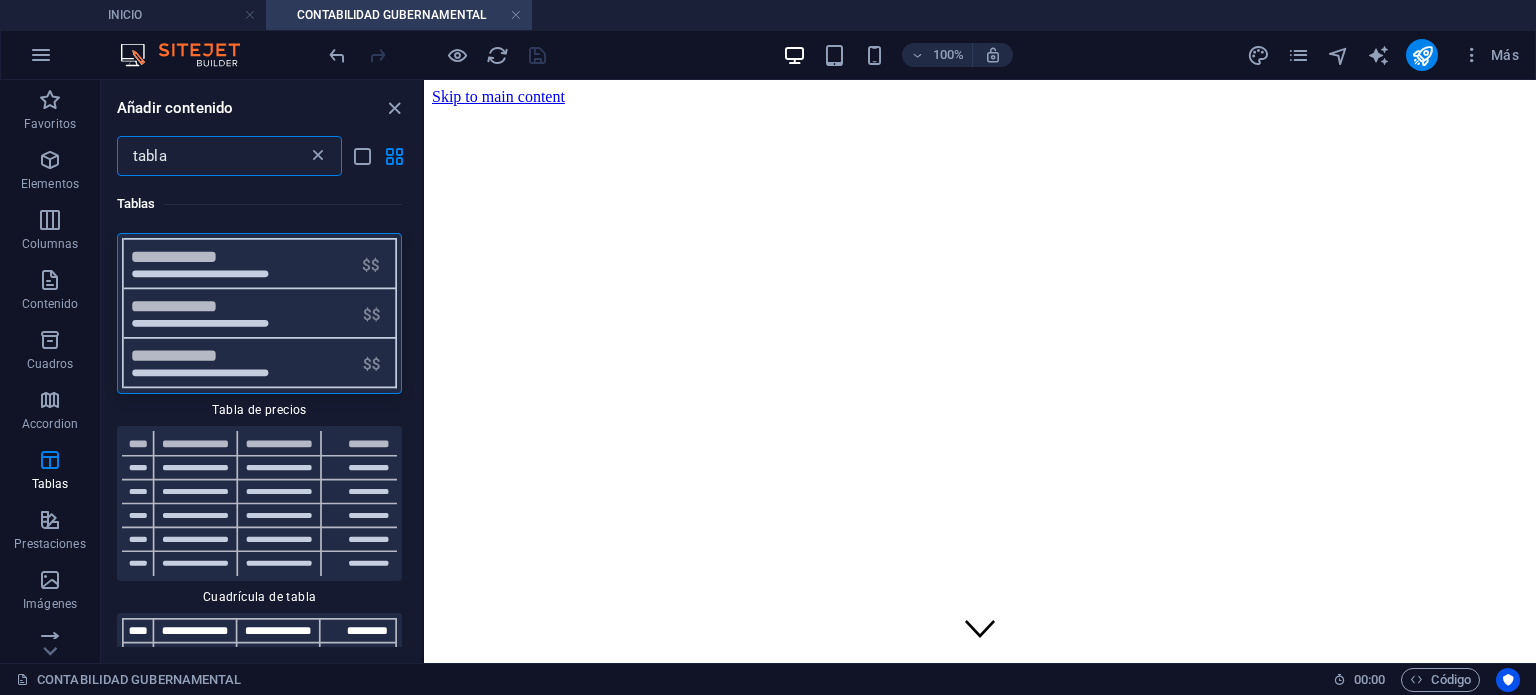 type on "tabla" 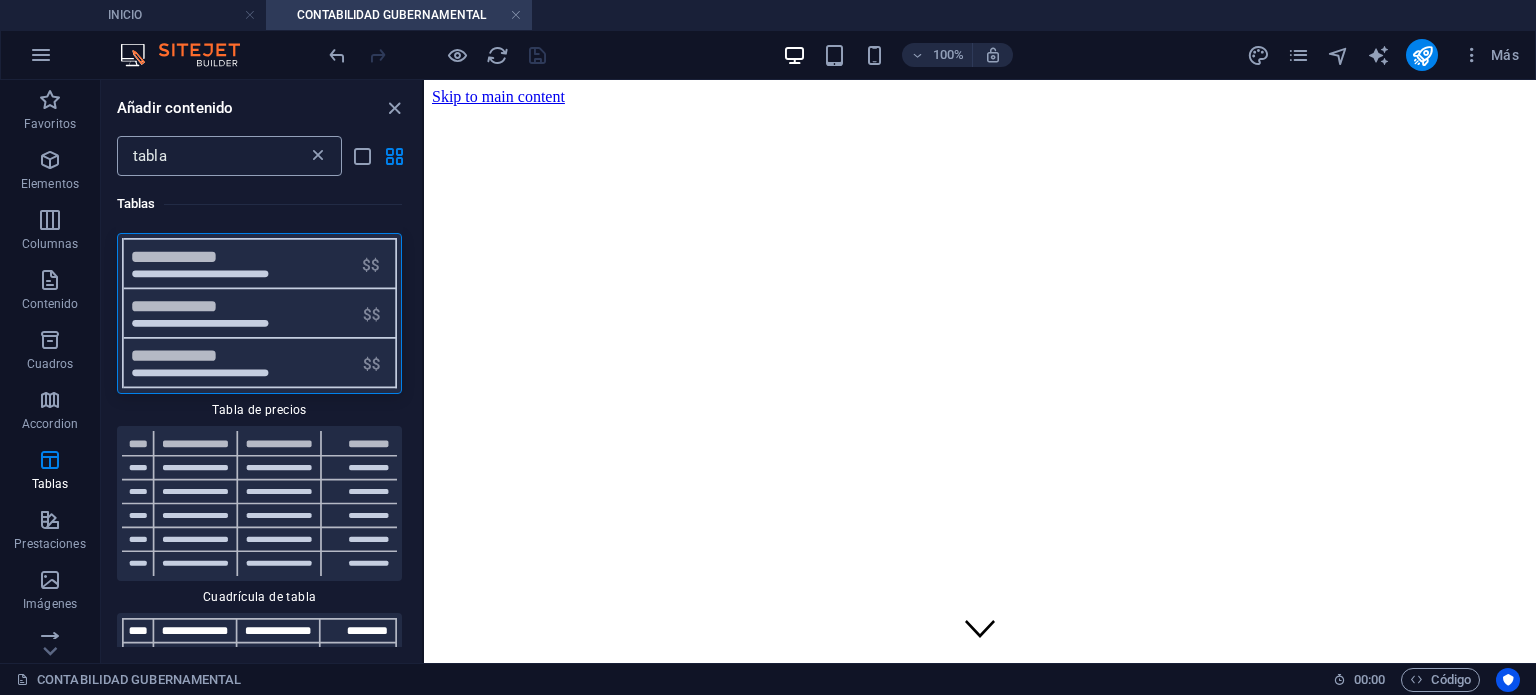 click at bounding box center [318, 156] 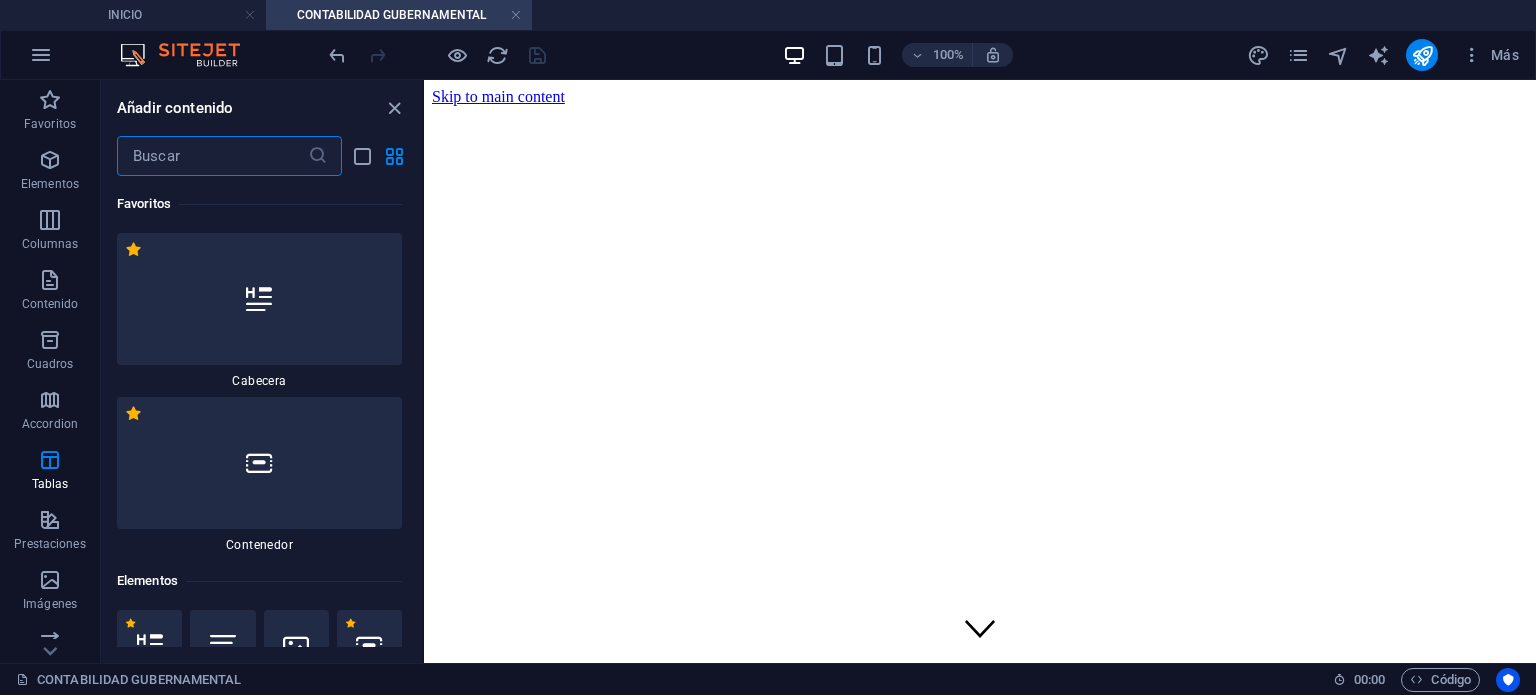 click at bounding box center (212, 156) 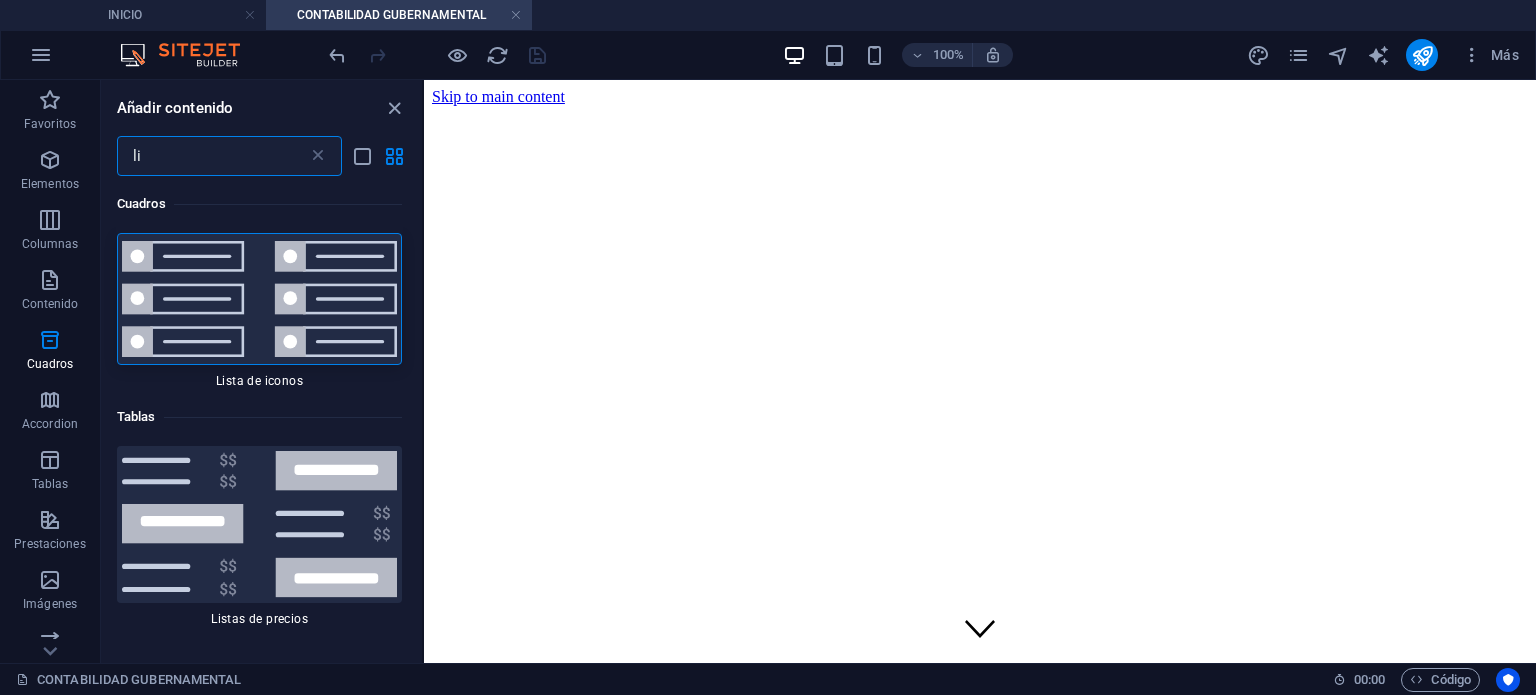 type on "l" 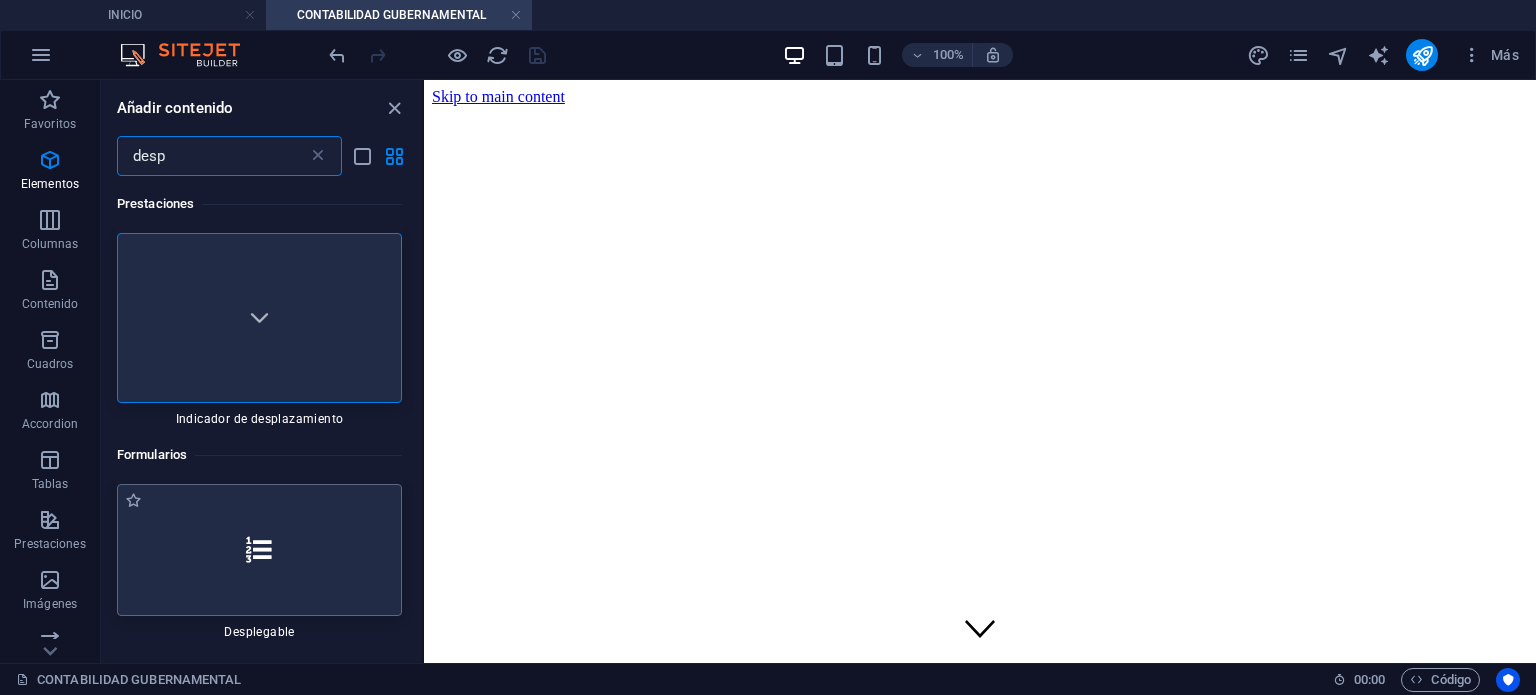 scroll, scrollTop: 200, scrollLeft: 0, axis: vertical 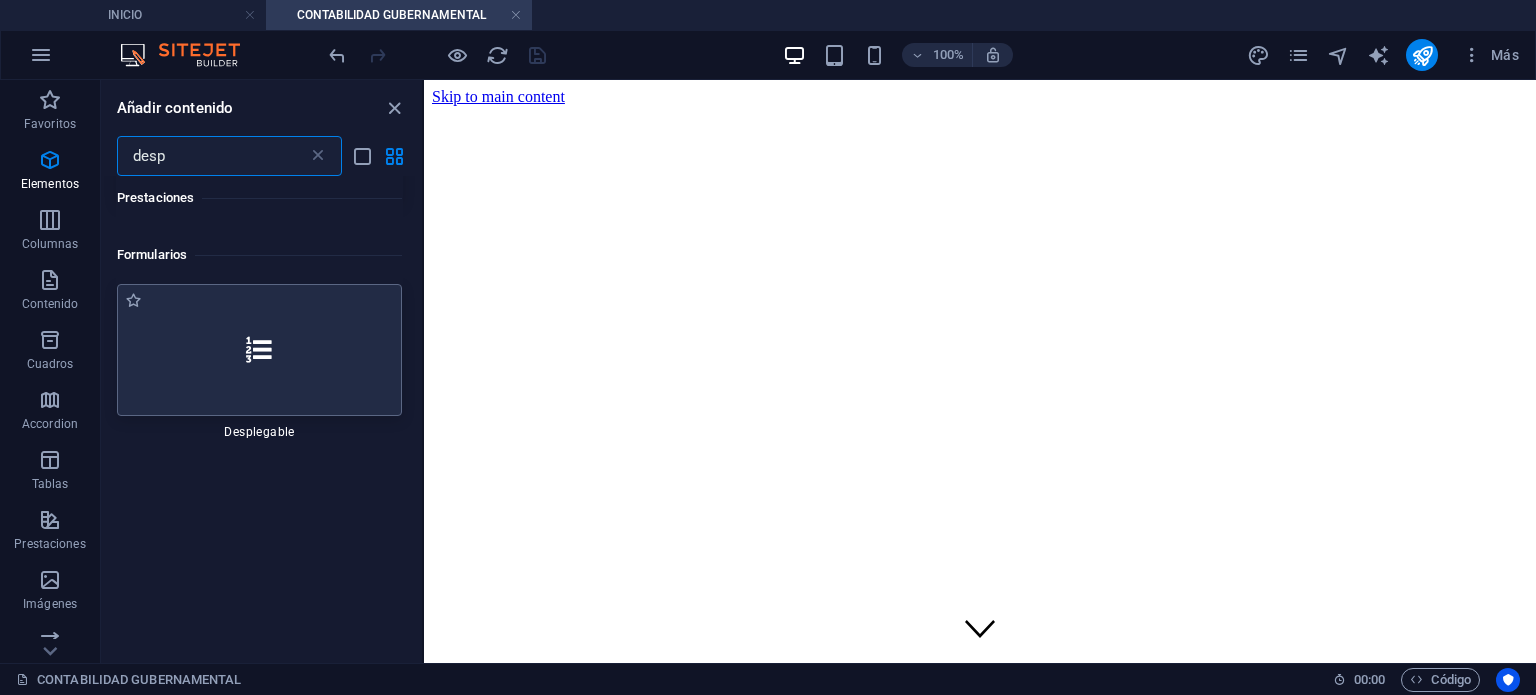 type on "desp" 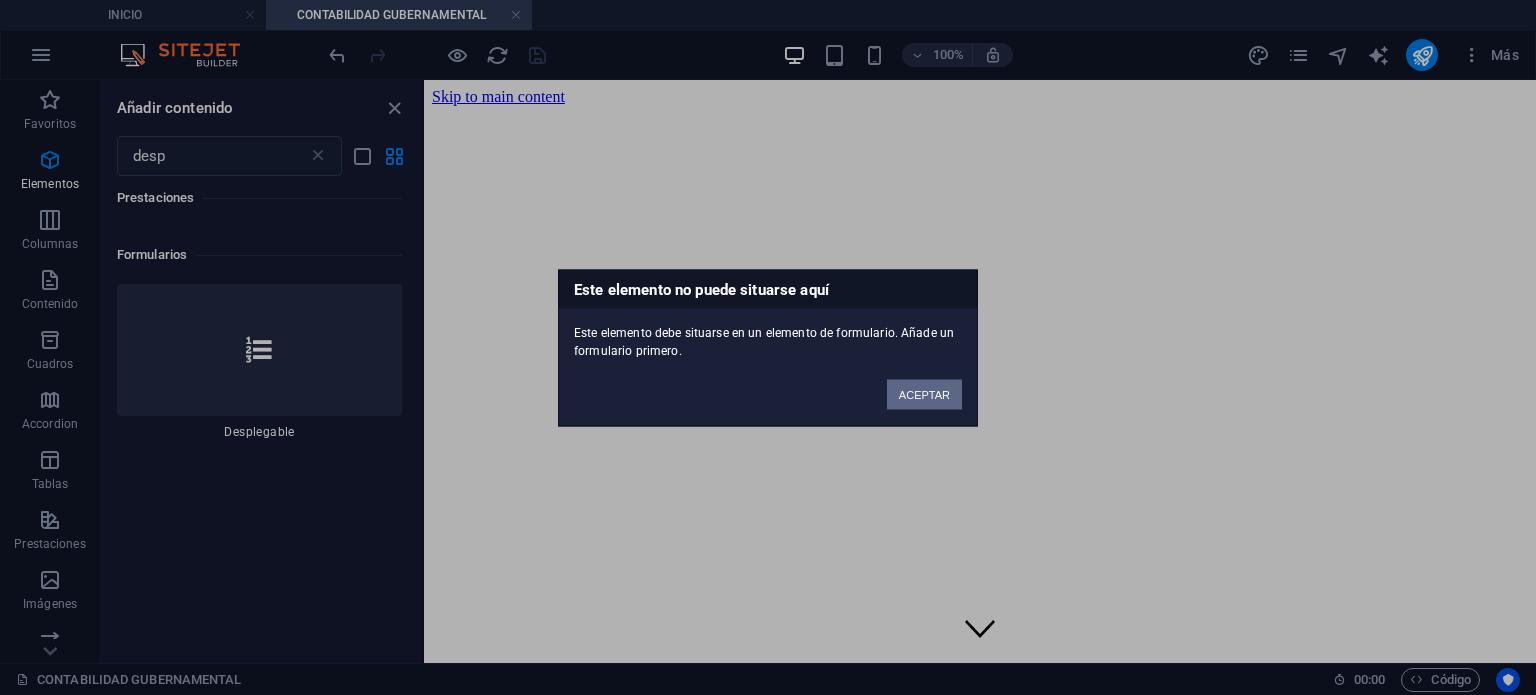 click on "ACEPTAR" at bounding box center (924, 394) 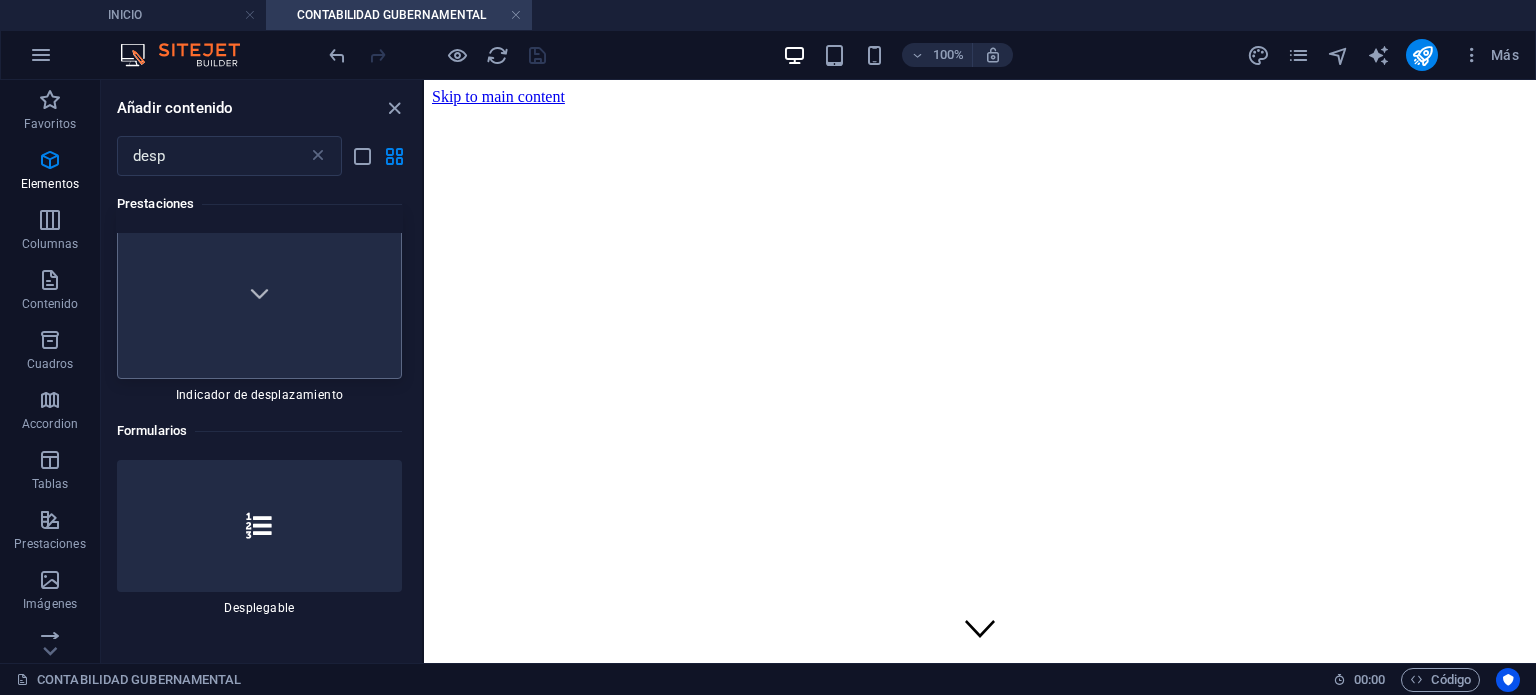 scroll, scrollTop: 0, scrollLeft: 0, axis: both 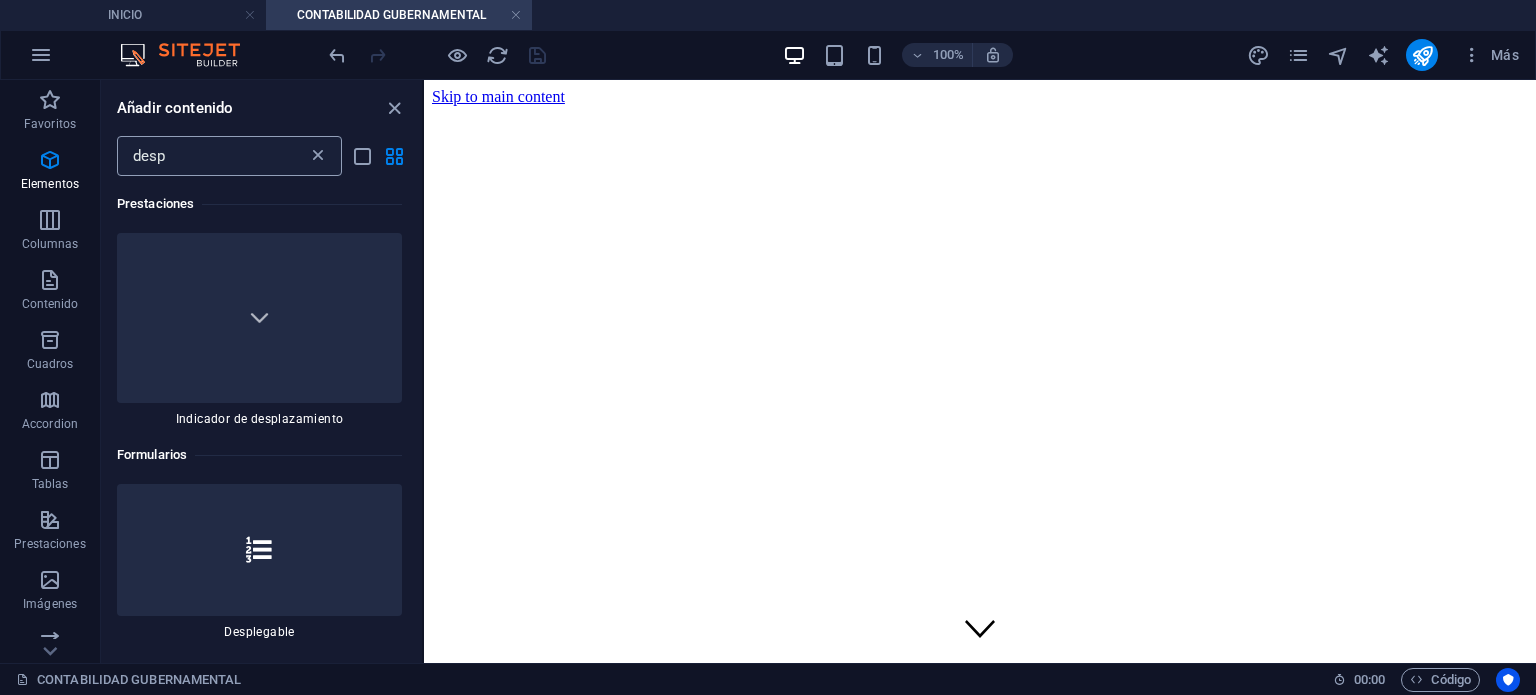 click at bounding box center (318, 156) 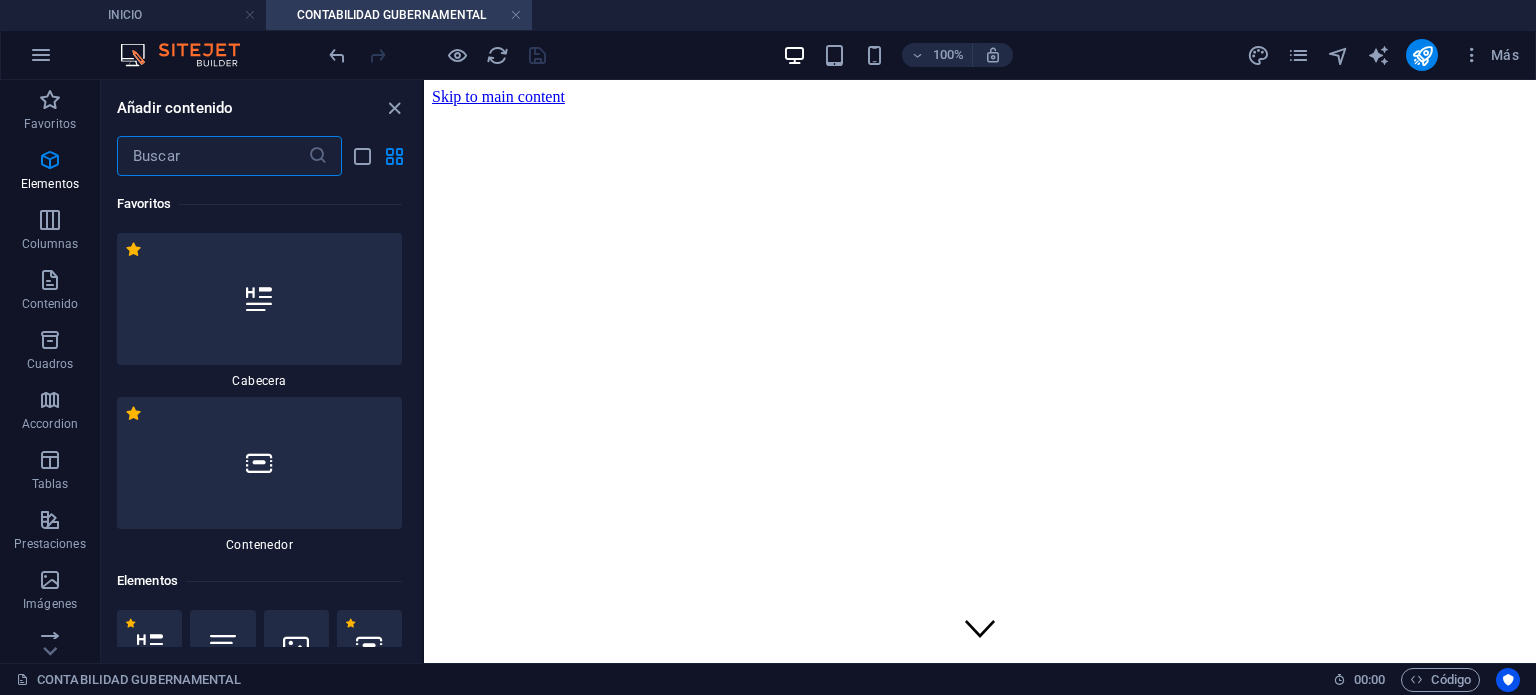 click at bounding box center (212, 156) 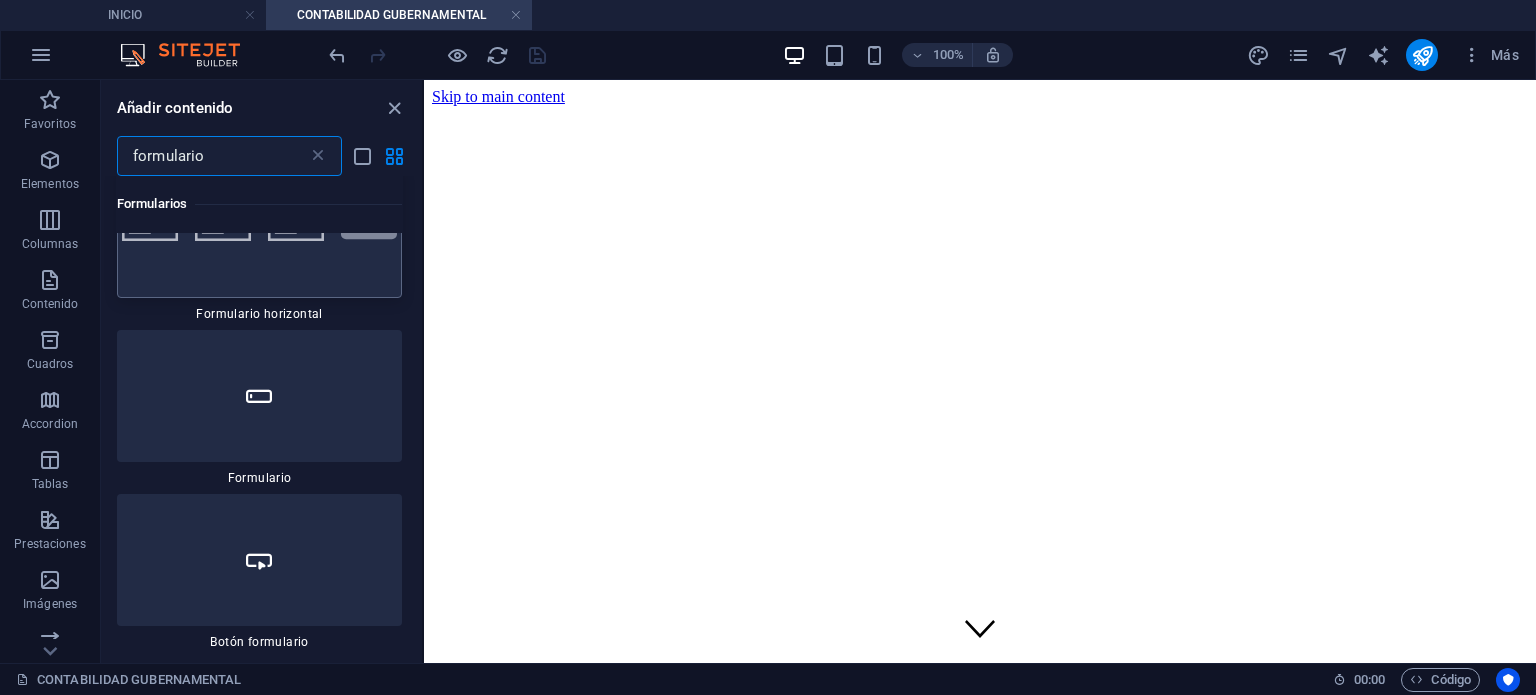scroll, scrollTop: 1072, scrollLeft: 0, axis: vertical 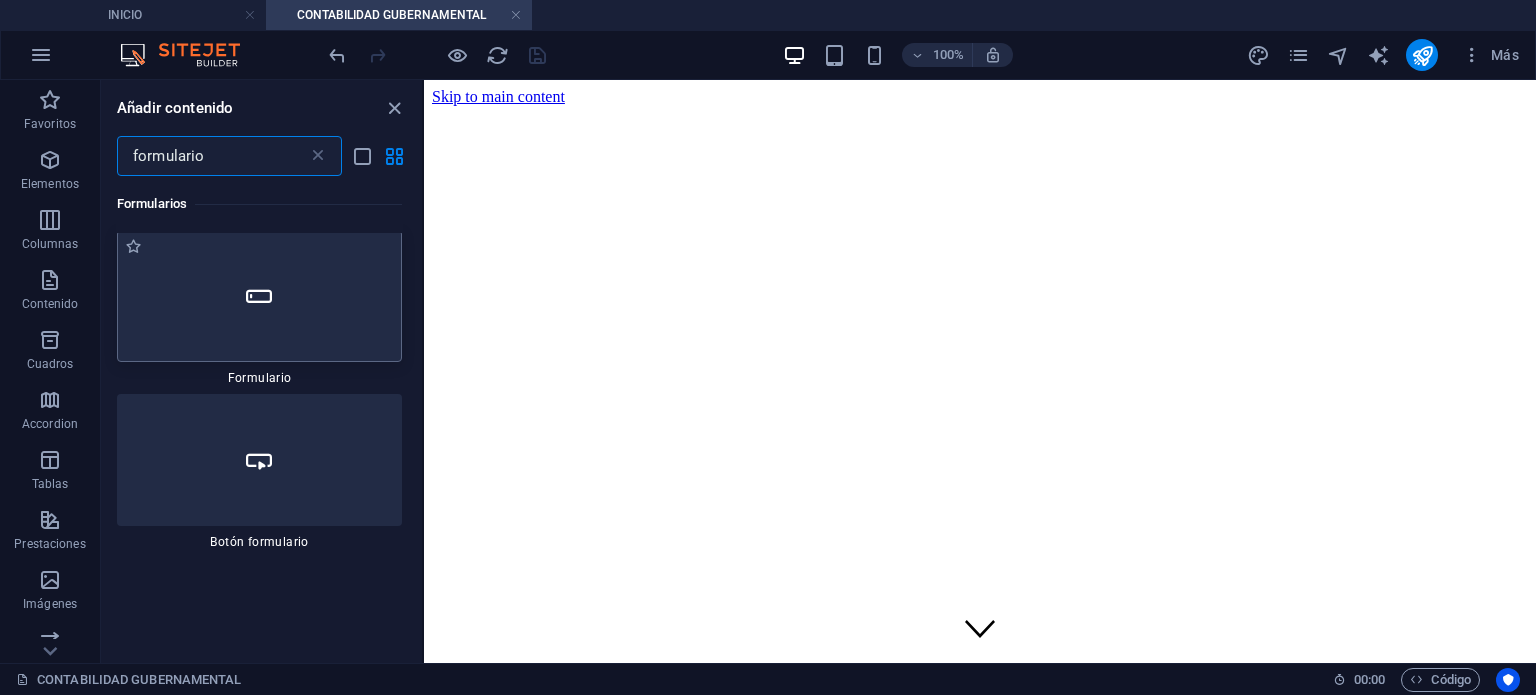 type on "formulario" 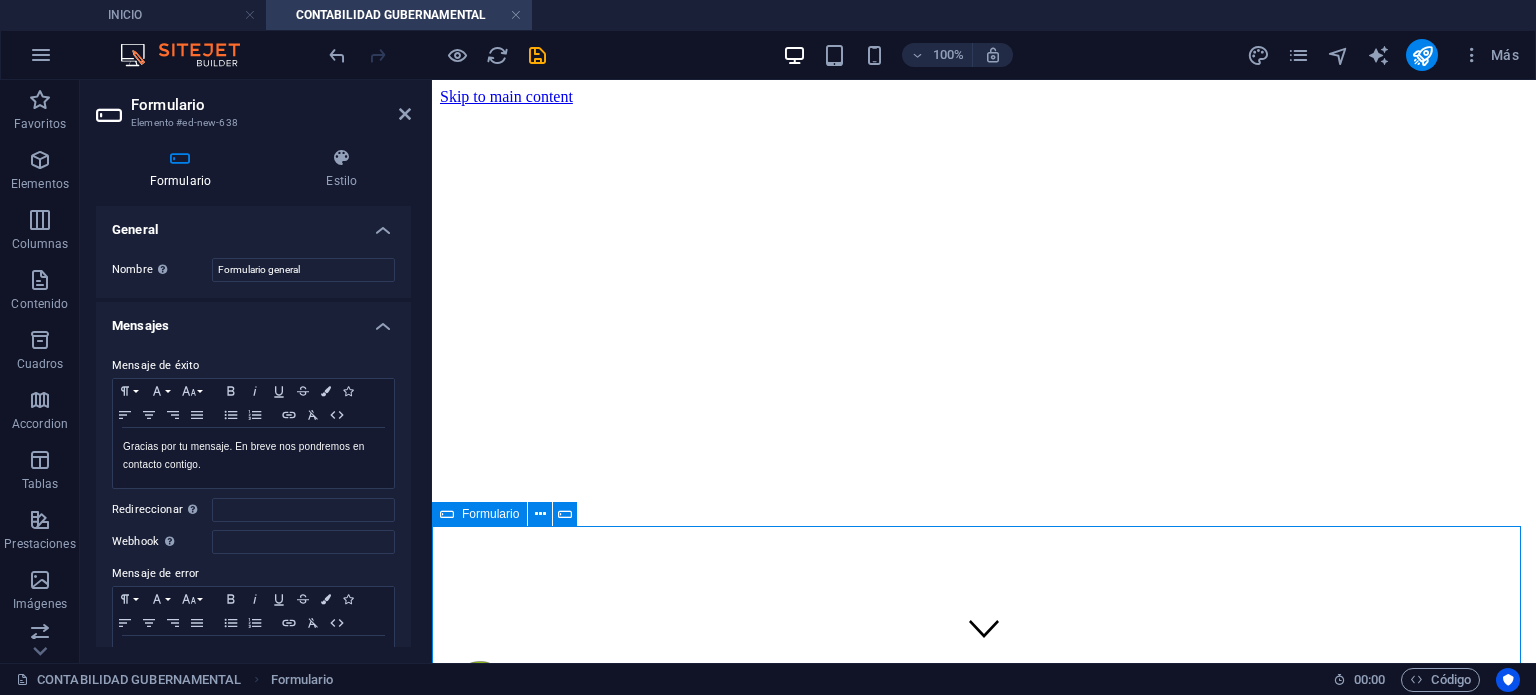 click on "Formulario" at bounding box center (479, 514) 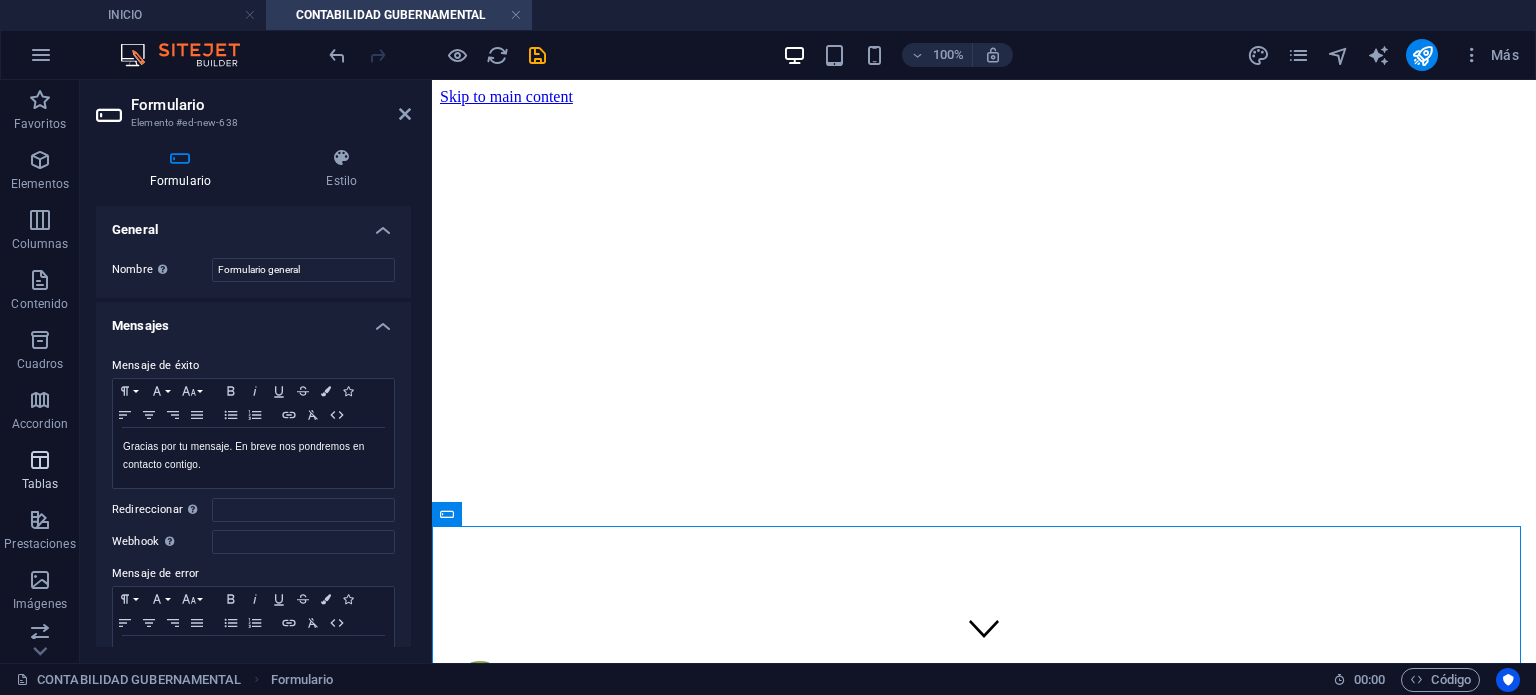 click on "Tablas" at bounding box center [40, 472] 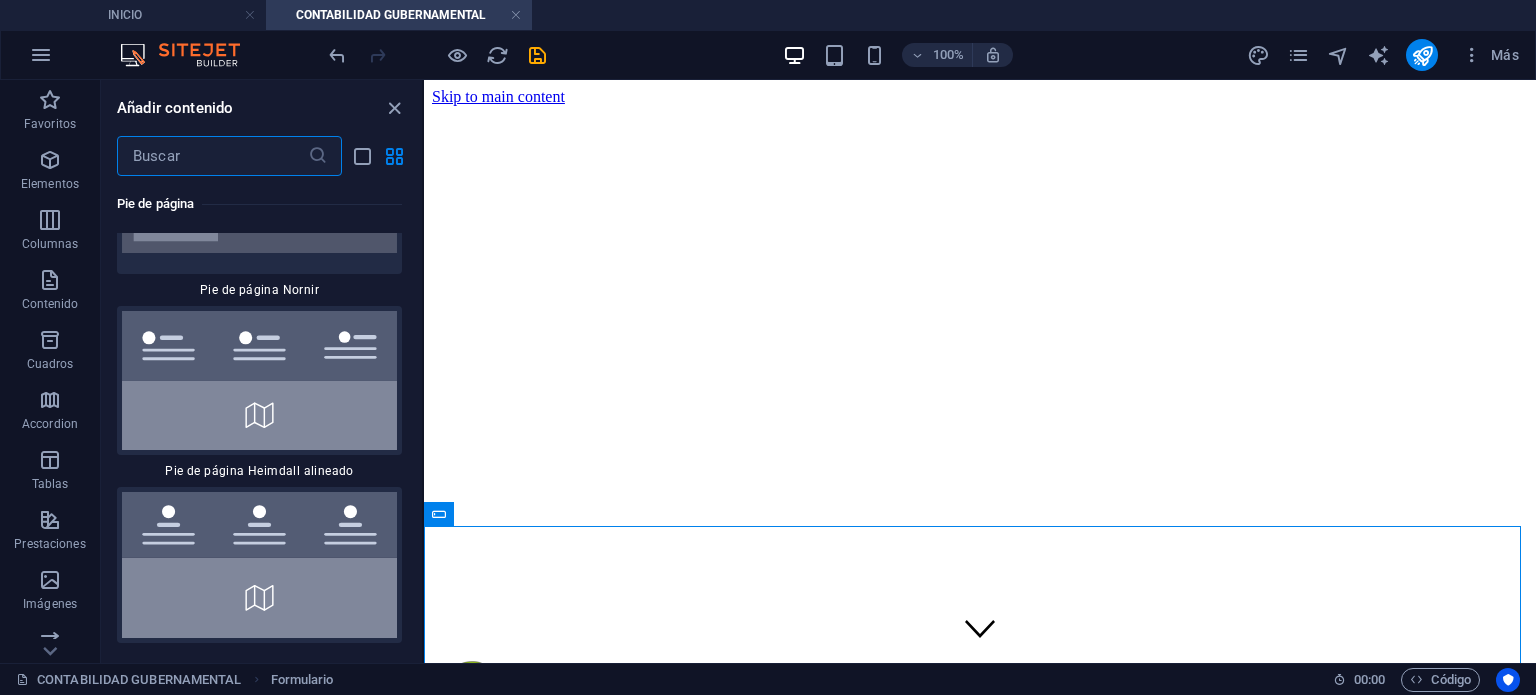 scroll, scrollTop: 27466, scrollLeft: 0, axis: vertical 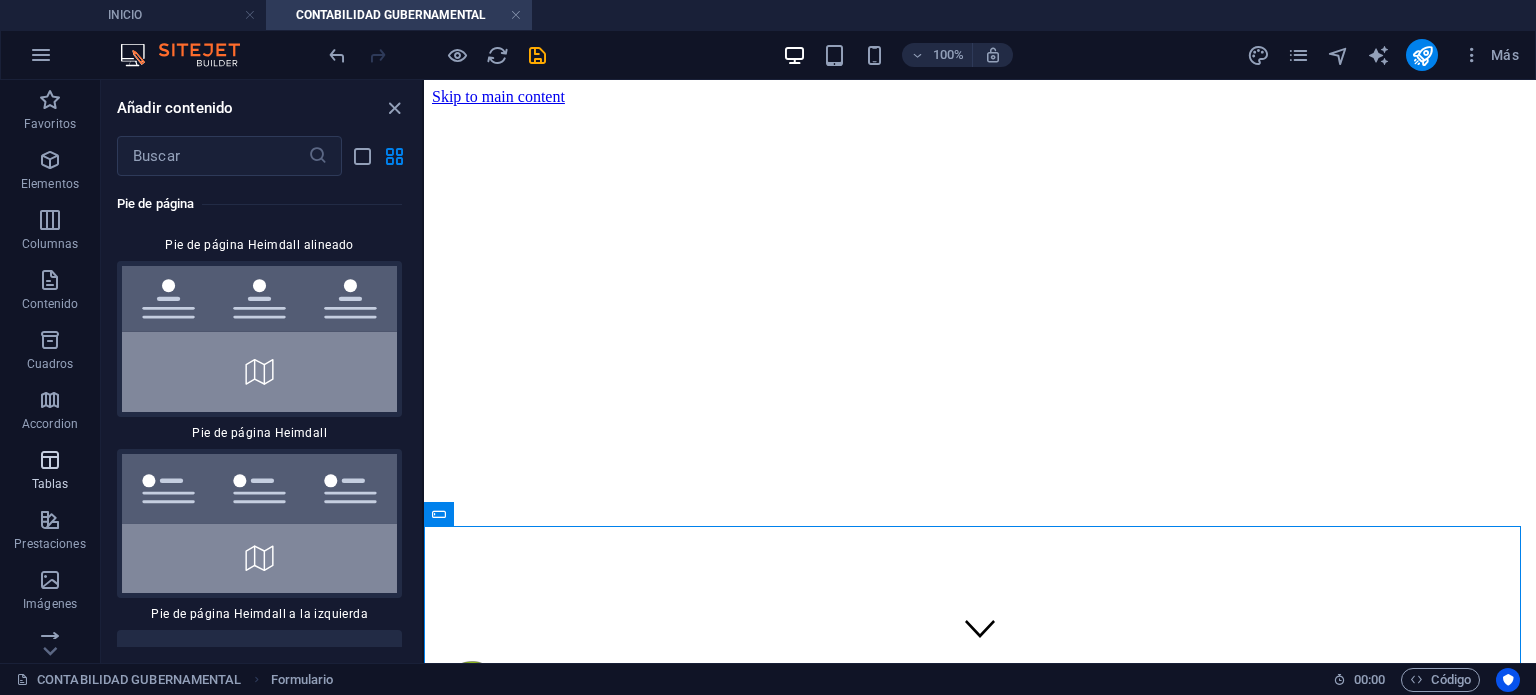 click on "Tablas" at bounding box center (50, 472) 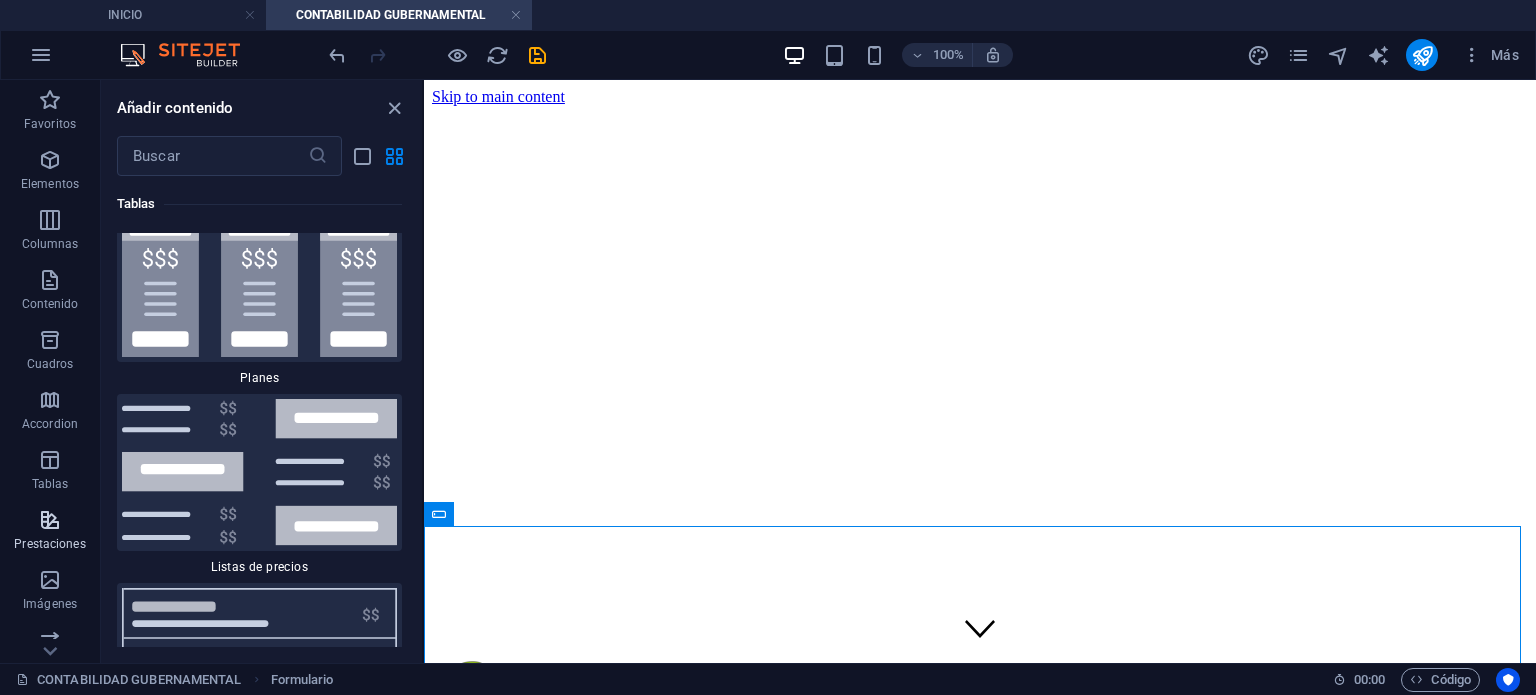 scroll, scrollTop: 13566, scrollLeft: 0, axis: vertical 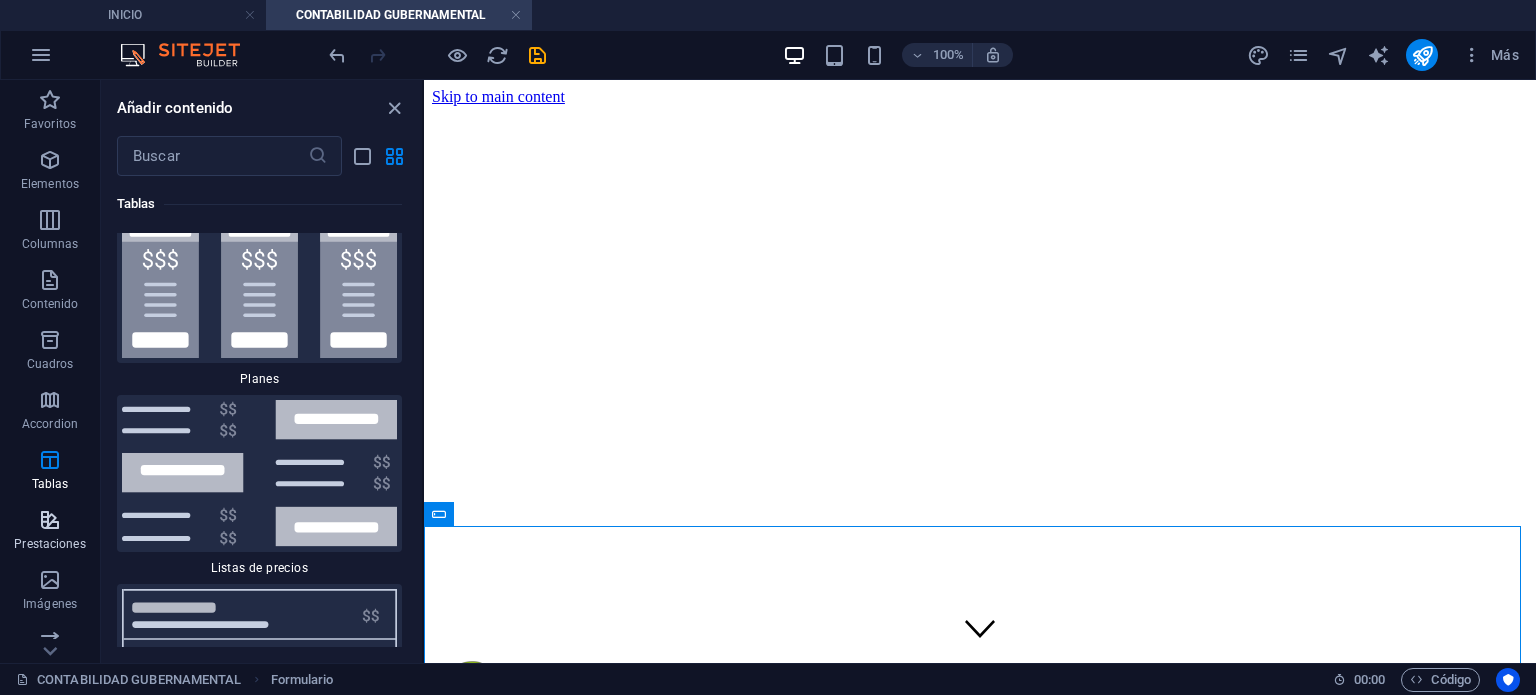 click on "Prestaciones" at bounding box center (50, 532) 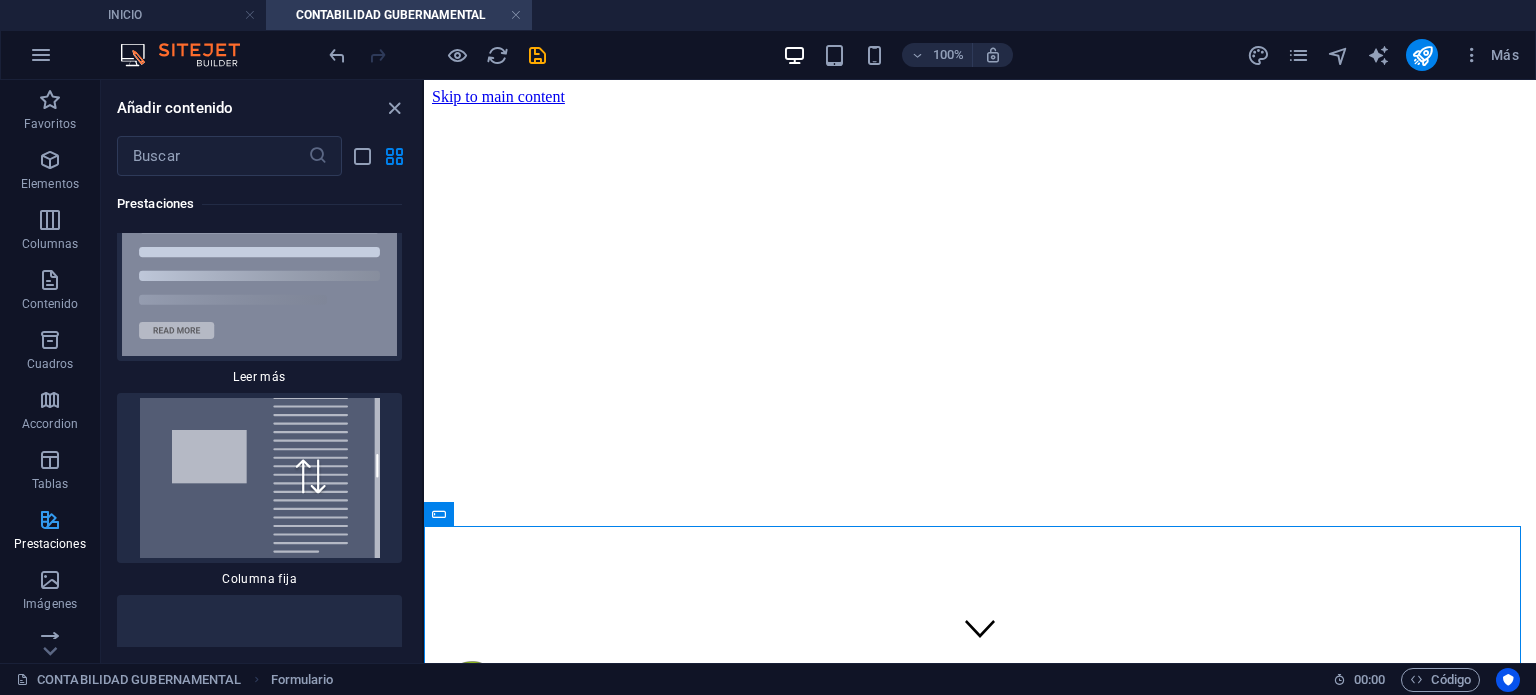 scroll, scrollTop: 15273, scrollLeft: 0, axis: vertical 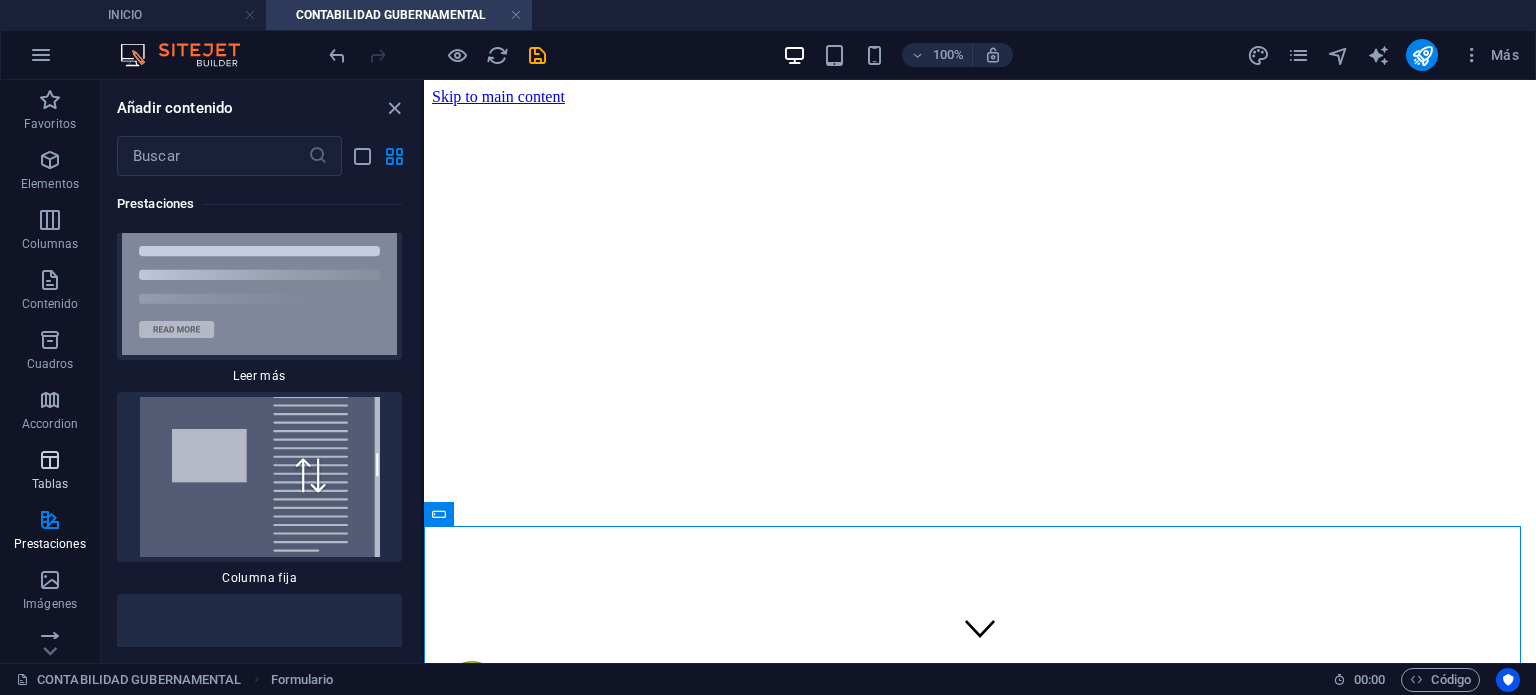 click on "Tablas" at bounding box center [50, 472] 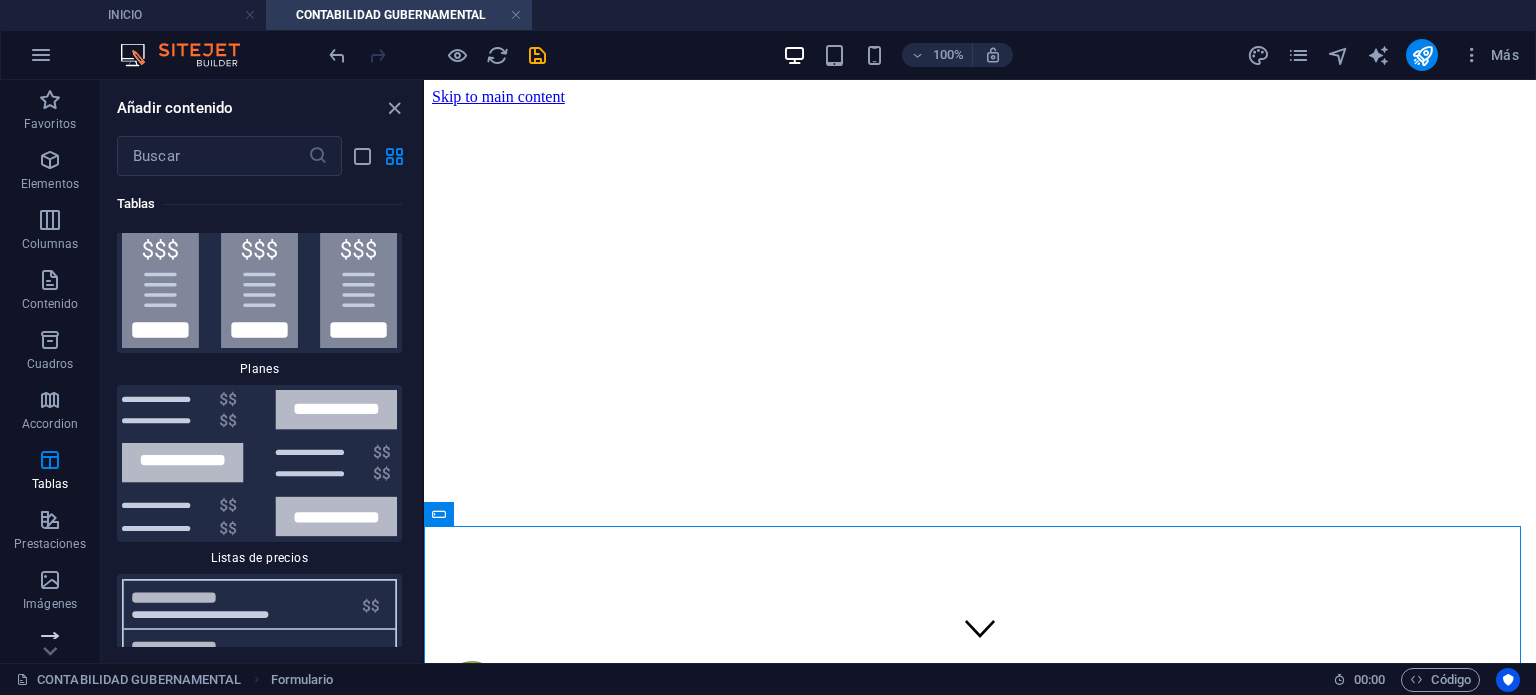 scroll, scrollTop: 13565, scrollLeft: 0, axis: vertical 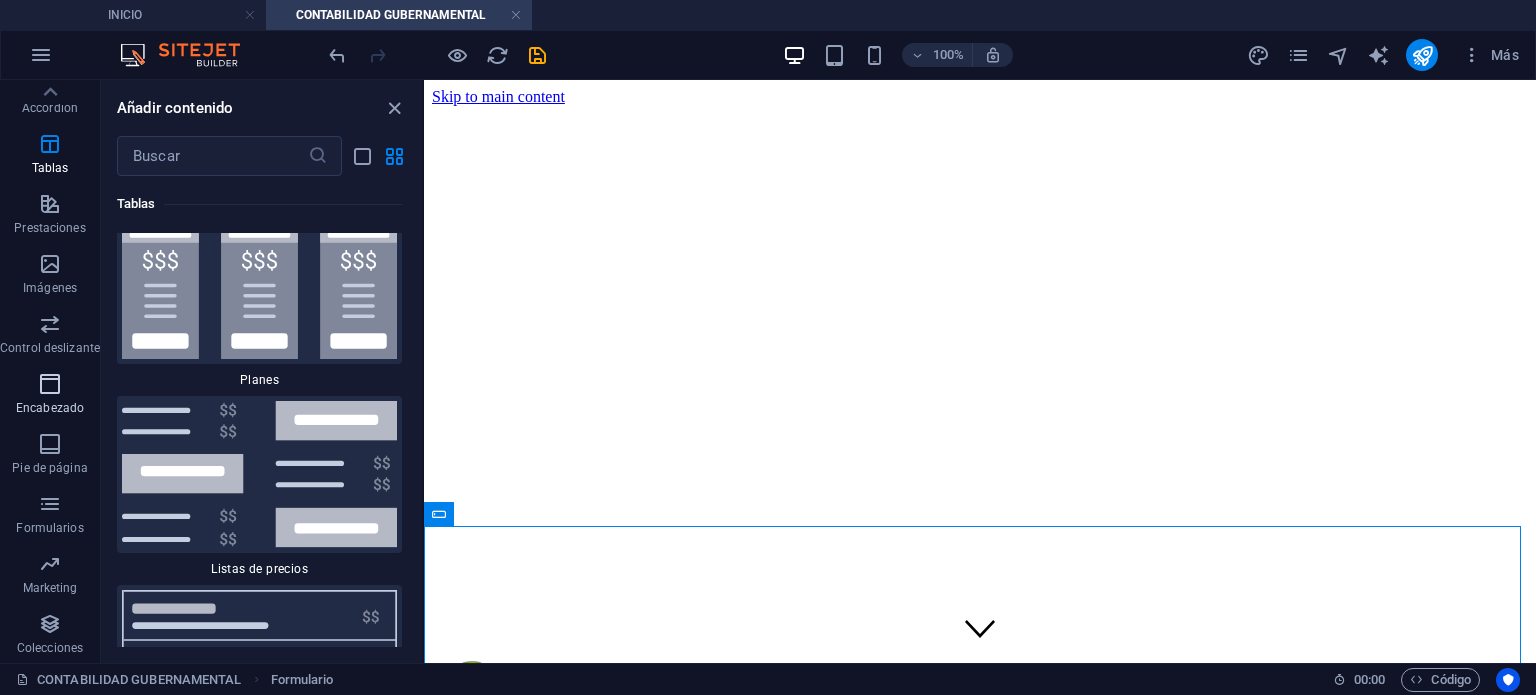 click on "Encabezado" at bounding box center [50, 396] 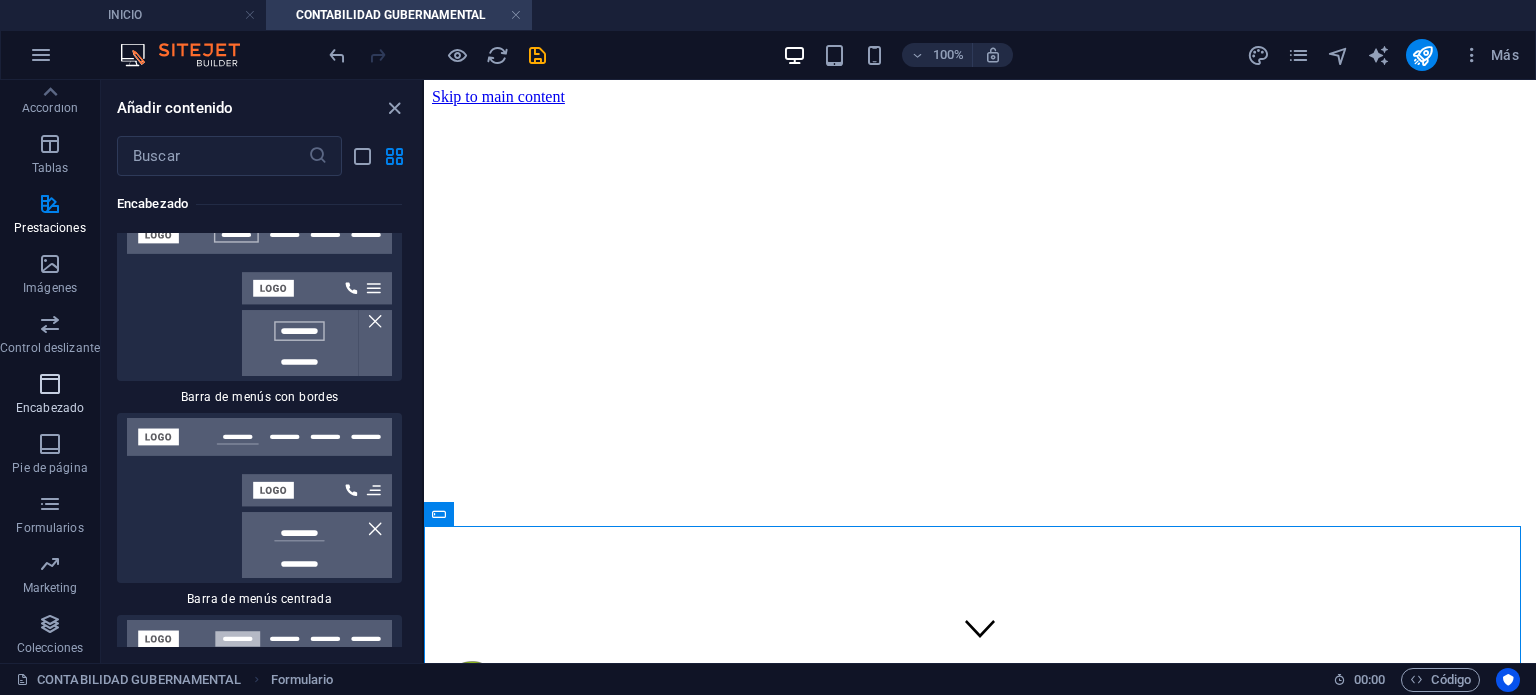 scroll, scrollTop: 24012, scrollLeft: 0, axis: vertical 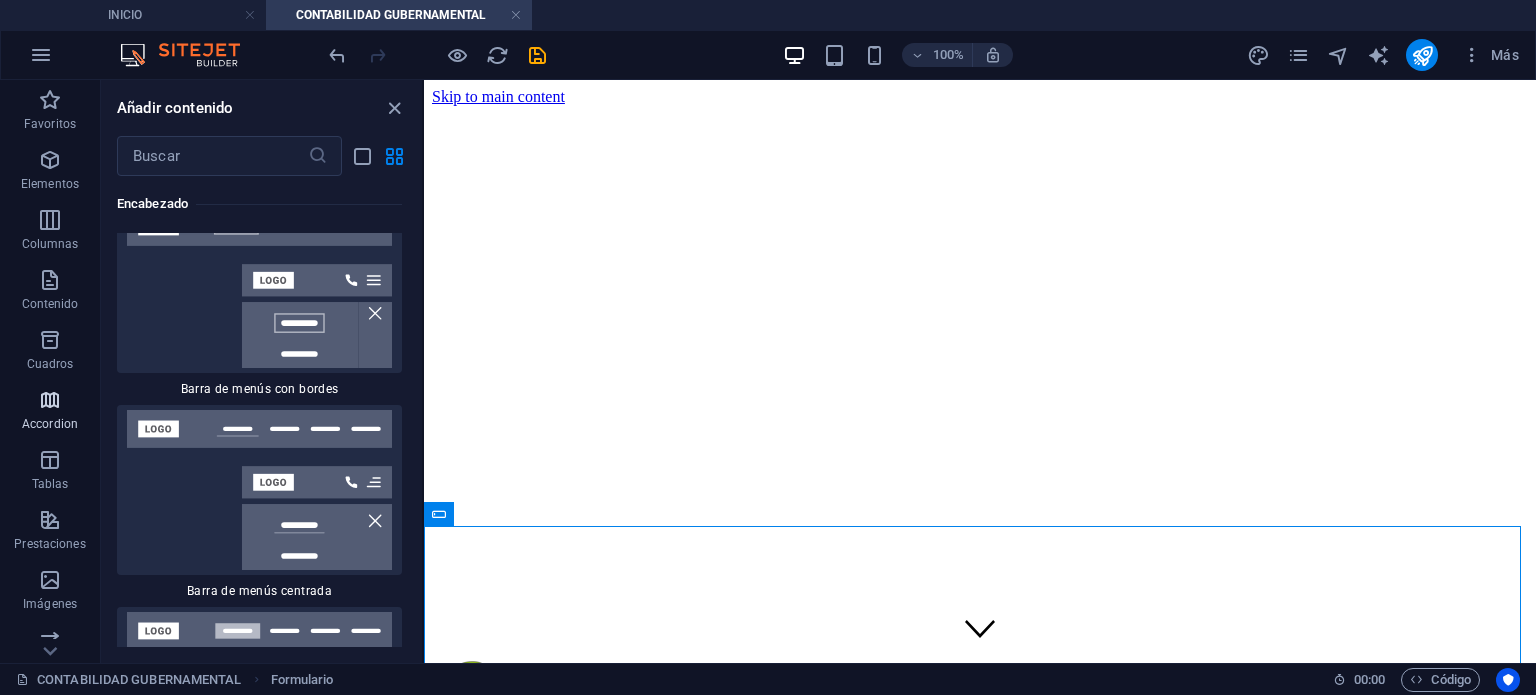 click on "Accordion" at bounding box center [50, 412] 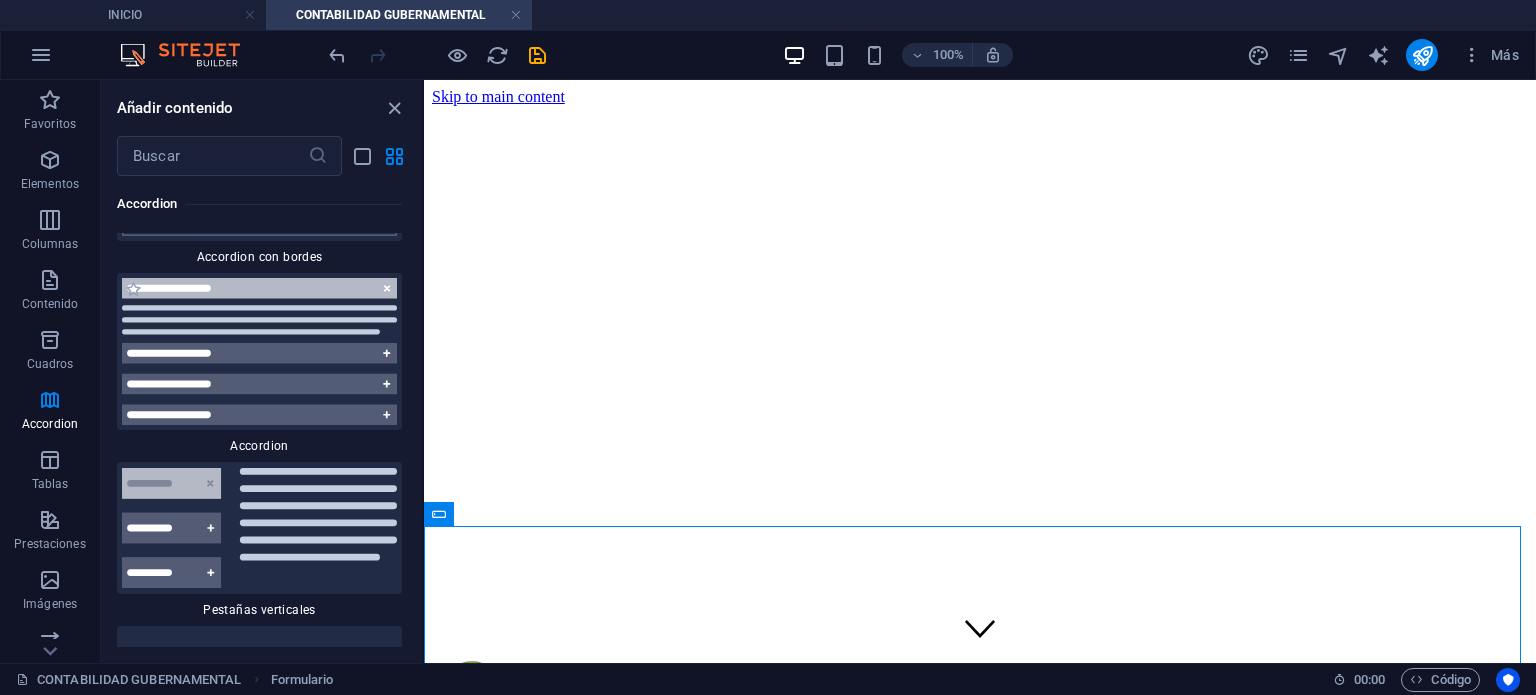 scroll, scrollTop: 12455, scrollLeft: 0, axis: vertical 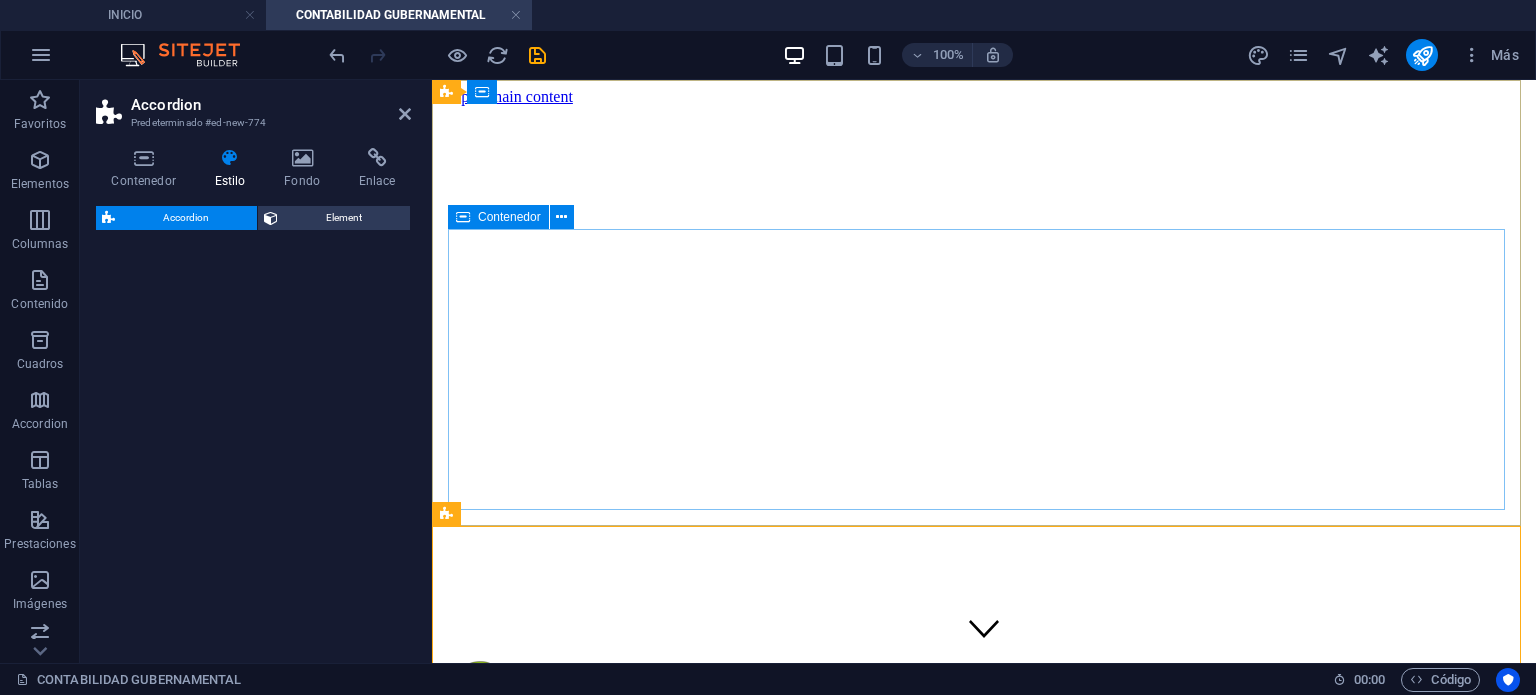 select on "rem" 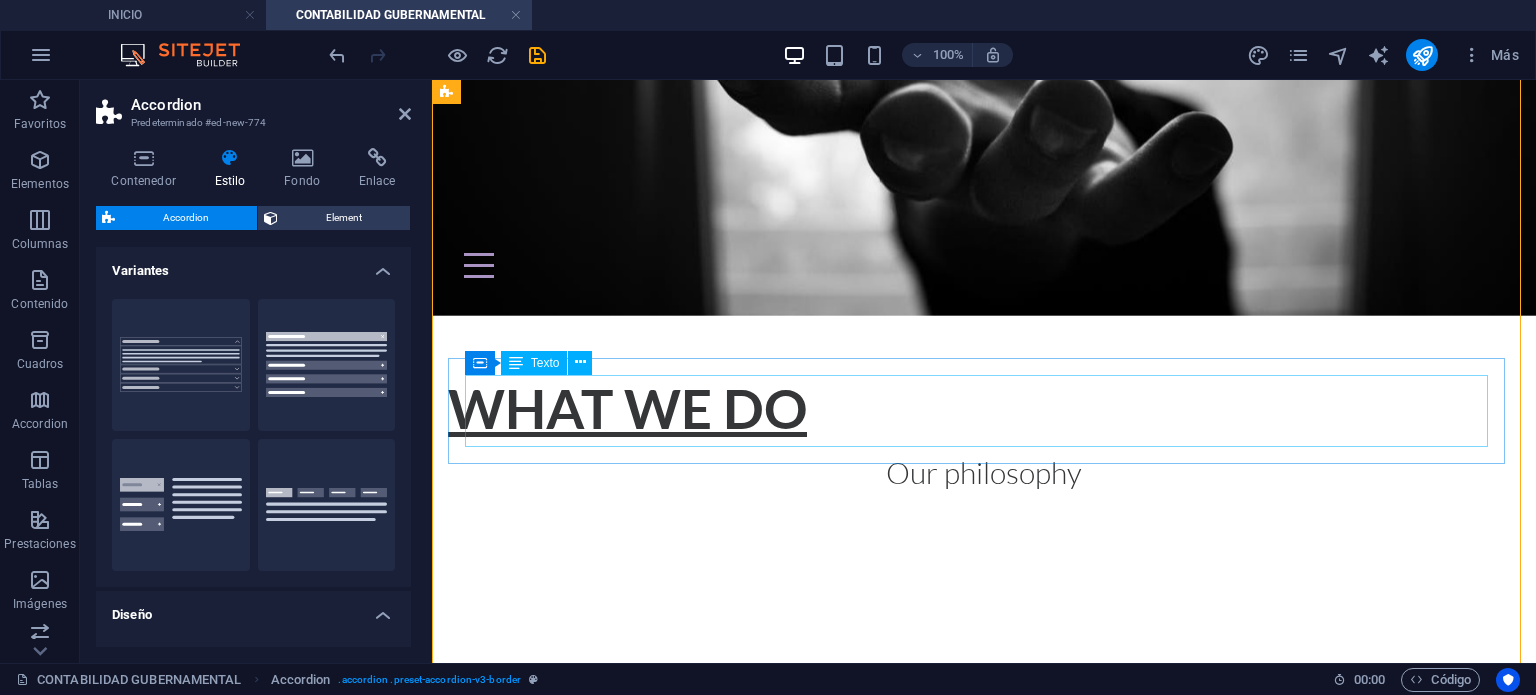 scroll, scrollTop: 400, scrollLeft: 0, axis: vertical 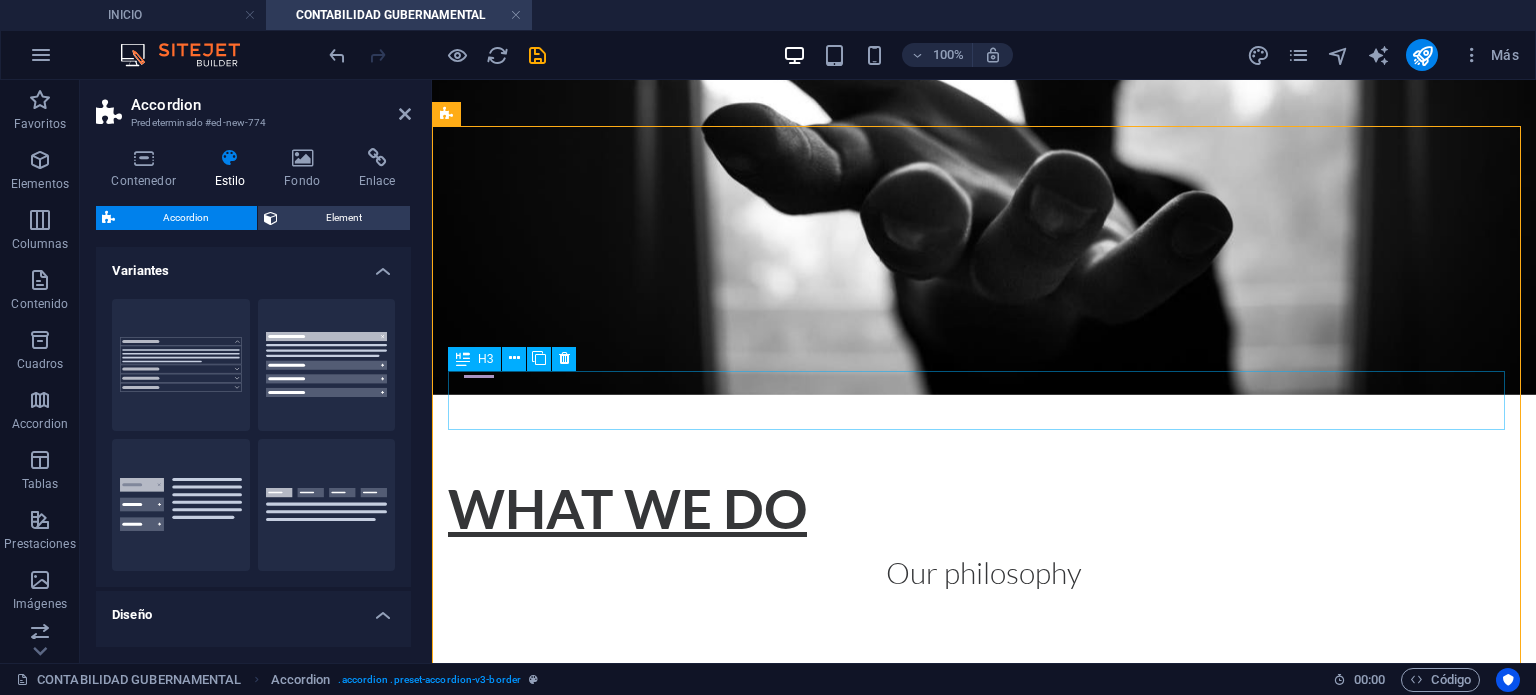 click on "Headline" at bounding box center [984, 967] 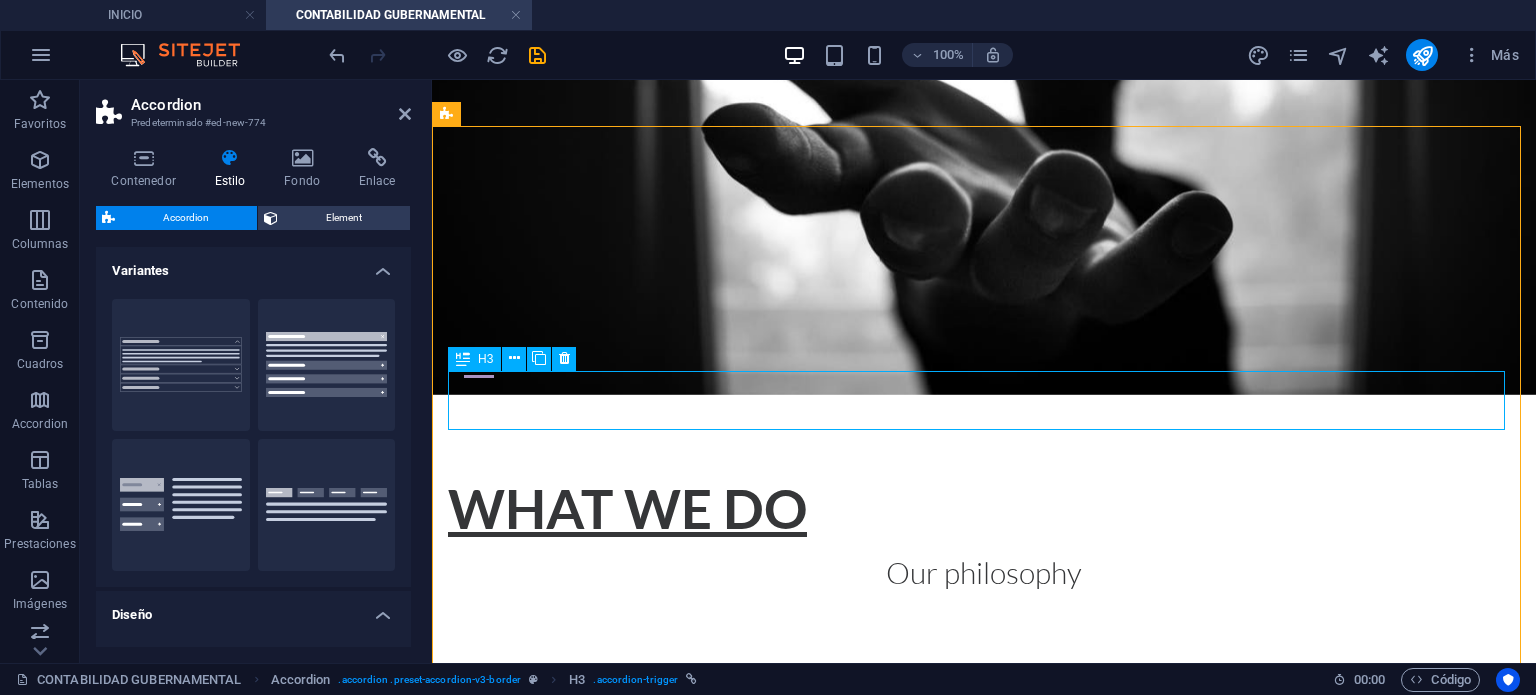 click on "Headline" at bounding box center (984, 967) 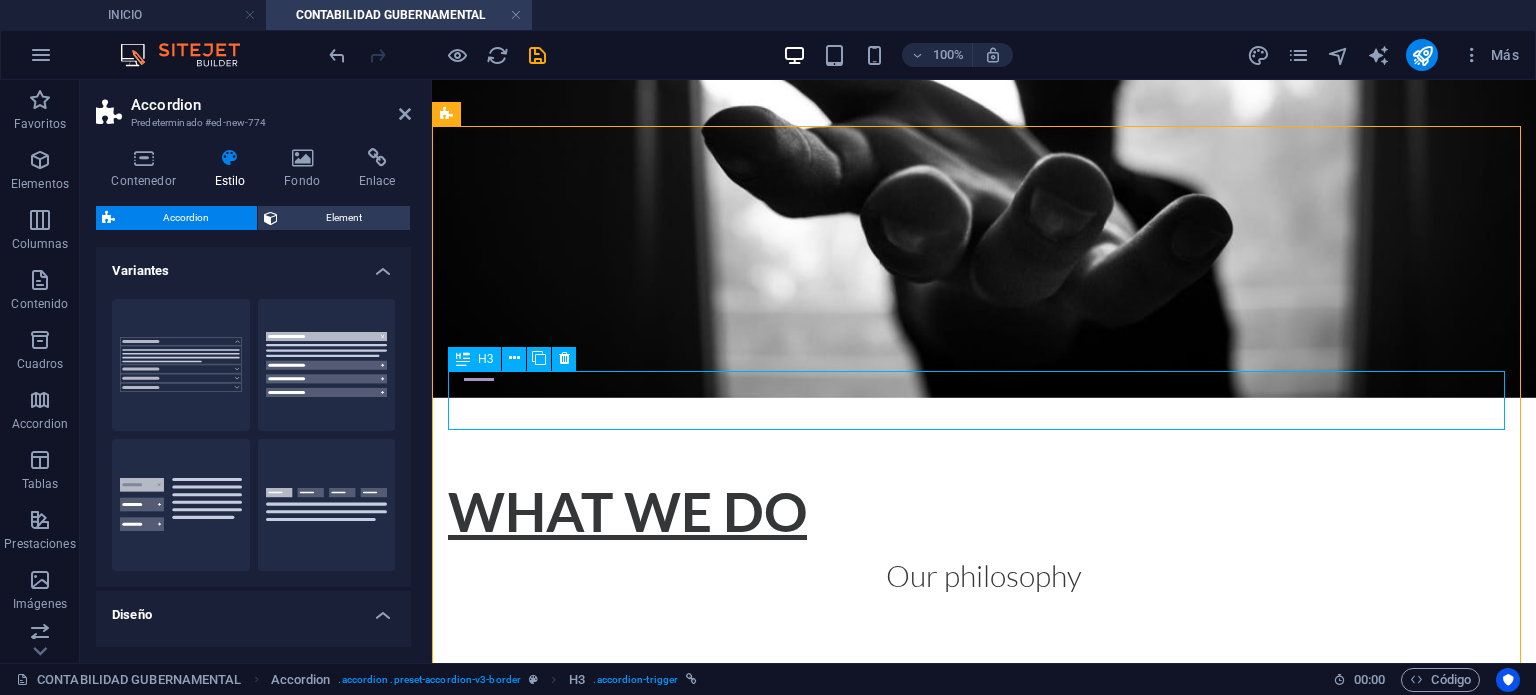 scroll, scrollTop: 400, scrollLeft: 0, axis: vertical 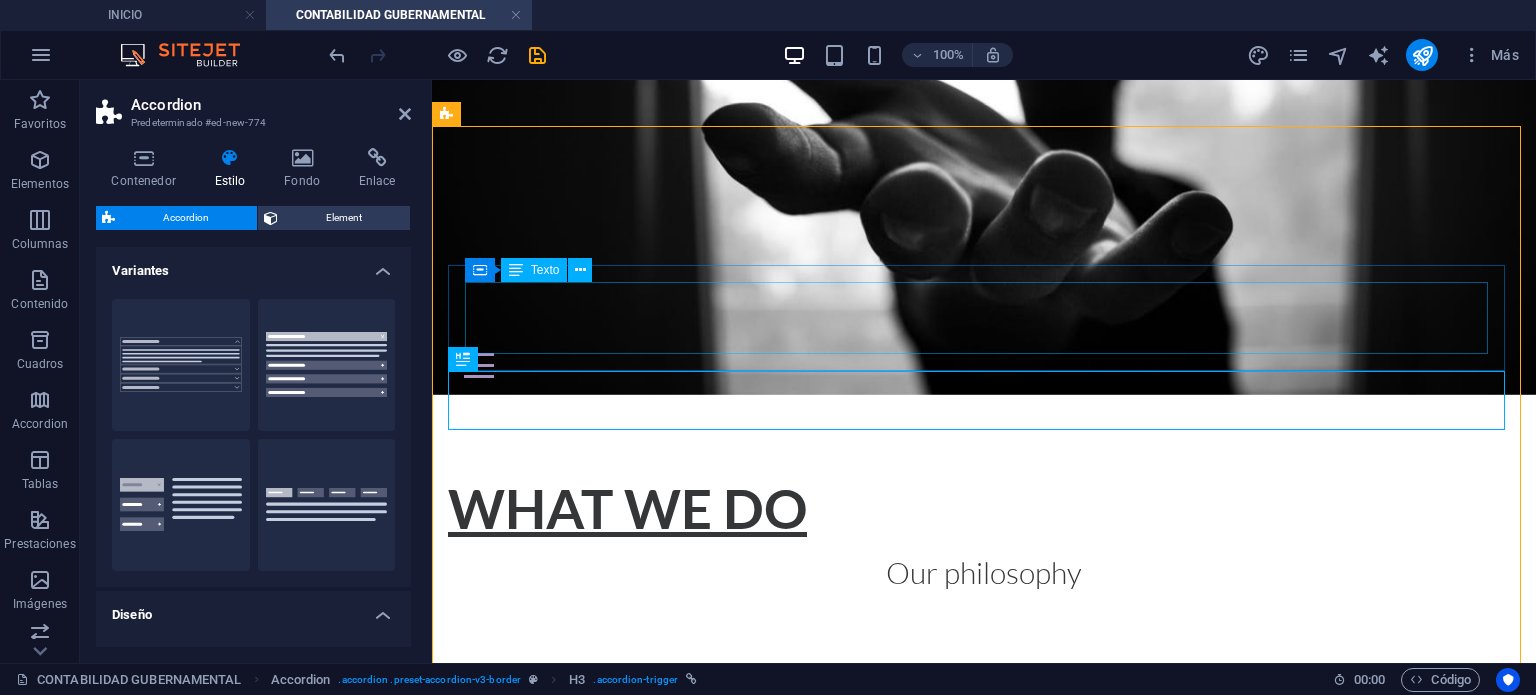 click on "Lorem ipsum dolor sit amet, consectetur adipisicing elit. Maiores ipsum repellat minus nihil. Labore, delectus, nam dignissimos ea repudiandae minima voluptatum magni pariatur possimus quia accusamus harum facilis corporis animi nisi. Enim, pariatur, impedit quia repellat harum ipsam laboriosam voluptas dicta illum nisi obcaecati reprehenderit quis placeat recusandae tenetur aperiam." at bounding box center (984, 884) 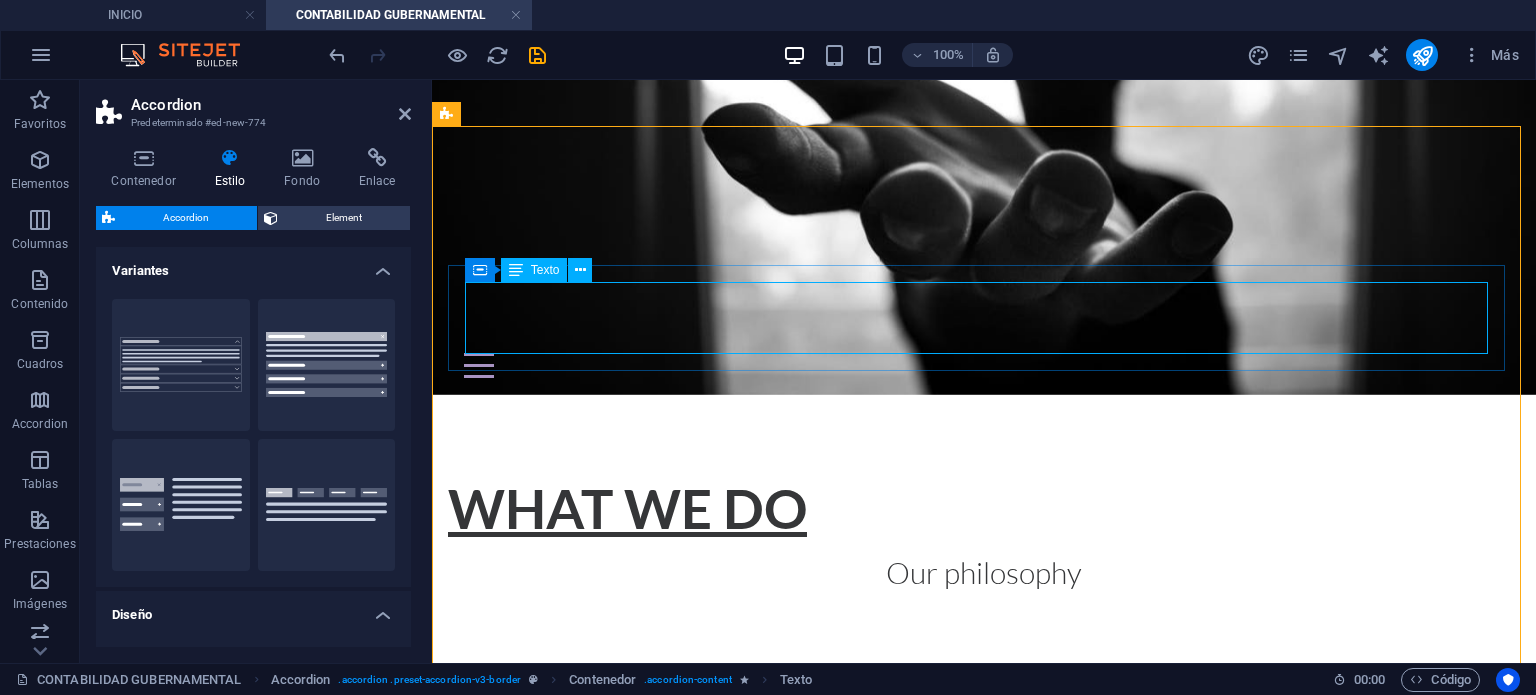 click on "Texto" at bounding box center (545, 270) 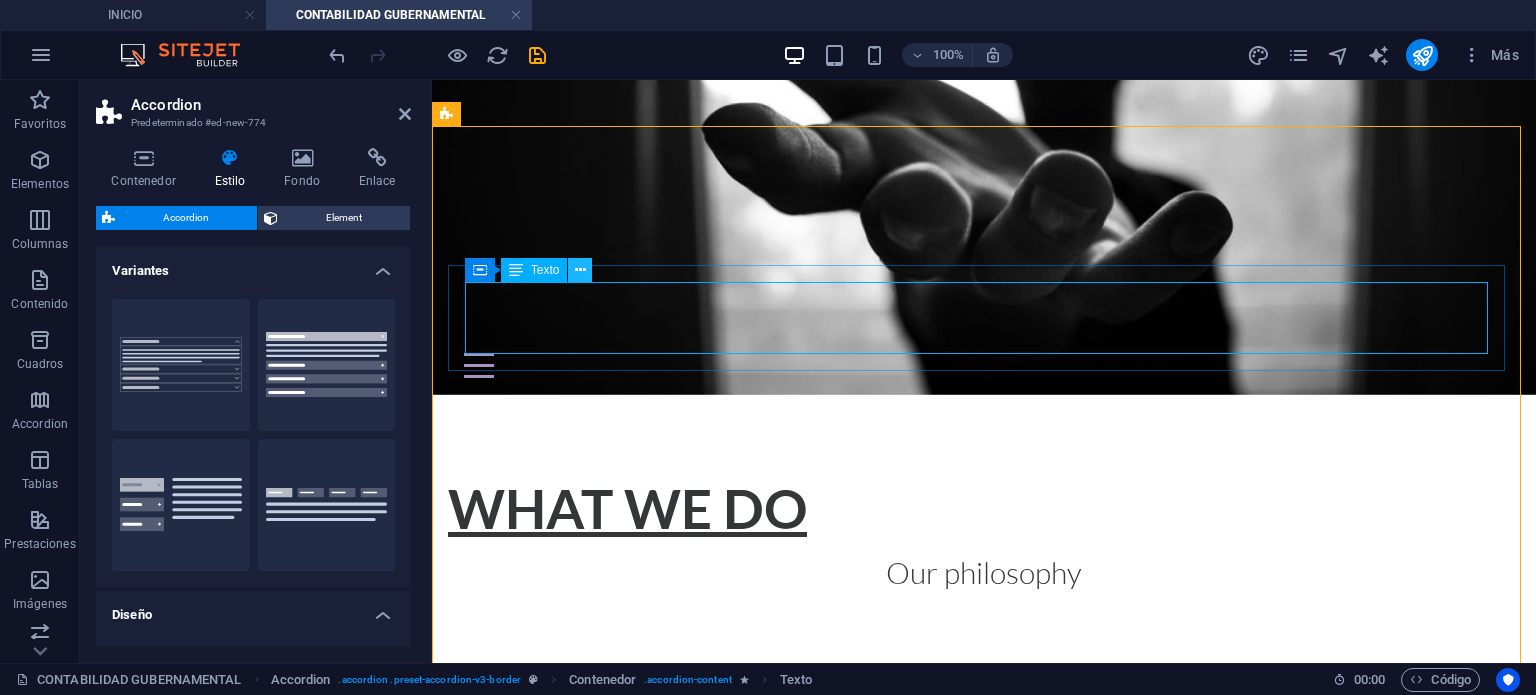 click at bounding box center (580, 270) 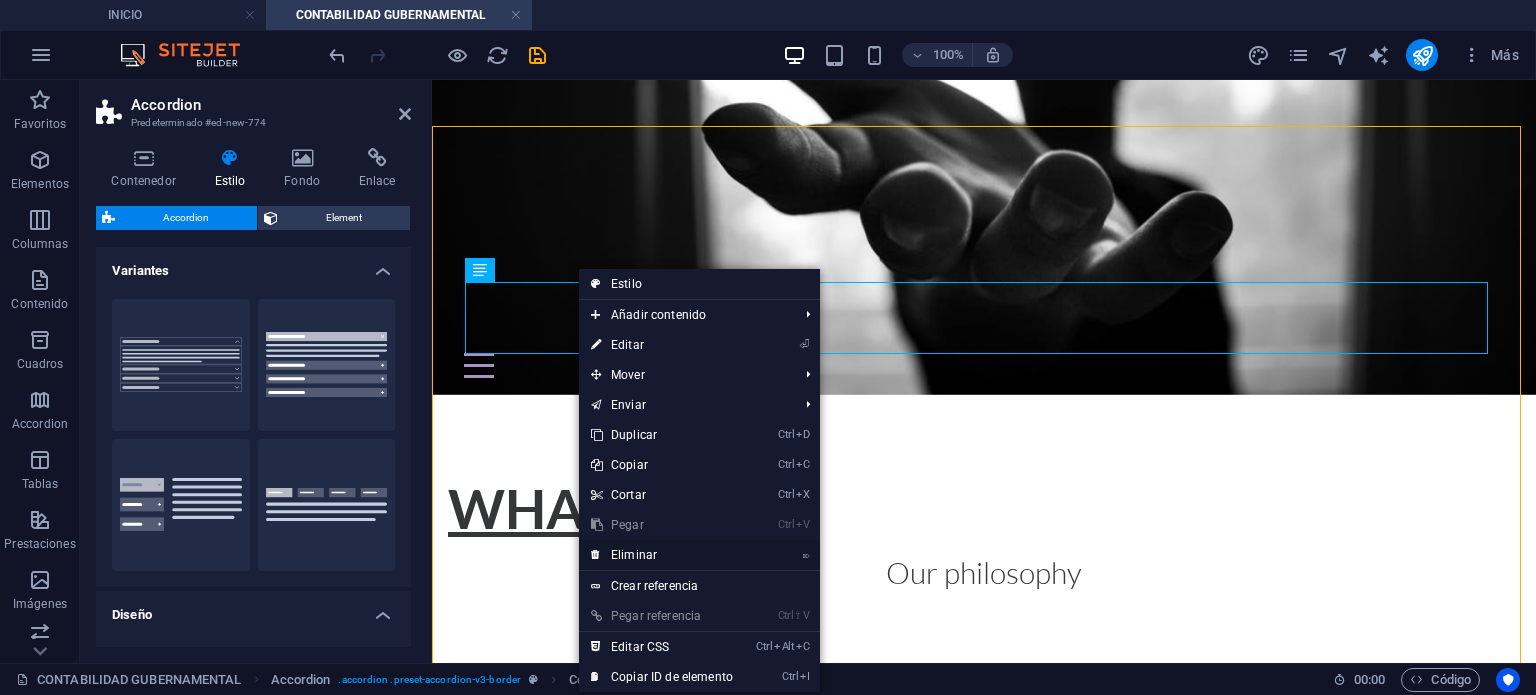 click on "⌦  Eliminar" at bounding box center [662, 555] 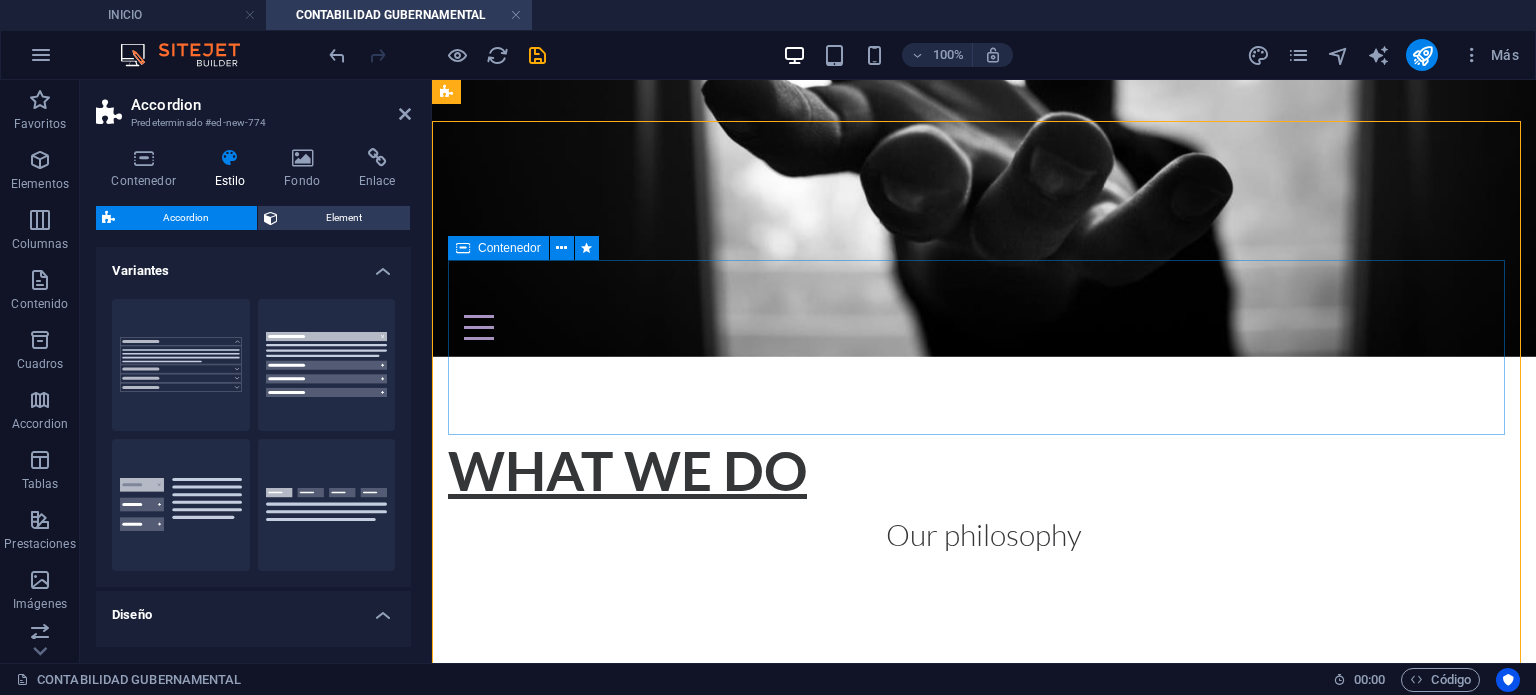 scroll, scrollTop: 400, scrollLeft: 0, axis: vertical 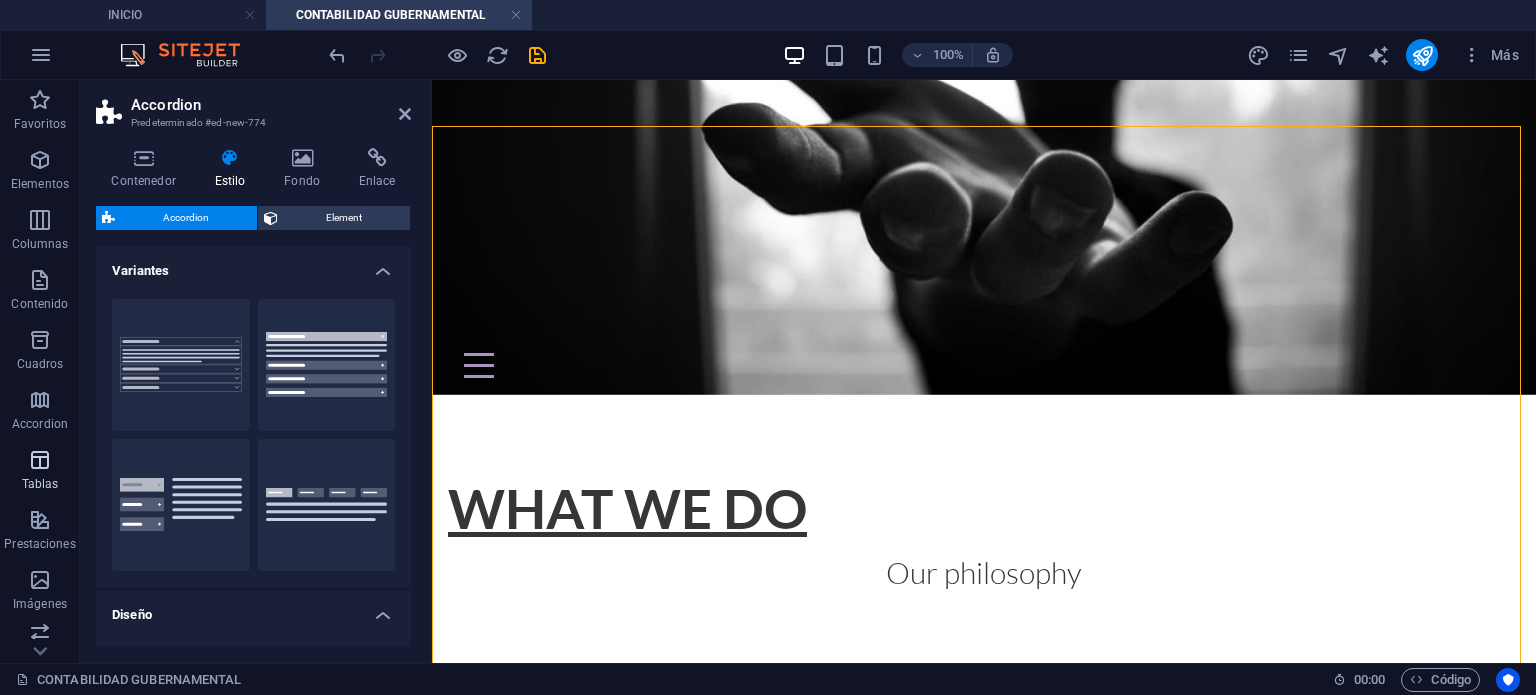 click at bounding box center [40, 460] 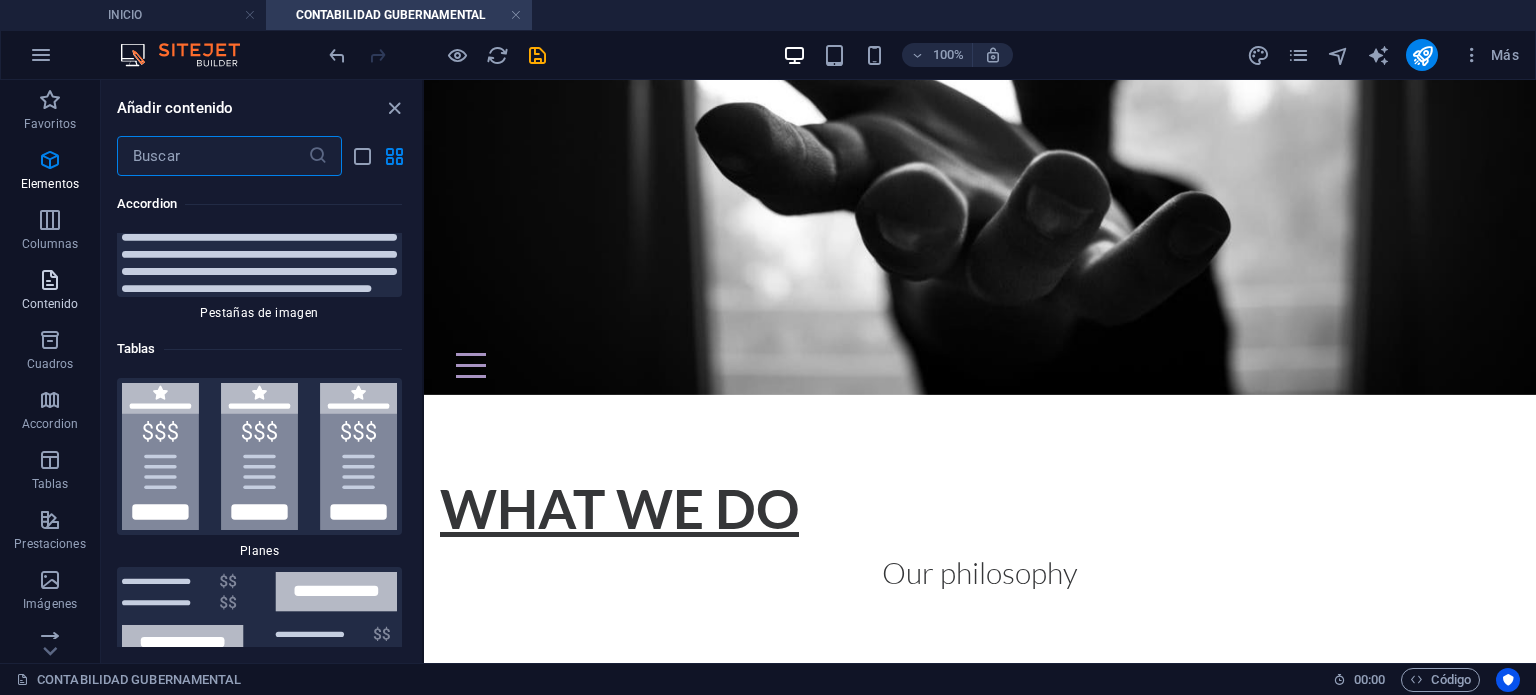scroll, scrollTop: 13566, scrollLeft: 0, axis: vertical 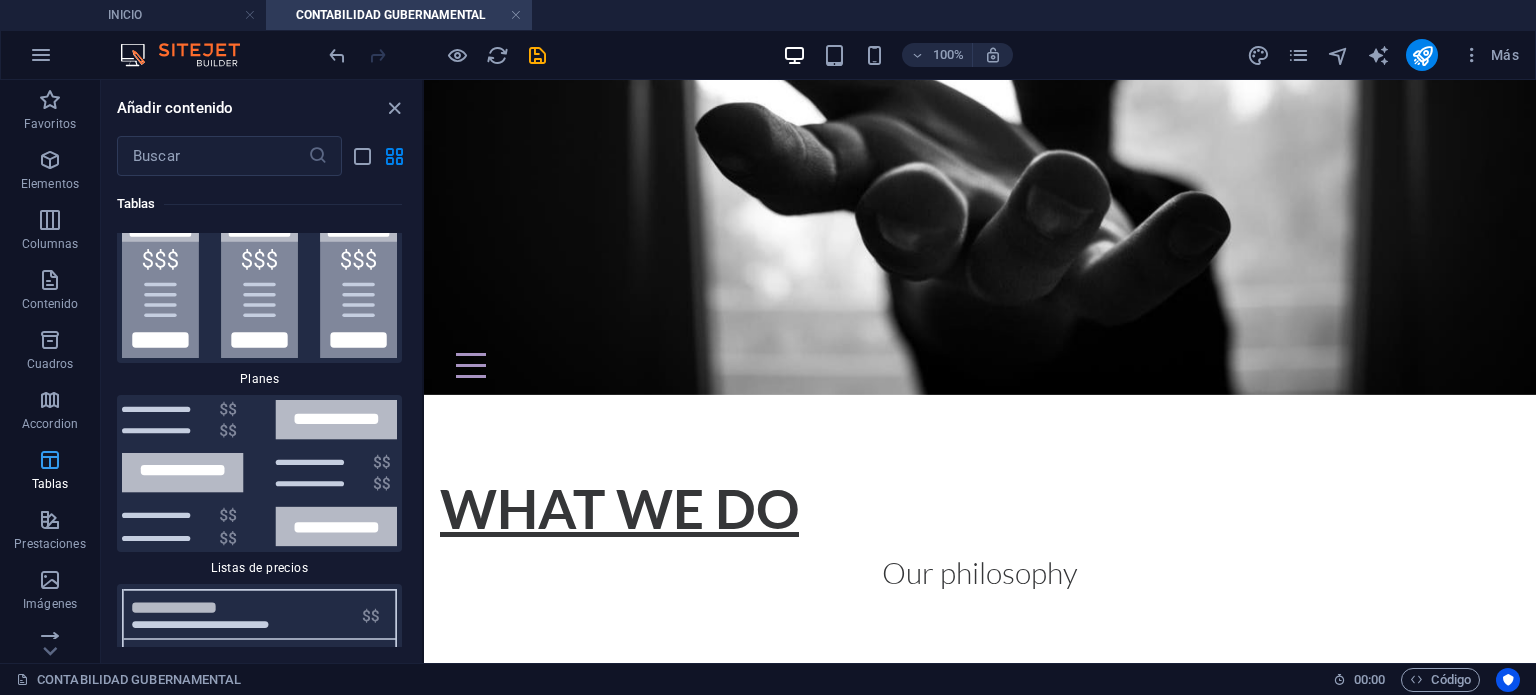 click at bounding box center (50, 460) 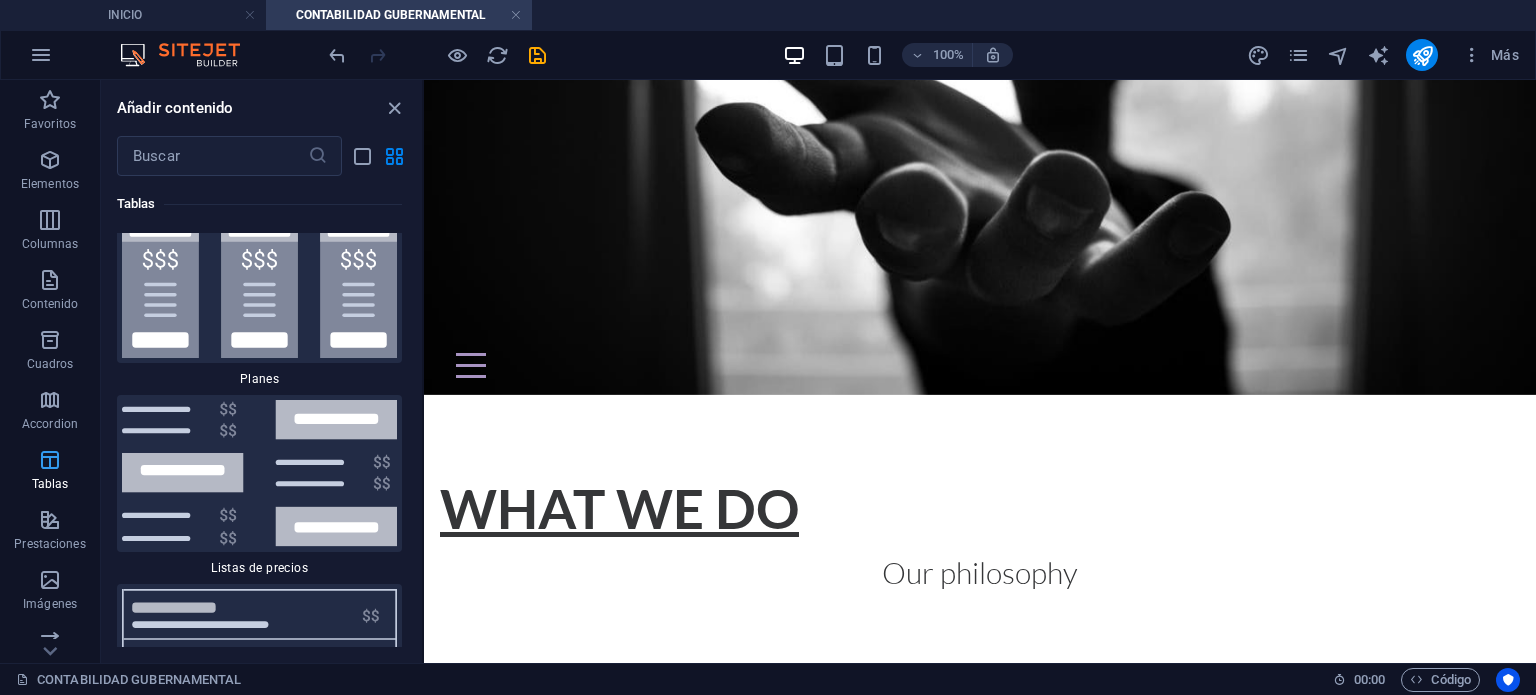 click at bounding box center (50, 460) 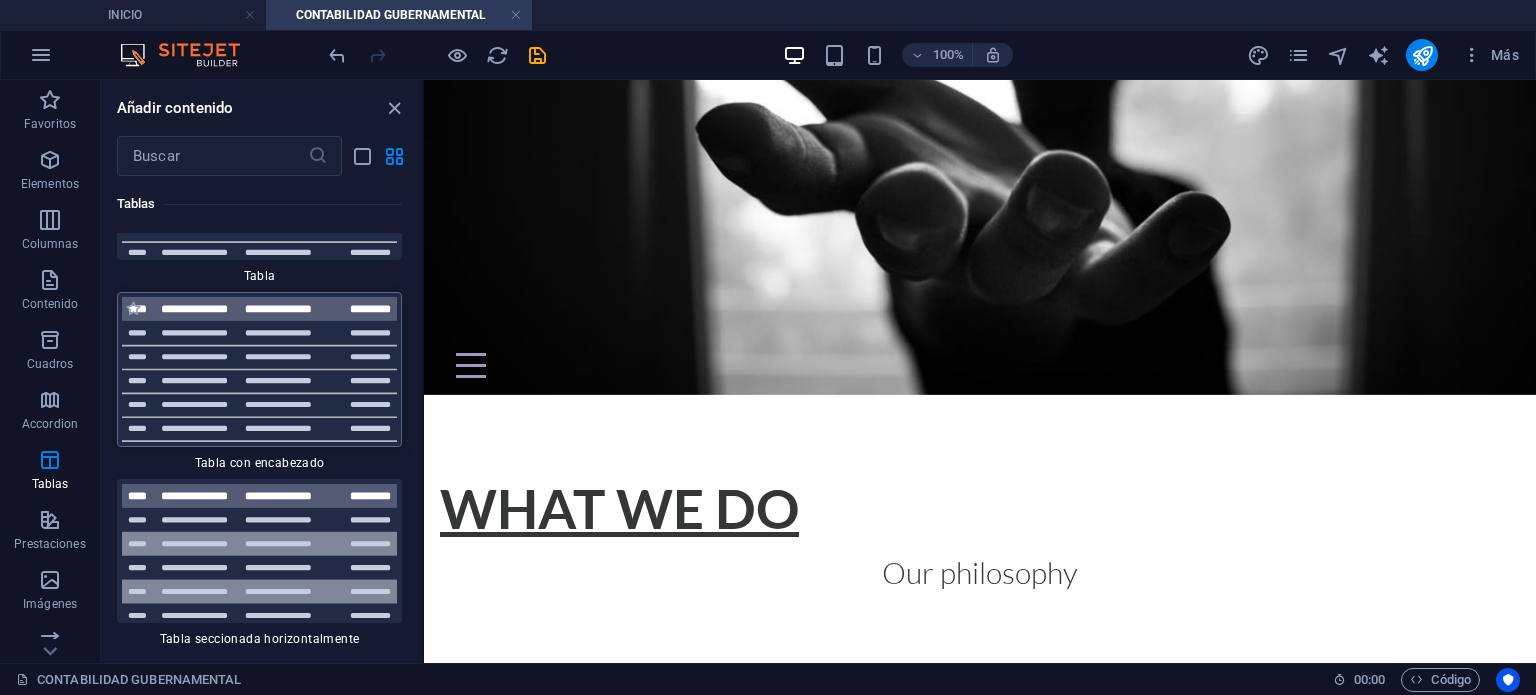 scroll, scrollTop: 14566, scrollLeft: 0, axis: vertical 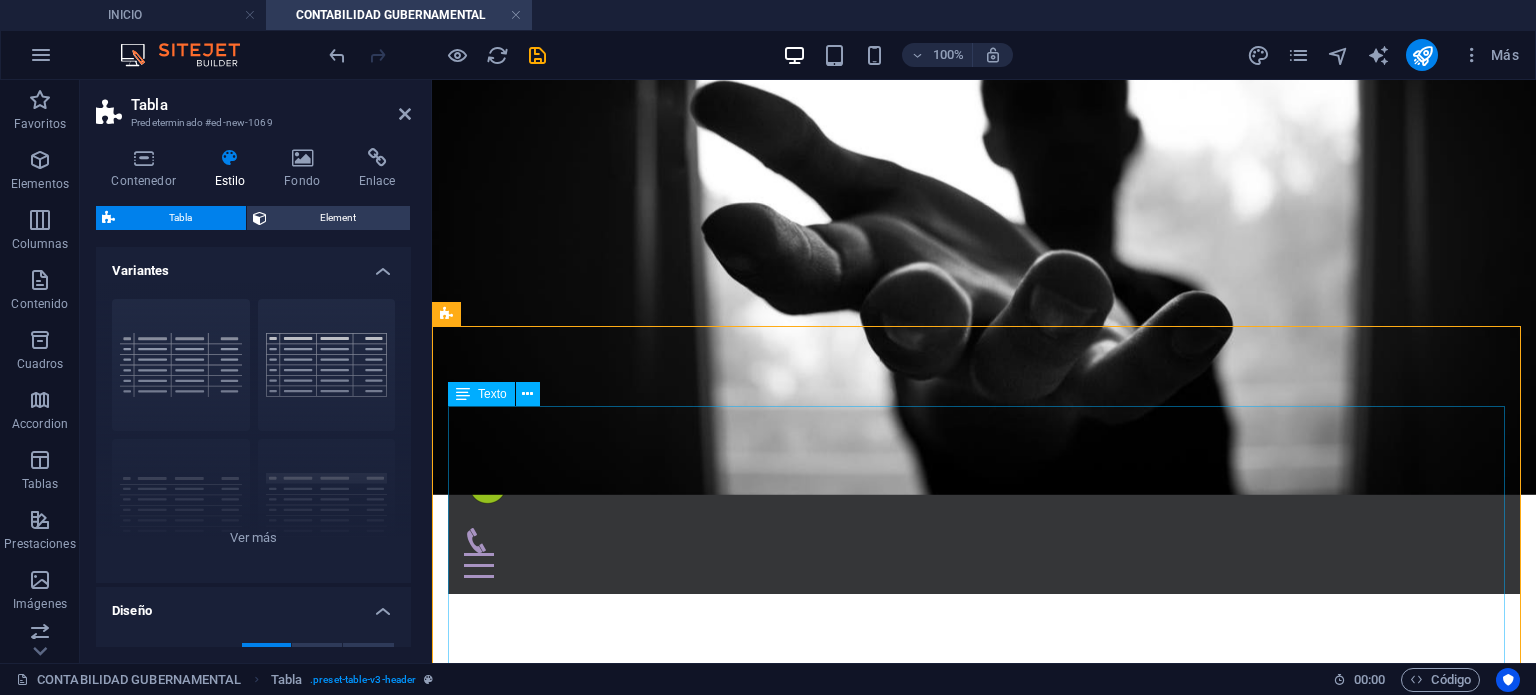 click on "# Lorem Ipsum Dolor 1 Lorem  Ipsum Dolor 2 Lorem Ipsum Dolor 3 Lorem Ipsum Dolor 4 Lorem Ipsum Dolor 5 Lorem Ipsum Dolor" at bounding box center [984, 1117] 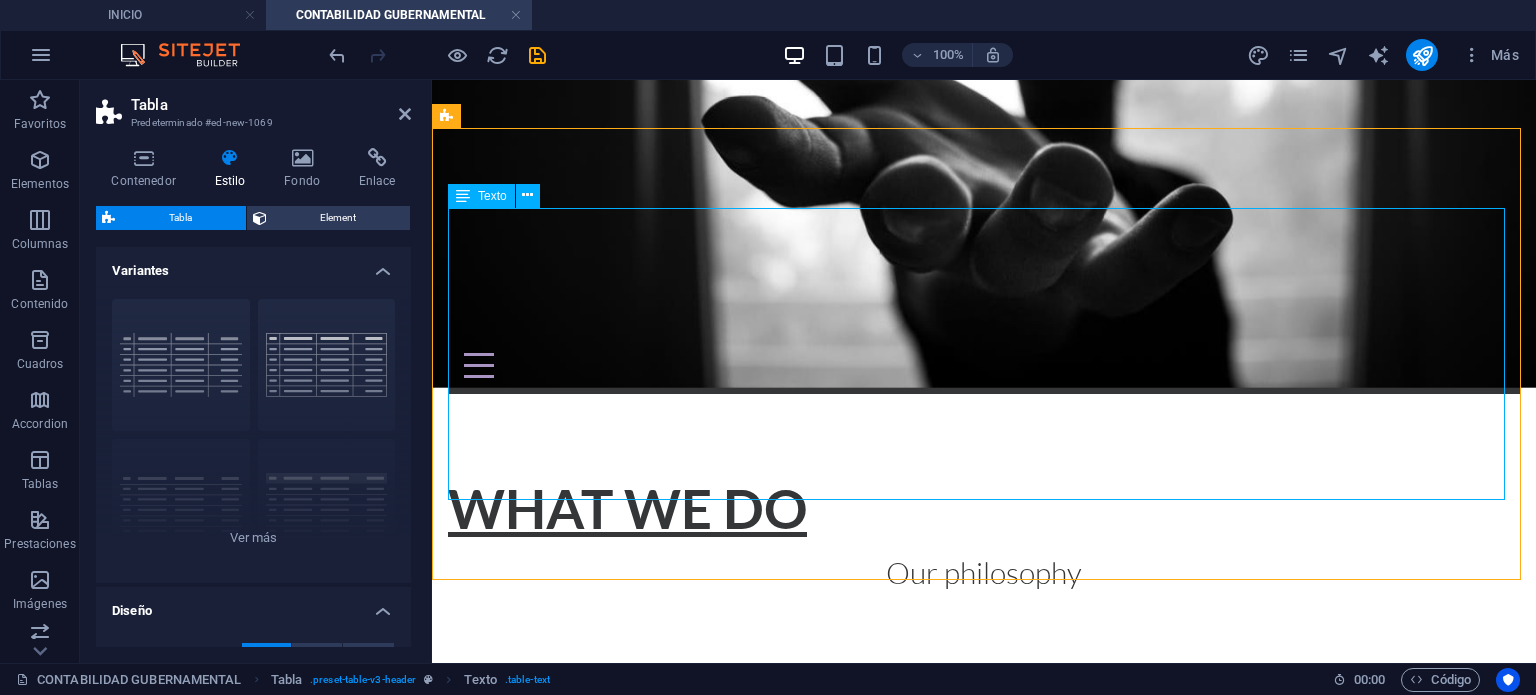scroll, scrollTop: 300, scrollLeft: 0, axis: vertical 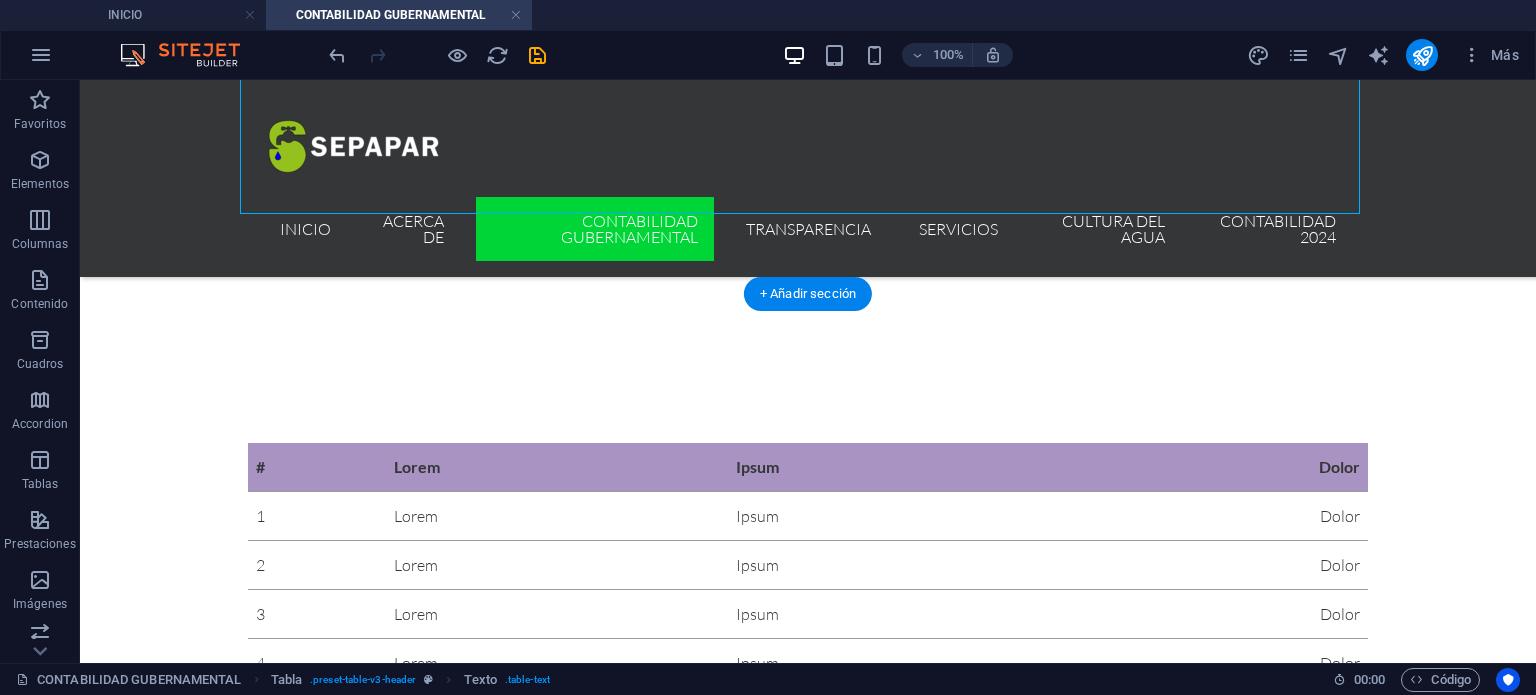 drag, startPoint x: 550, startPoint y: 379, endPoint x: 501, endPoint y: 516, distance: 145.49915 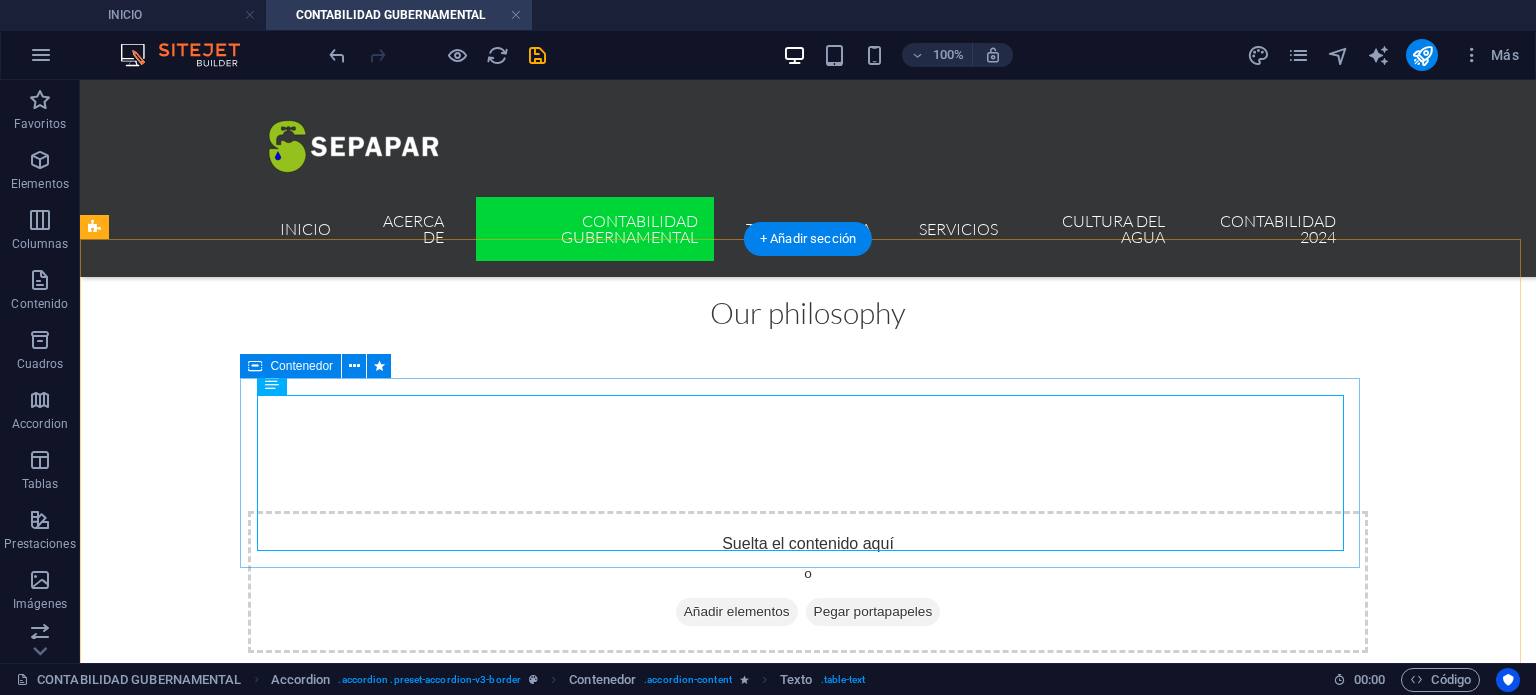 scroll, scrollTop: 596, scrollLeft: 0, axis: vertical 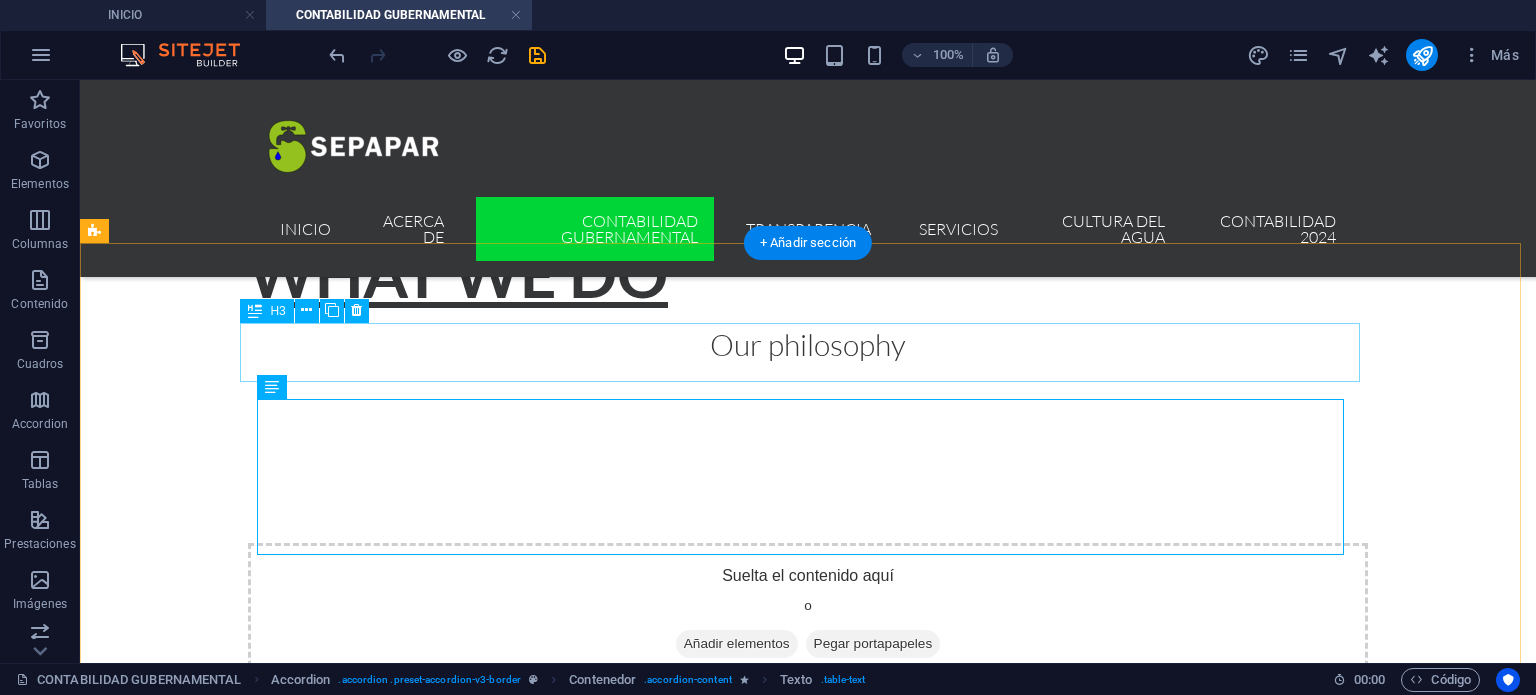 click on "Headline" at bounding box center [656, 875] 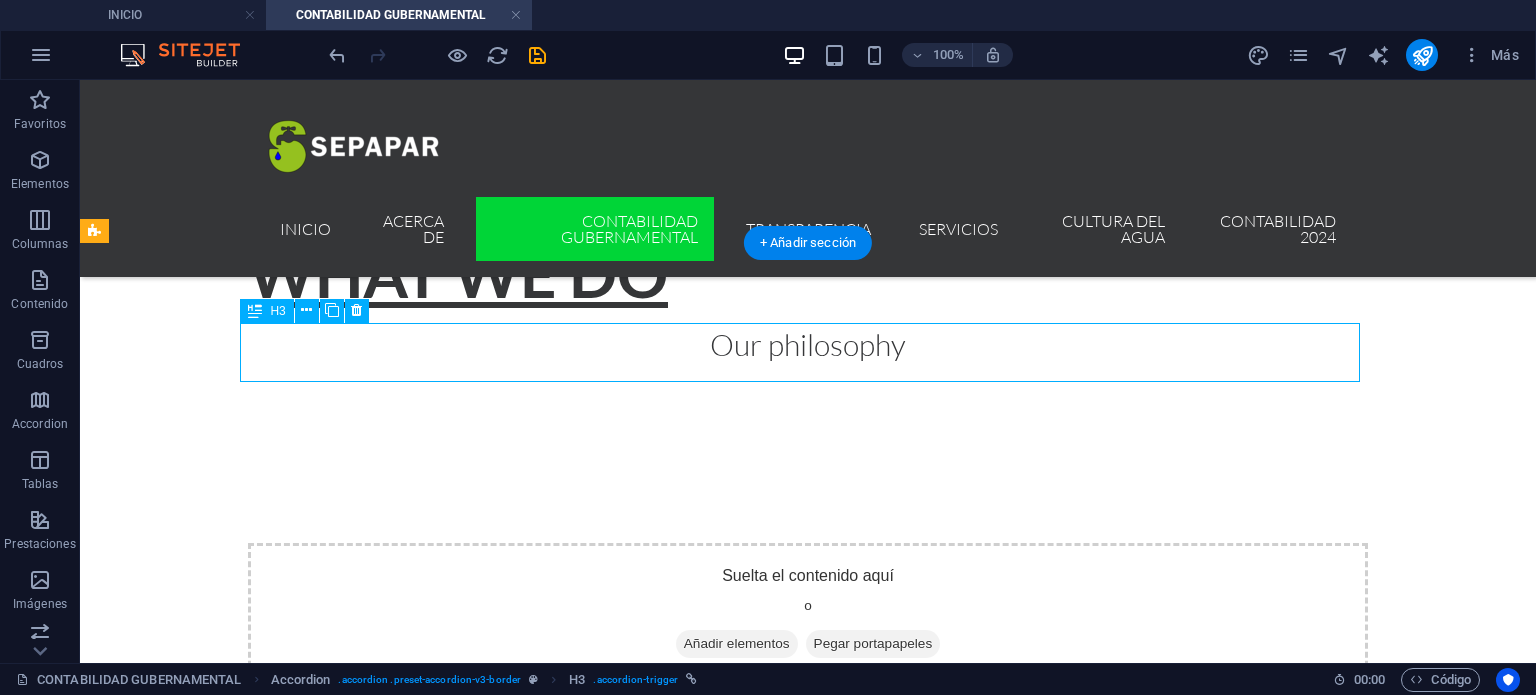 click on "Headline" at bounding box center [656, 875] 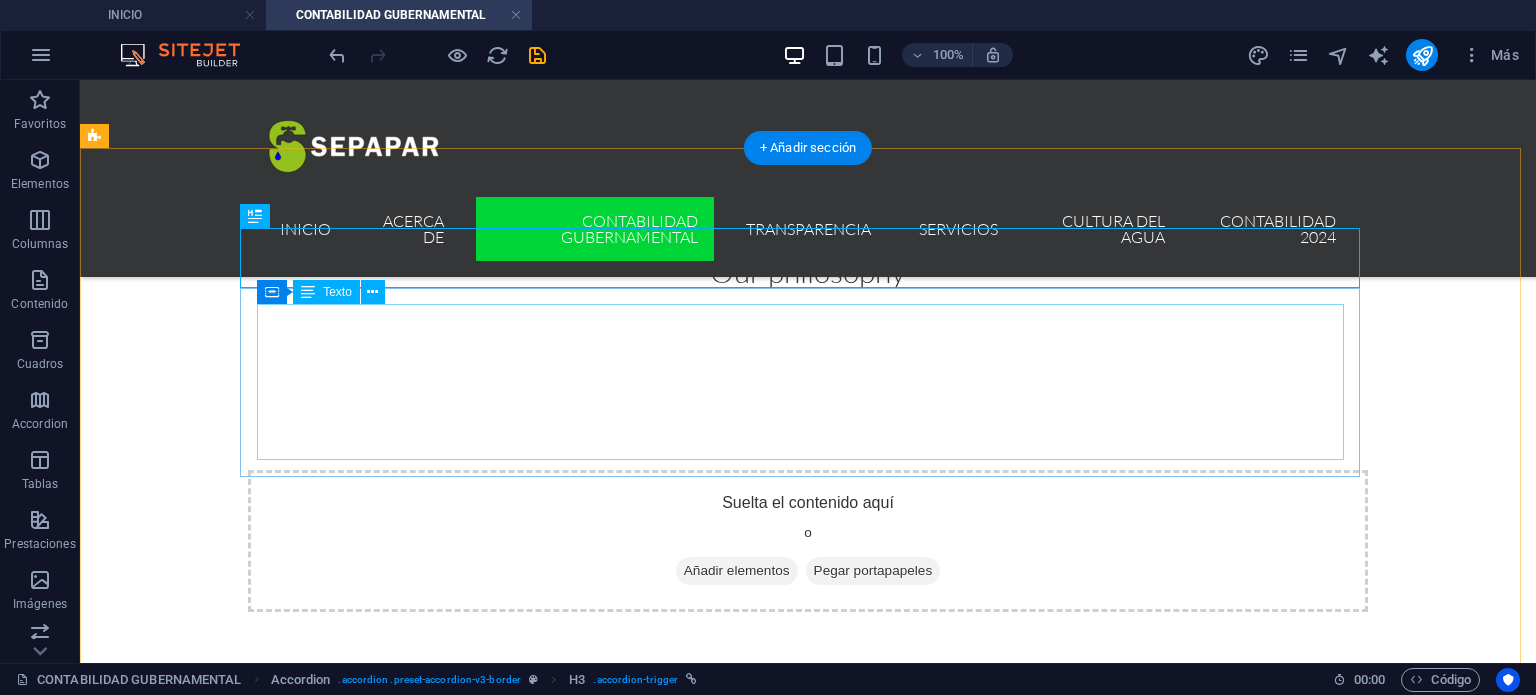 scroll, scrollTop: 696, scrollLeft: 0, axis: vertical 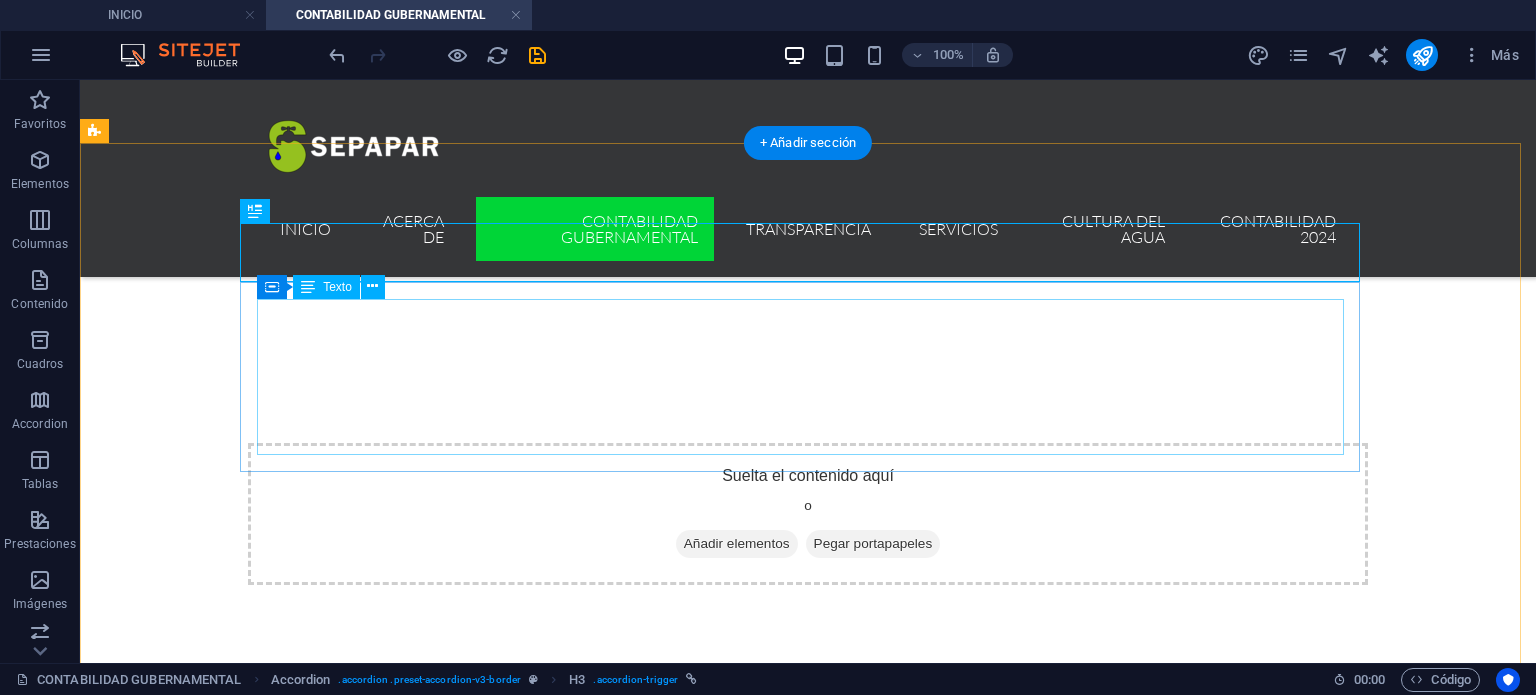 click on "# Lorem Ipsum Dolor 1 Lorem  Ipsum Dolor 2 Lorem Ipsum Dolor 3 Lorem Ipsum Dolor 4 Lorem Ipsum Dolor 5 Lorem Ipsum Dolor" at bounding box center (656, 900) 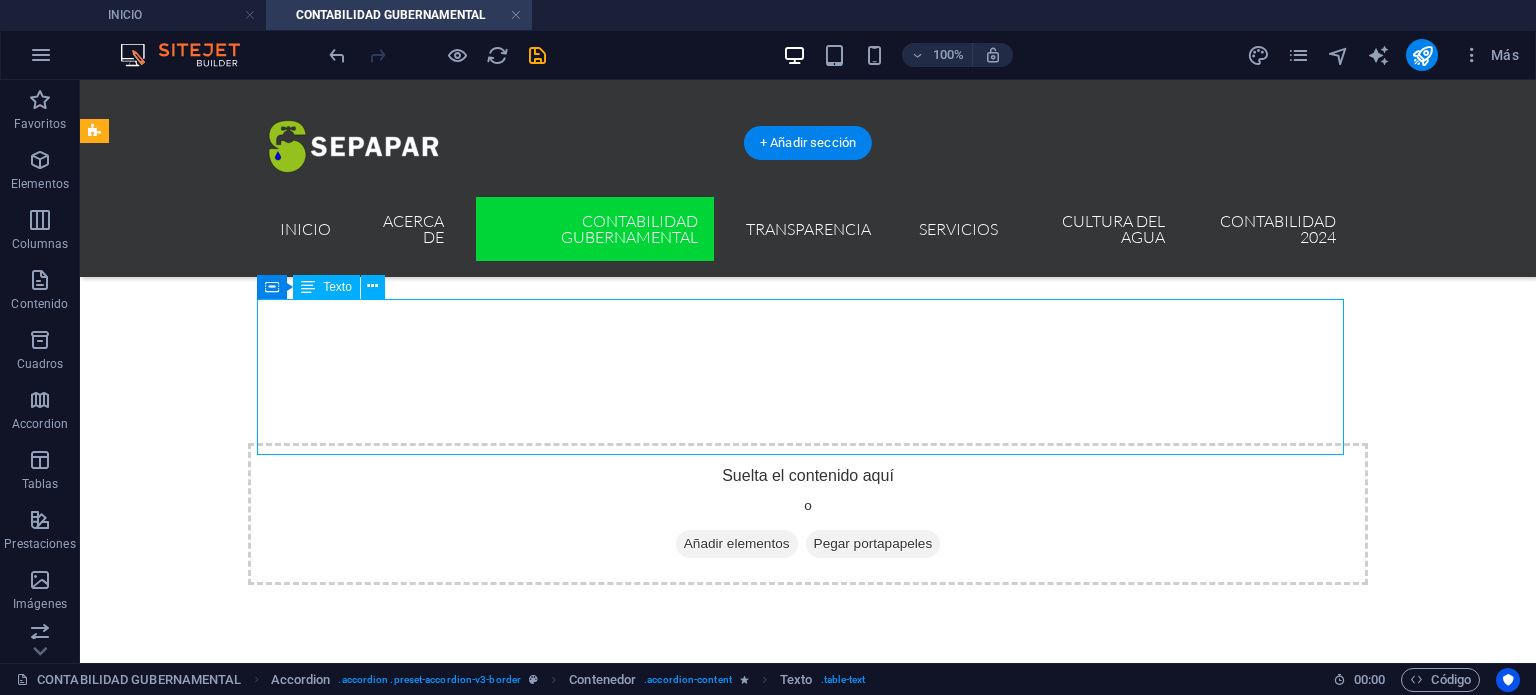 click on "# Lorem Ipsum Dolor 1 Lorem  Ipsum Dolor 2 Lorem Ipsum Dolor 3 Lorem Ipsum Dolor 4 Lorem Ipsum Dolor 5 Lorem Ipsum Dolor" at bounding box center (656, 900) 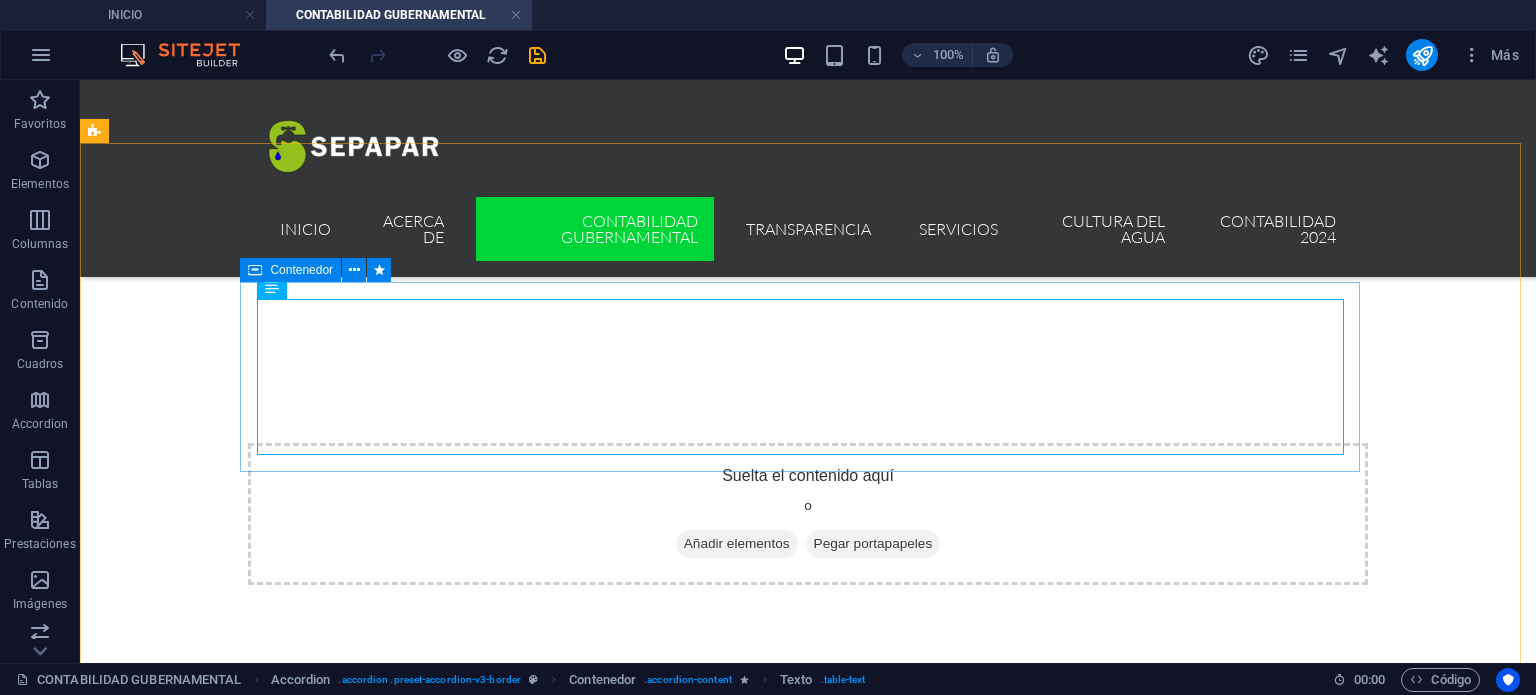 click on "Contenedor" at bounding box center [290, 270] 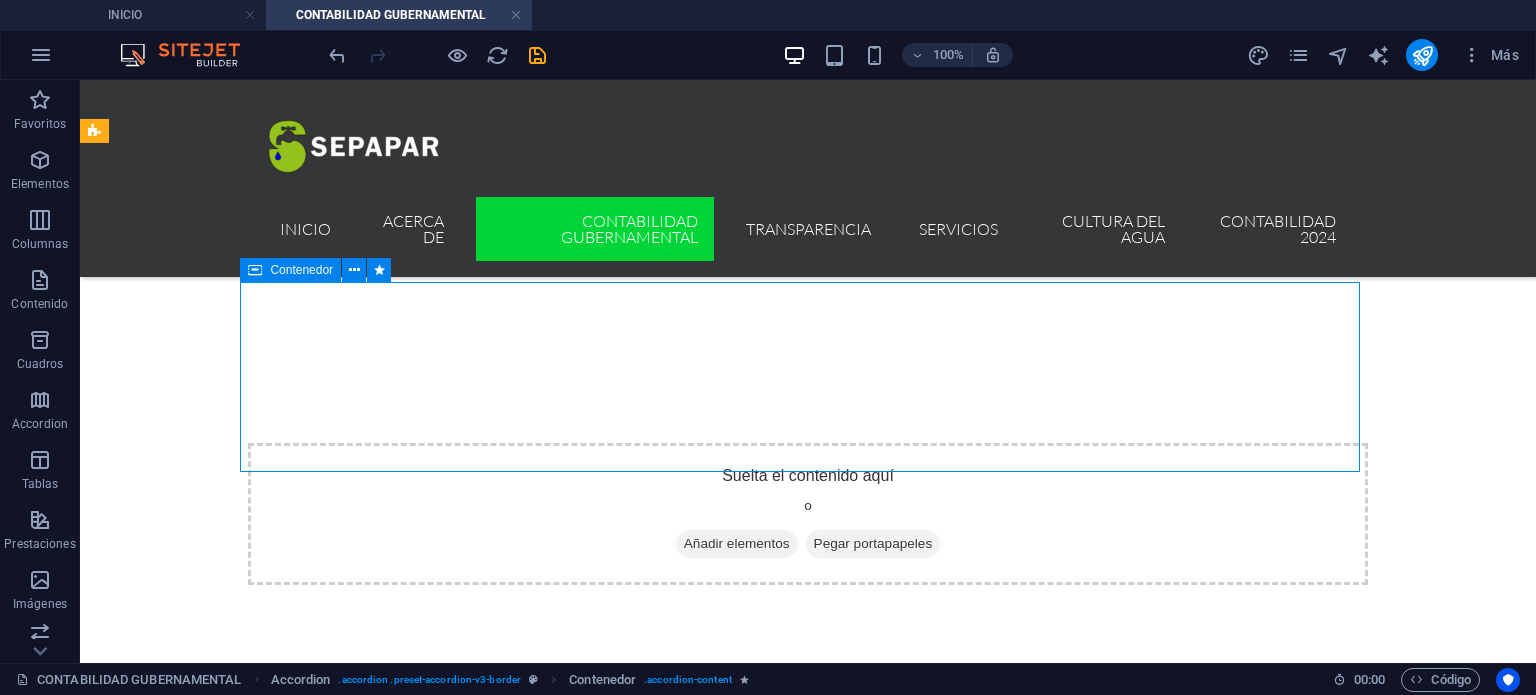 click on "Contenedor" at bounding box center (301, 270) 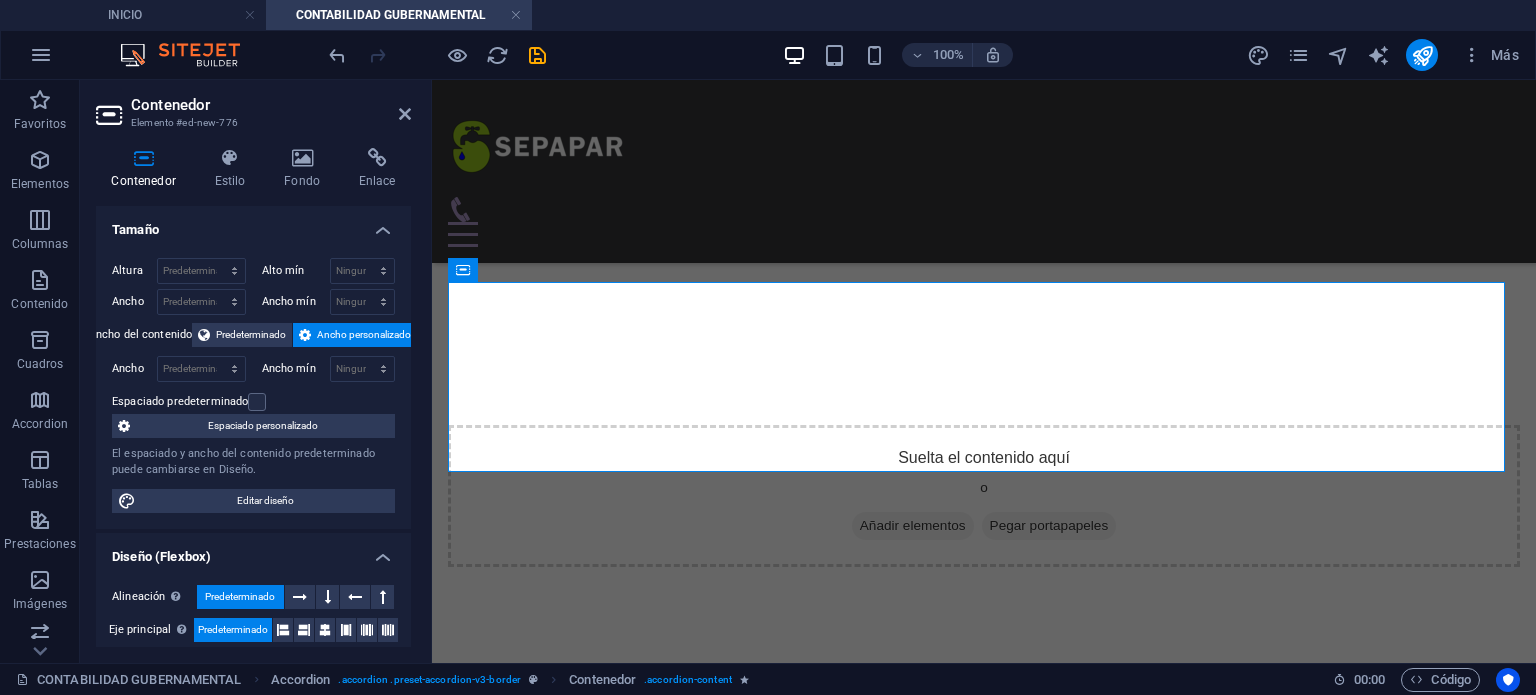 scroll, scrollTop: 684, scrollLeft: 0, axis: vertical 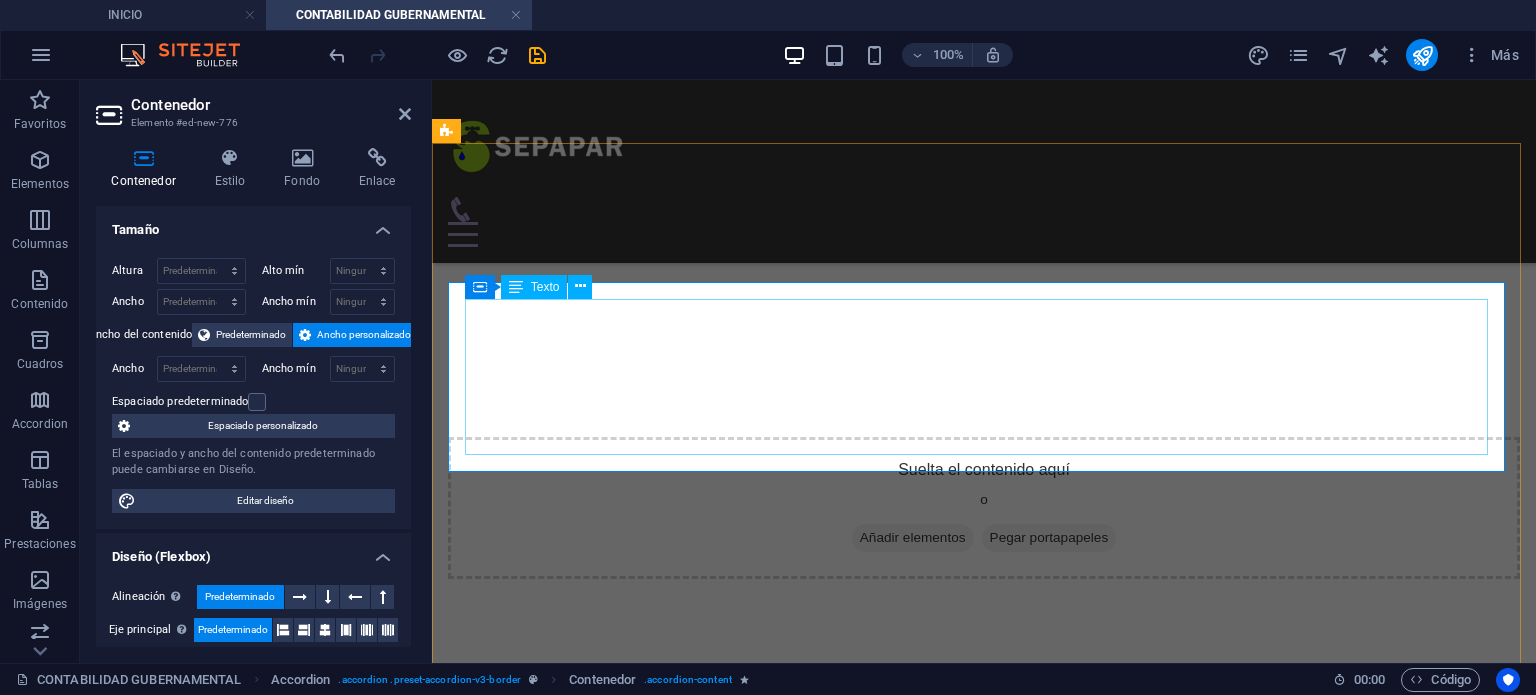 click on "# Lorem Ipsum Dolor 1 Lorem  Ipsum Dolor 2 Lorem Ipsum Dolor 3 Lorem Ipsum Dolor 4 Lorem Ipsum Dolor 5 Lorem Ipsum Dolor" at bounding box center [984, 894] 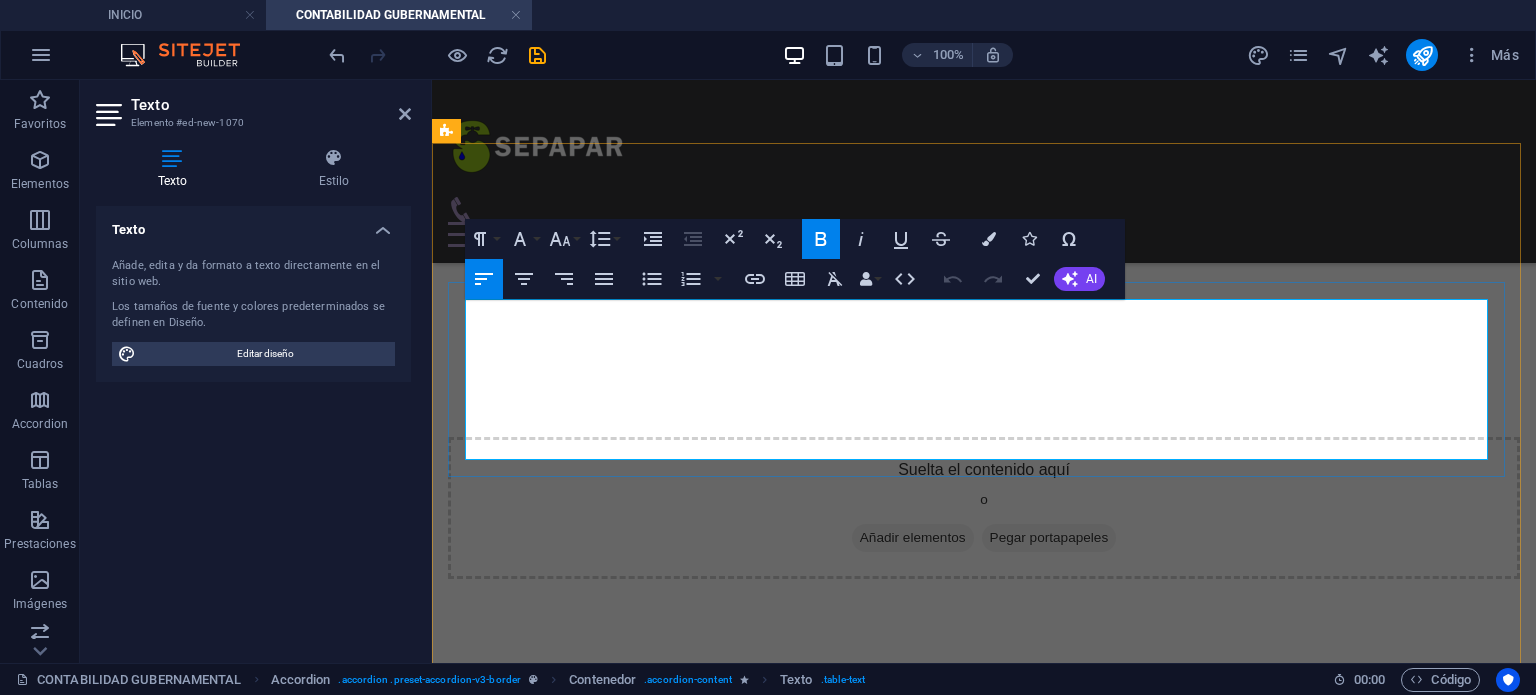 click on "Lorem" at bounding box center (716, 857) 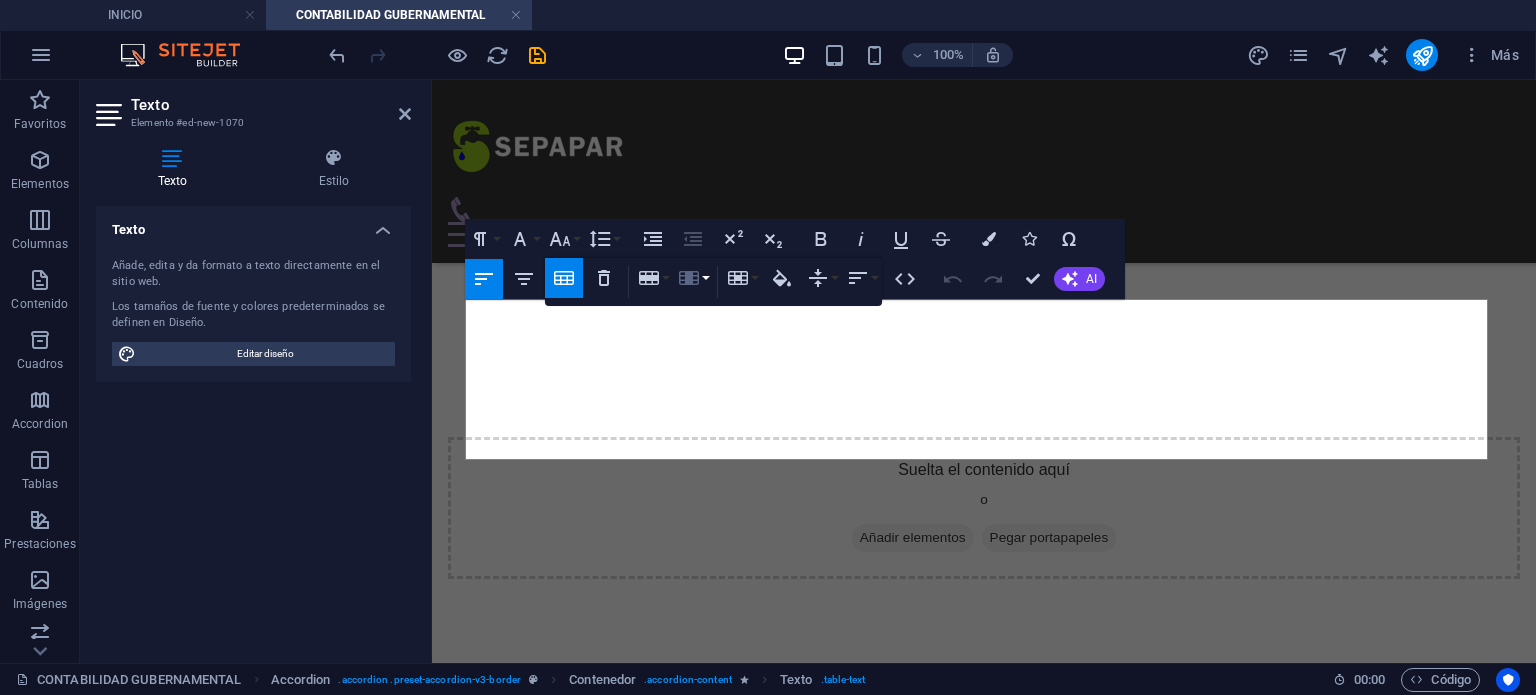 click 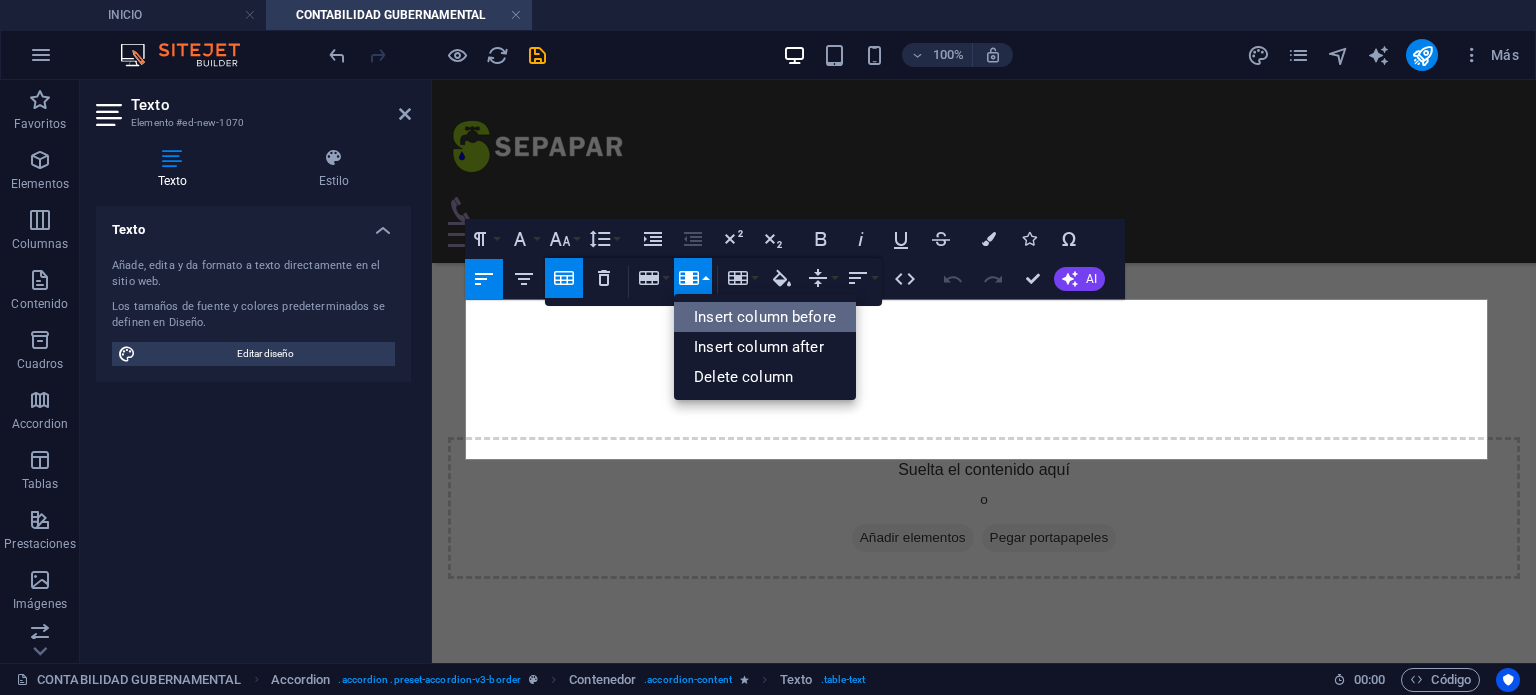 click on "Insert column before" at bounding box center [765, 317] 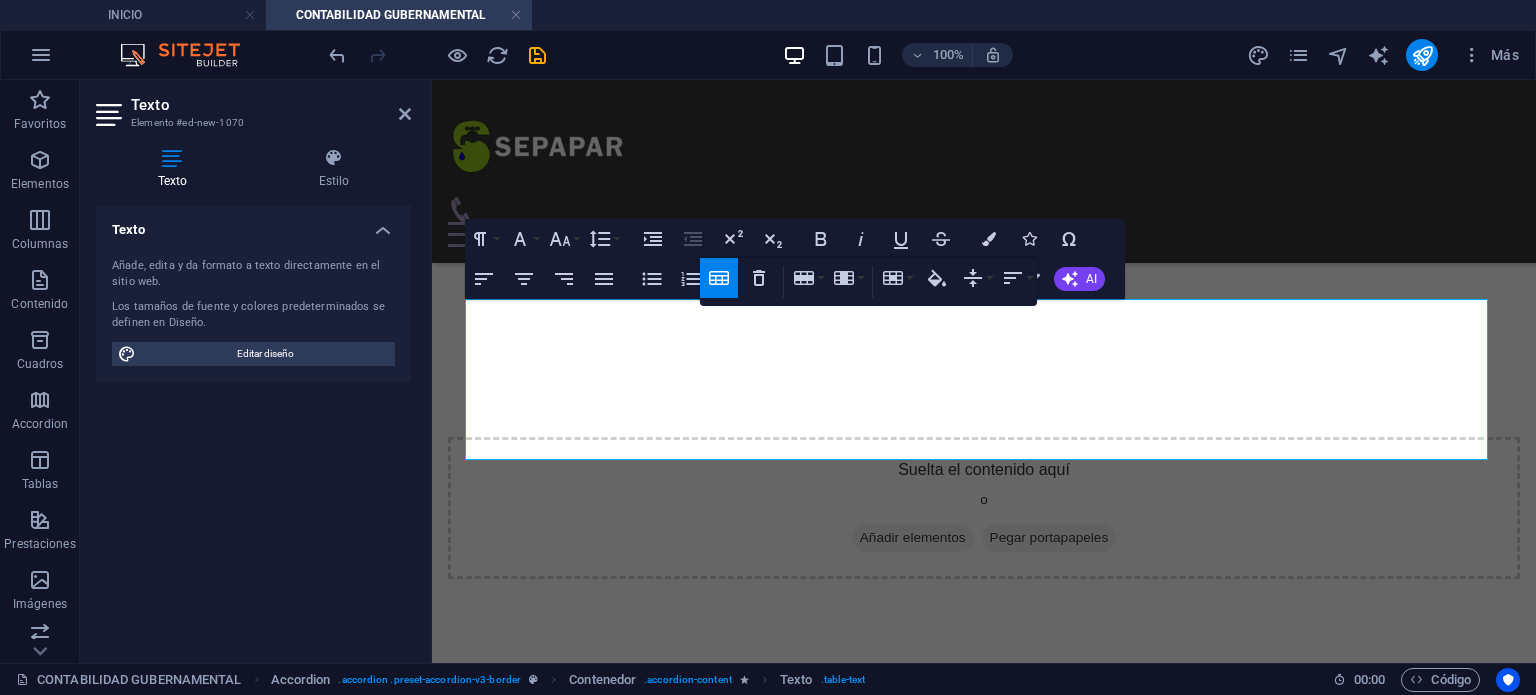 click 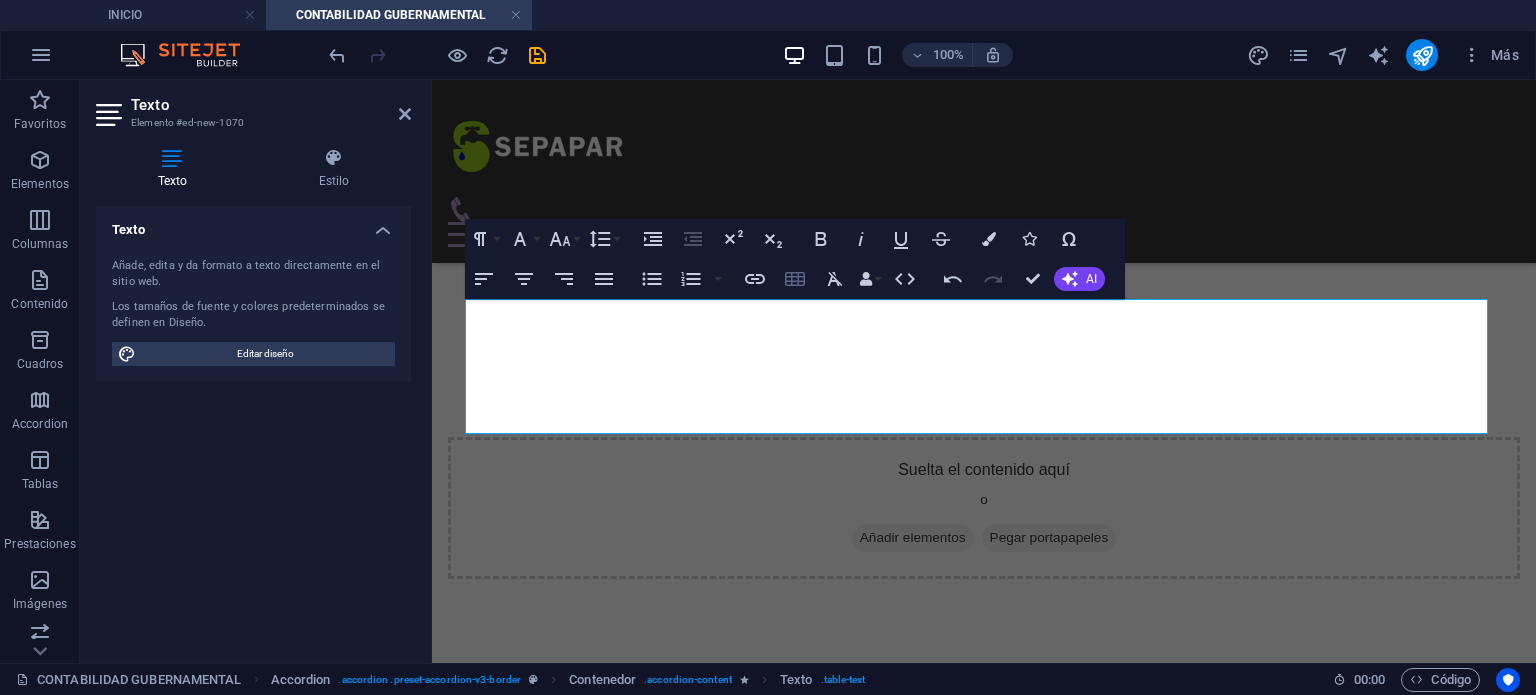 click 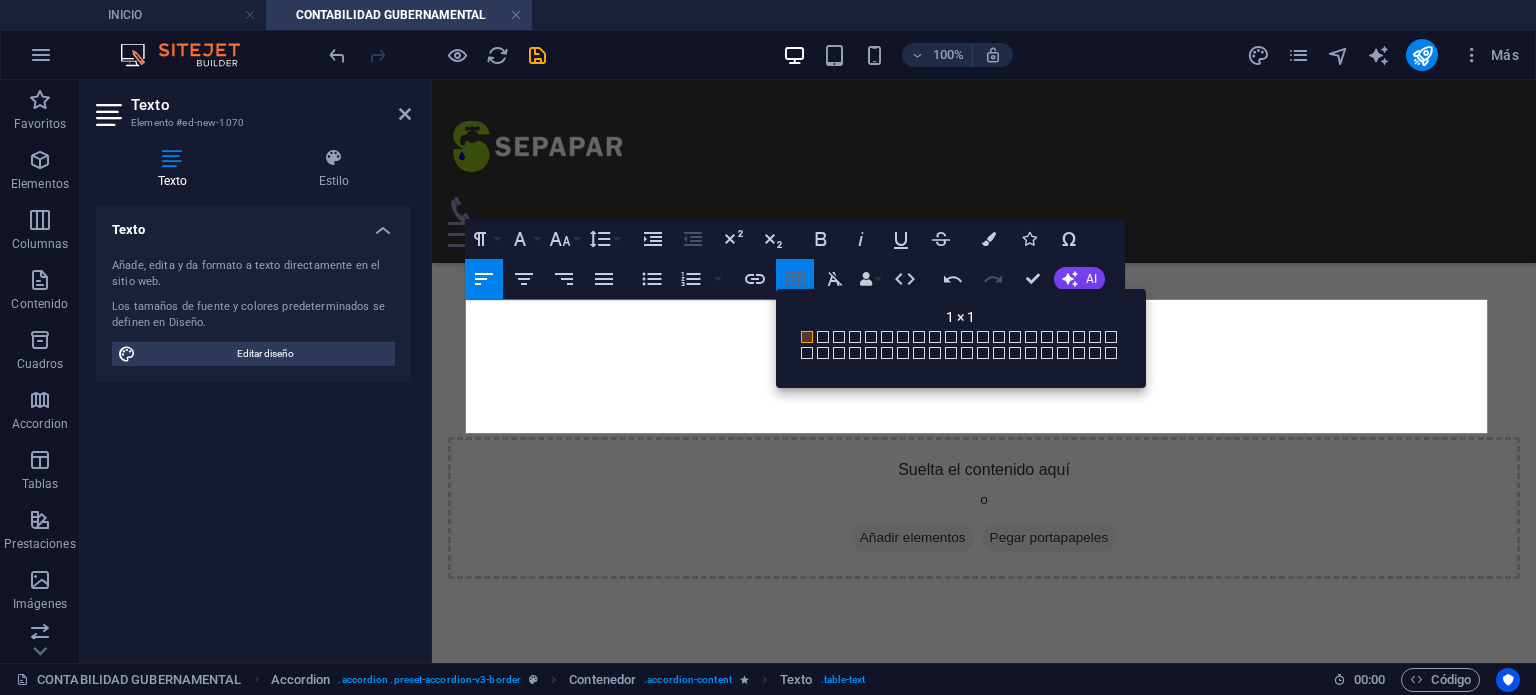 click 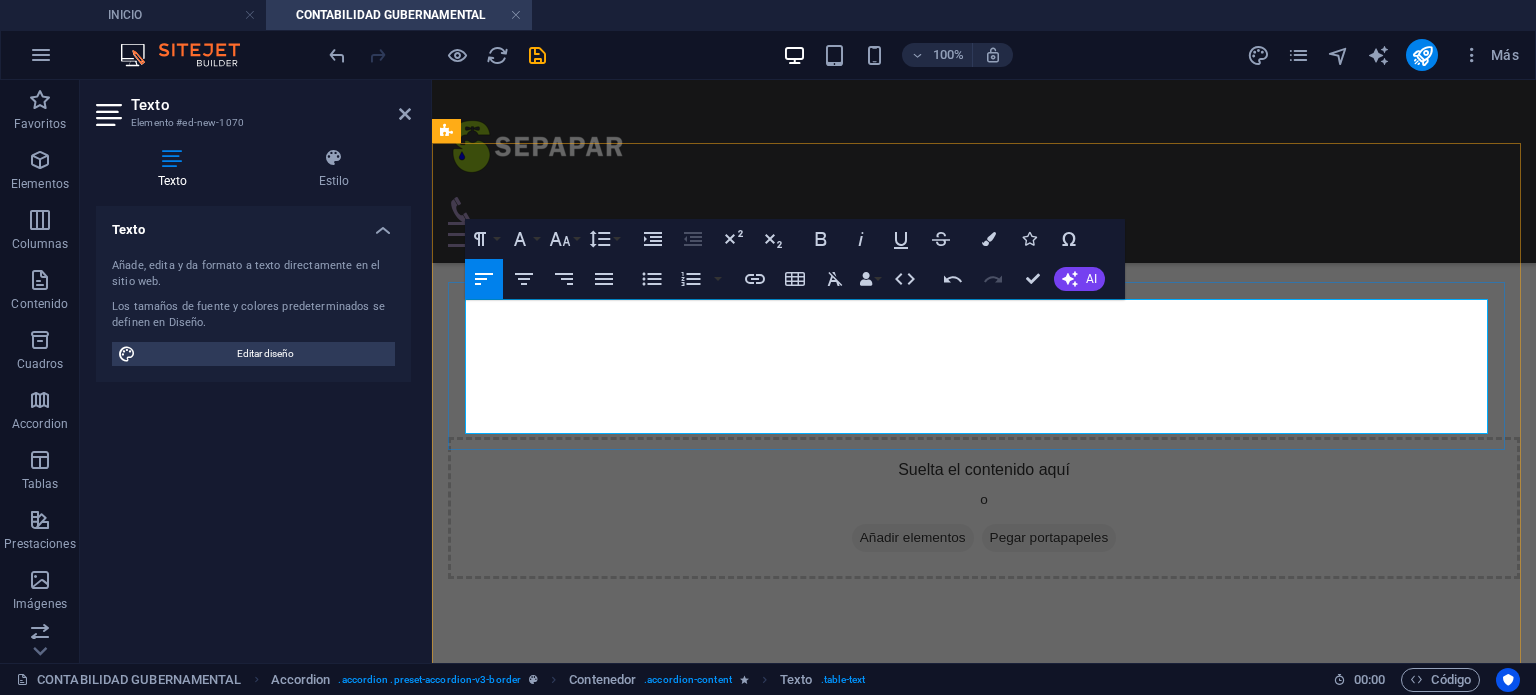 click at bounding box center [635, 884] 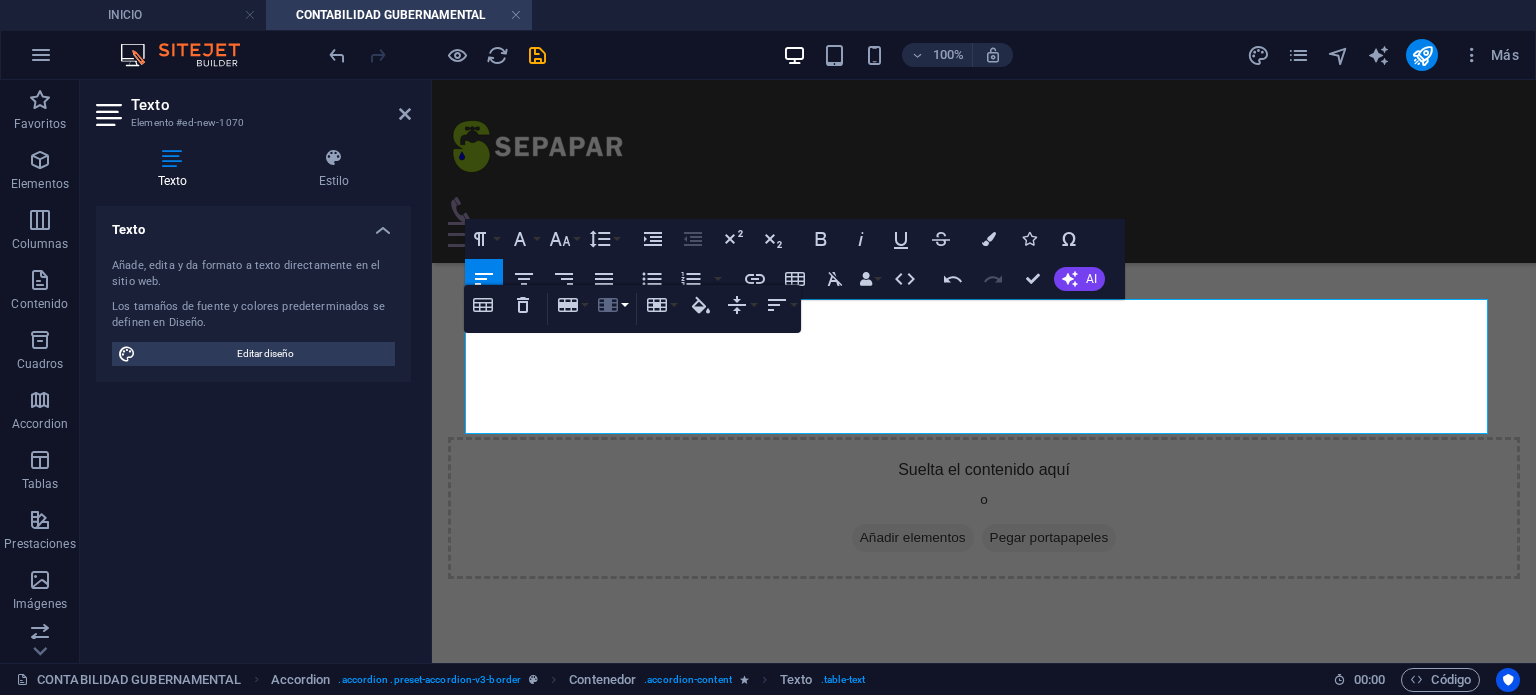 click 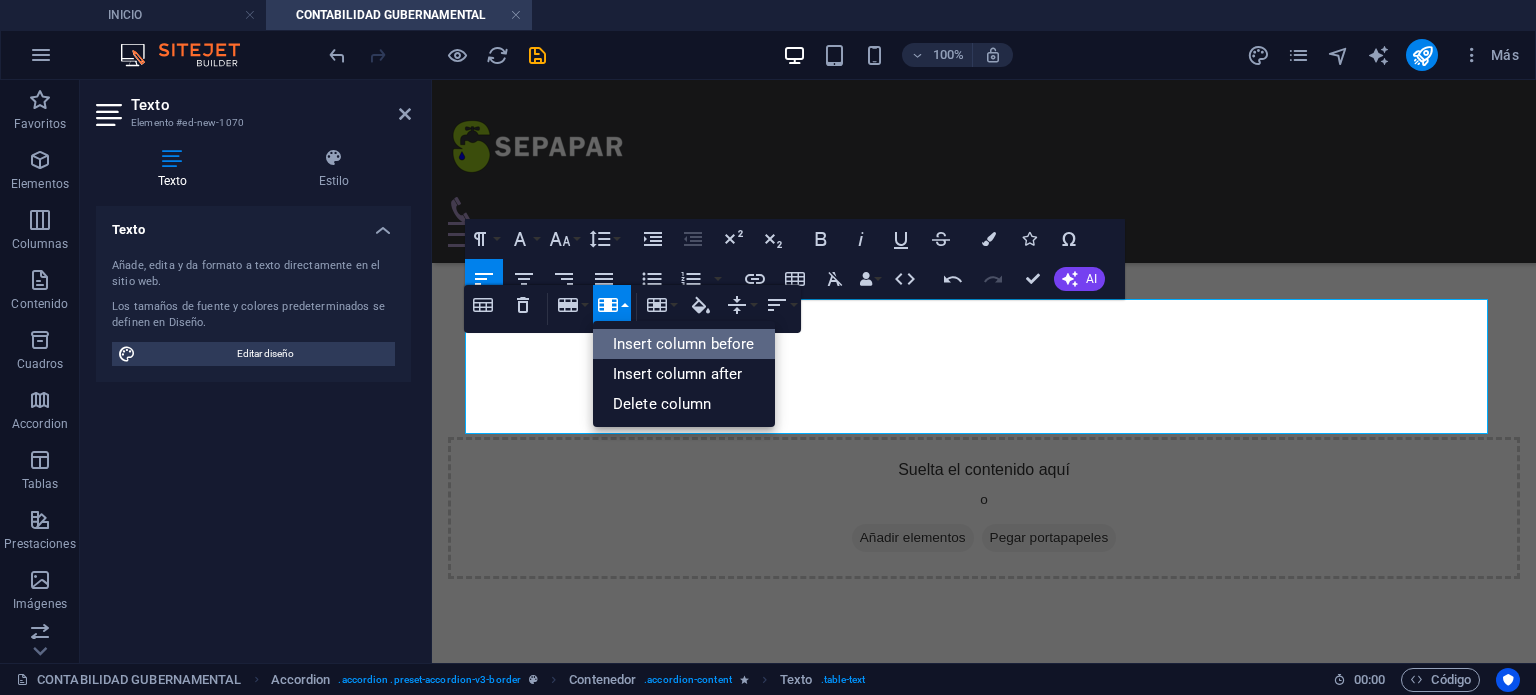 click on "Insert column before" at bounding box center [684, 344] 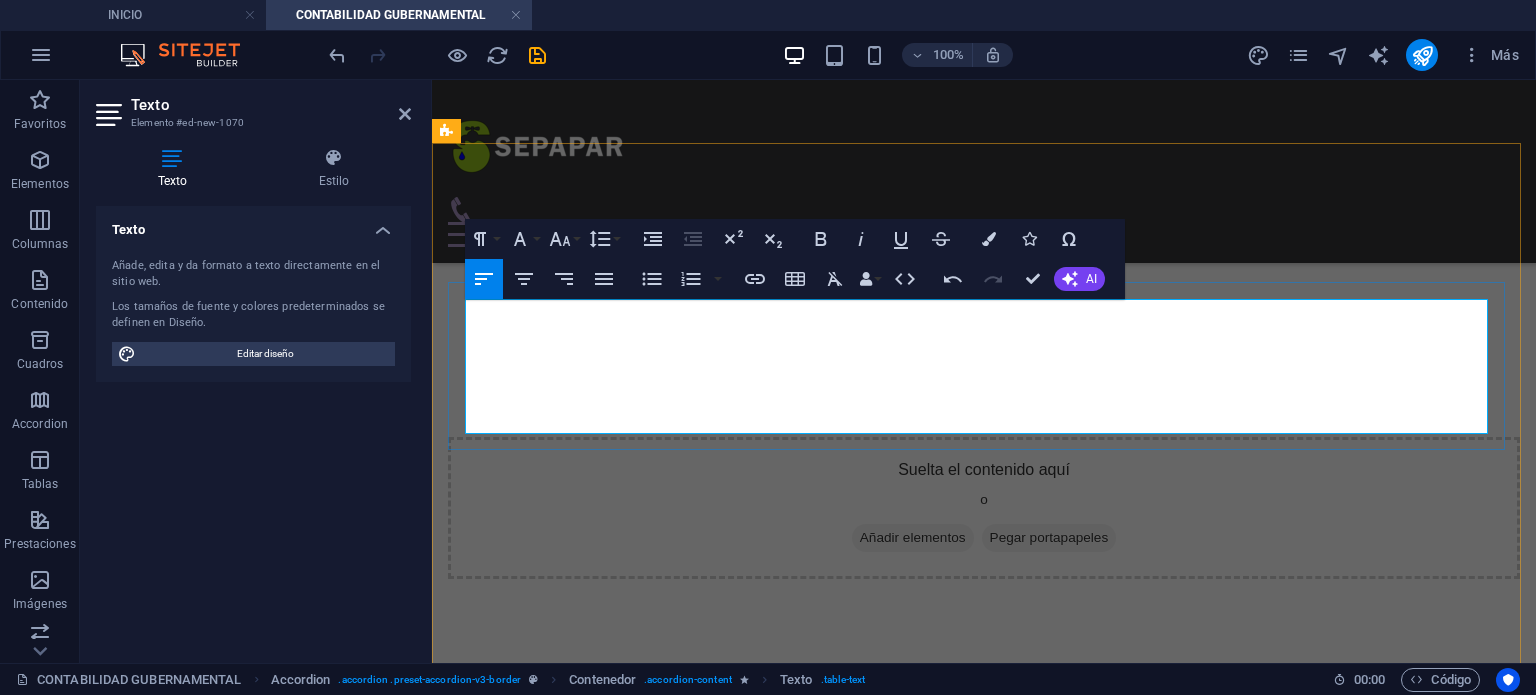 click on "Lorem" at bounding box center (979, 911) 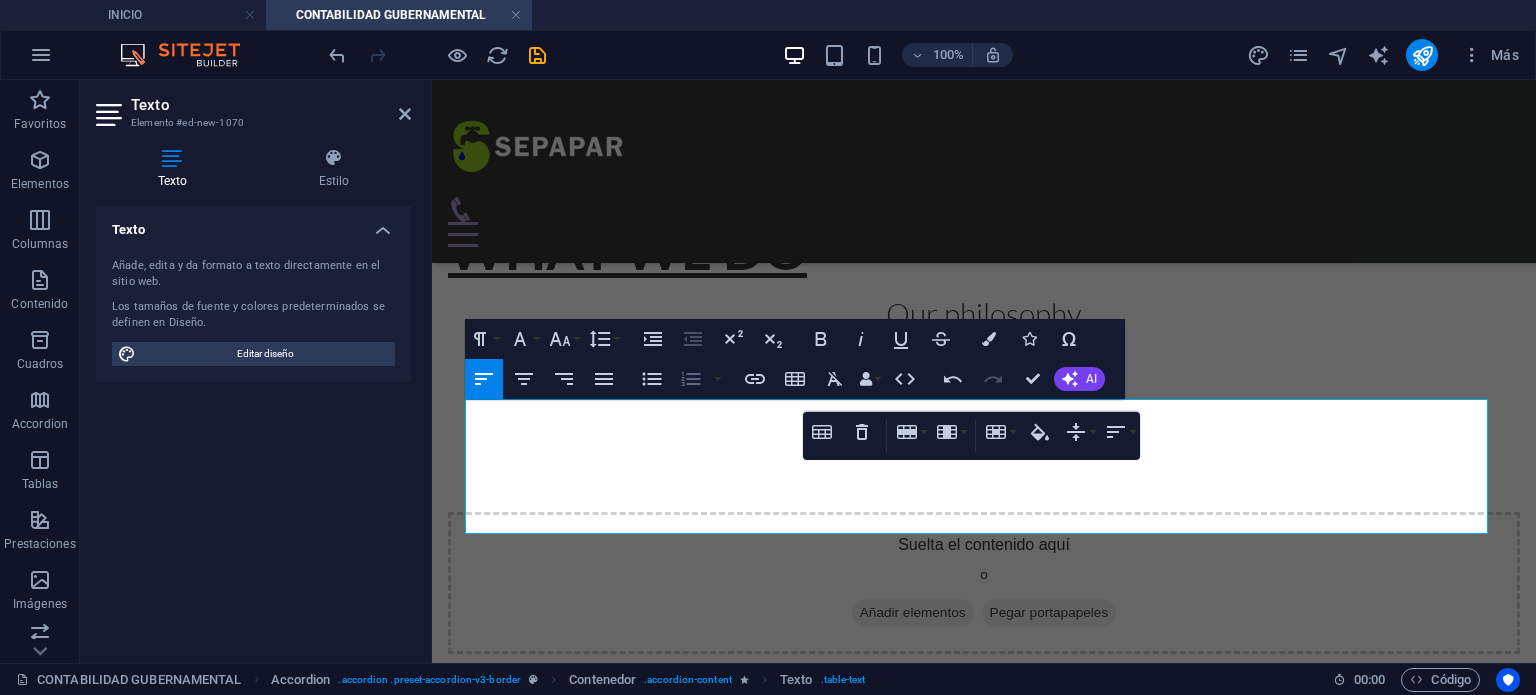 scroll, scrollTop: 584, scrollLeft: 0, axis: vertical 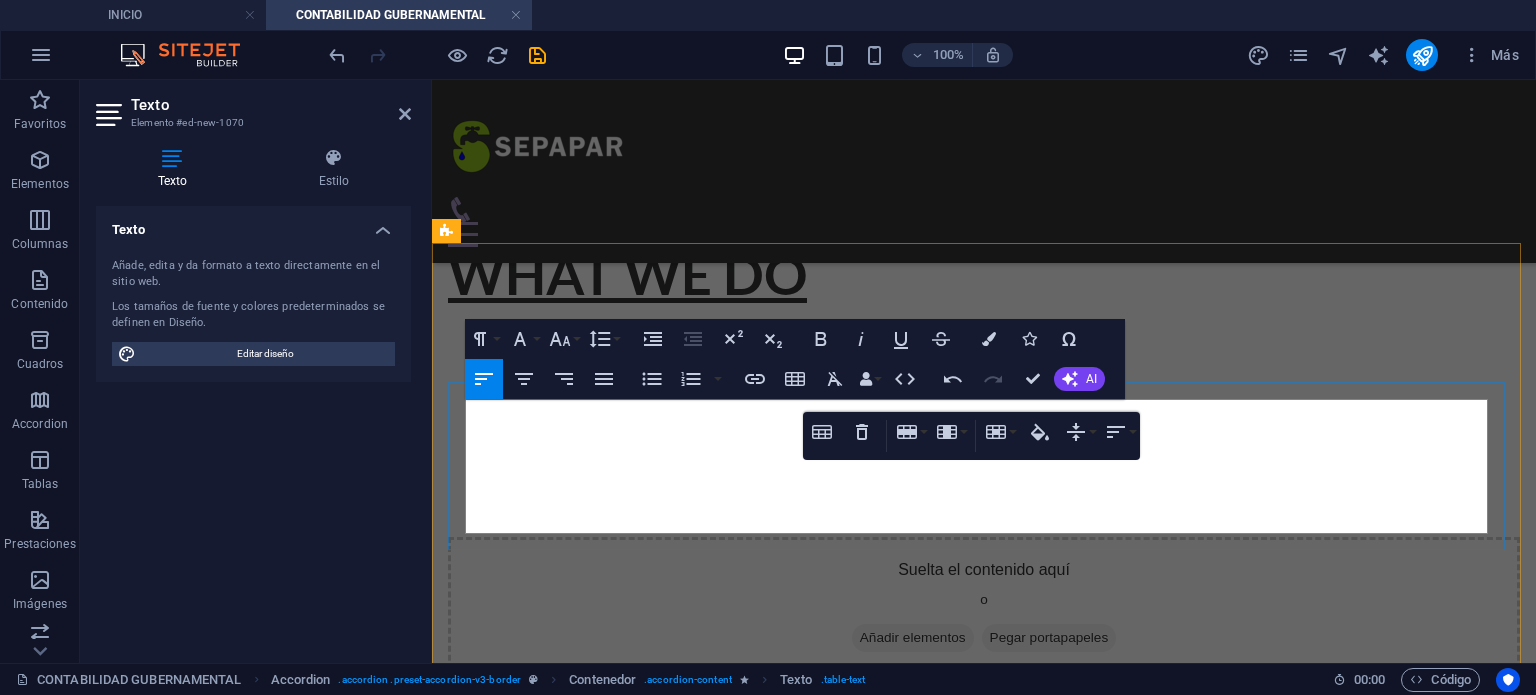 click at bounding box center [606, 1011] 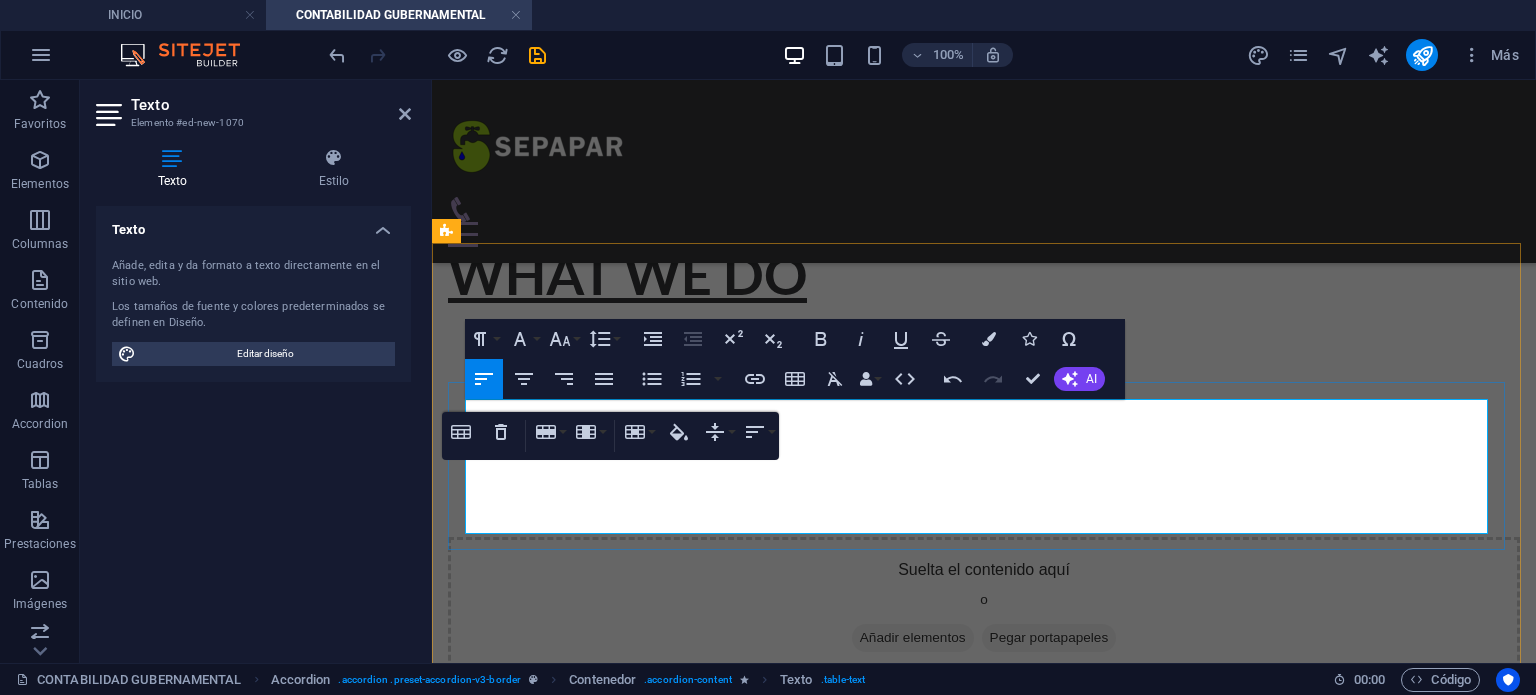 click on "Ipsum" at bounding box center [1197, 957] 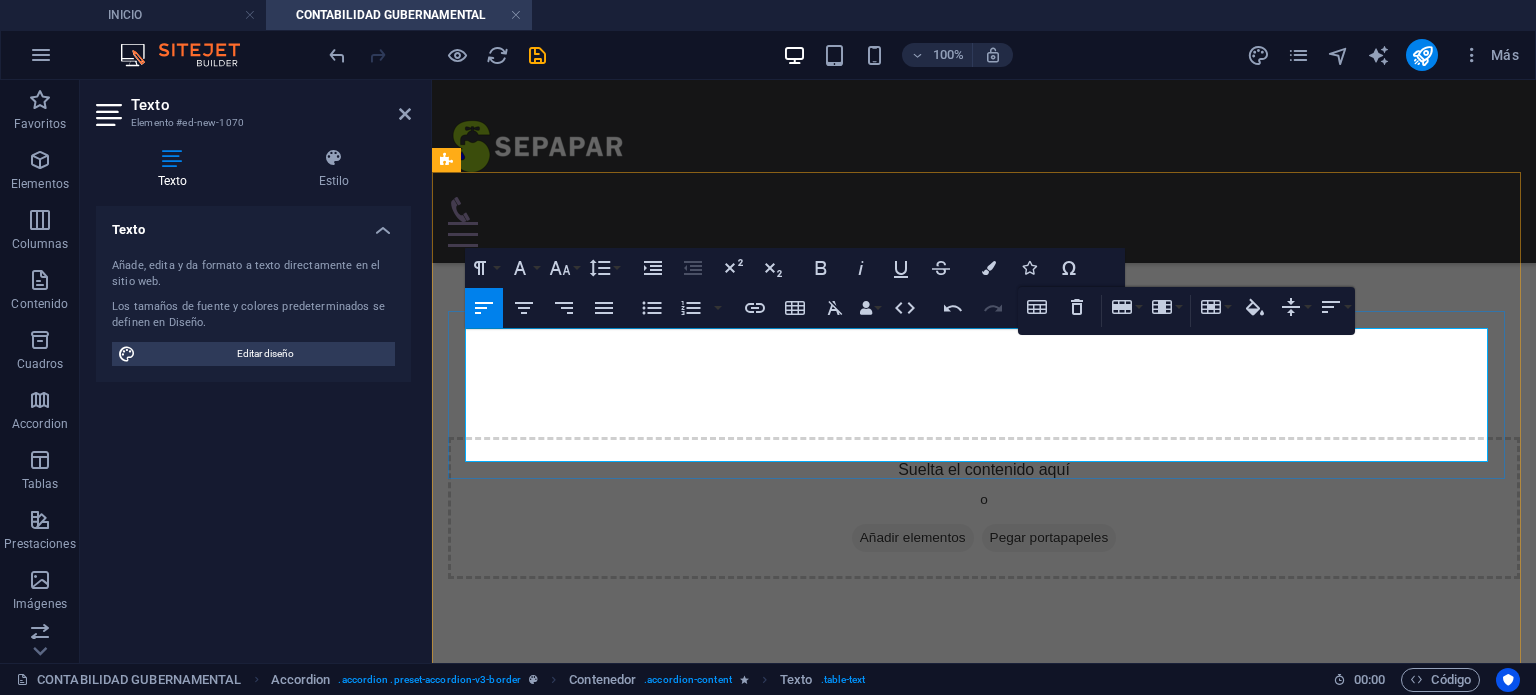 scroll, scrollTop: 584, scrollLeft: 0, axis: vertical 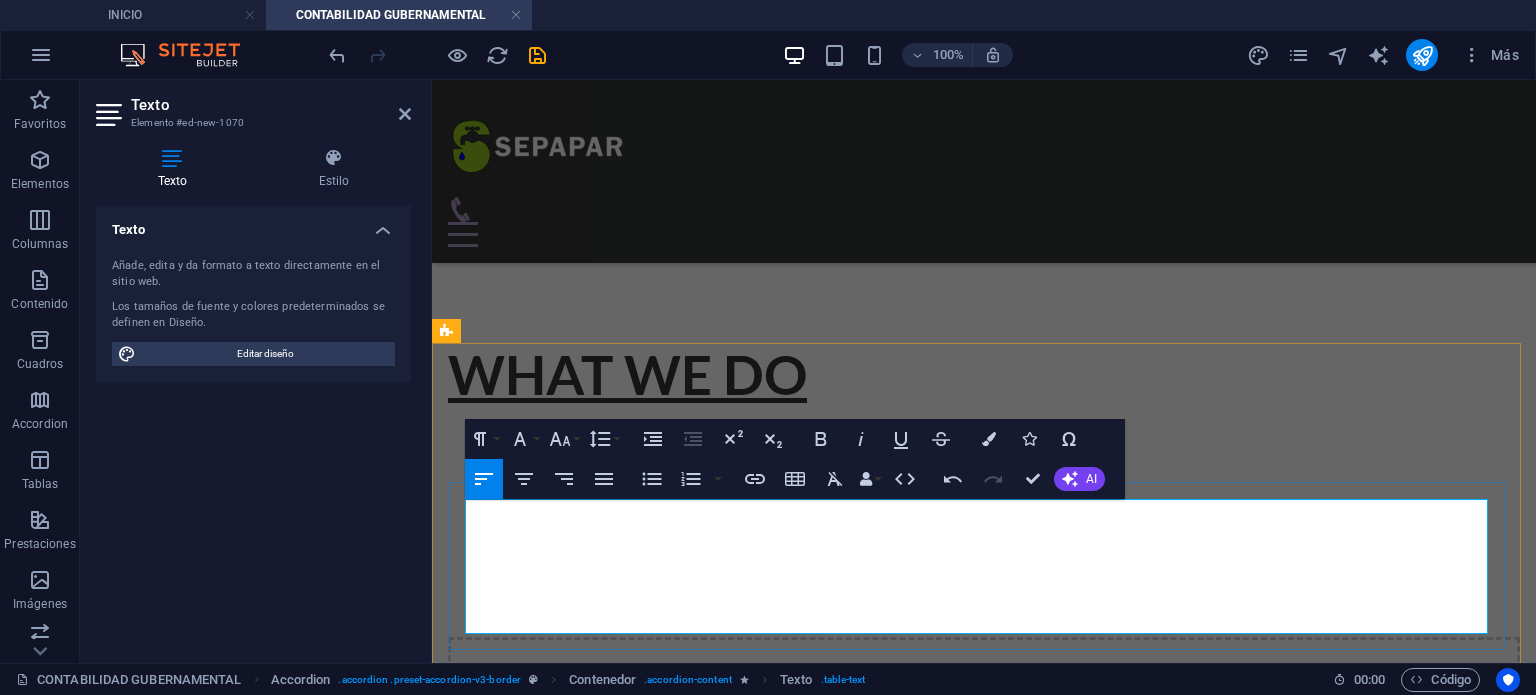 click on "Ipsum" at bounding box center (1197, 1084) 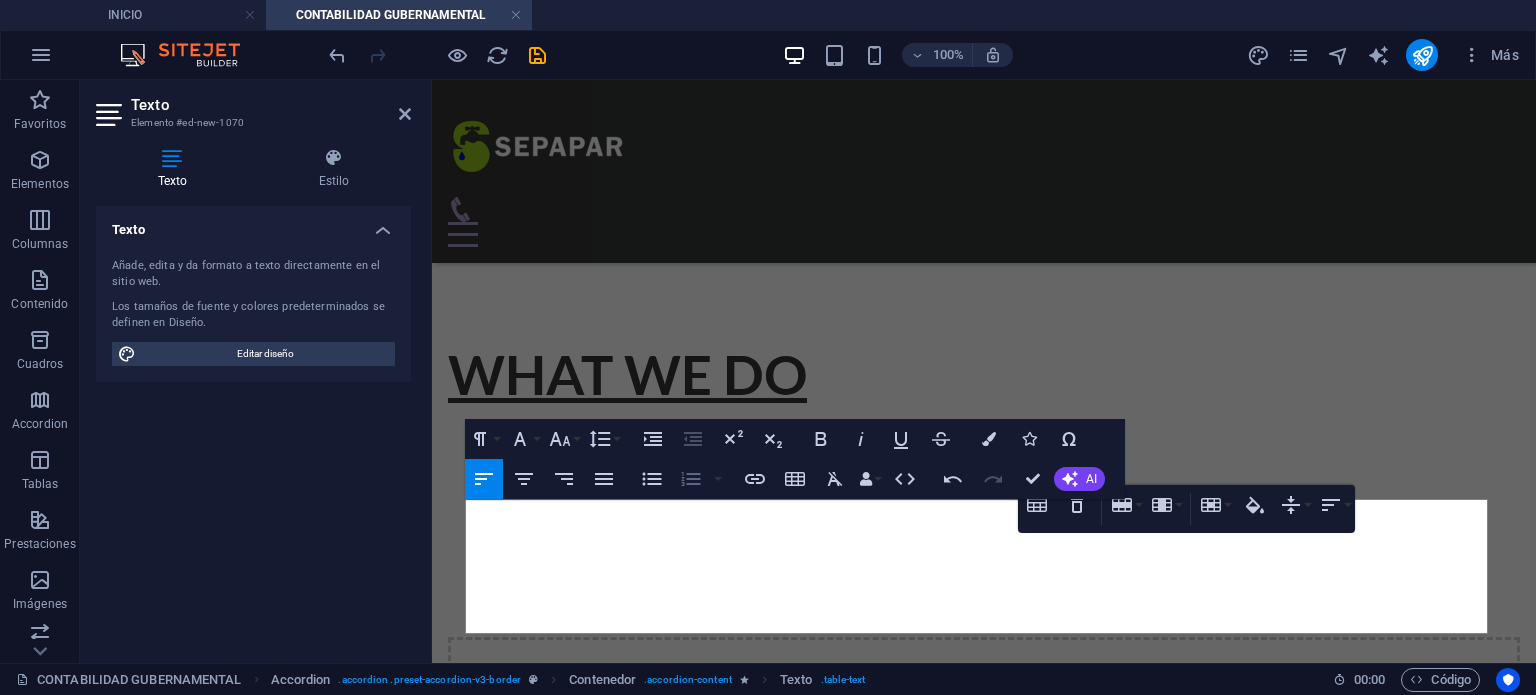 click on "Ordered List" at bounding box center [691, 479] 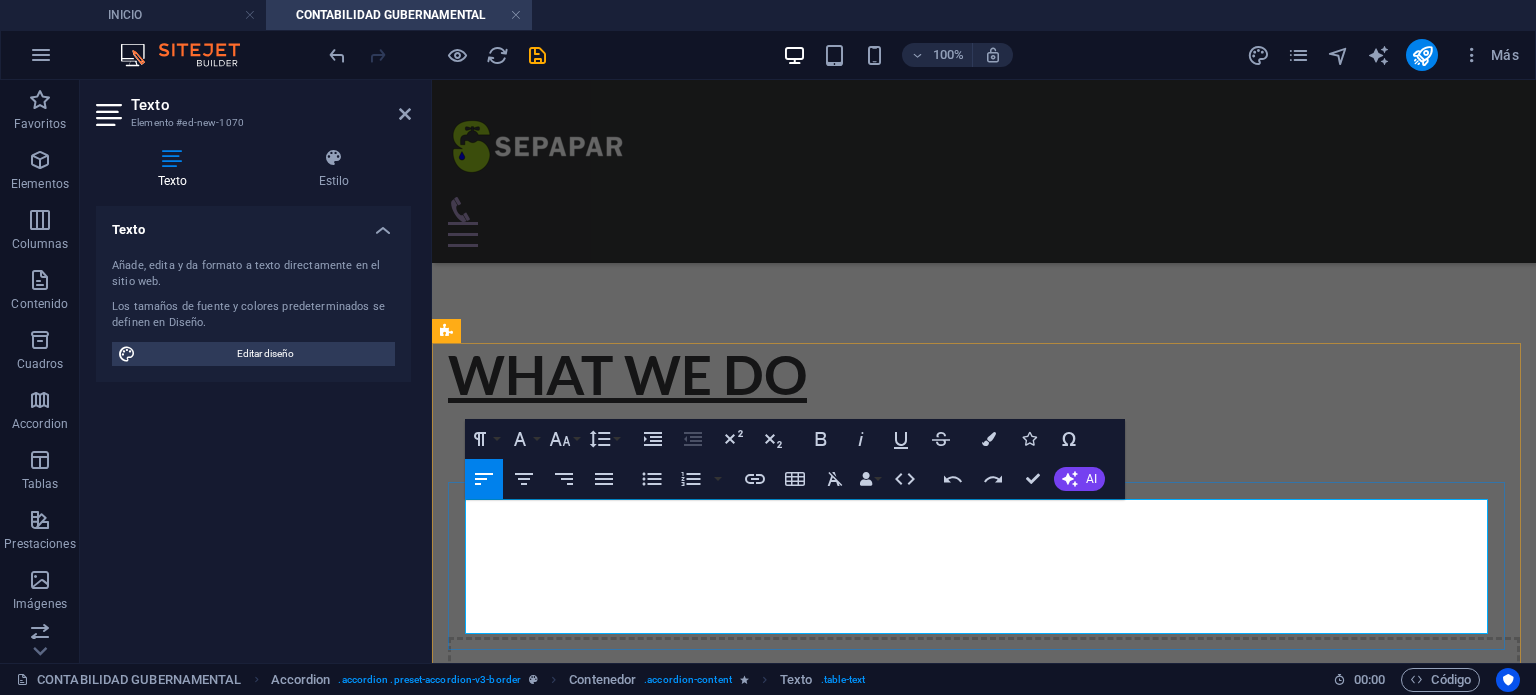 click at bounding box center [606, 1030] 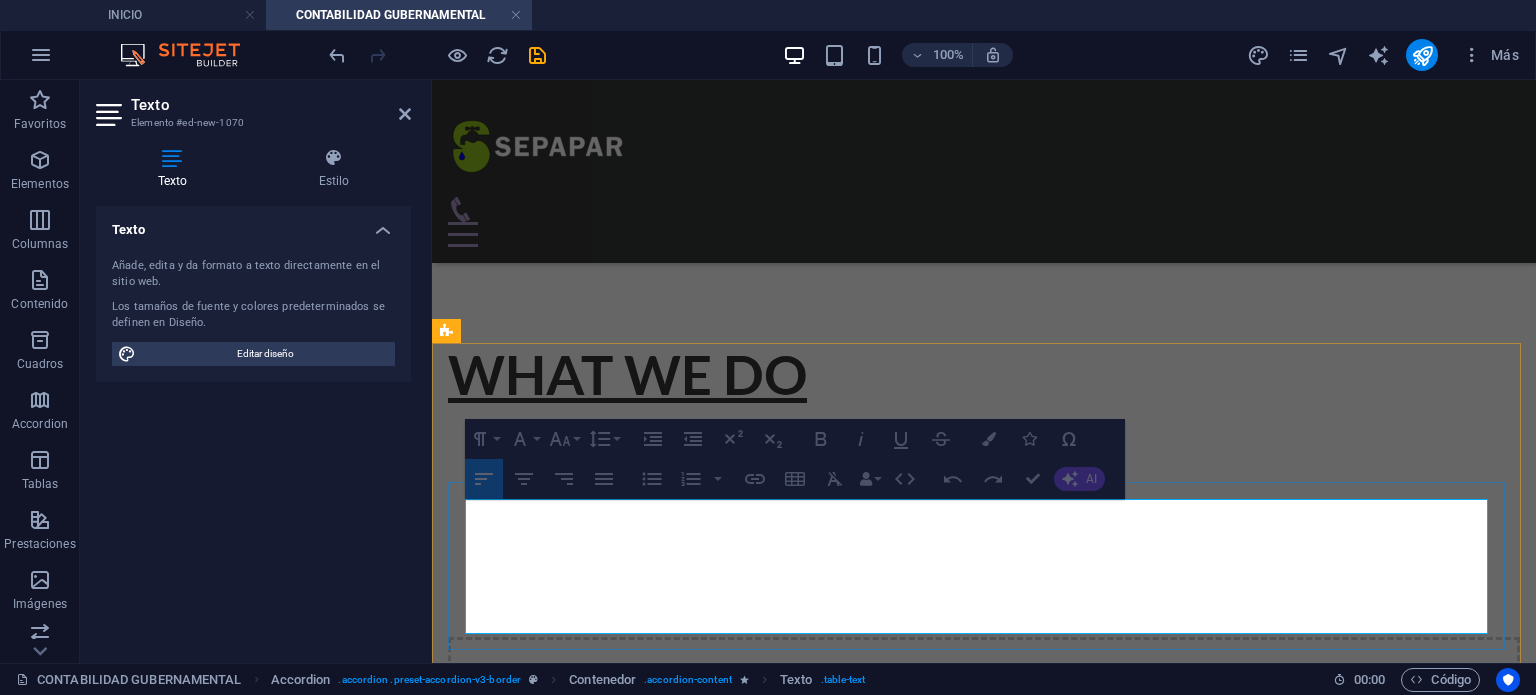 drag, startPoint x: 495, startPoint y: 509, endPoint x: 1431, endPoint y: 595, distance: 939.94257 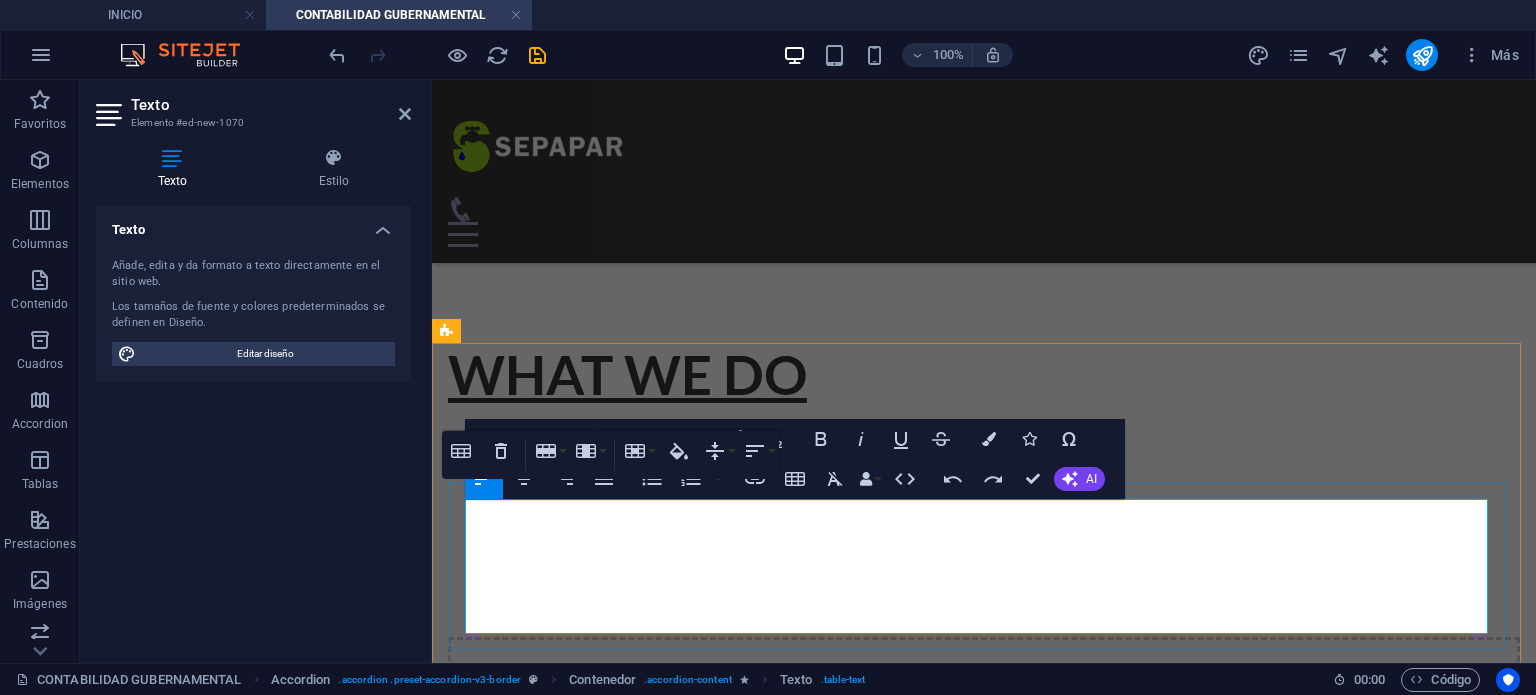 click at bounding box center (779, 1030) 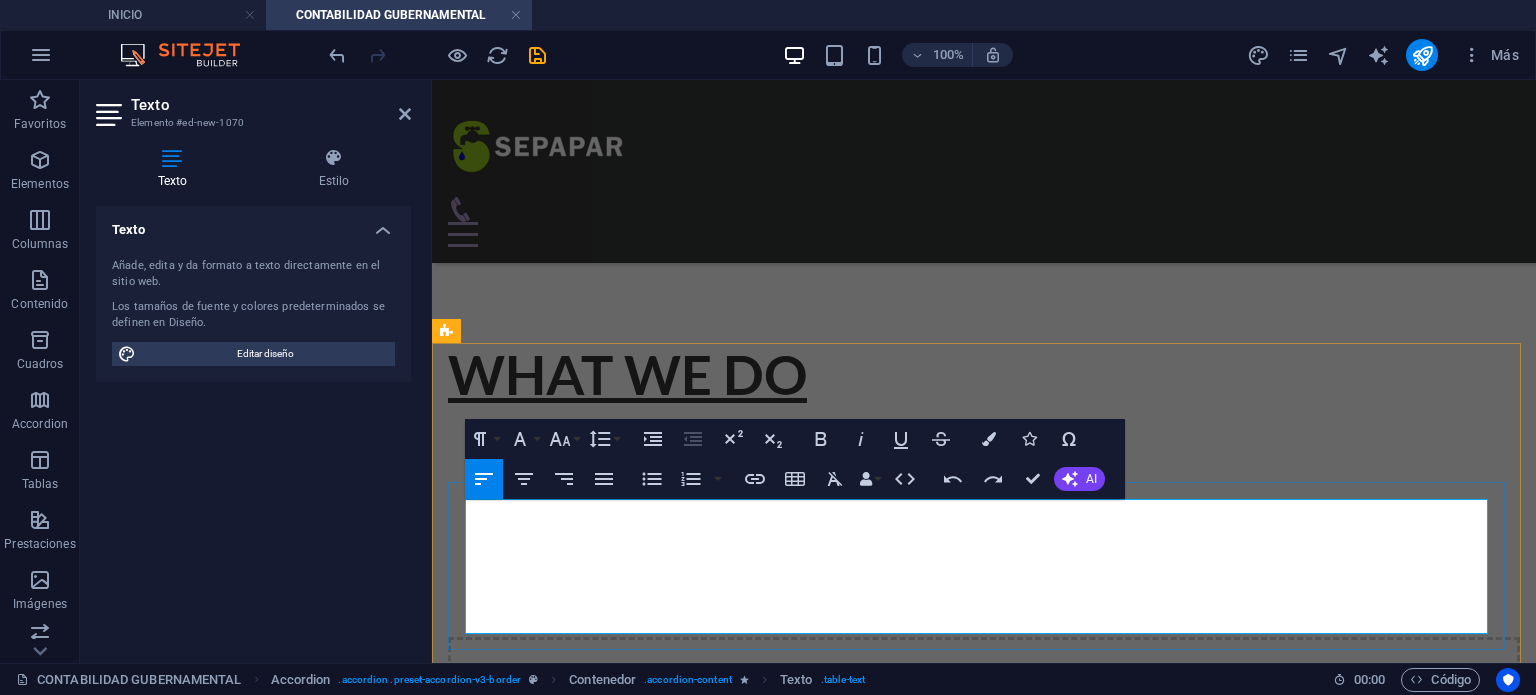 click on "1" at bounding box center [493, 1030] 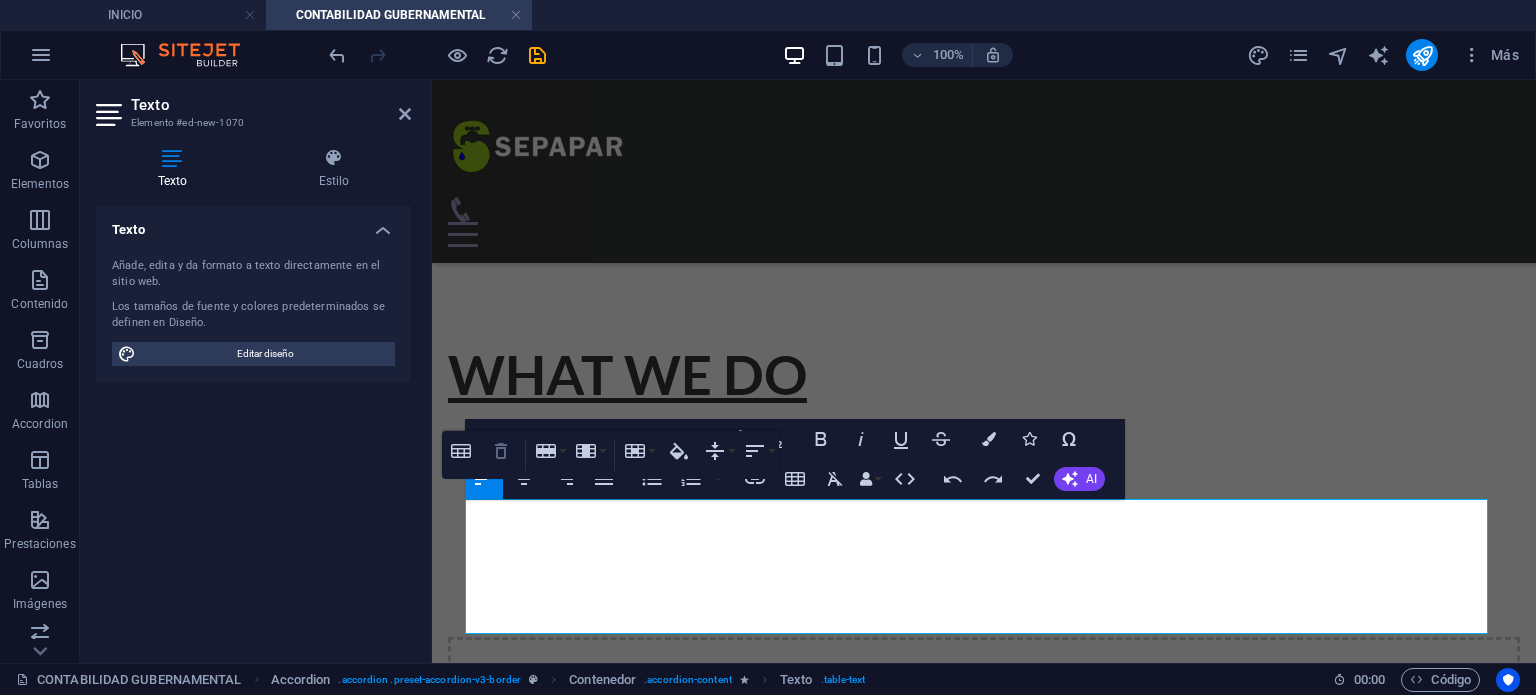 click 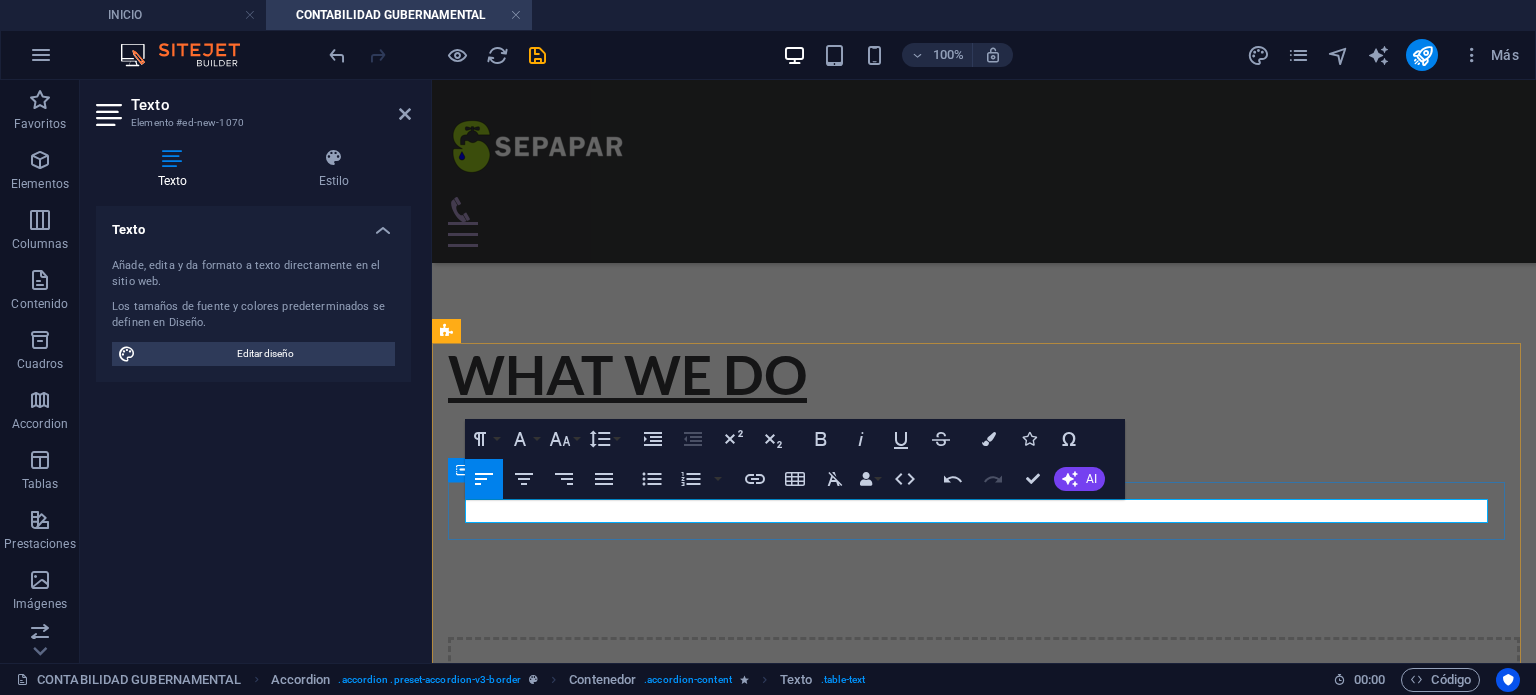 click at bounding box center (984, 1028) 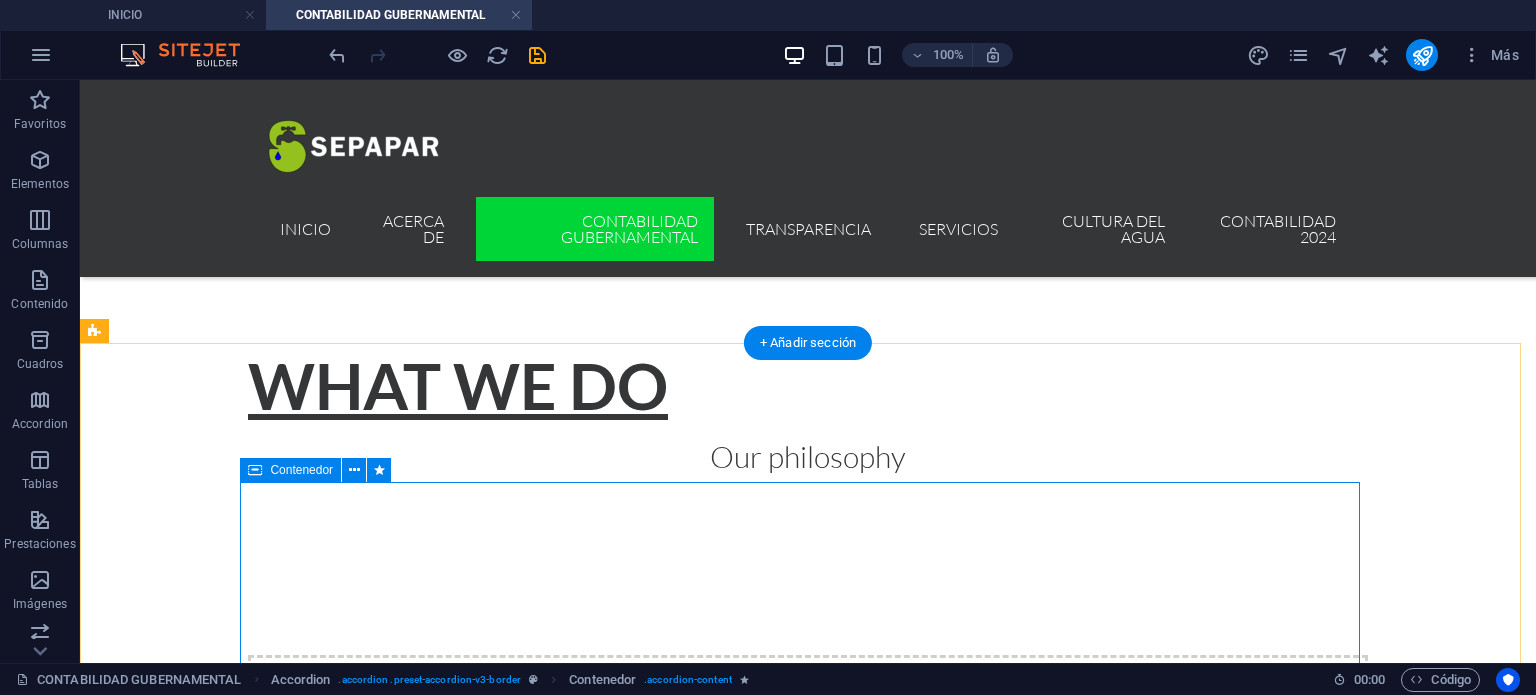 scroll, scrollTop: 496, scrollLeft: 0, axis: vertical 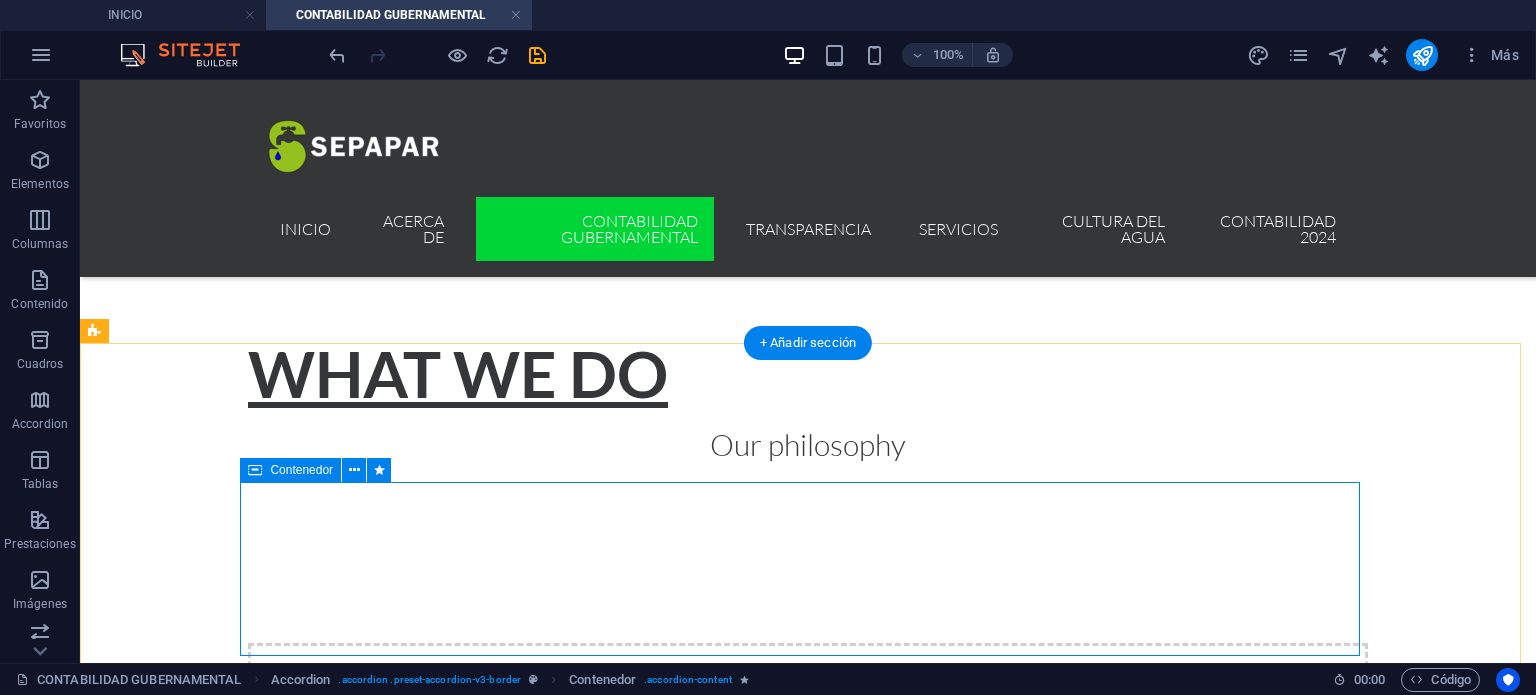 click on "Suelta el contenido aquí o  Añadir elementos  Pegar portapapeles" at bounding box center (656, 1093) 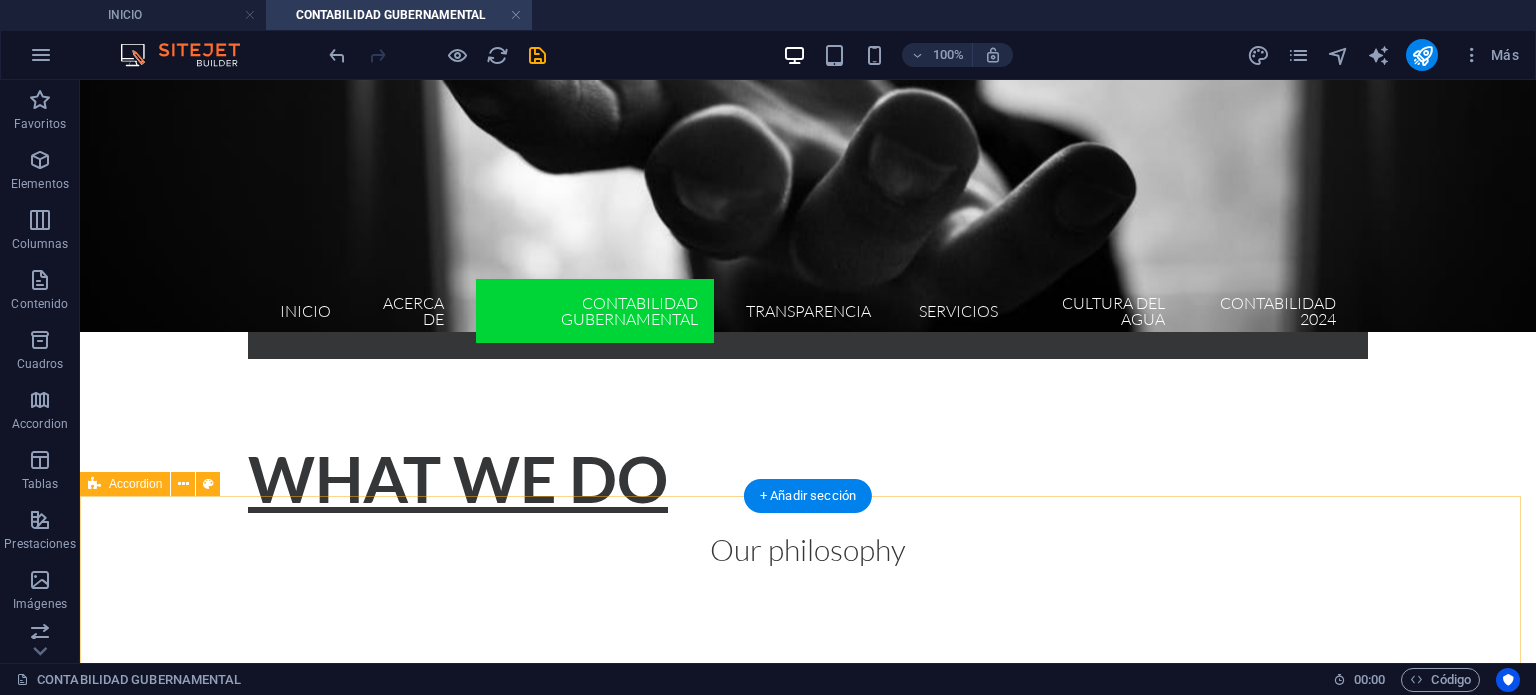 scroll, scrollTop: 596, scrollLeft: 0, axis: vertical 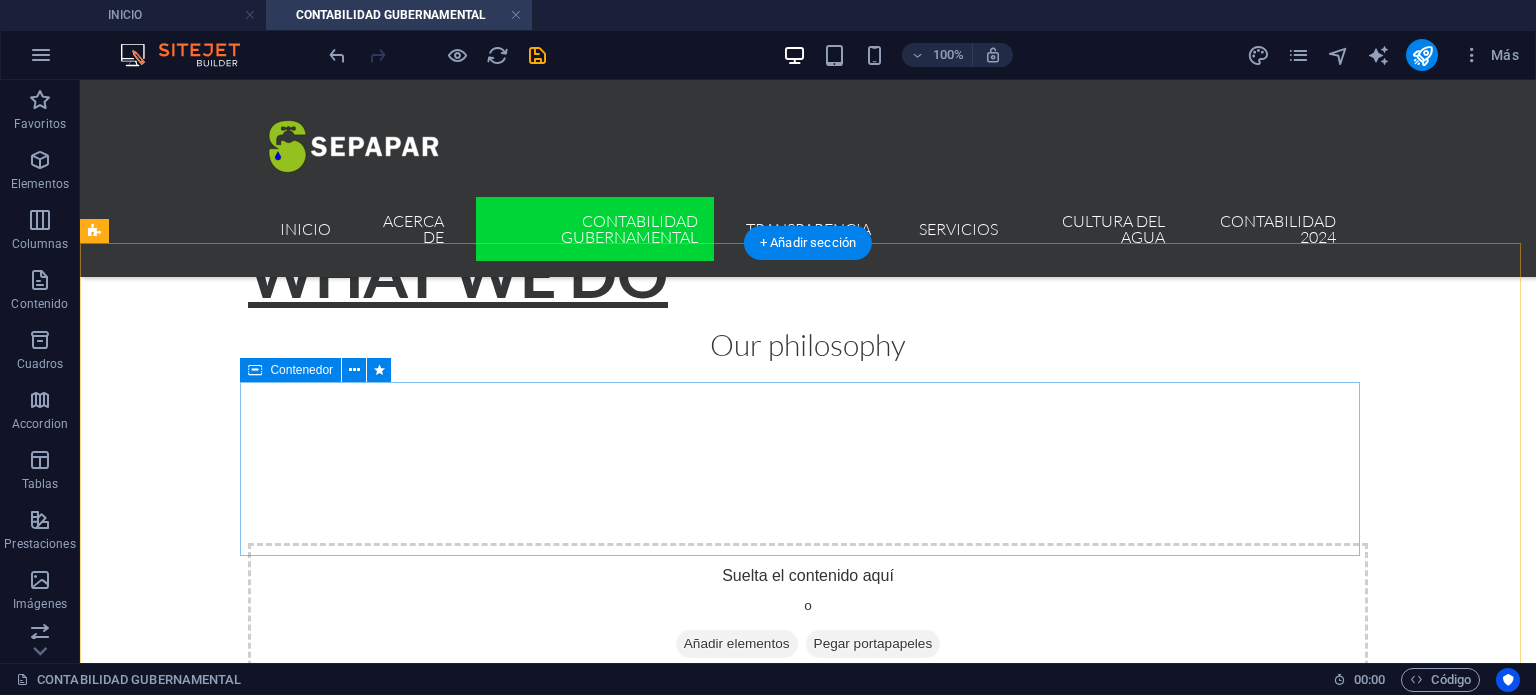 click on "Suelta el contenido aquí o  Añadir elementos  Pegar portapapeles" at bounding box center (656, 993) 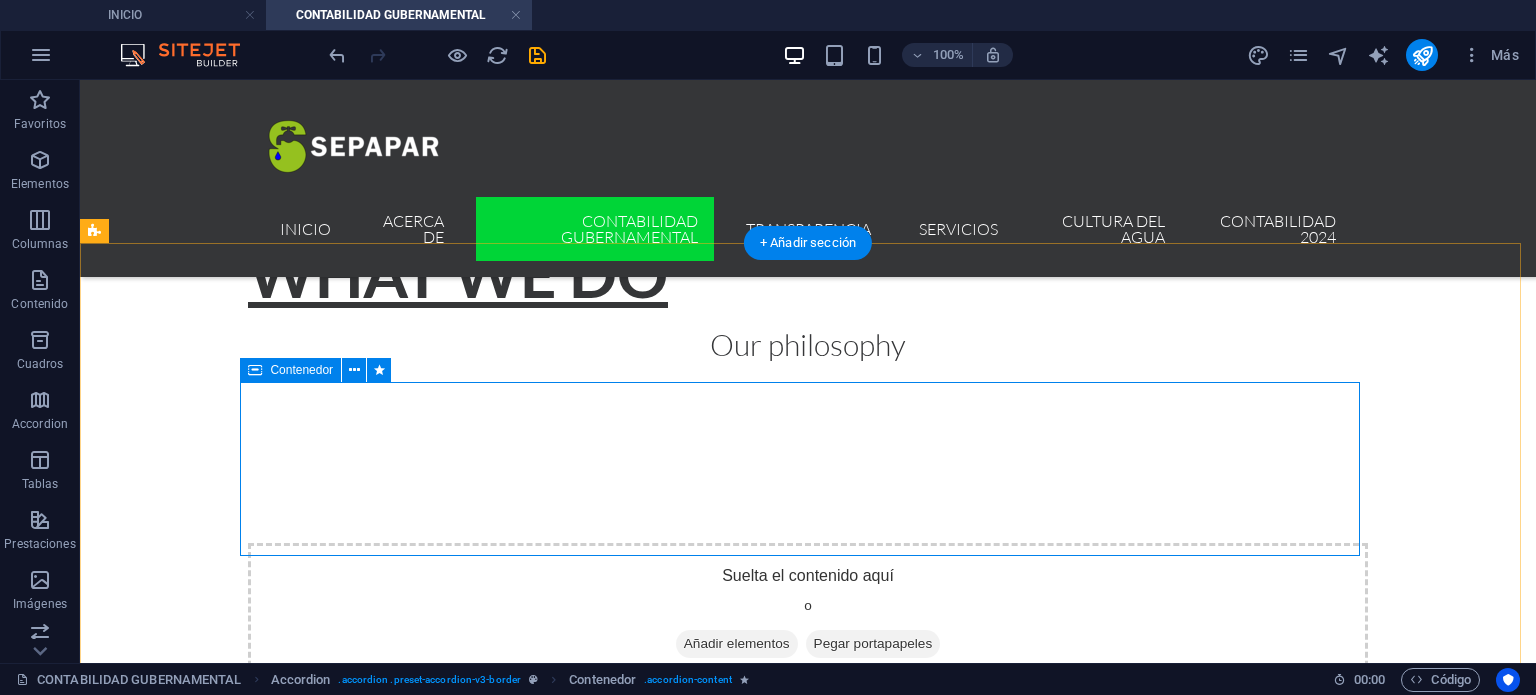 click on "Suelta el contenido aquí o  Añadir elementos  Pegar portapapeles" at bounding box center [656, 993] 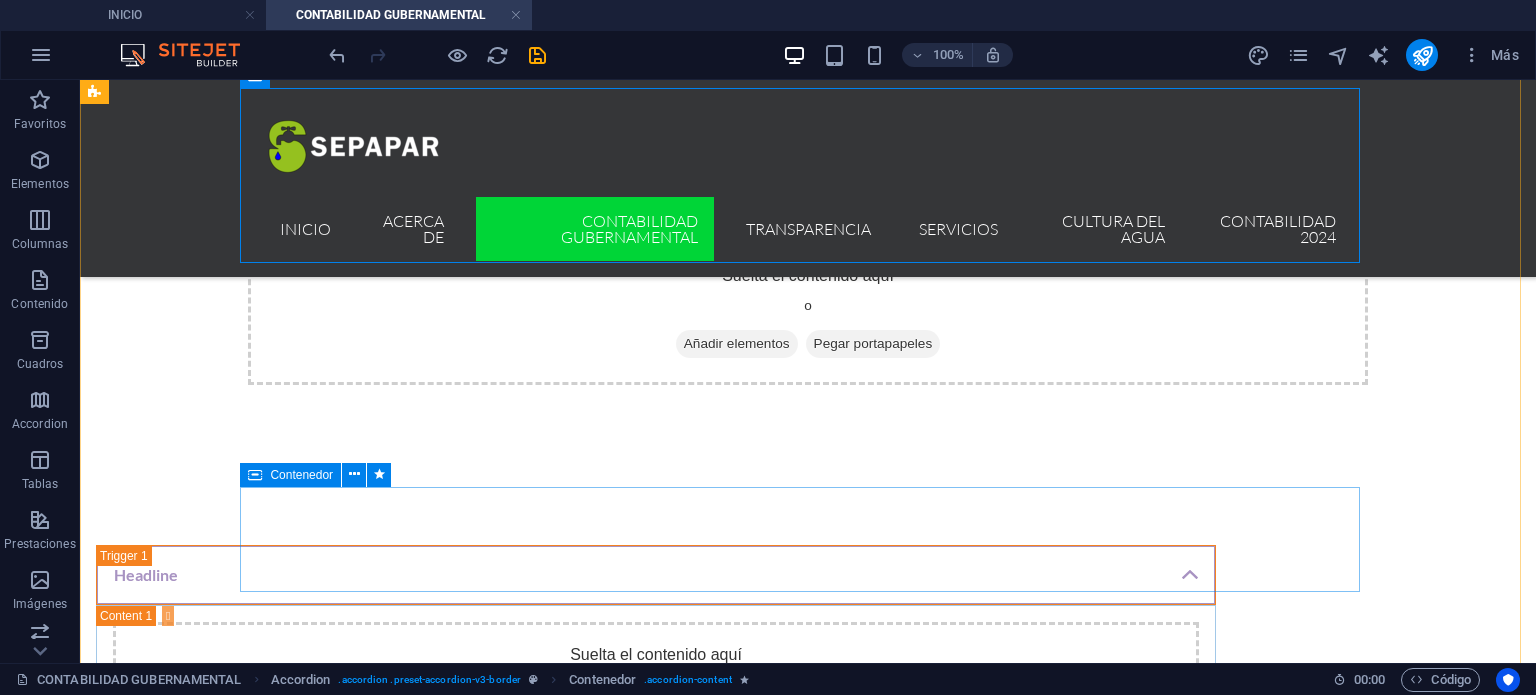 scroll, scrollTop: 696, scrollLeft: 0, axis: vertical 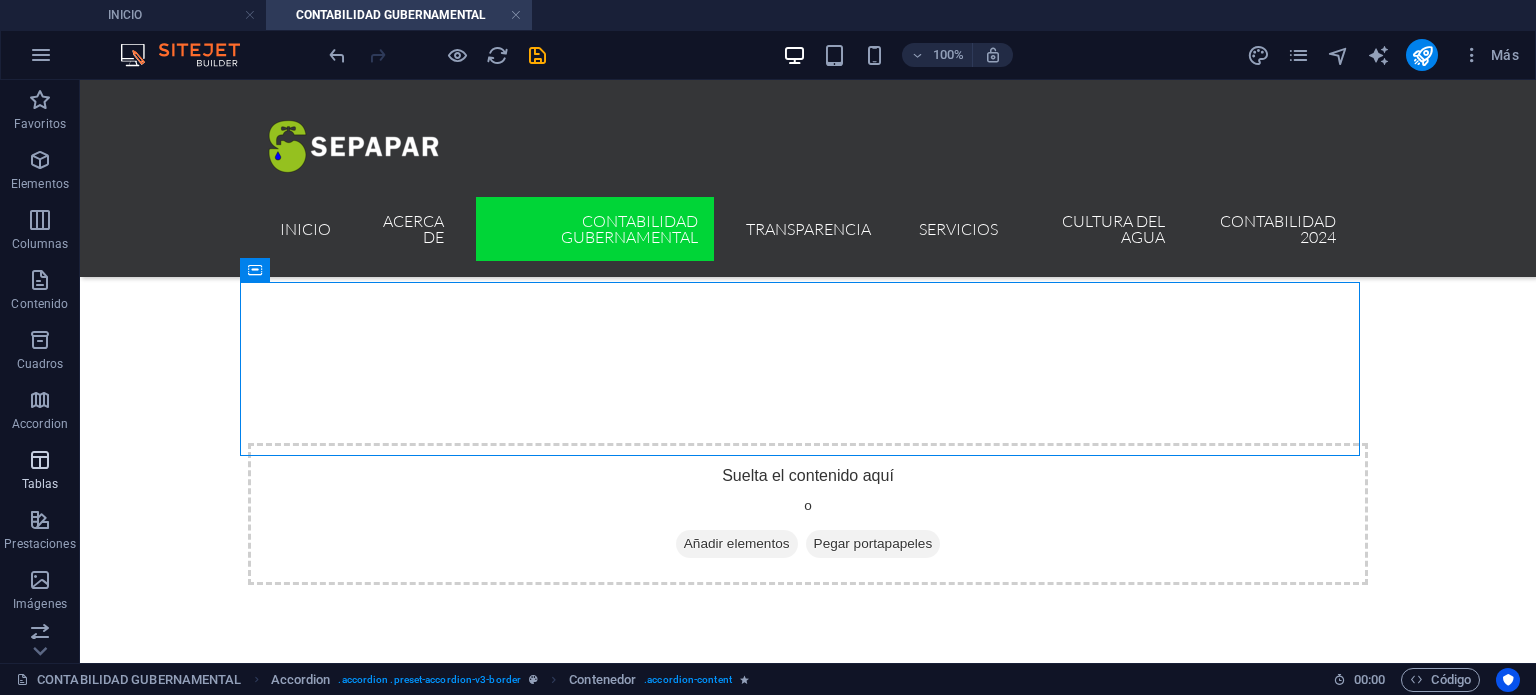 click on "Tablas" at bounding box center (40, 472) 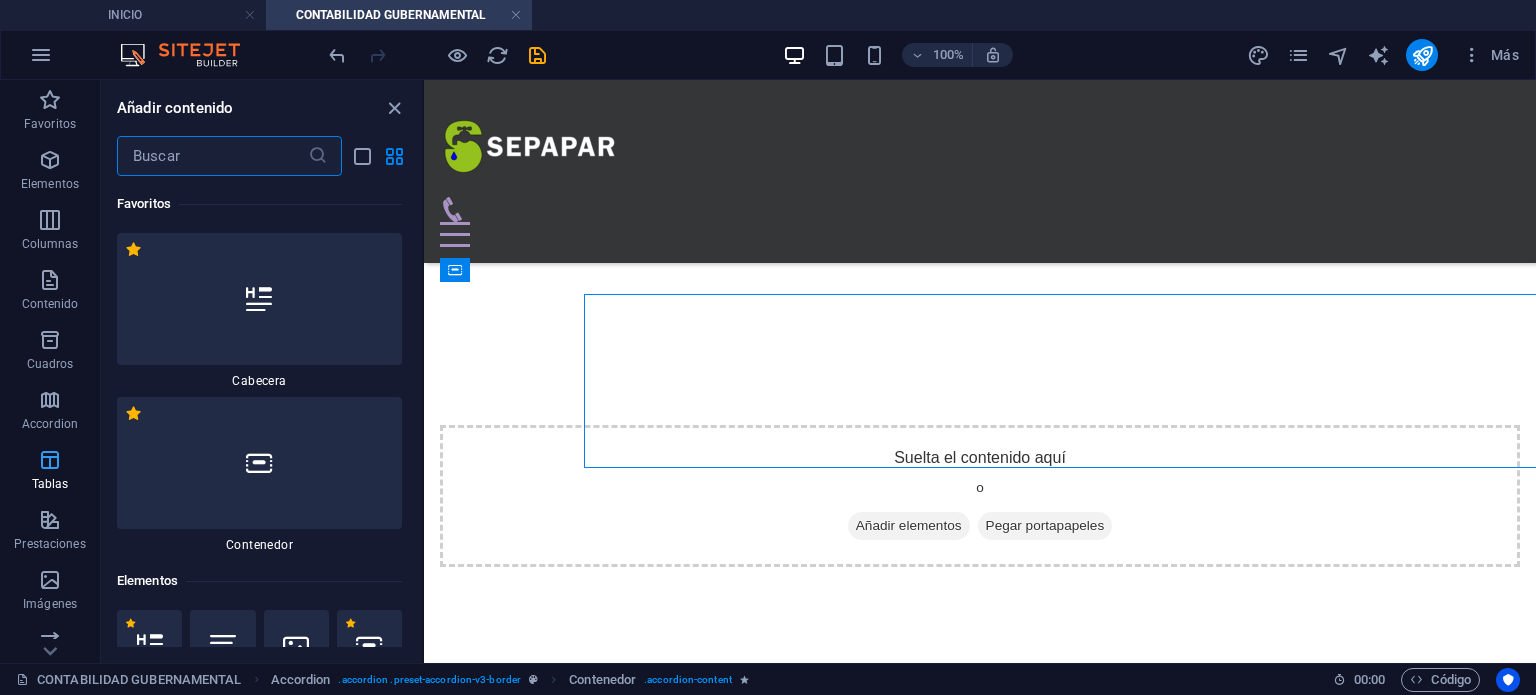 scroll, scrollTop: 684, scrollLeft: 0, axis: vertical 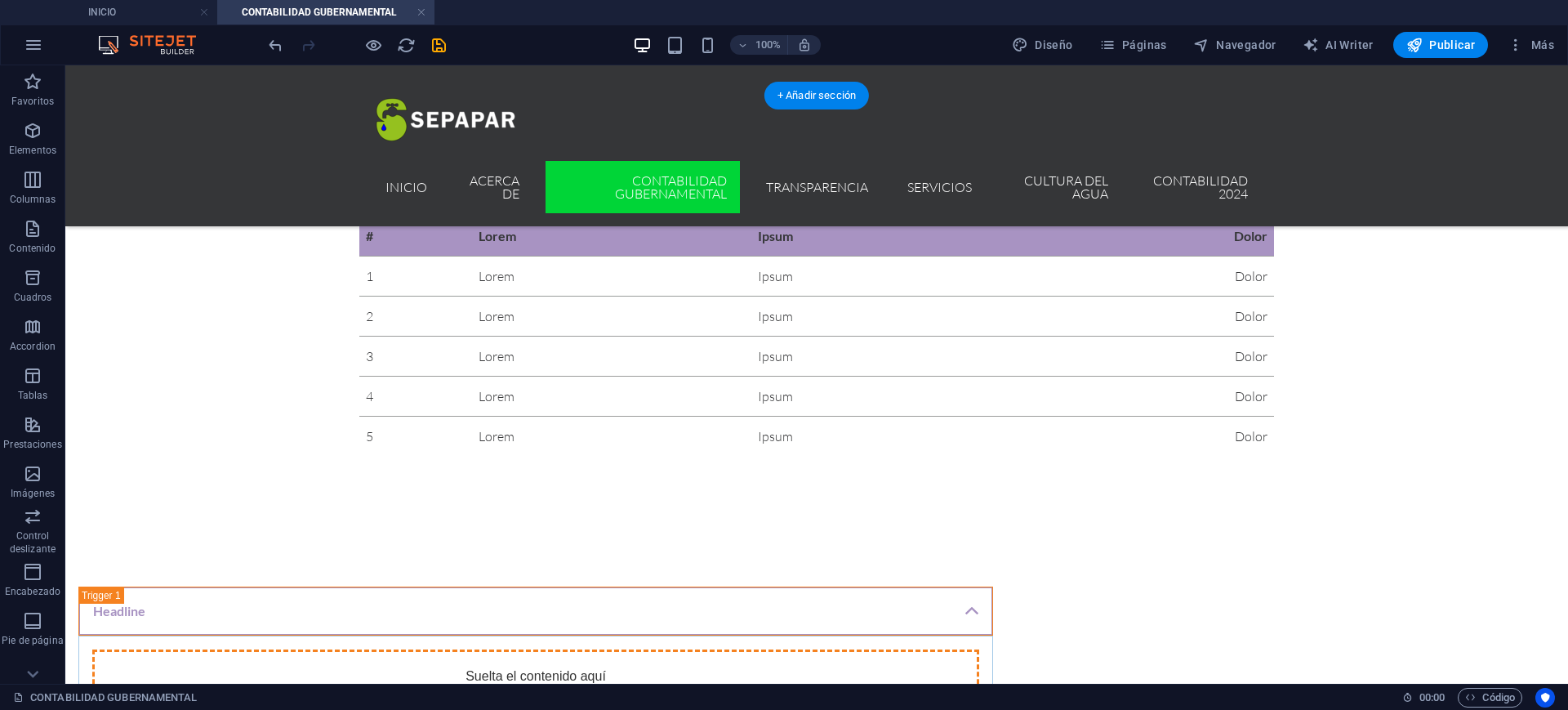 drag, startPoint x: 456, startPoint y: 319, endPoint x: 425, endPoint y: 284, distance: 46.75468 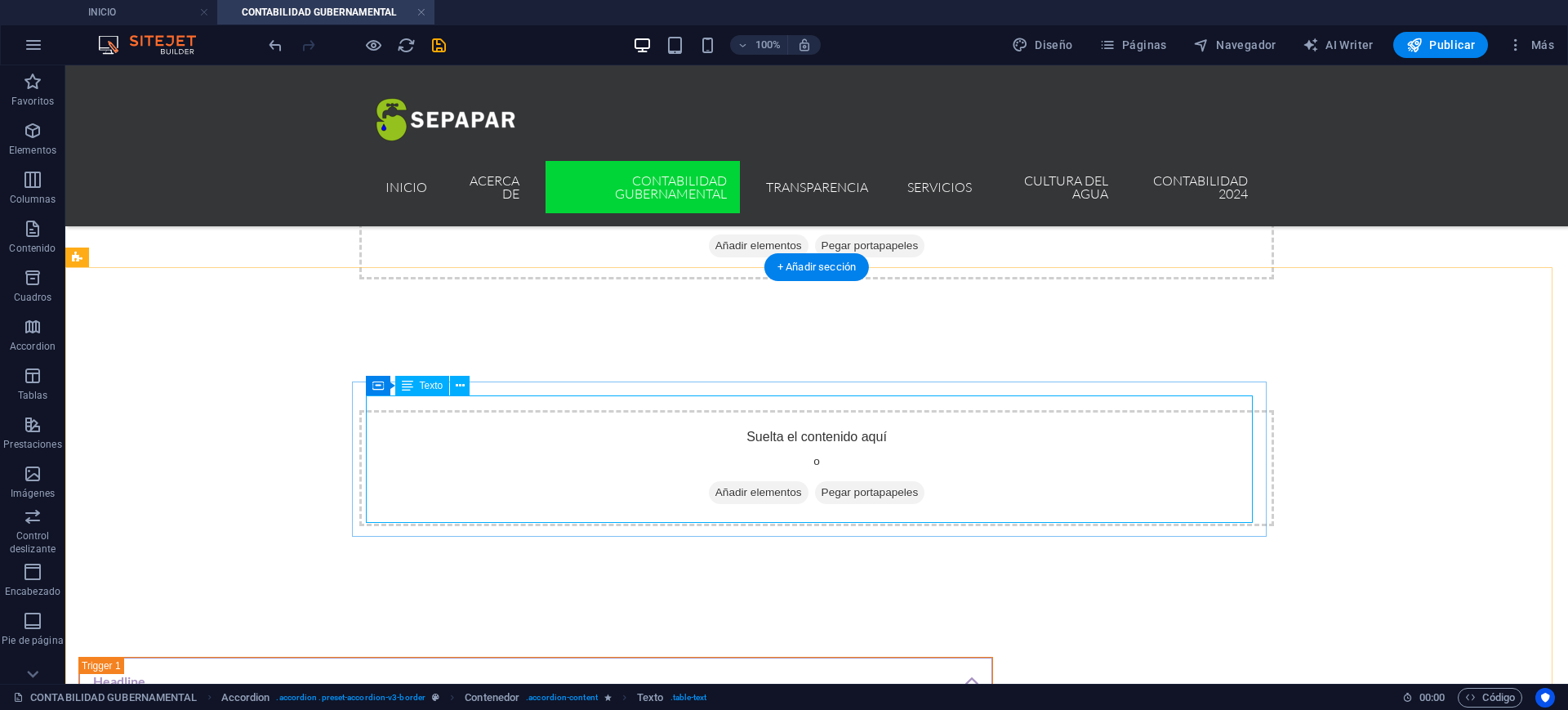 scroll, scrollTop: 654, scrollLeft: 0, axis: vertical 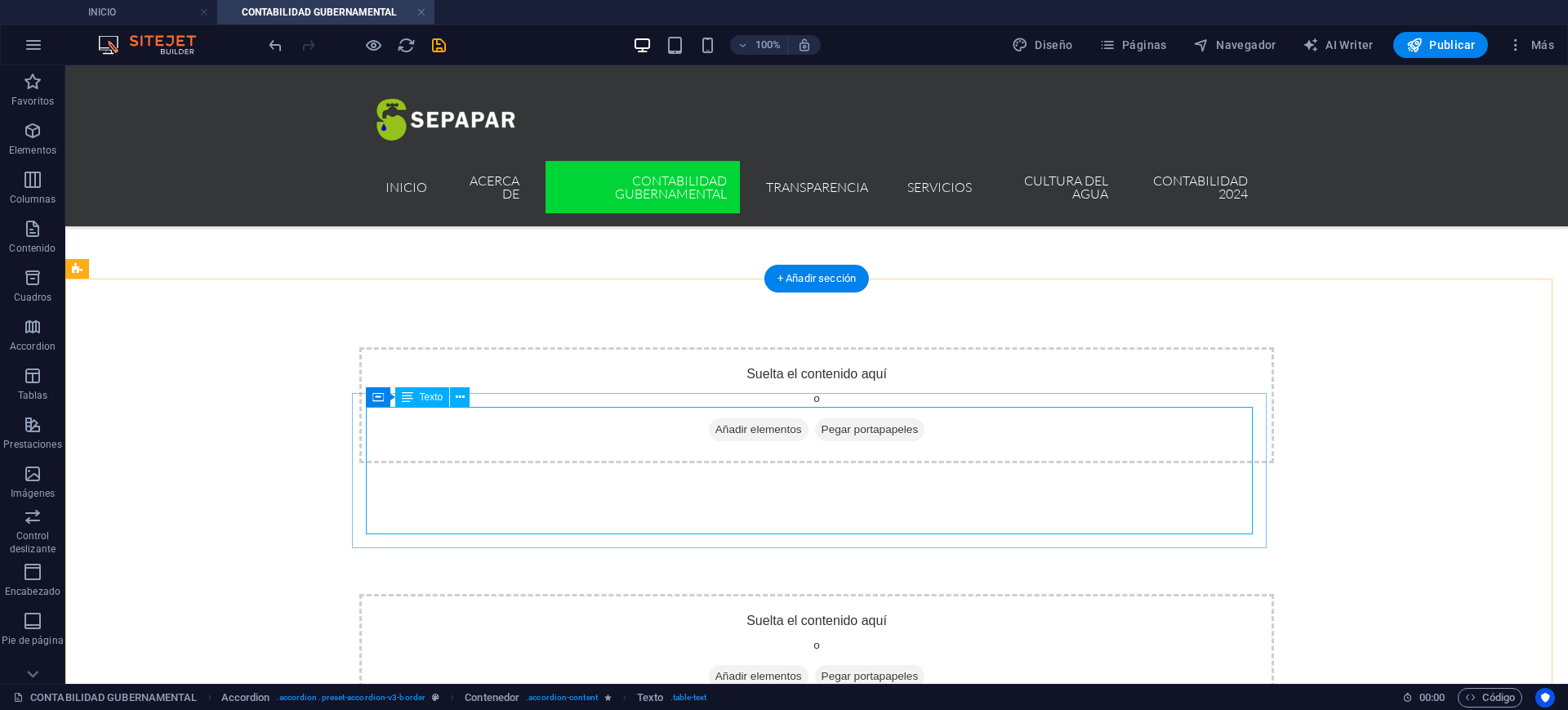 click on "# Lorem Ipsum Dolor 1 Lorem  Ipsum Dolor 2 Lorem Ipsum Dolor 3 Lorem Ipsum Dolor 4 Lorem Ipsum Dolor 5 Lorem Ipsum Dolor" at bounding box center (536, 967) 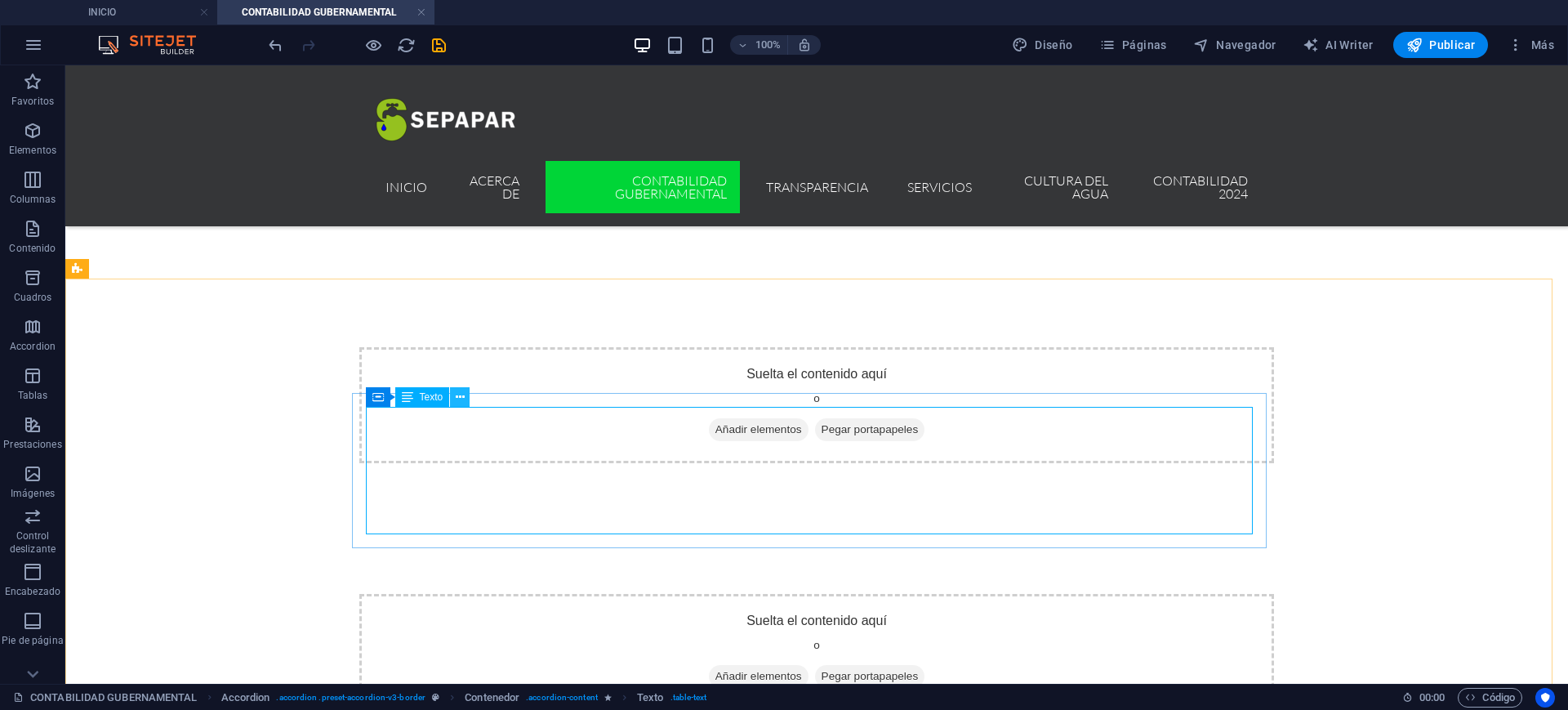 click at bounding box center [460, 397] 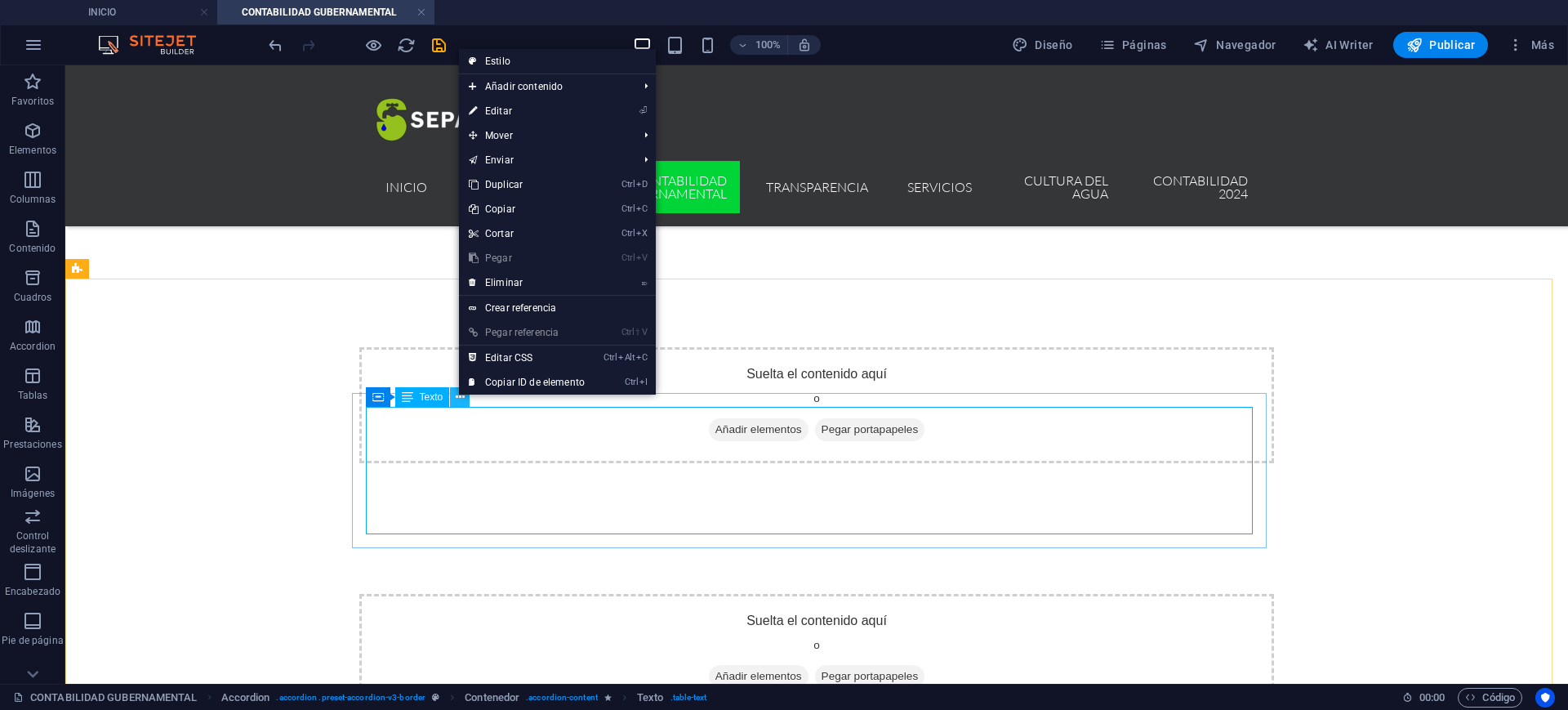 click at bounding box center (460, 397) 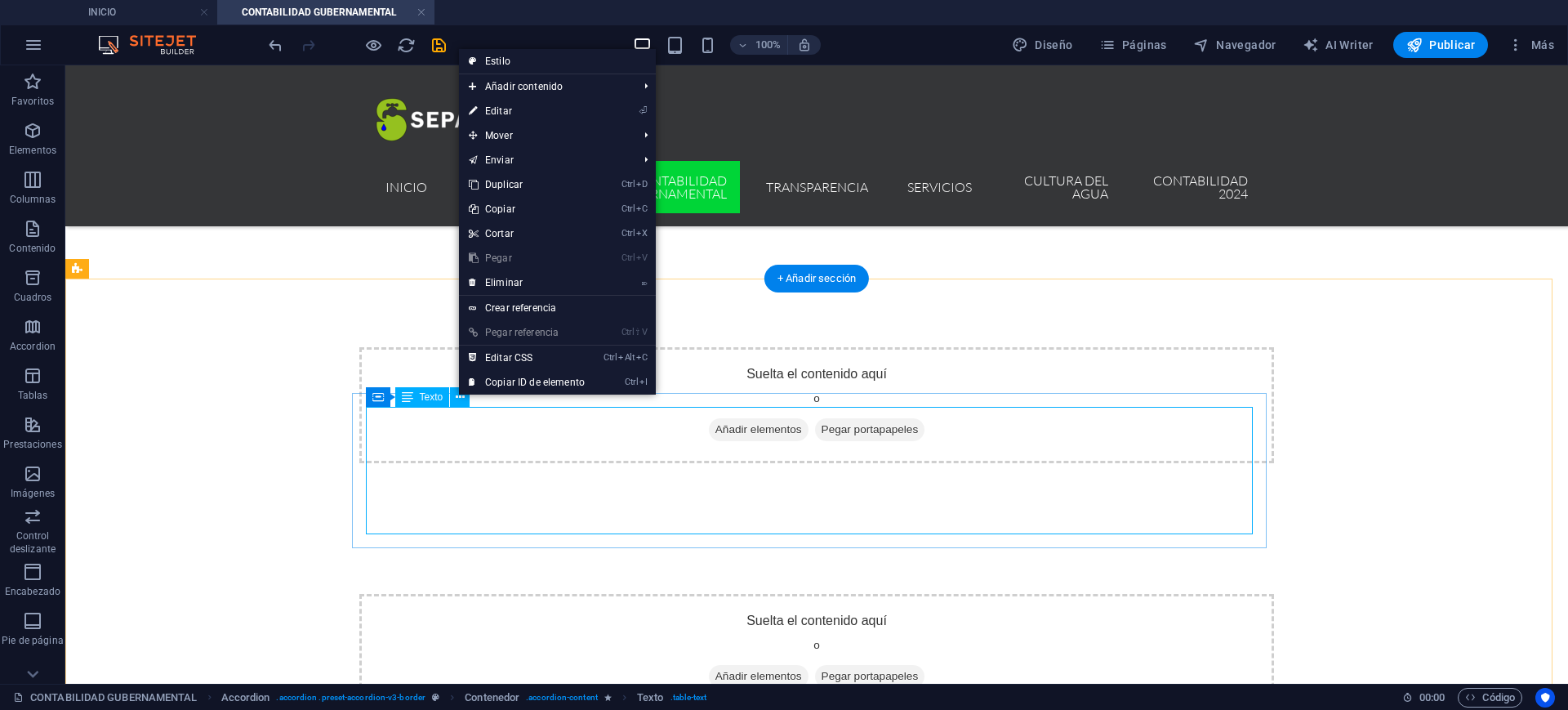 click on "# Lorem Ipsum Dolor 1 Lorem  Ipsum Dolor 2 Lorem Ipsum Dolor 3 Lorem Ipsum Dolor 4 Lorem Ipsum Dolor 5 Lorem Ipsum Dolor" at bounding box center [536, 967] 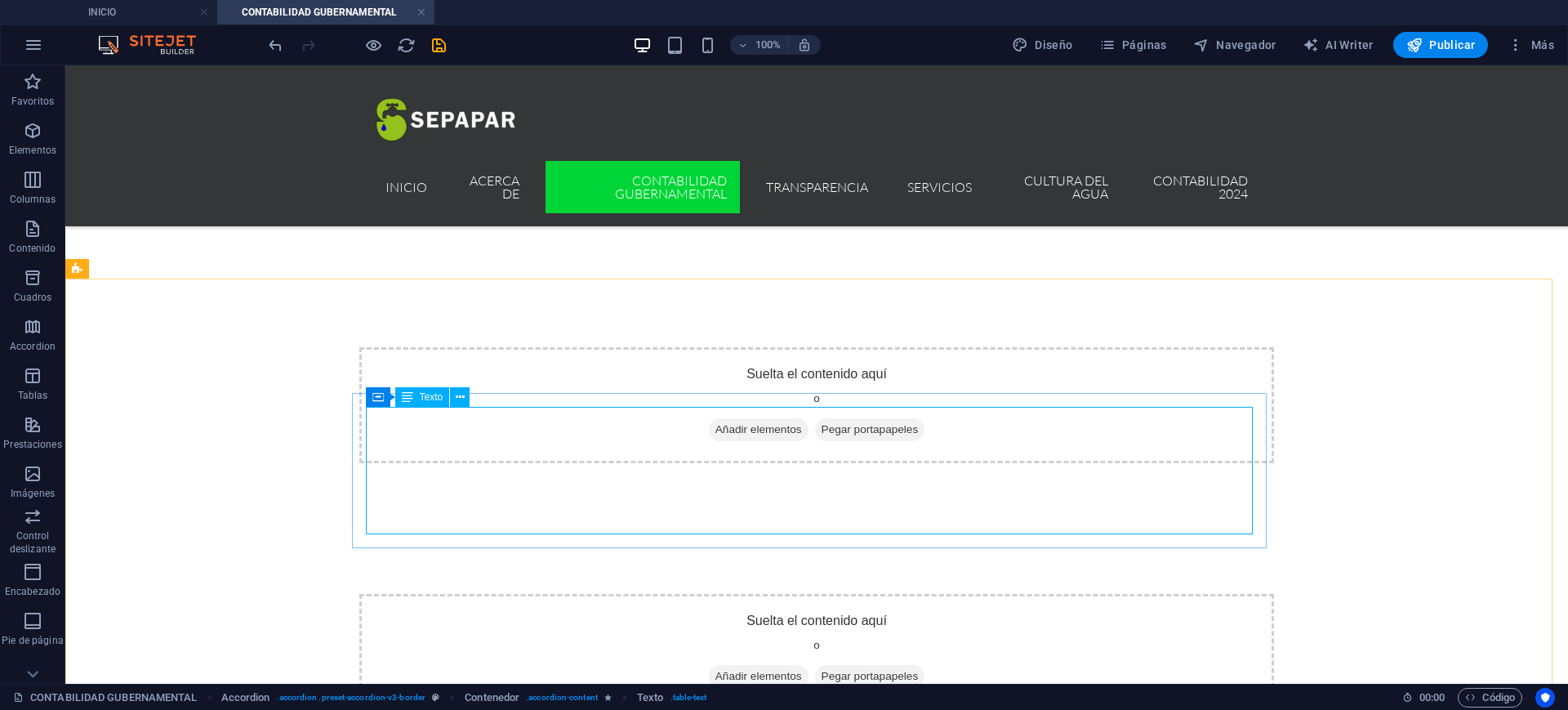 click at bounding box center [408, 397] 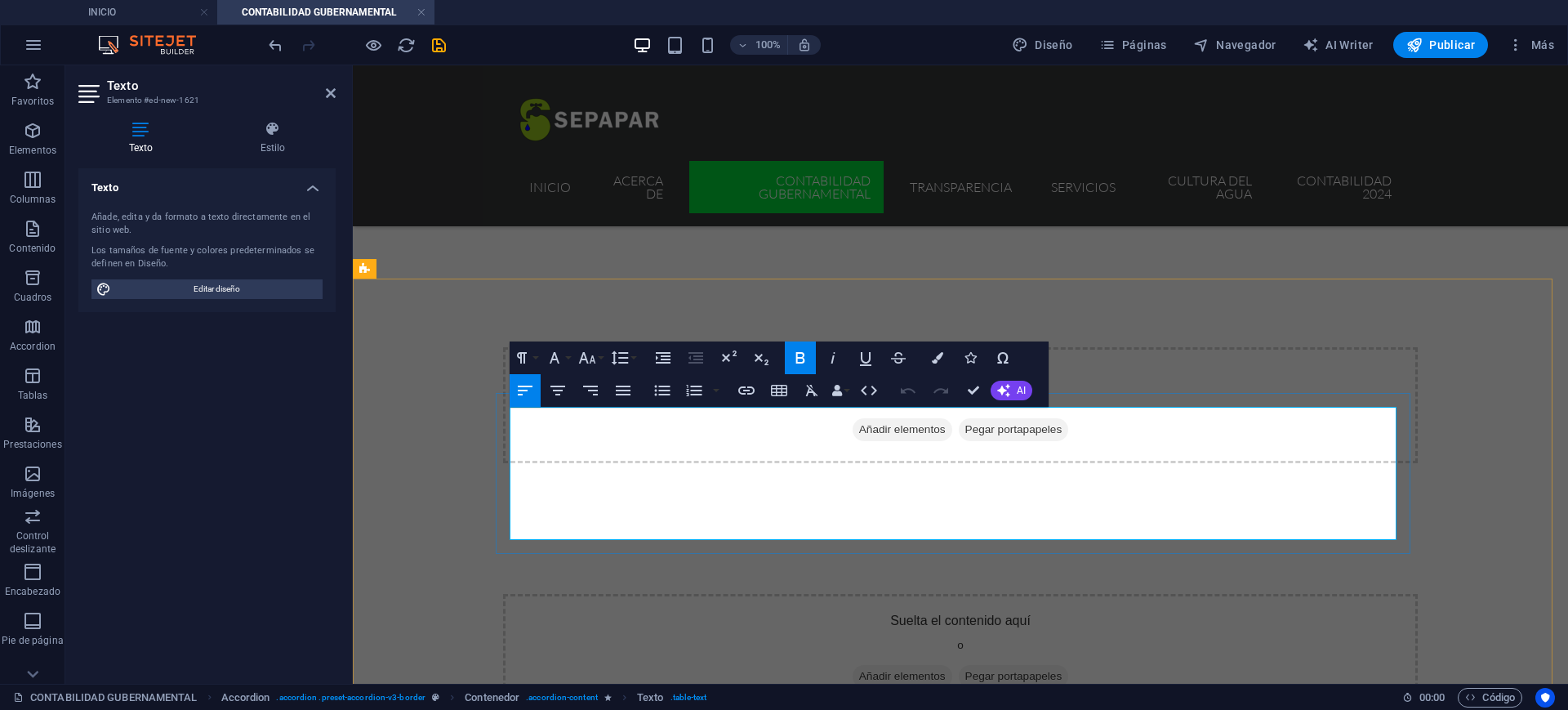 click on "Ipsum" at bounding box center (873, 981) 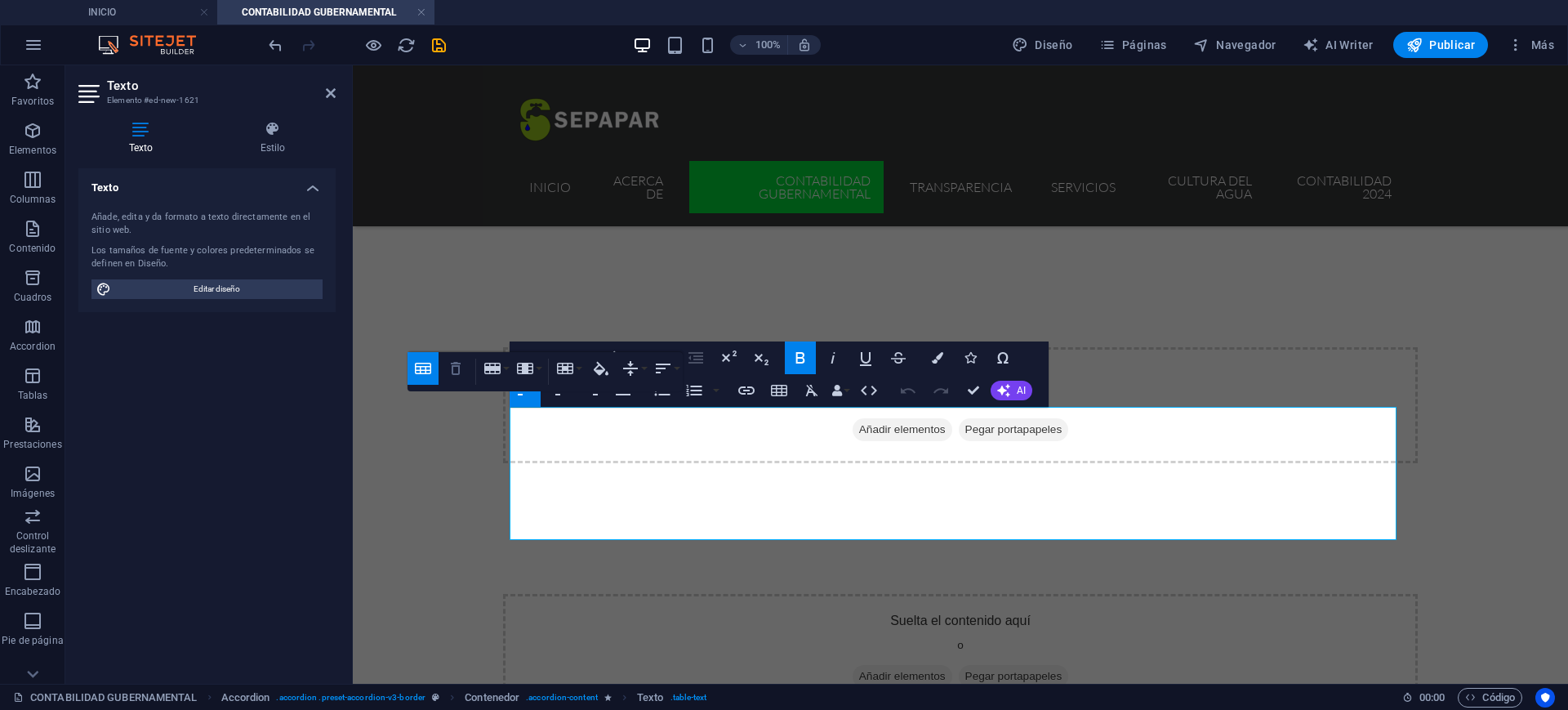 click 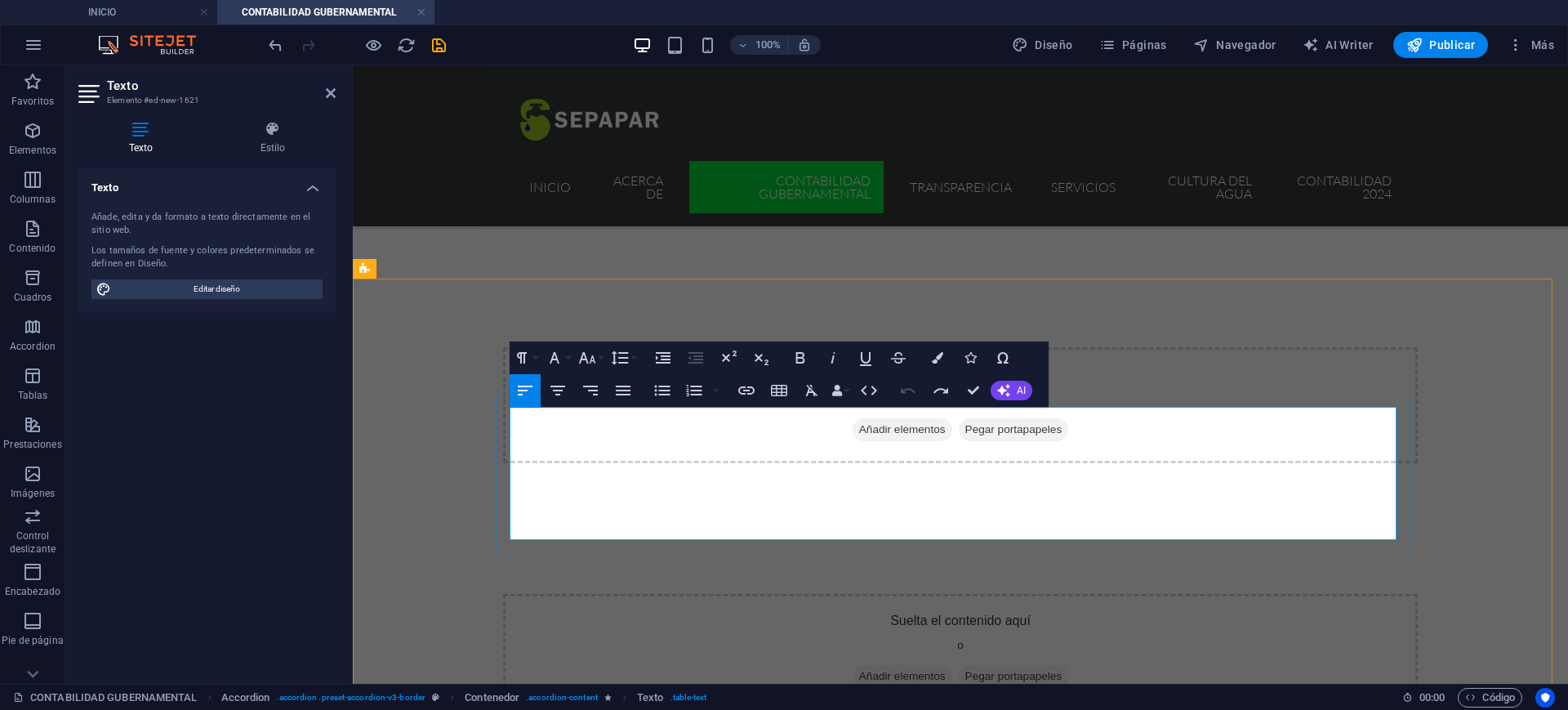 click on "1" at bounding box center [416, 937] 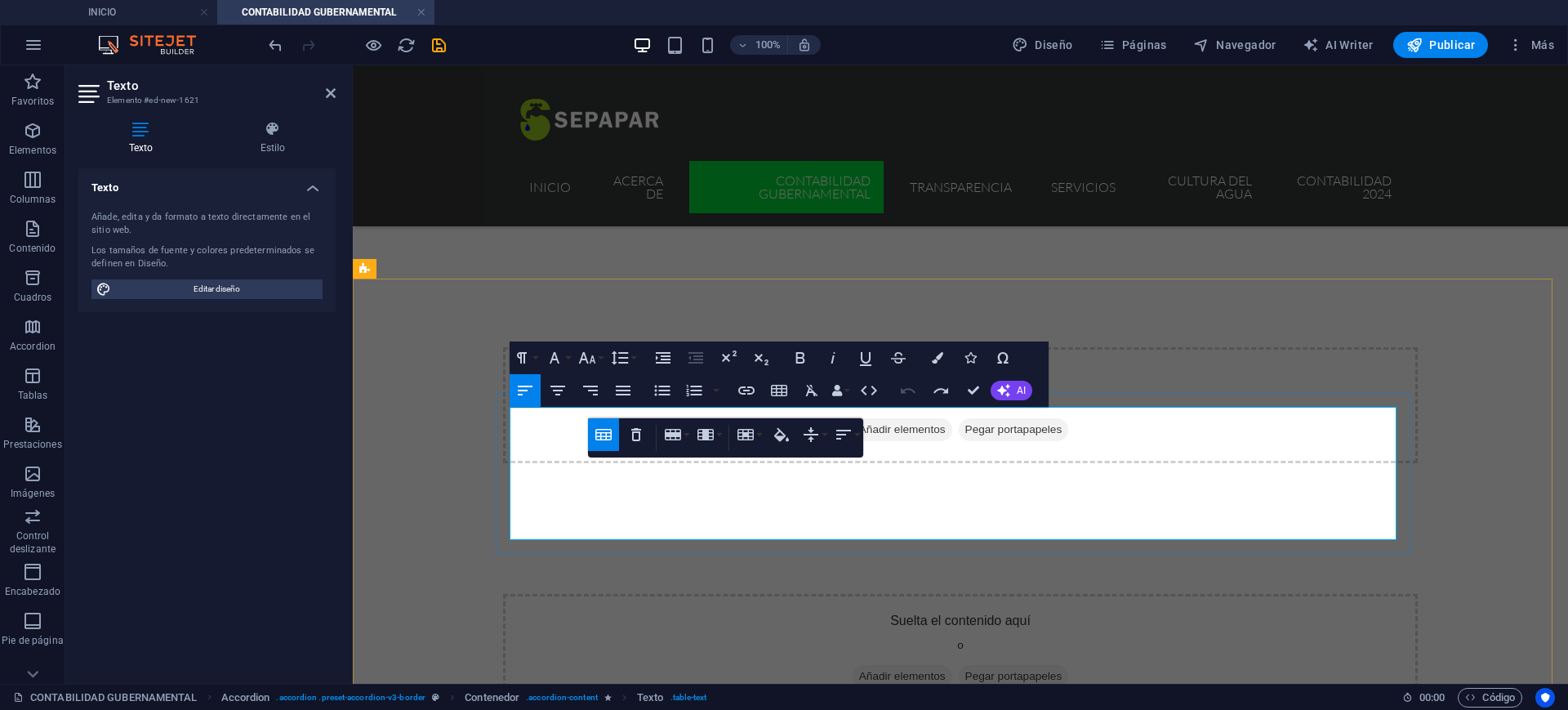 click on "1" at bounding box center (416, 937) 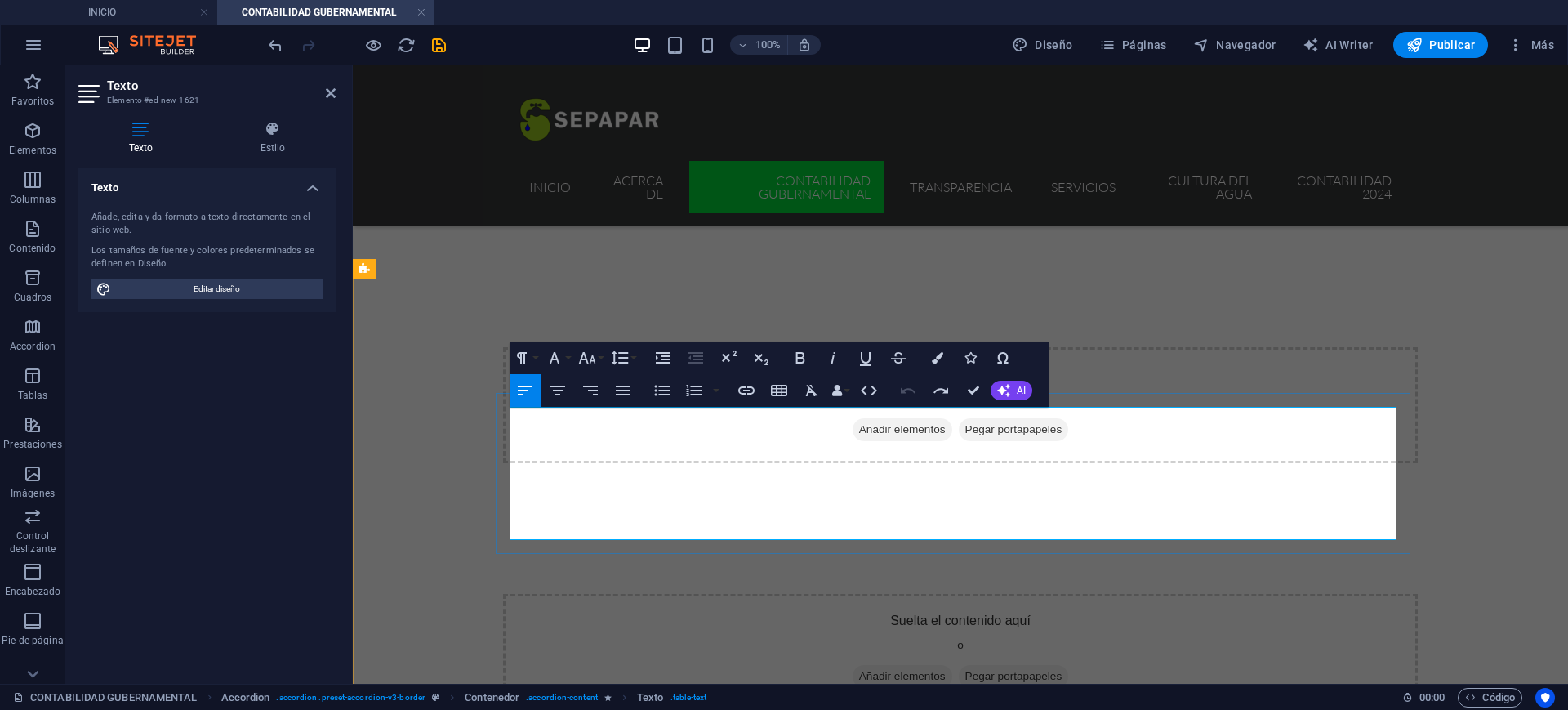 click on "Lorem" at bounding box center (595, 959) 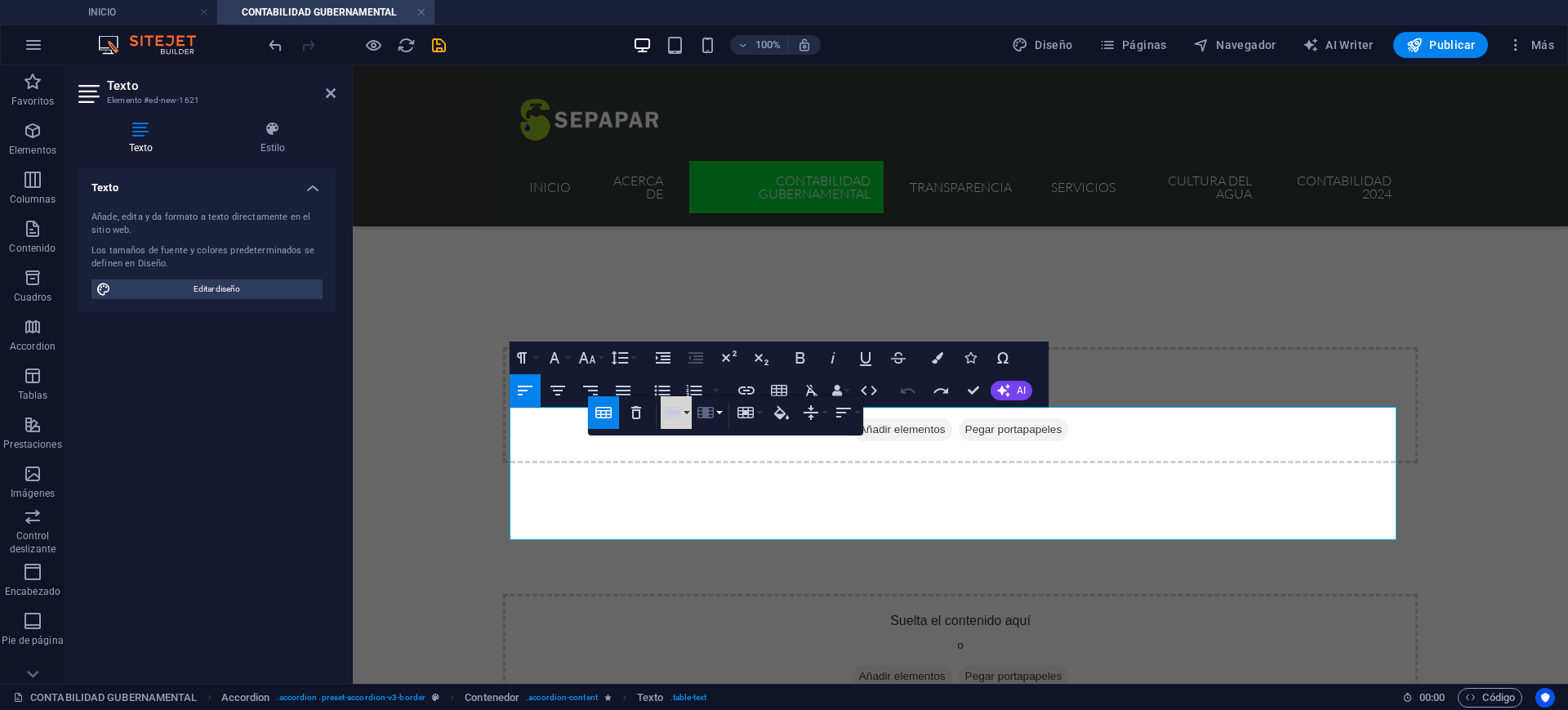 drag, startPoint x: 682, startPoint y: 413, endPoint x: 715, endPoint y: 409, distance: 33.24154 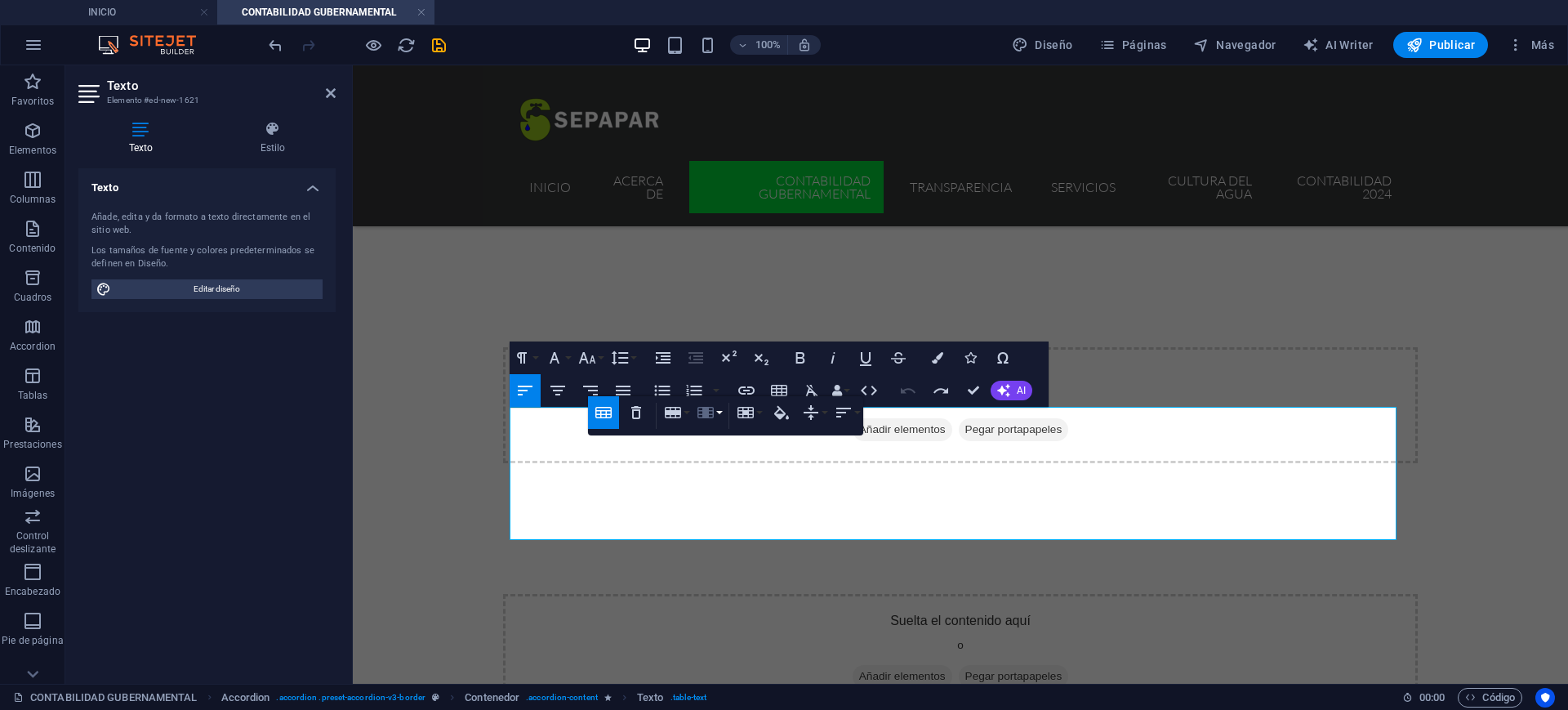 click on "Column" at bounding box center (709, 413) 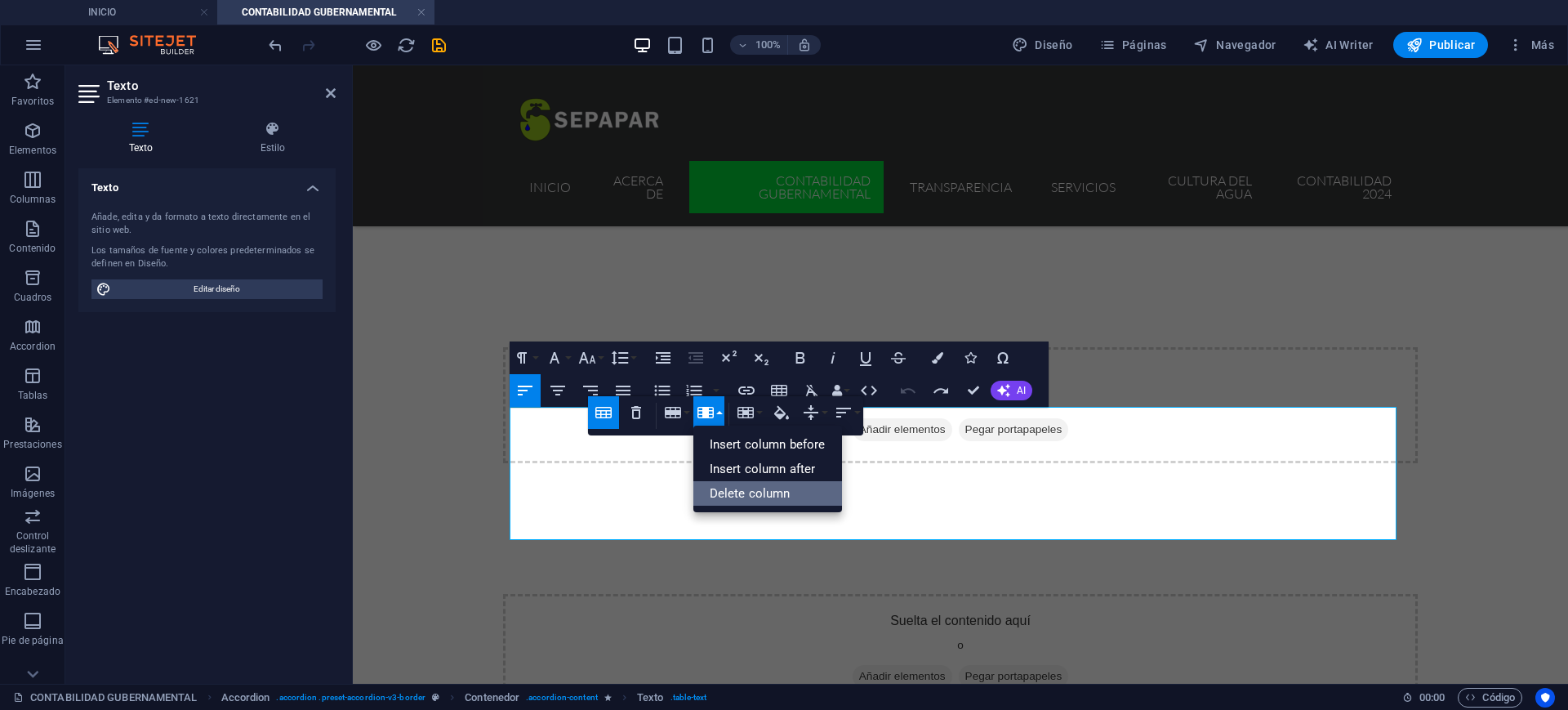 click on "Delete column" at bounding box center (768, 493) 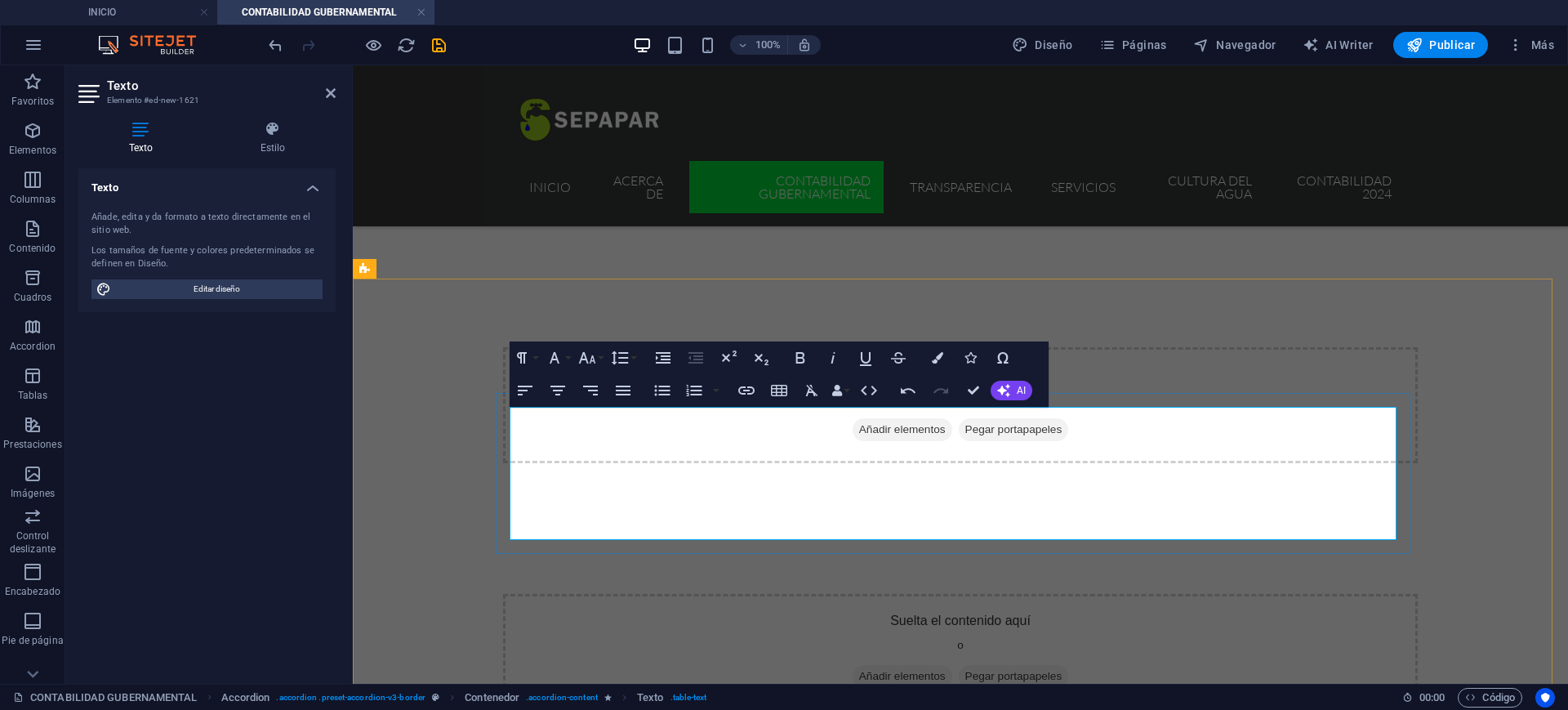 click on "#" at bounding box center [433, 915] 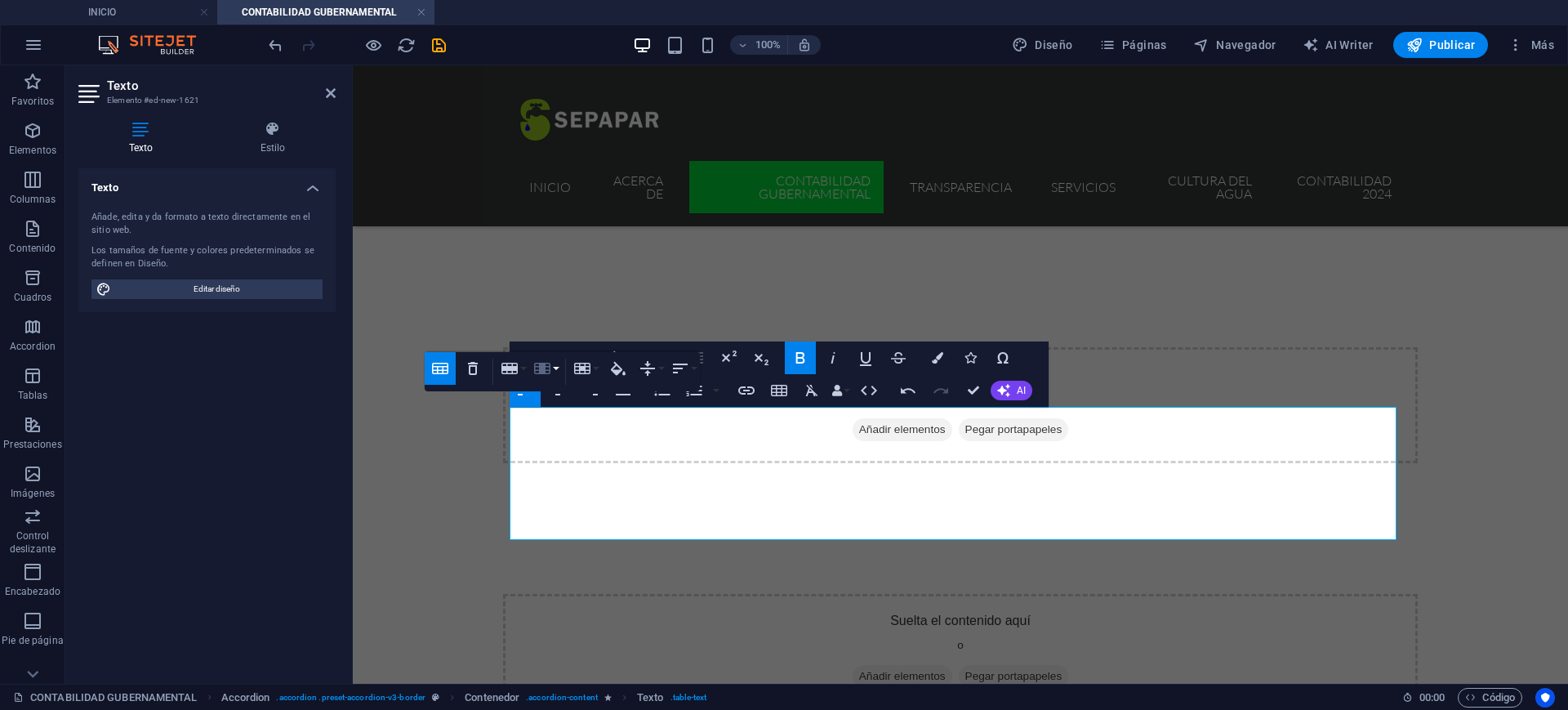 click 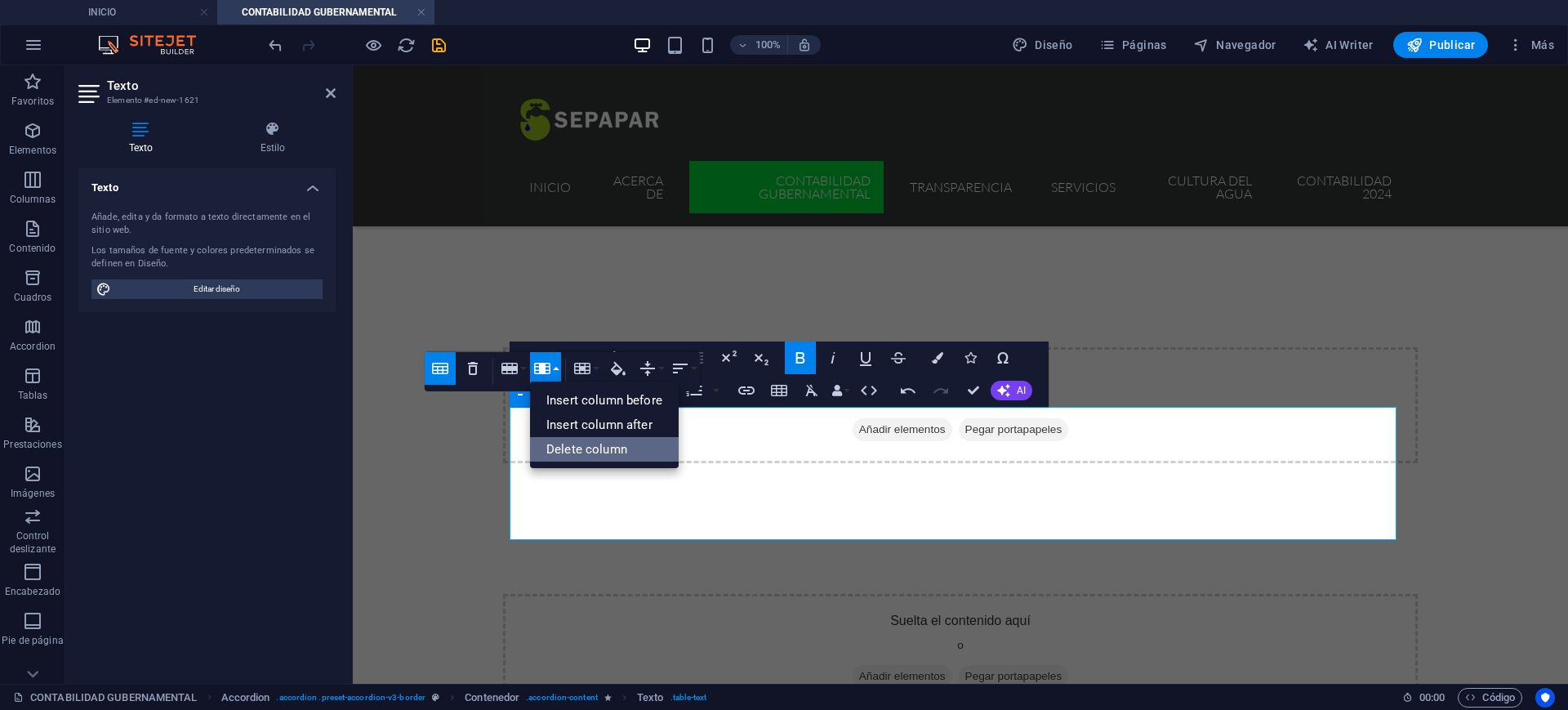 click on "Delete column" at bounding box center [604, 449] 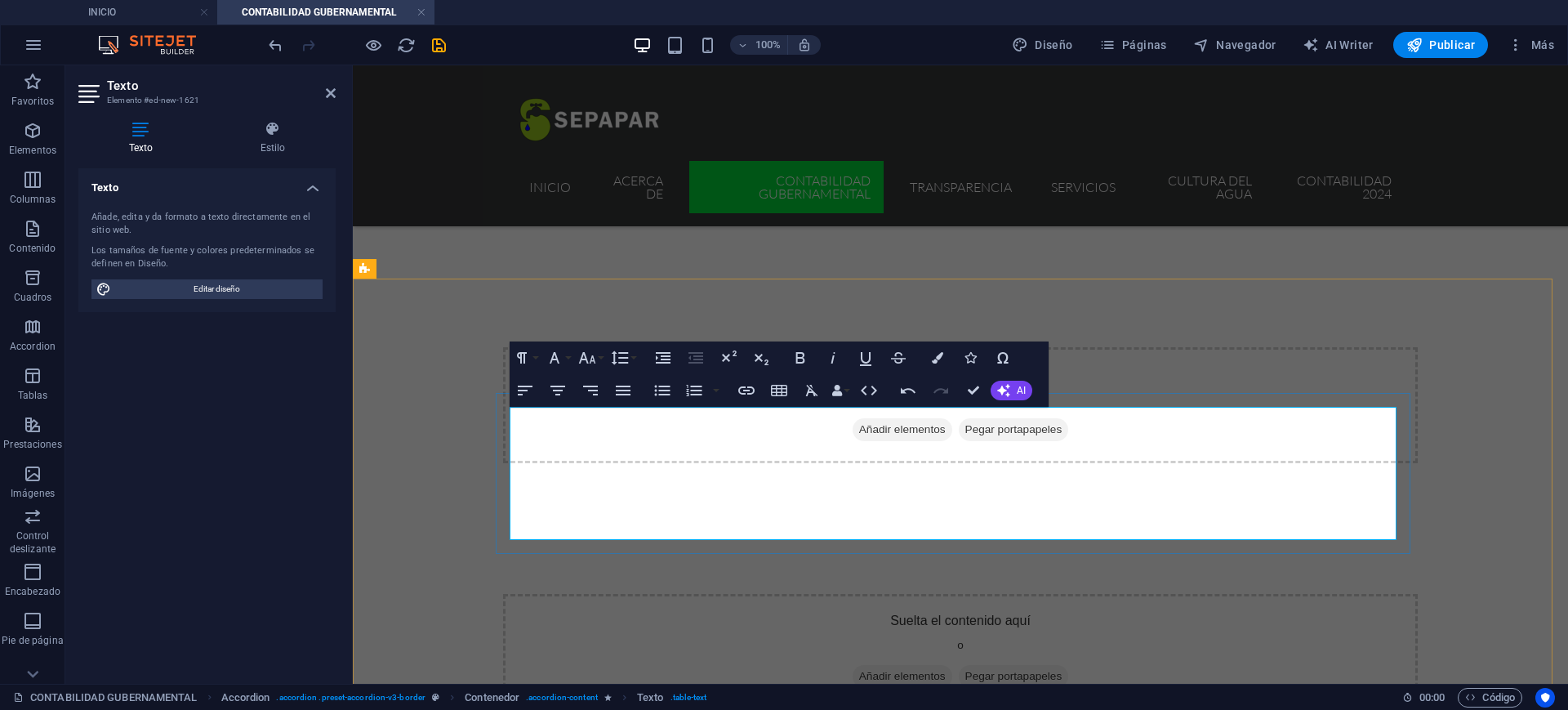 click on "Dolor" at bounding box center (1051, 915) 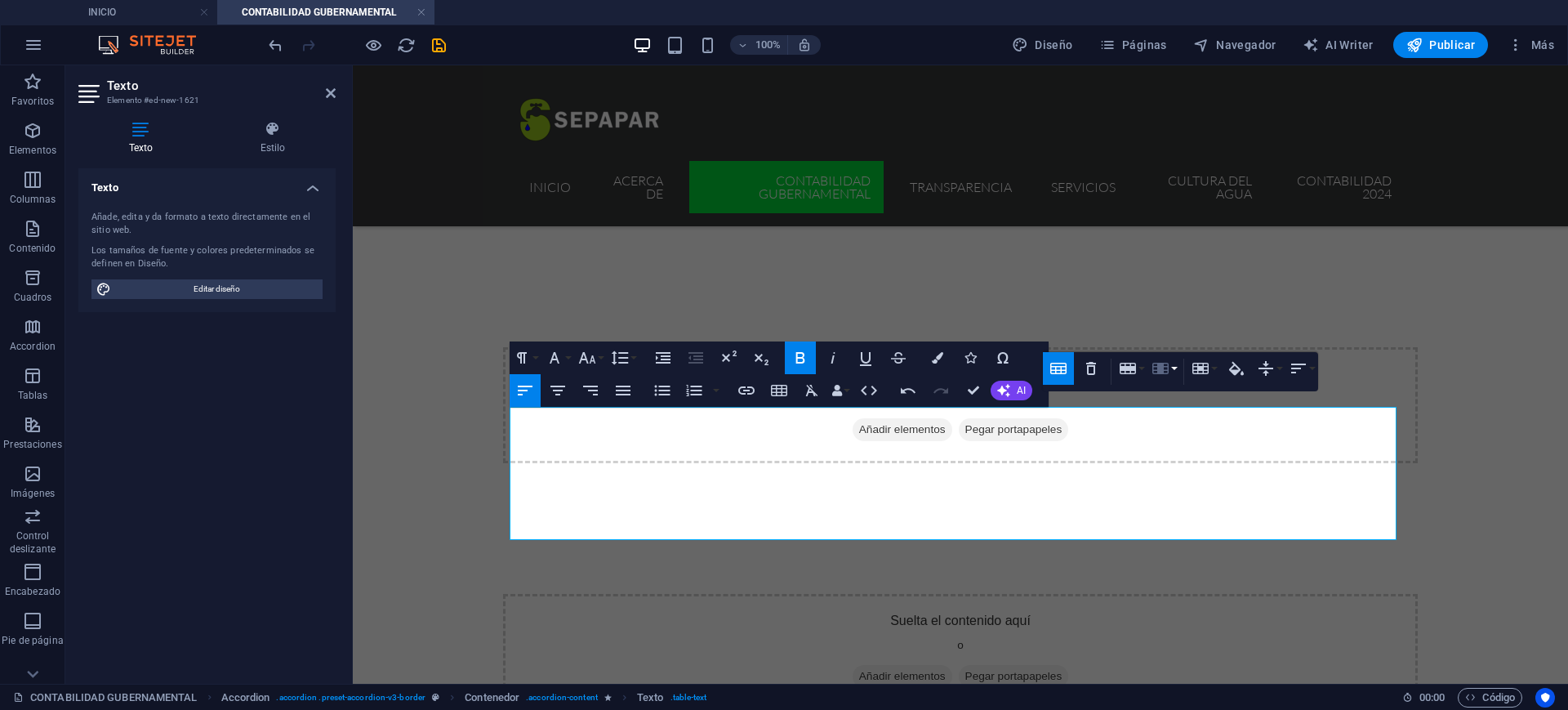 click 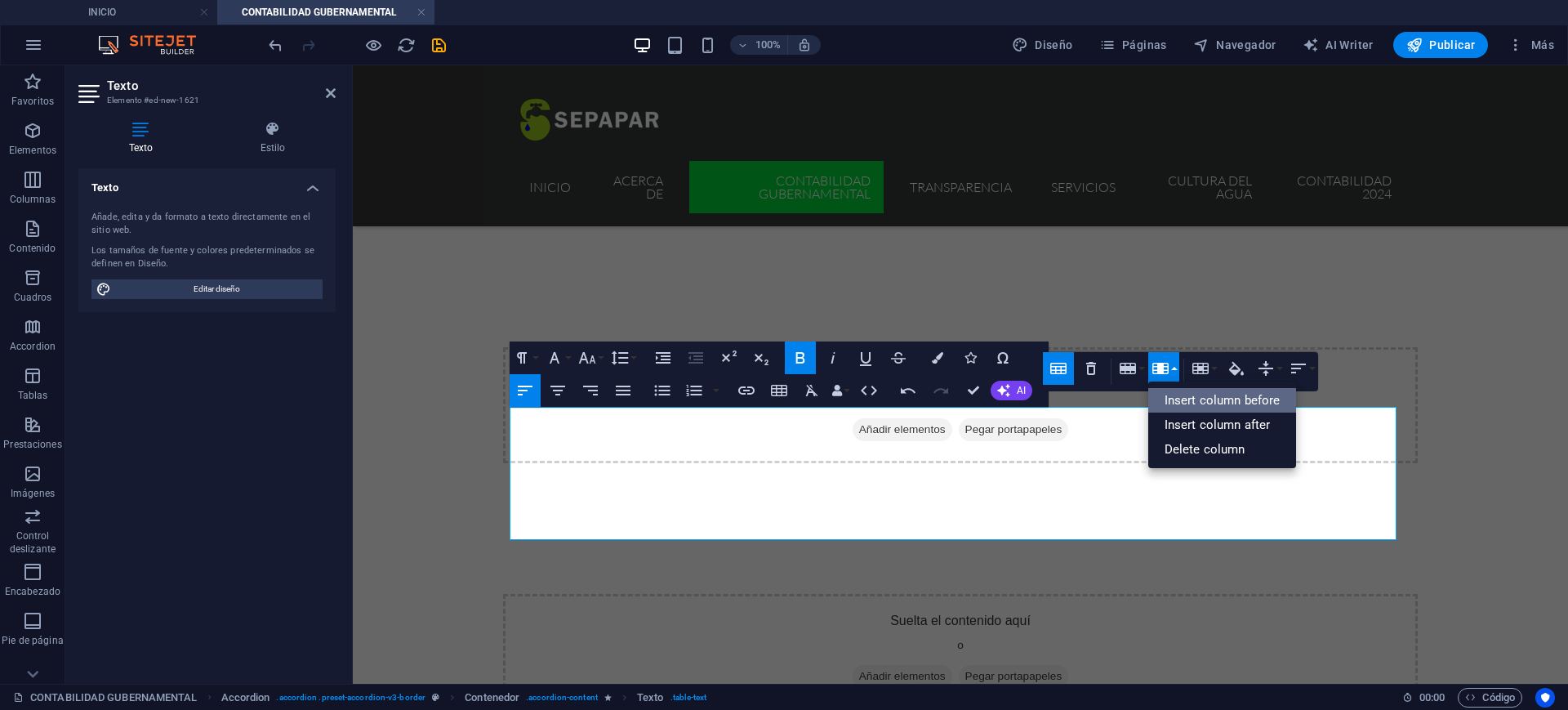click on "Insert column before" at bounding box center [1223, 400] 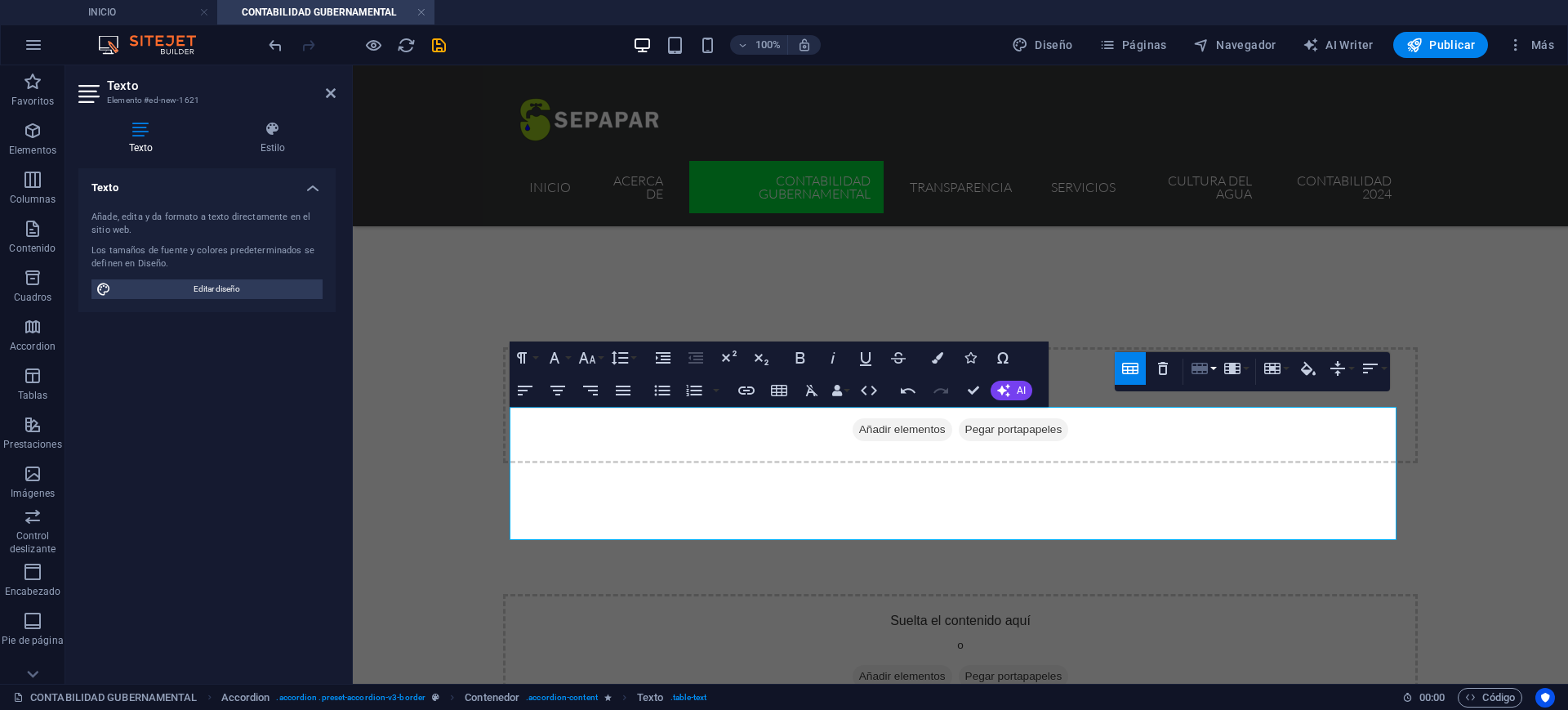 click 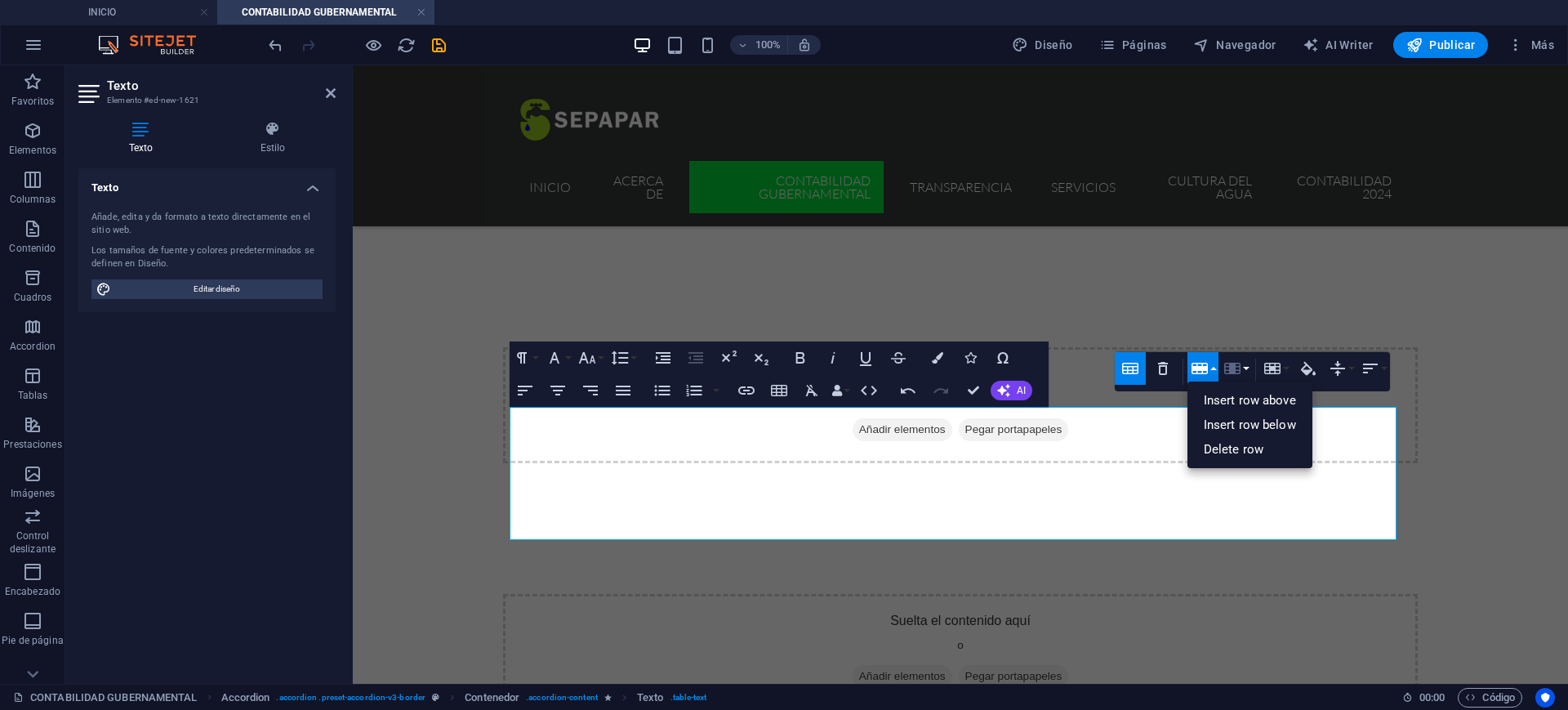 click 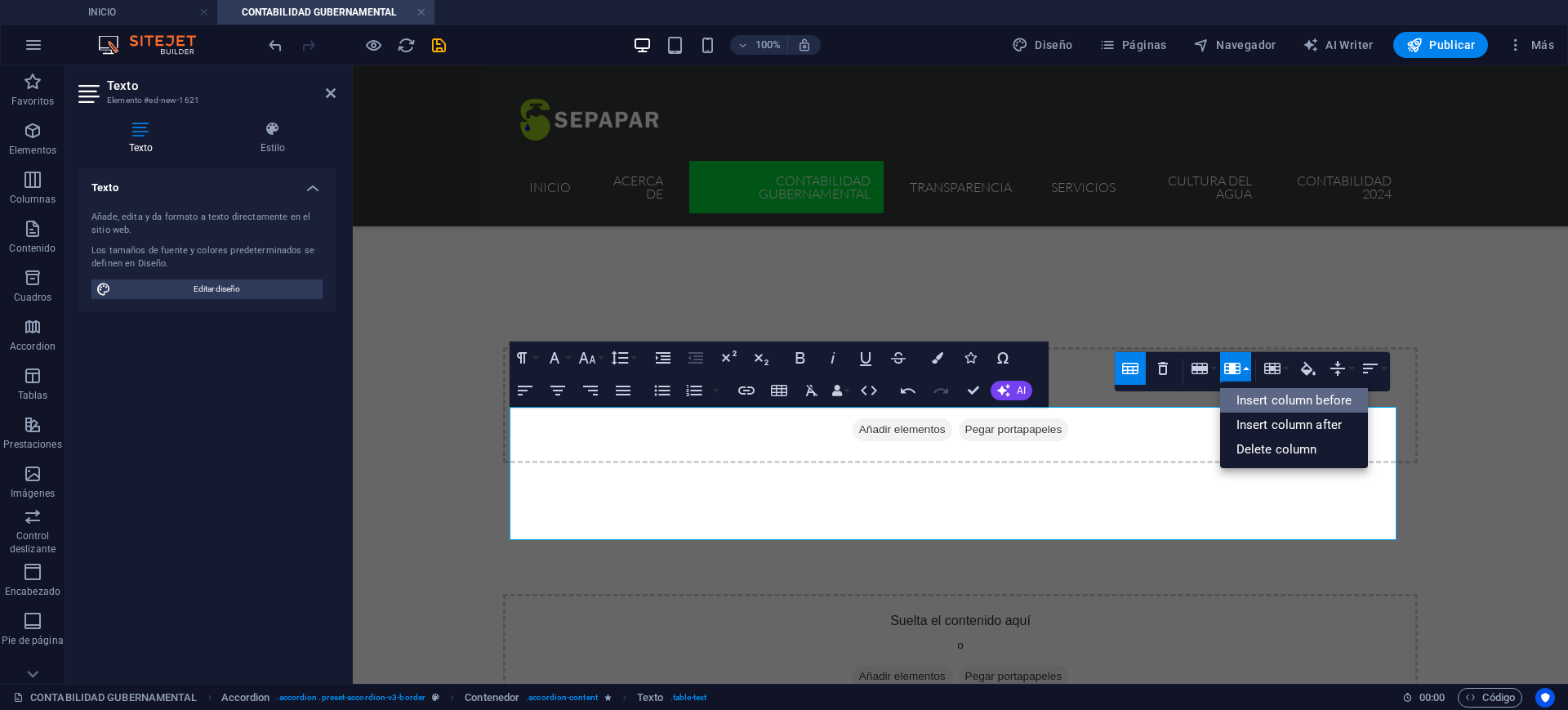 click on "Insert column before" at bounding box center (1294, 400) 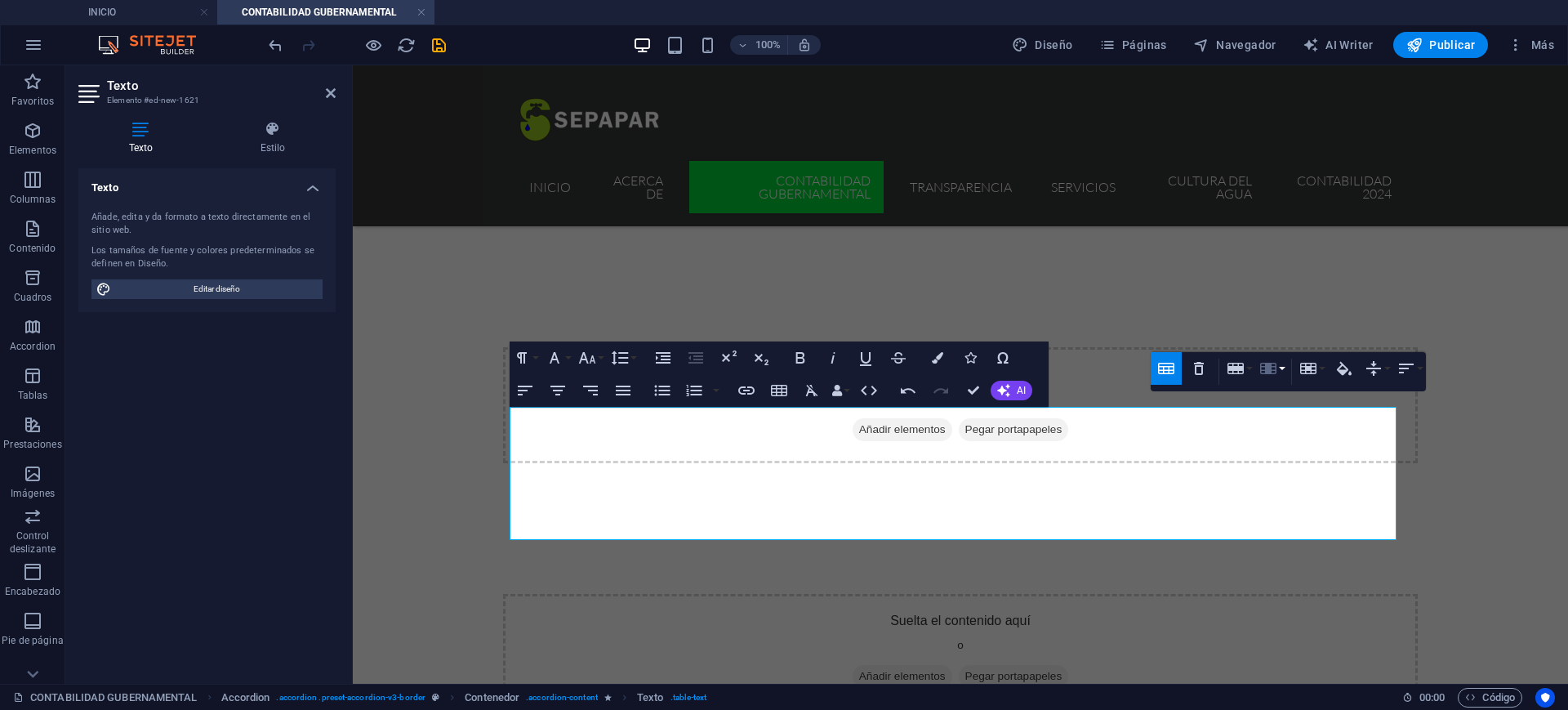 click 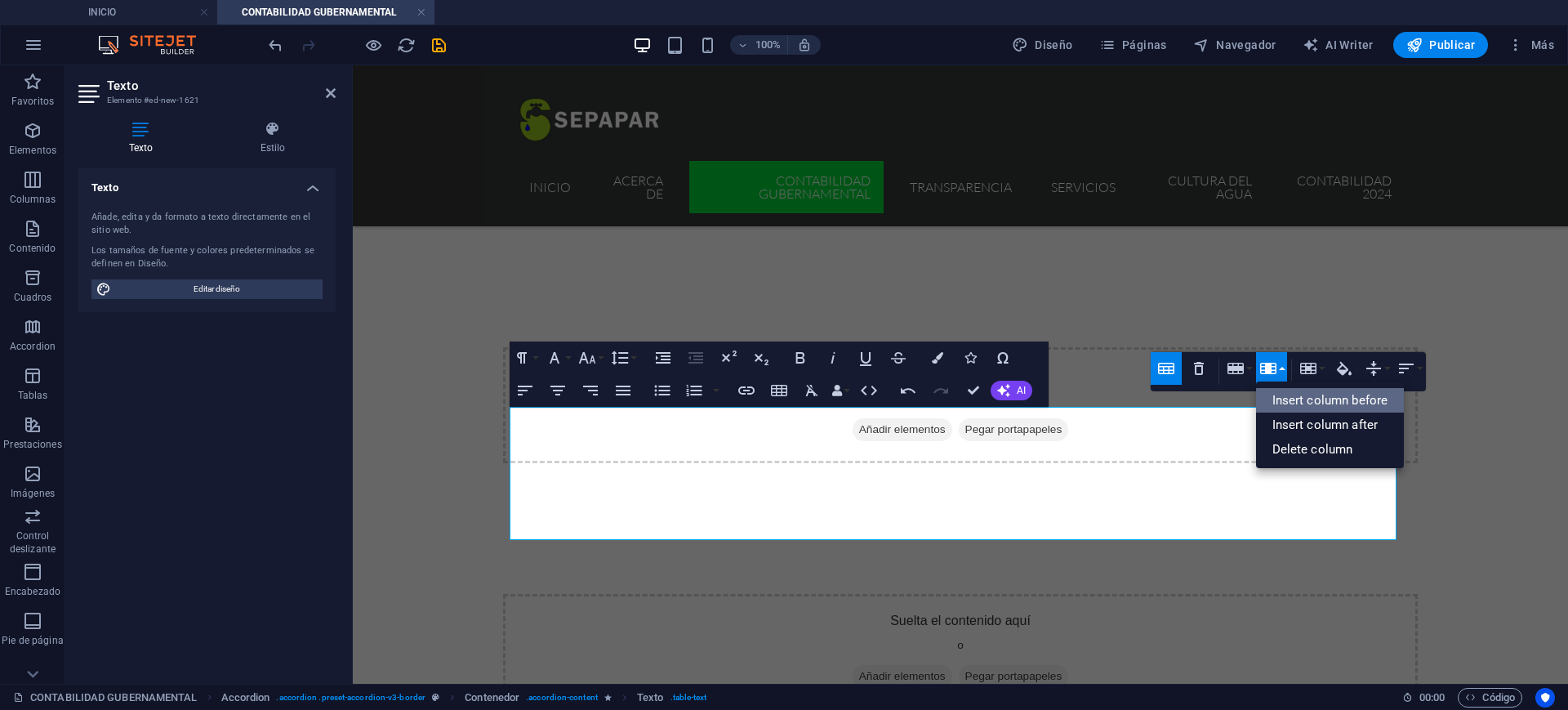 click on "Insert column before" at bounding box center [1330, 400] 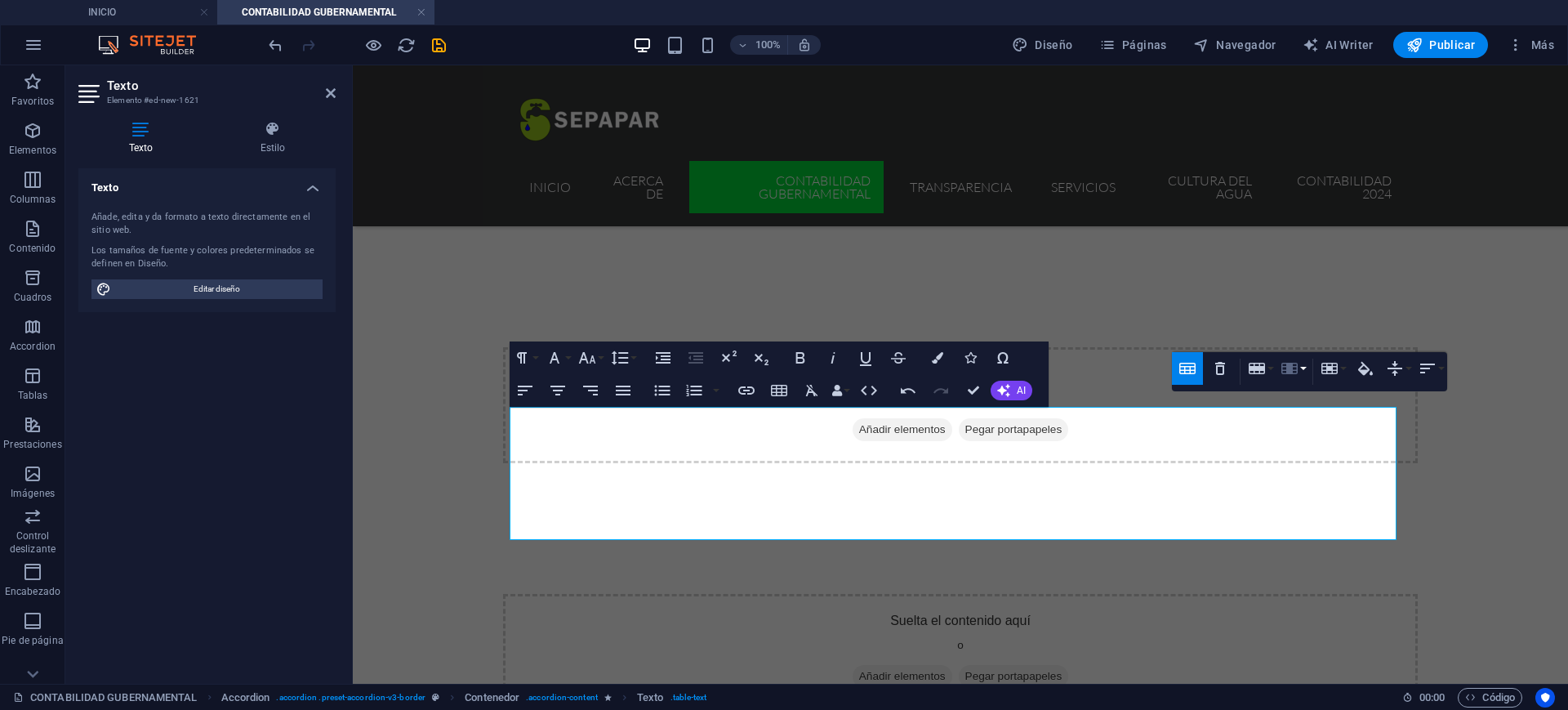 click 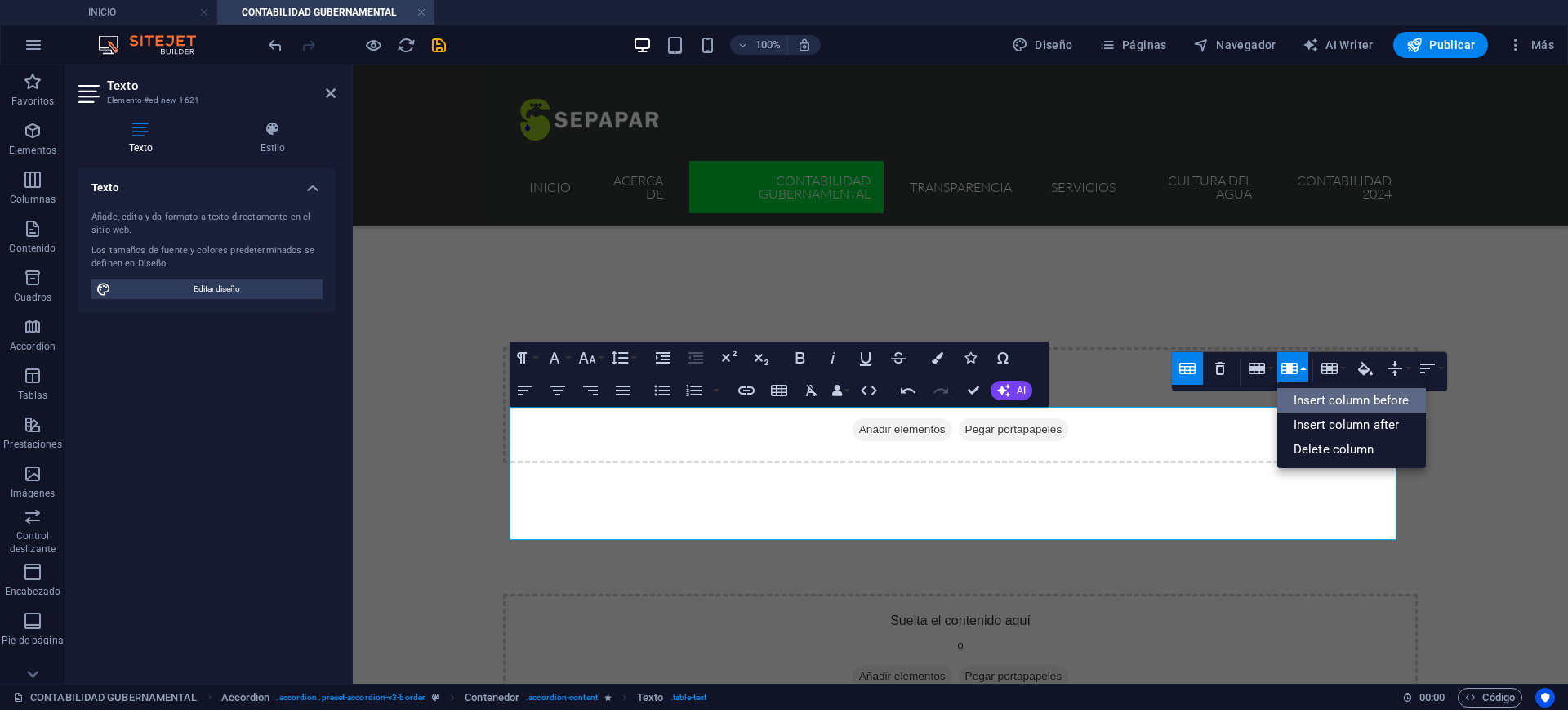 click on "Insert column before" at bounding box center (1352, 400) 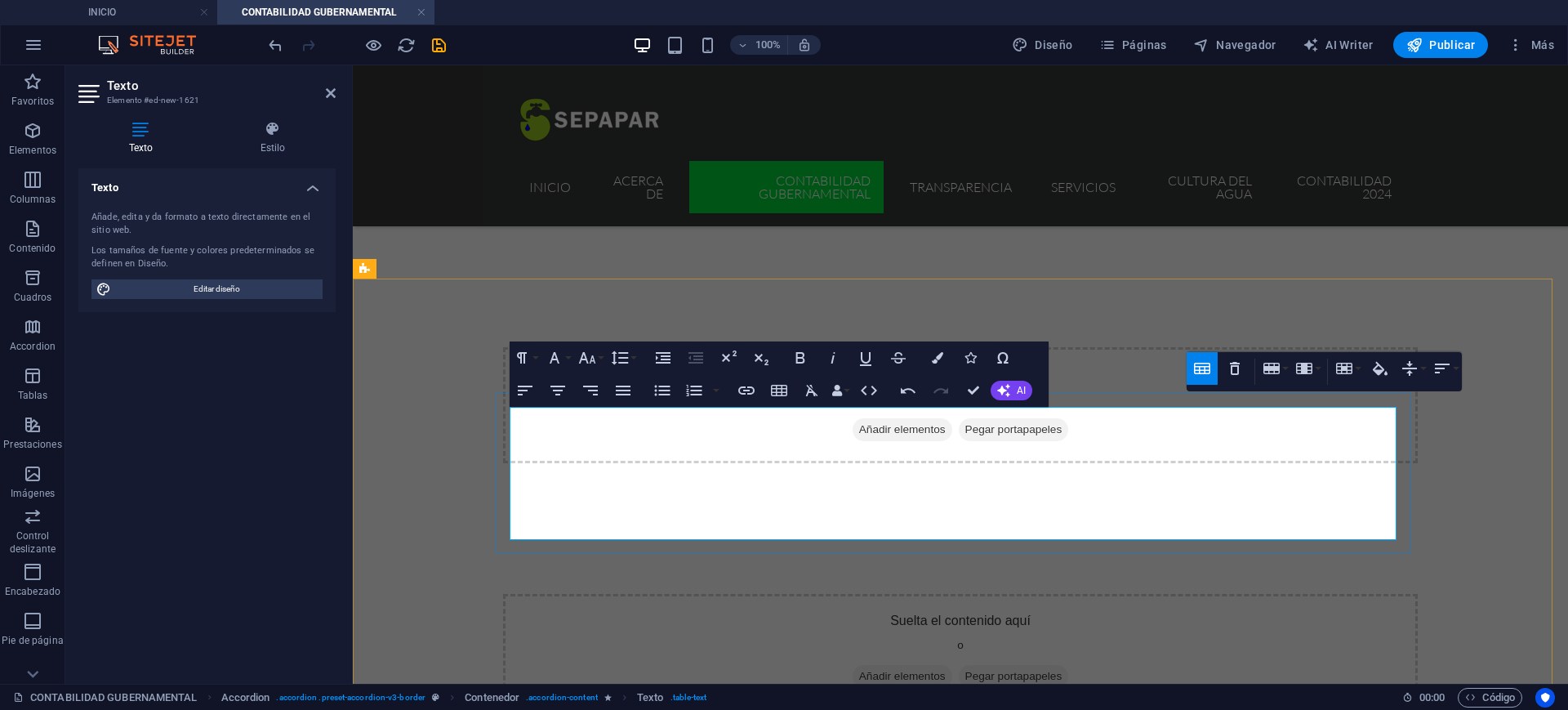 click at bounding box center (605, 981) 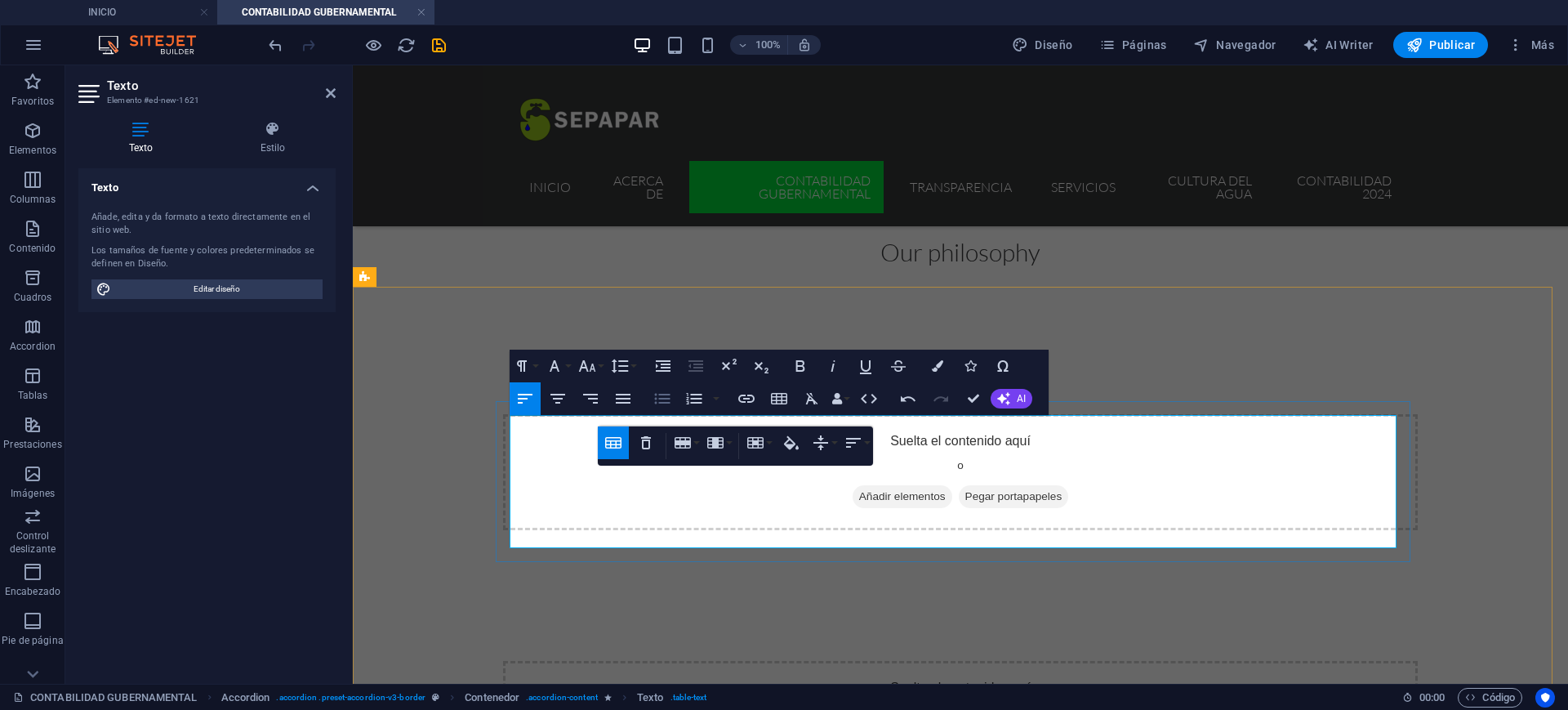 scroll, scrollTop: 552, scrollLeft: 0, axis: vertical 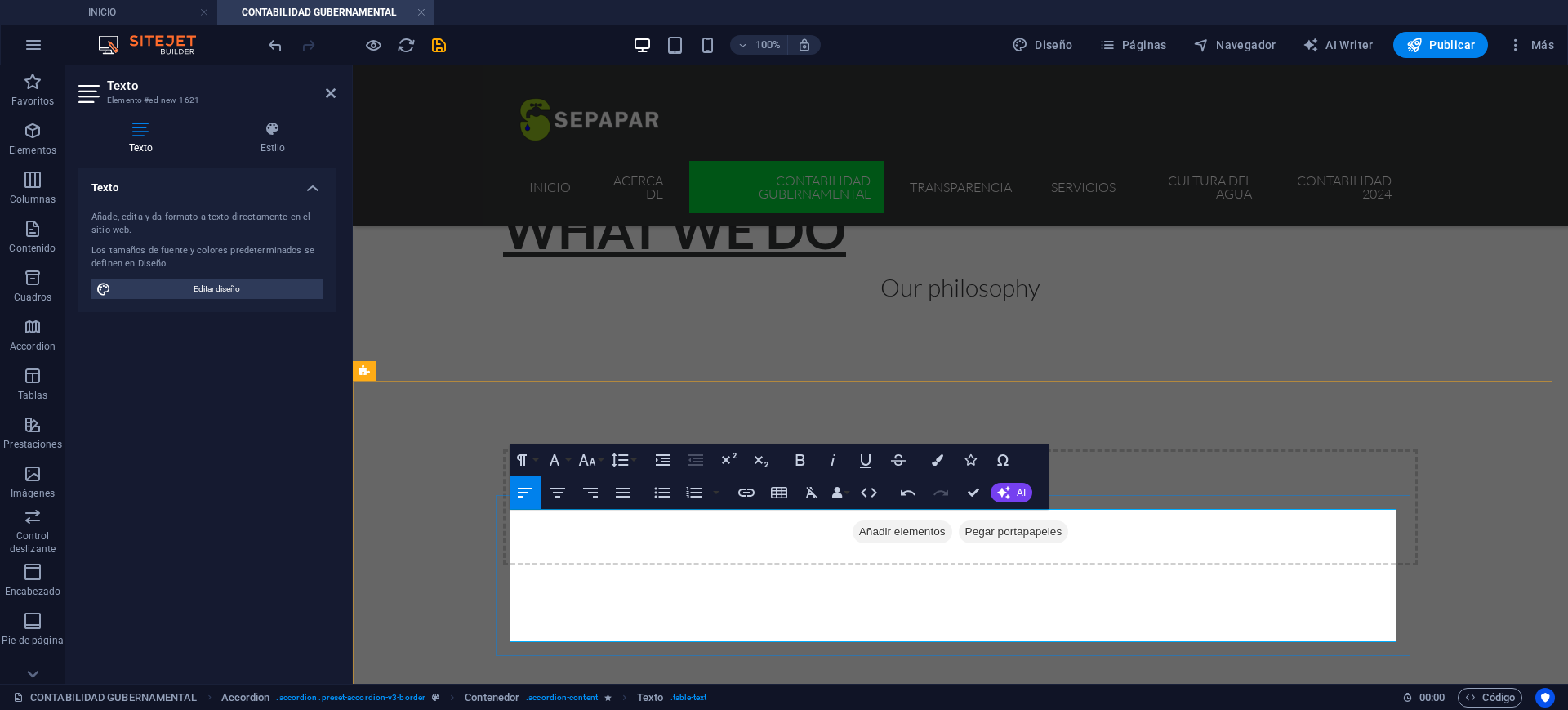 click on "Ipsum" at bounding box center [399, 1016] 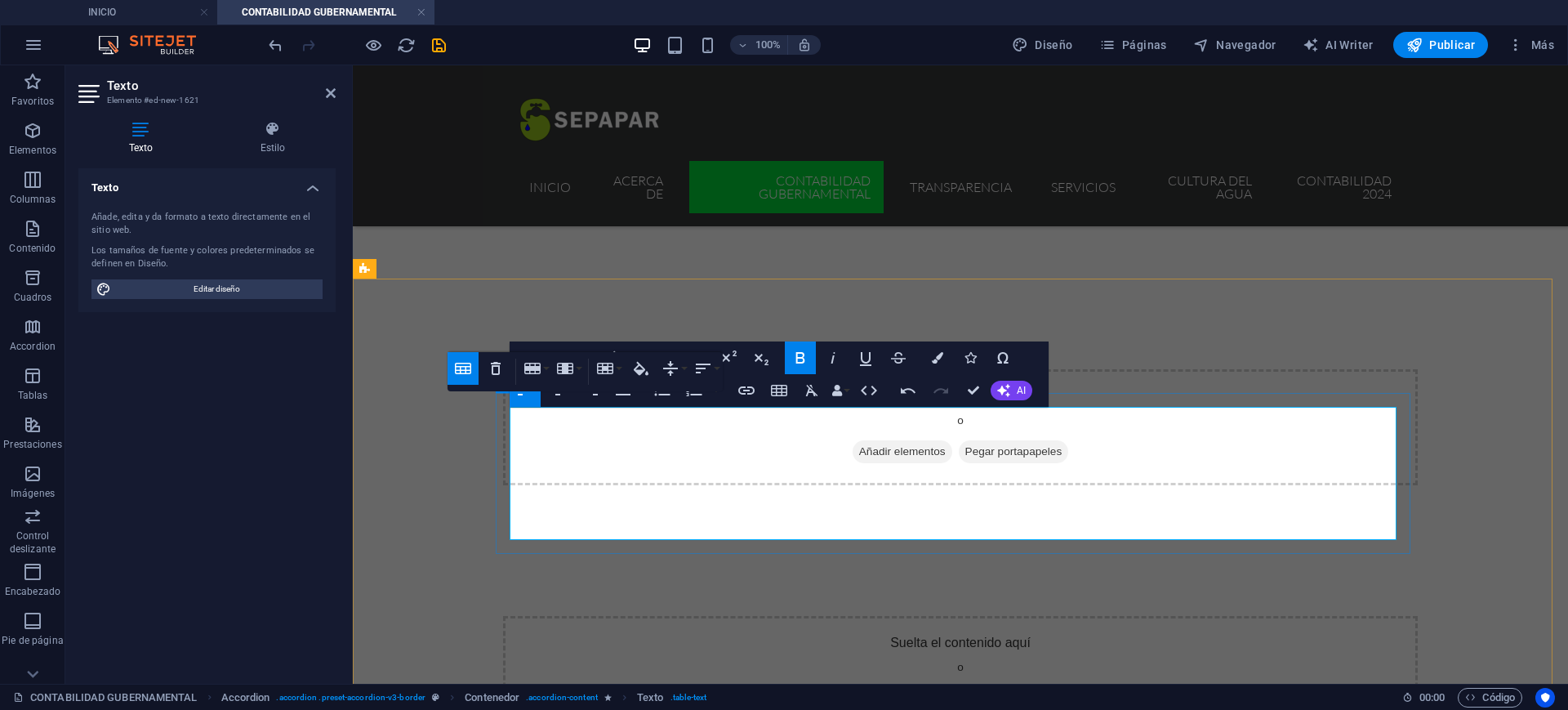 scroll, scrollTop: 654, scrollLeft: 0, axis: vertical 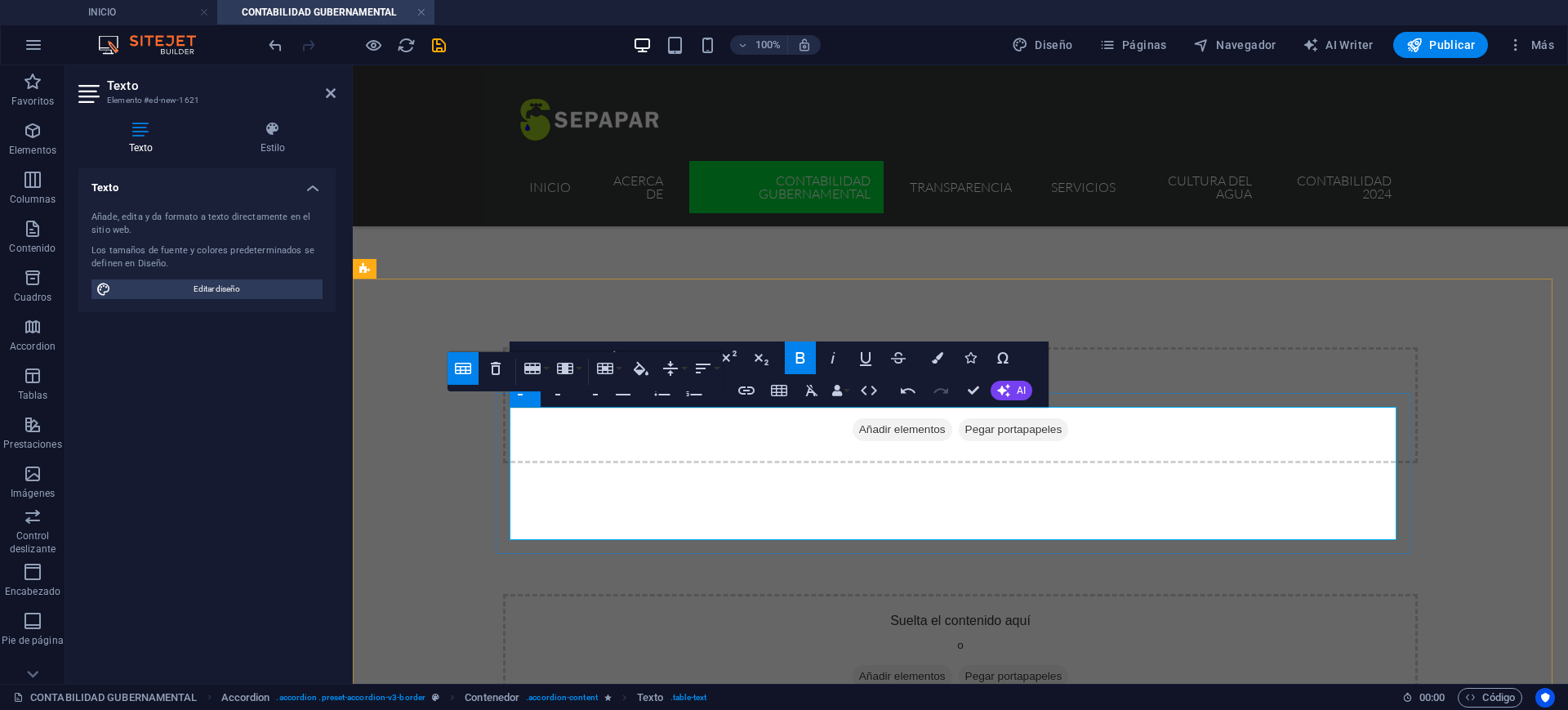 click on "Ipsum" at bounding box center (457, 915) 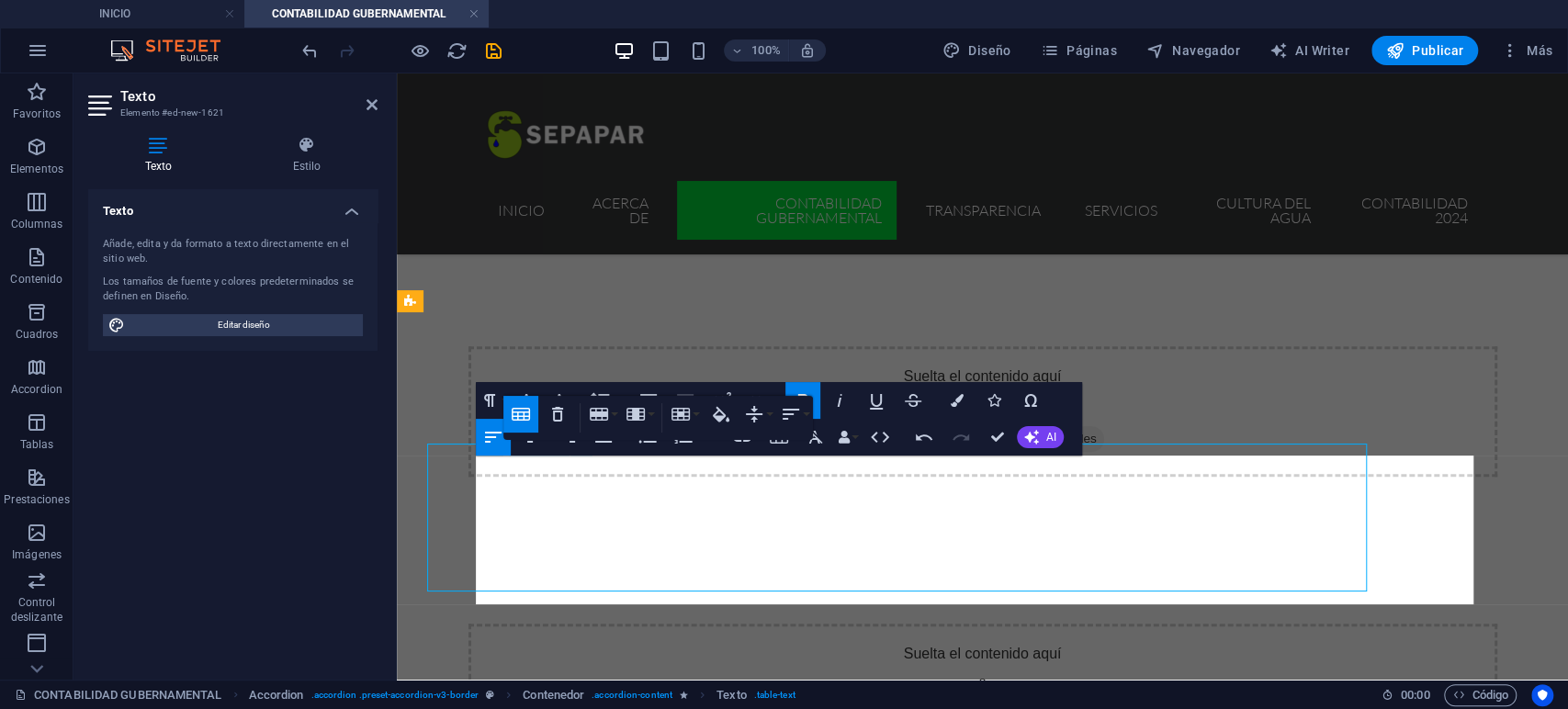 scroll, scrollTop: 735, scrollLeft: 0, axis: vertical 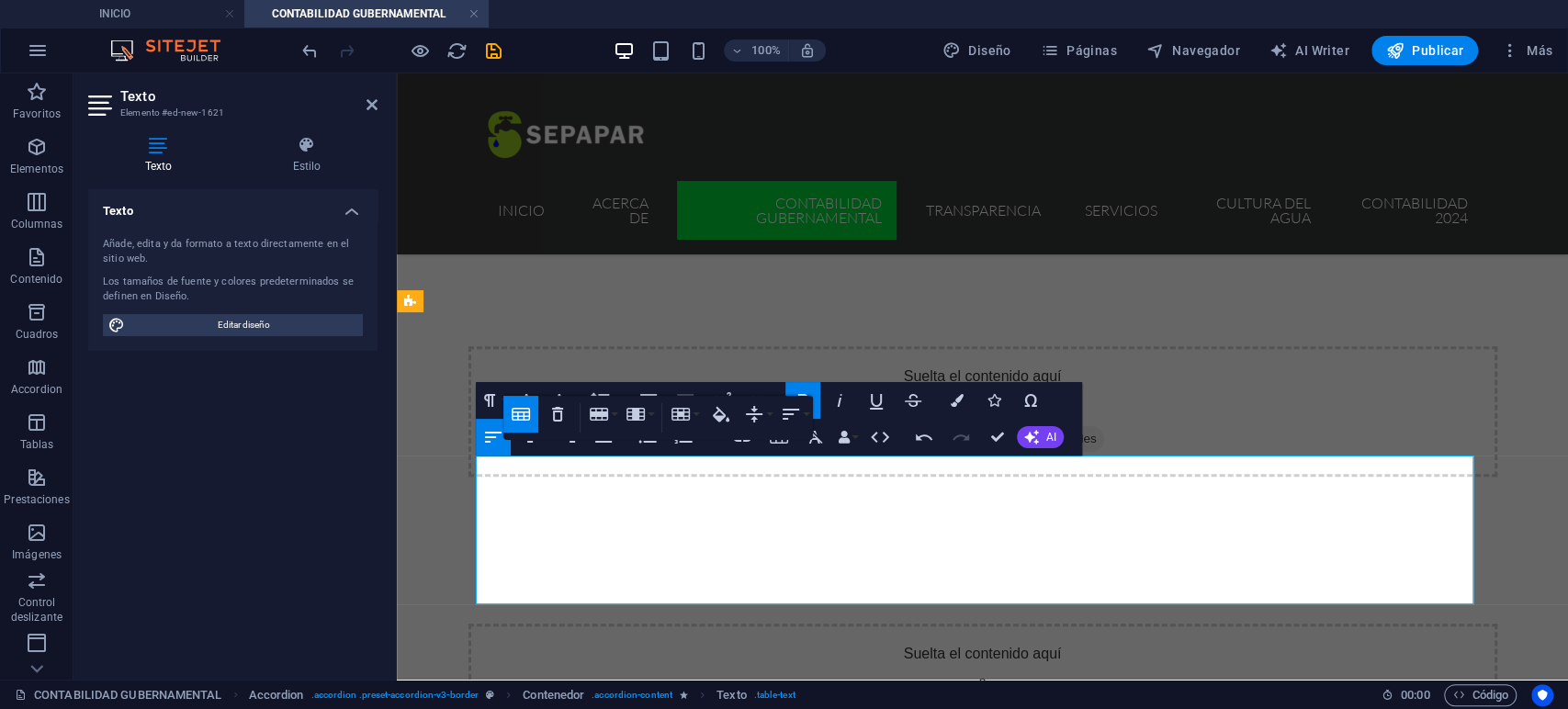 click on "Ipsum" at bounding box center (513, 1059) 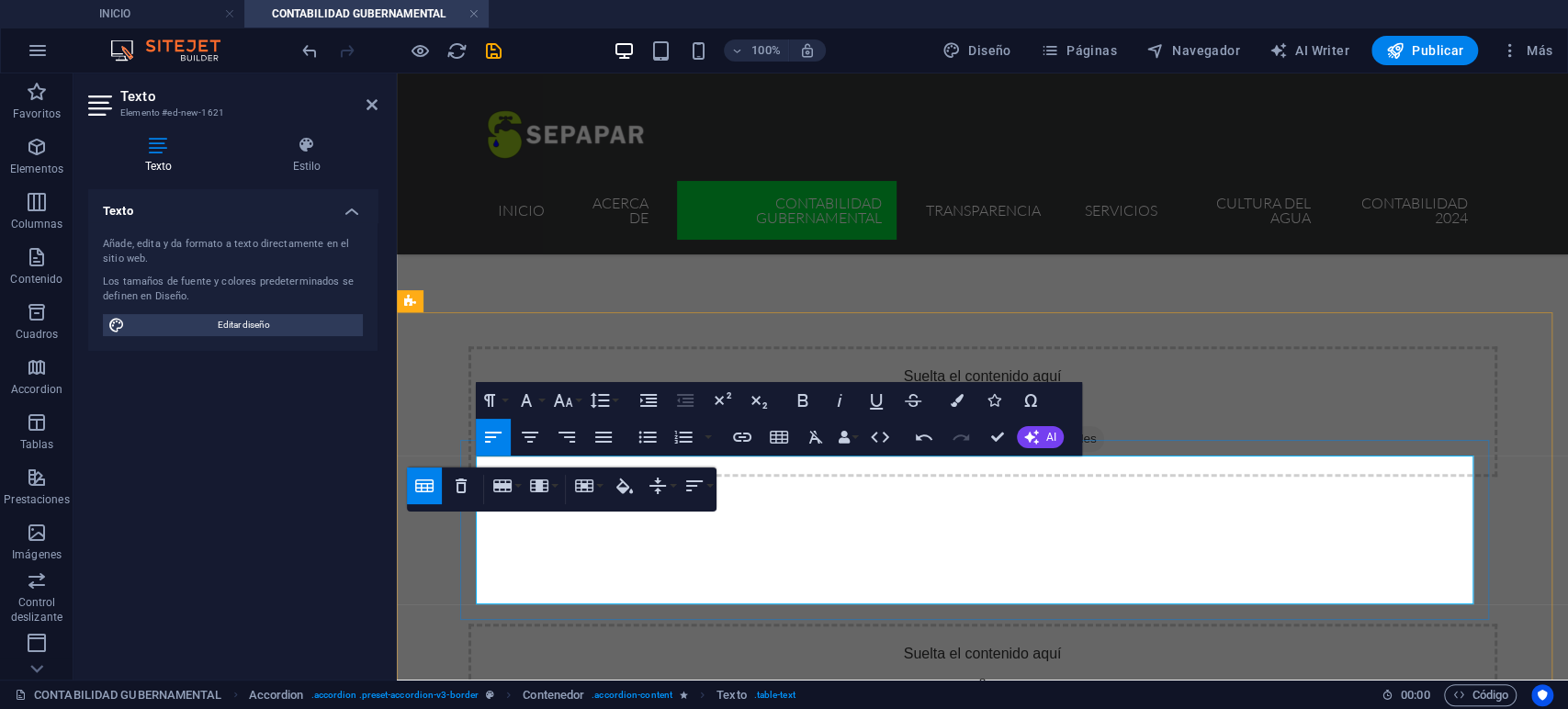 click at bounding box center (847, 1059) 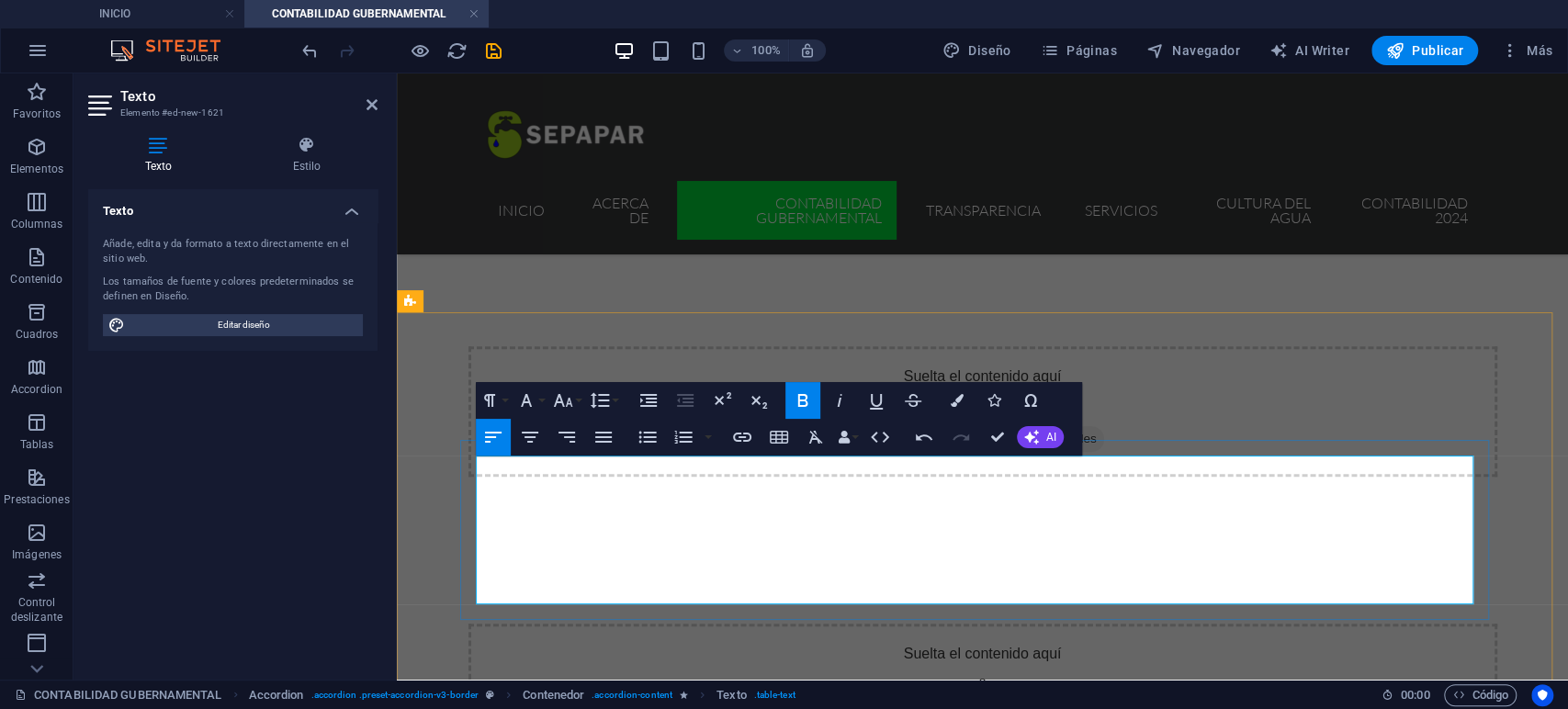 click on "Dolor" at bounding box center (1344, 985) 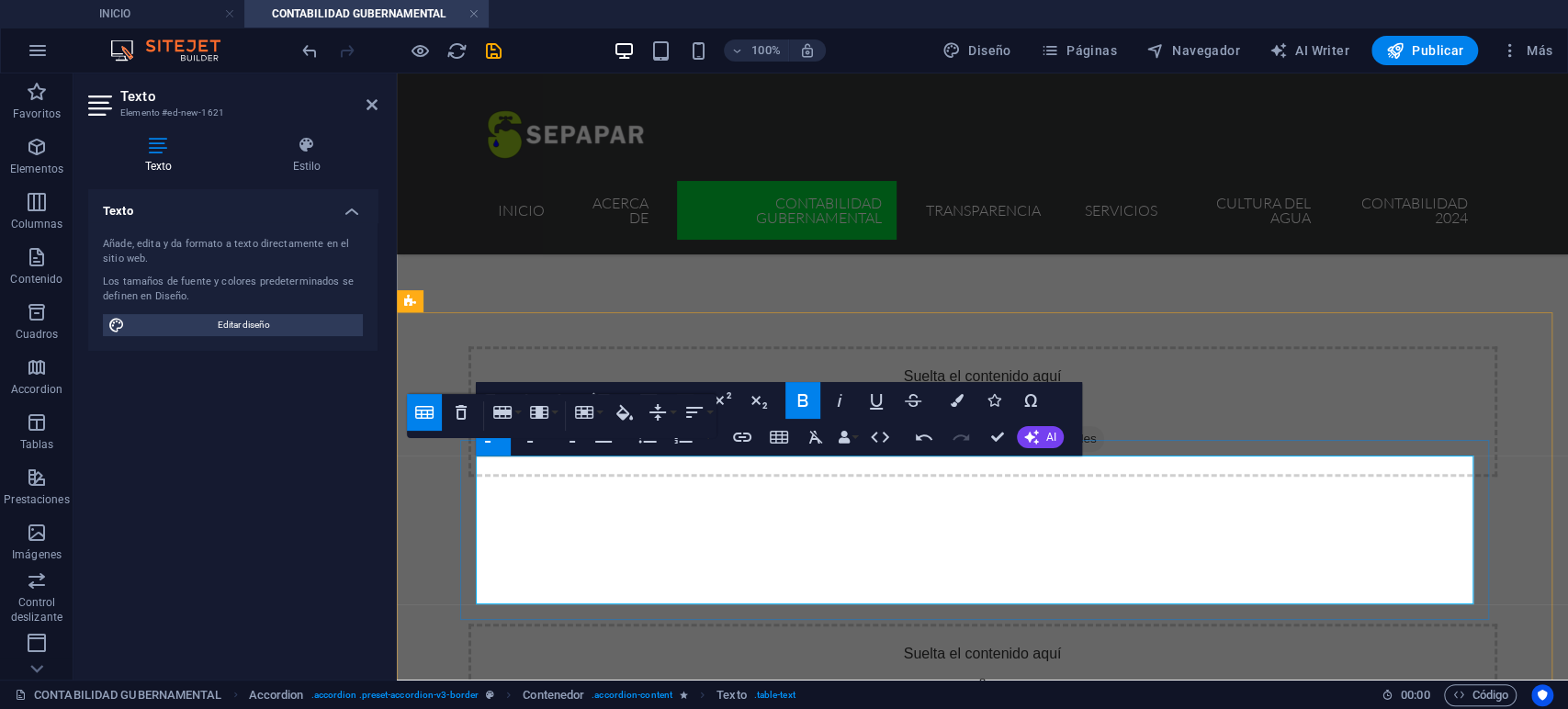 type 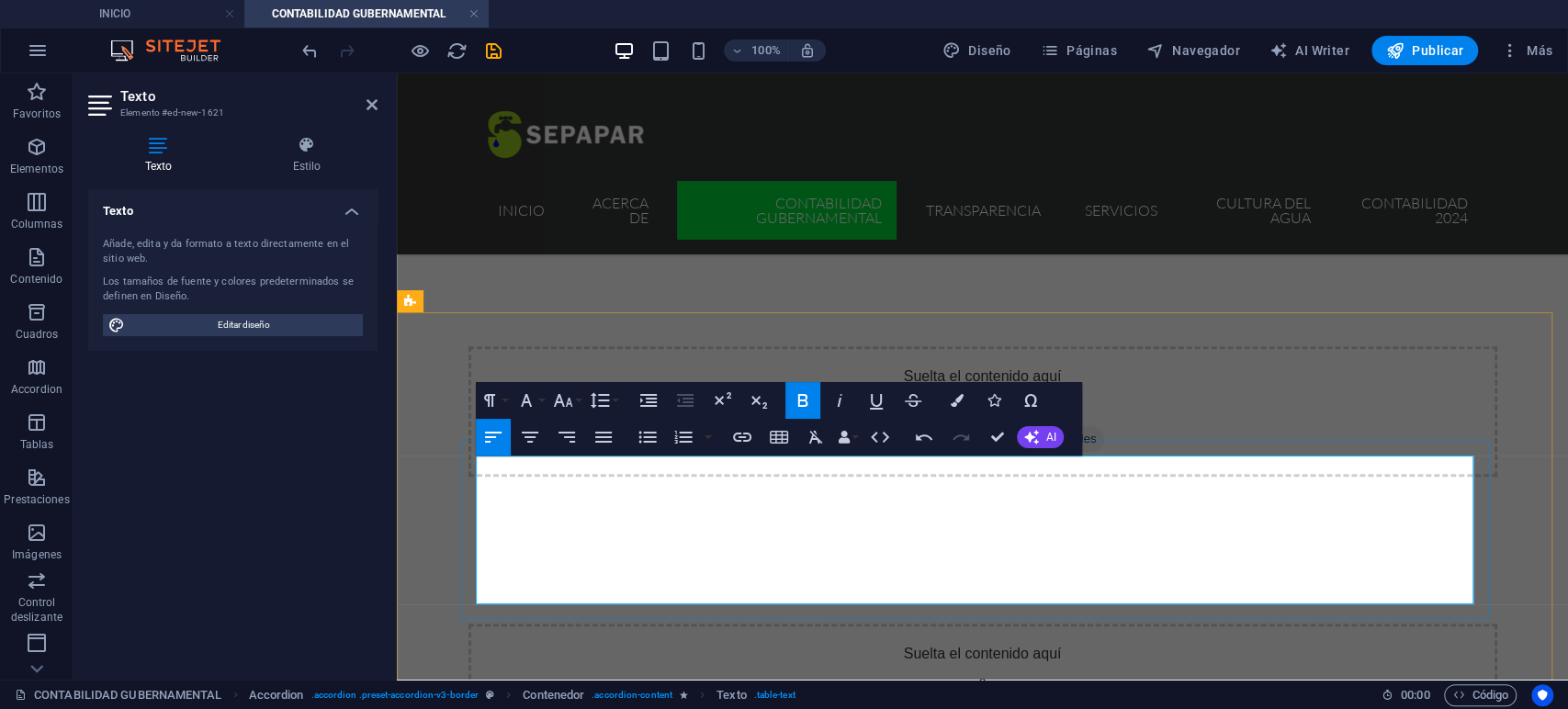 drag, startPoint x: 481, startPoint y: 463, endPoint x: 955, endPoint y: 488, distance: 474.65882 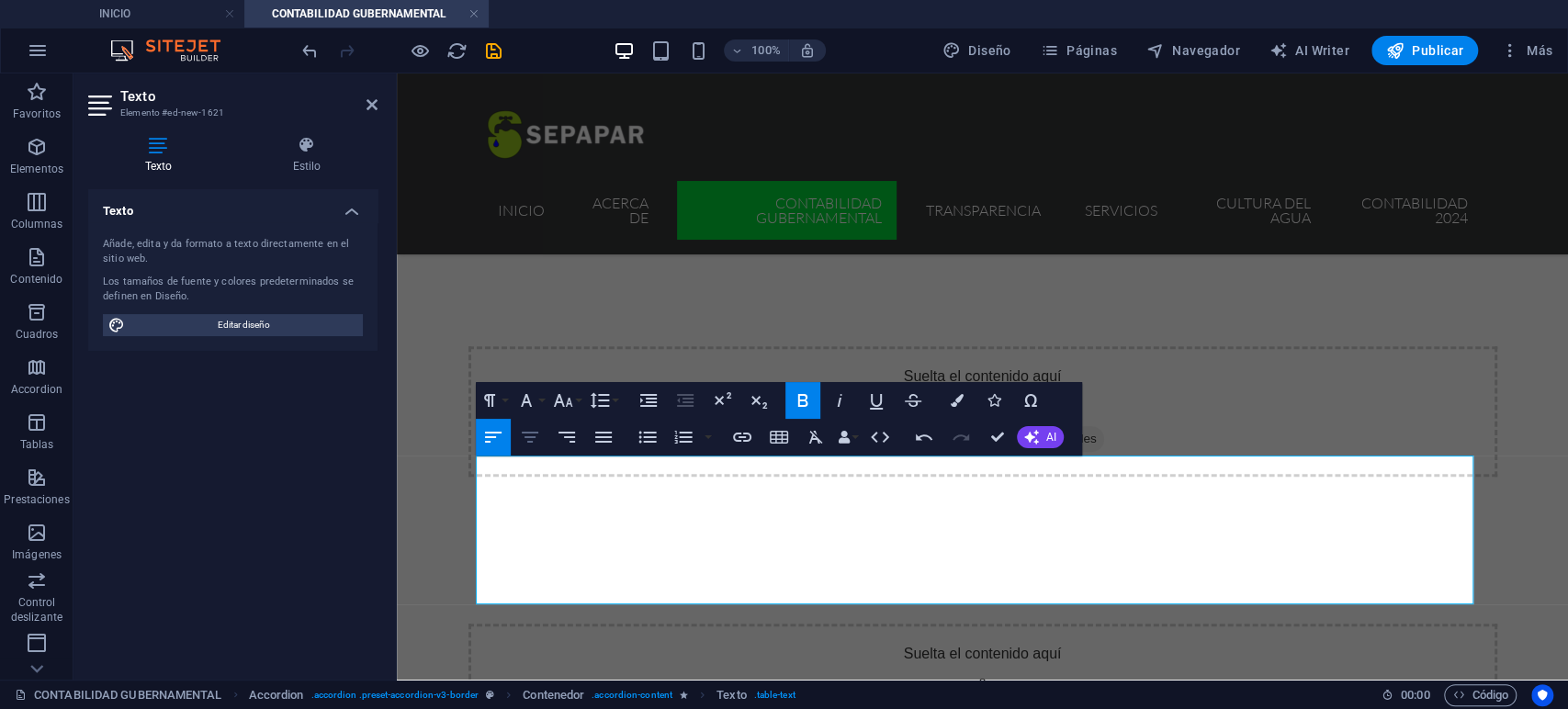 click 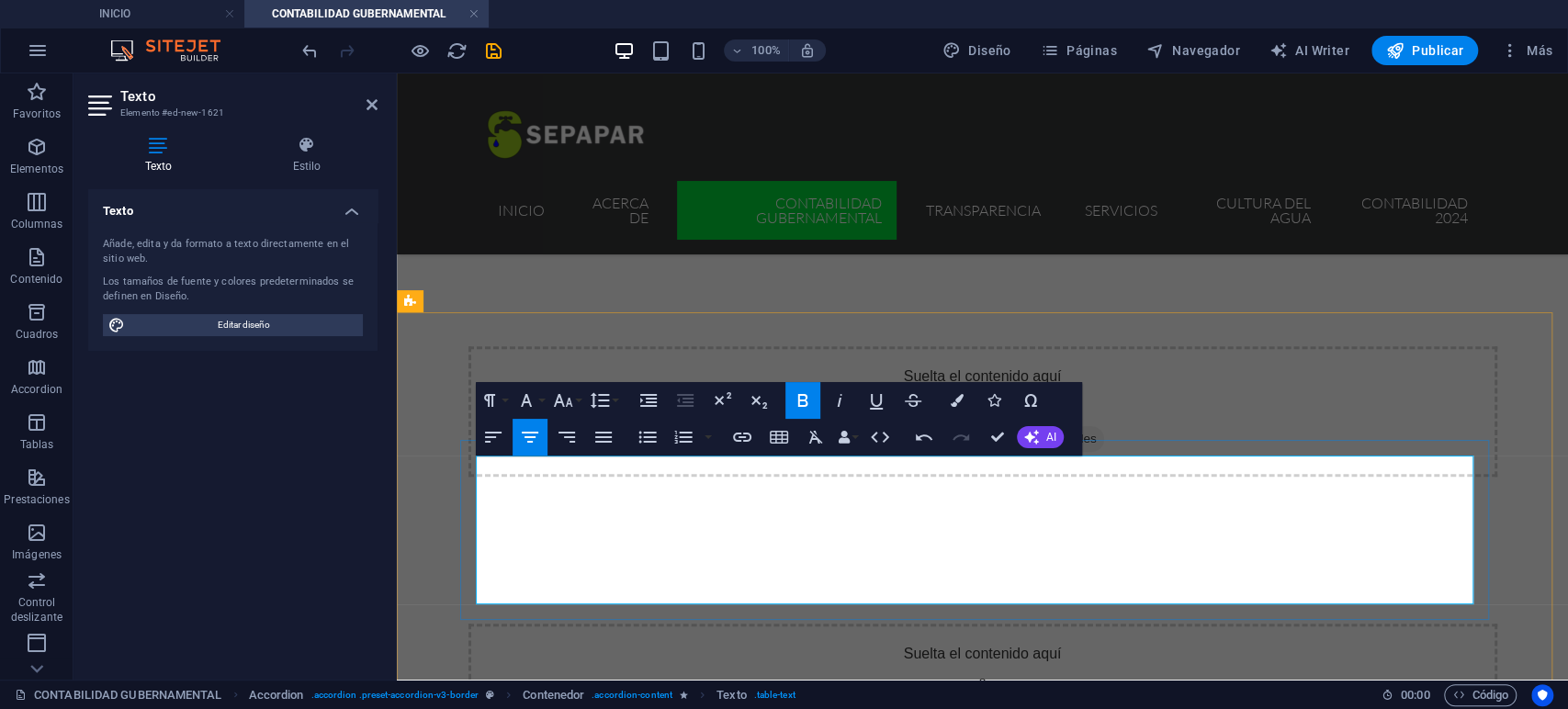 click at bounding box center [847, 1059] 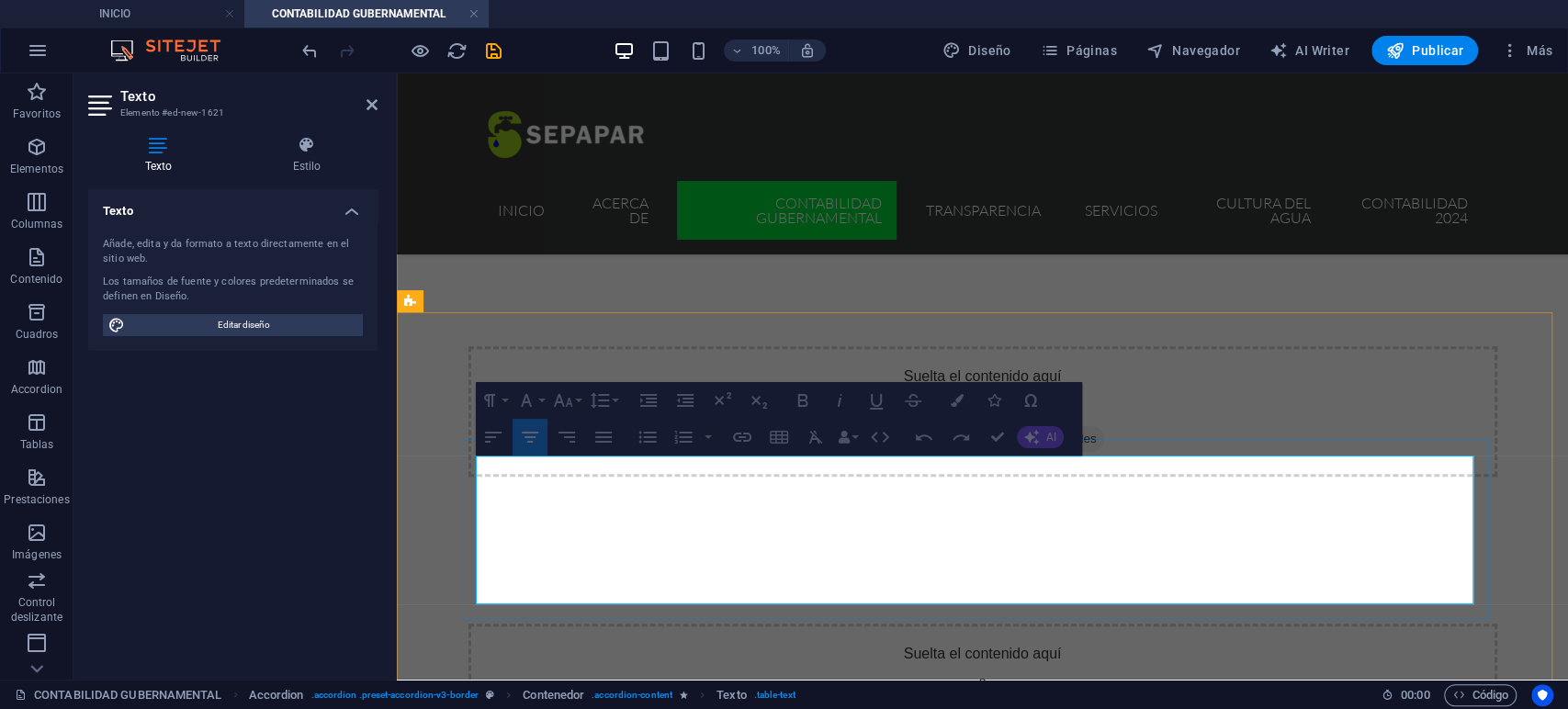 drag, startPoint x: 539, startPoint y: 496, endPoint x: 593, endPoint y: 467, distance: 61.29437 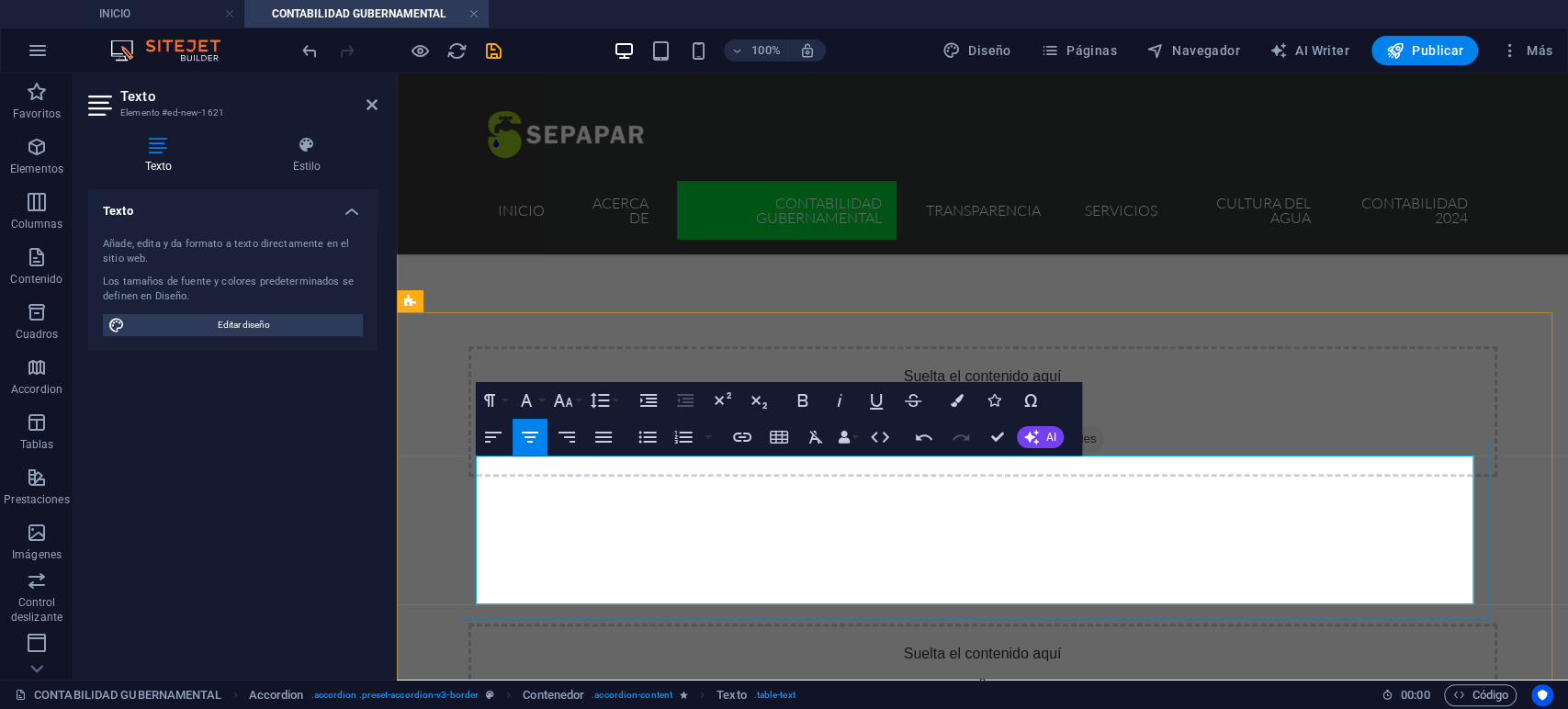 click on "Ipsum" at bounding box center (513, 1009) 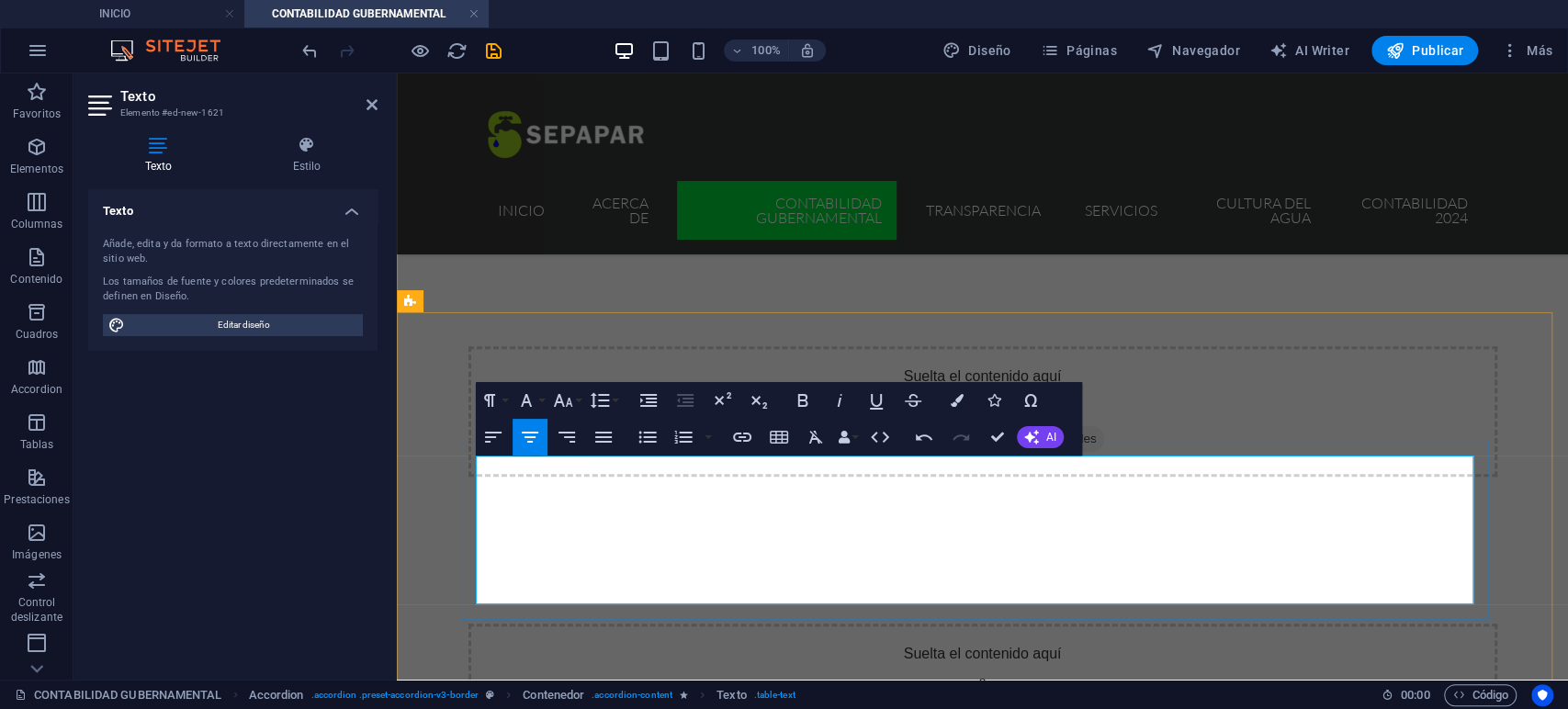 click on "​1 Trimestre" at bounding box center (513, 1009) 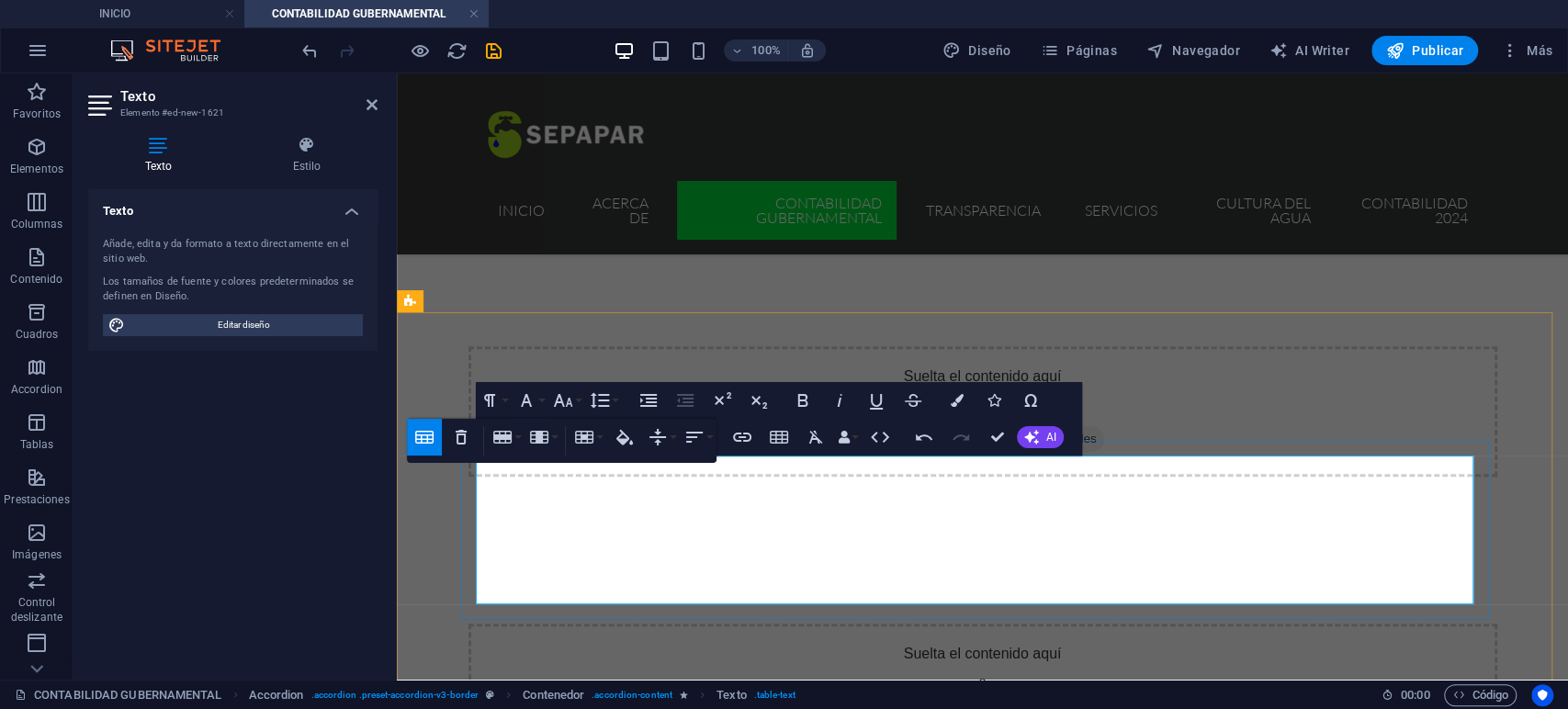click on "2 Ipsum" at bounding box center (513, 1034) 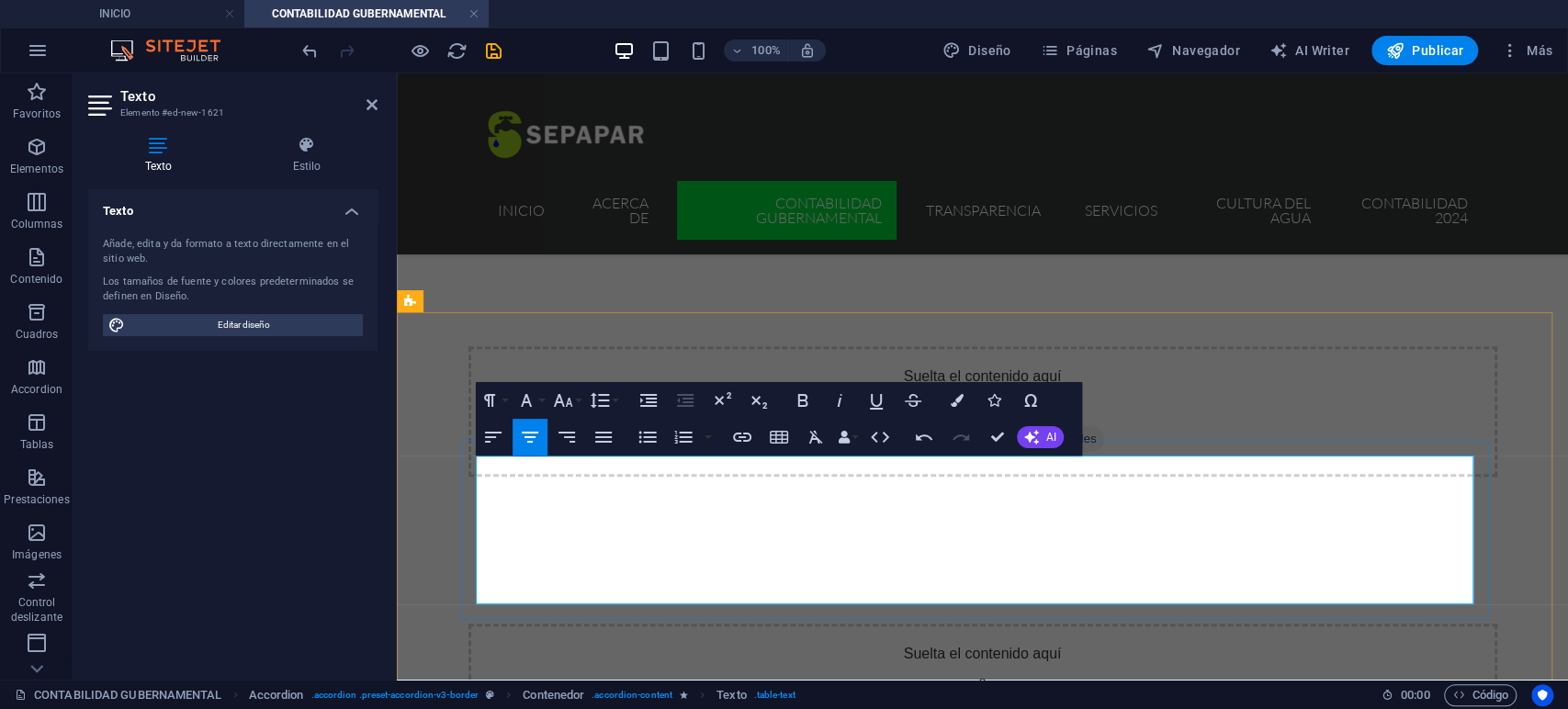 click on "Ipsum" at bounding box center (513, 1059) 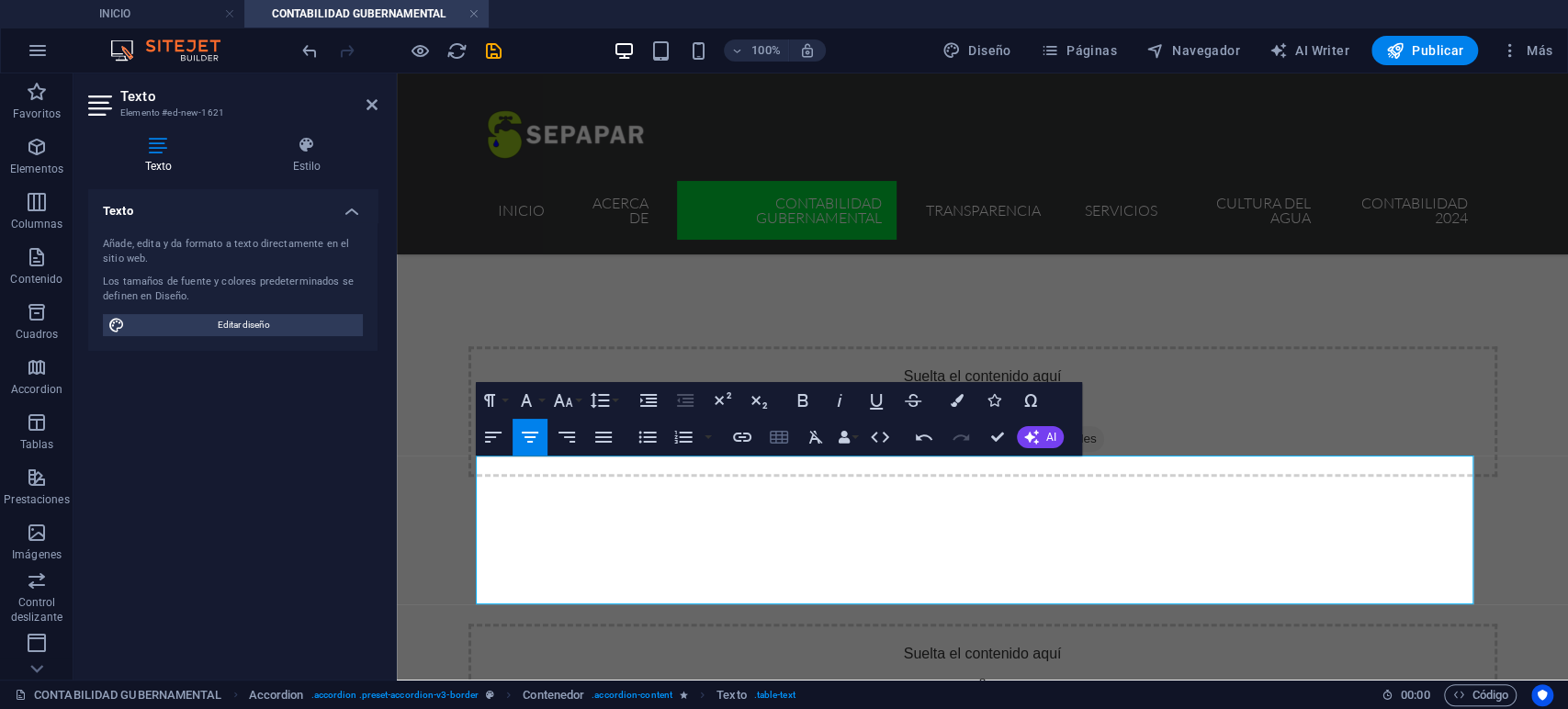 click 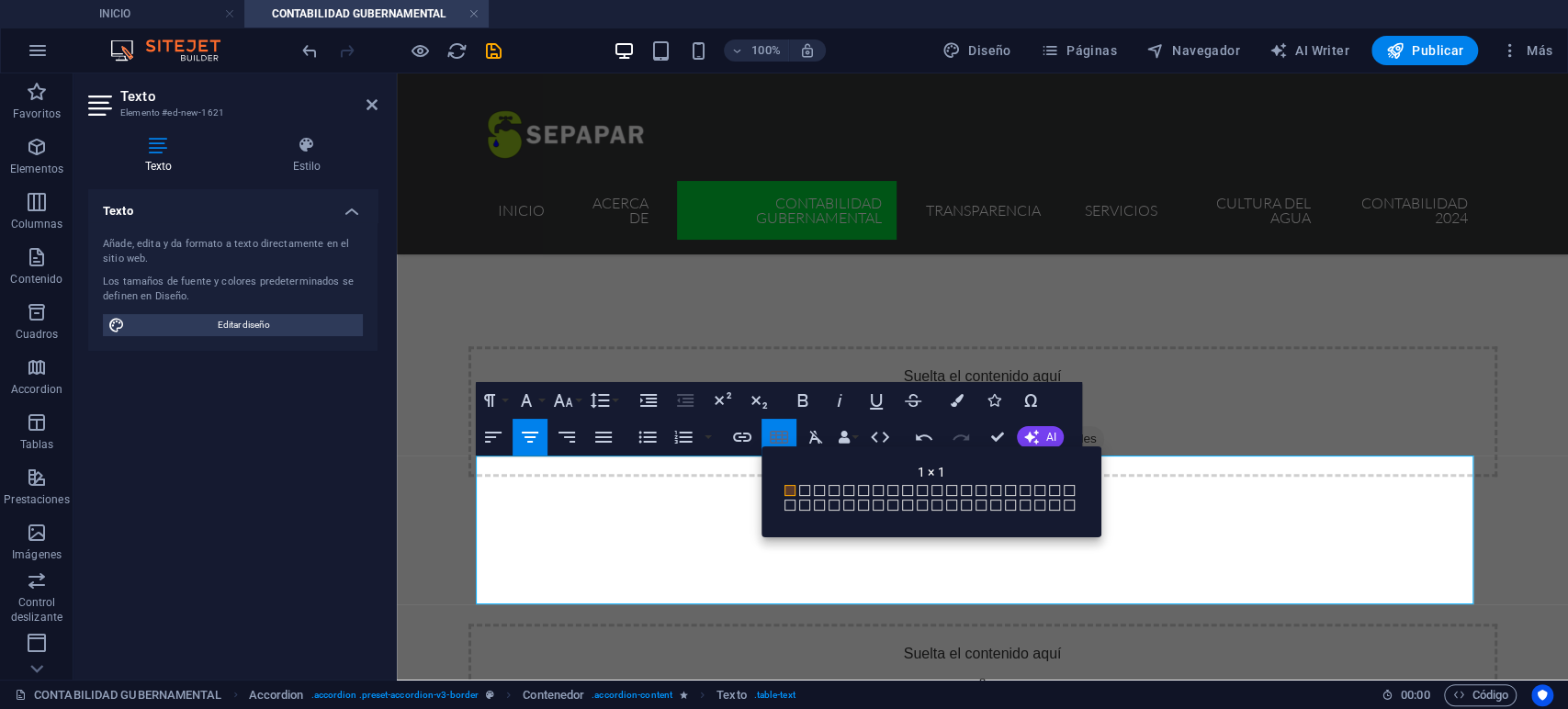 click 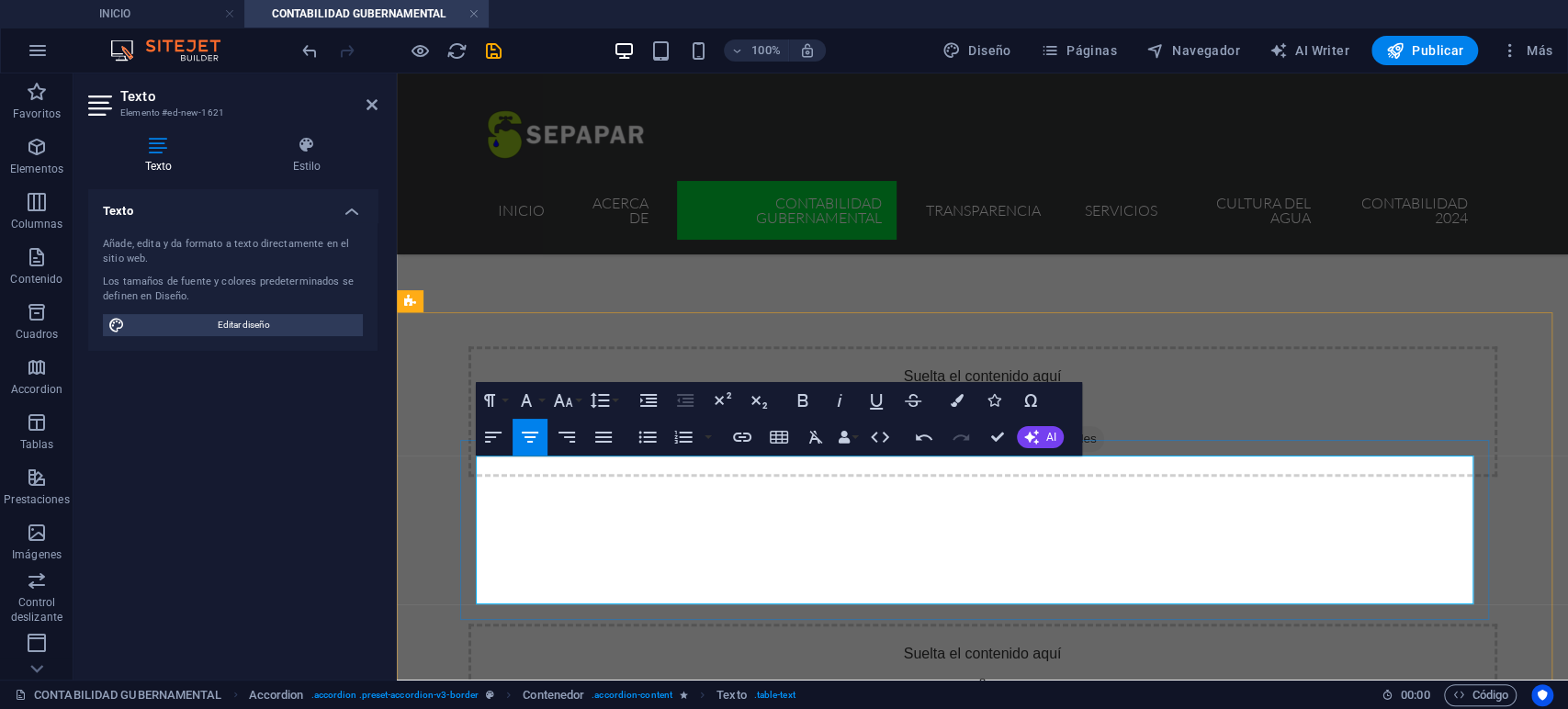 click at bounding box center [848, 1059] 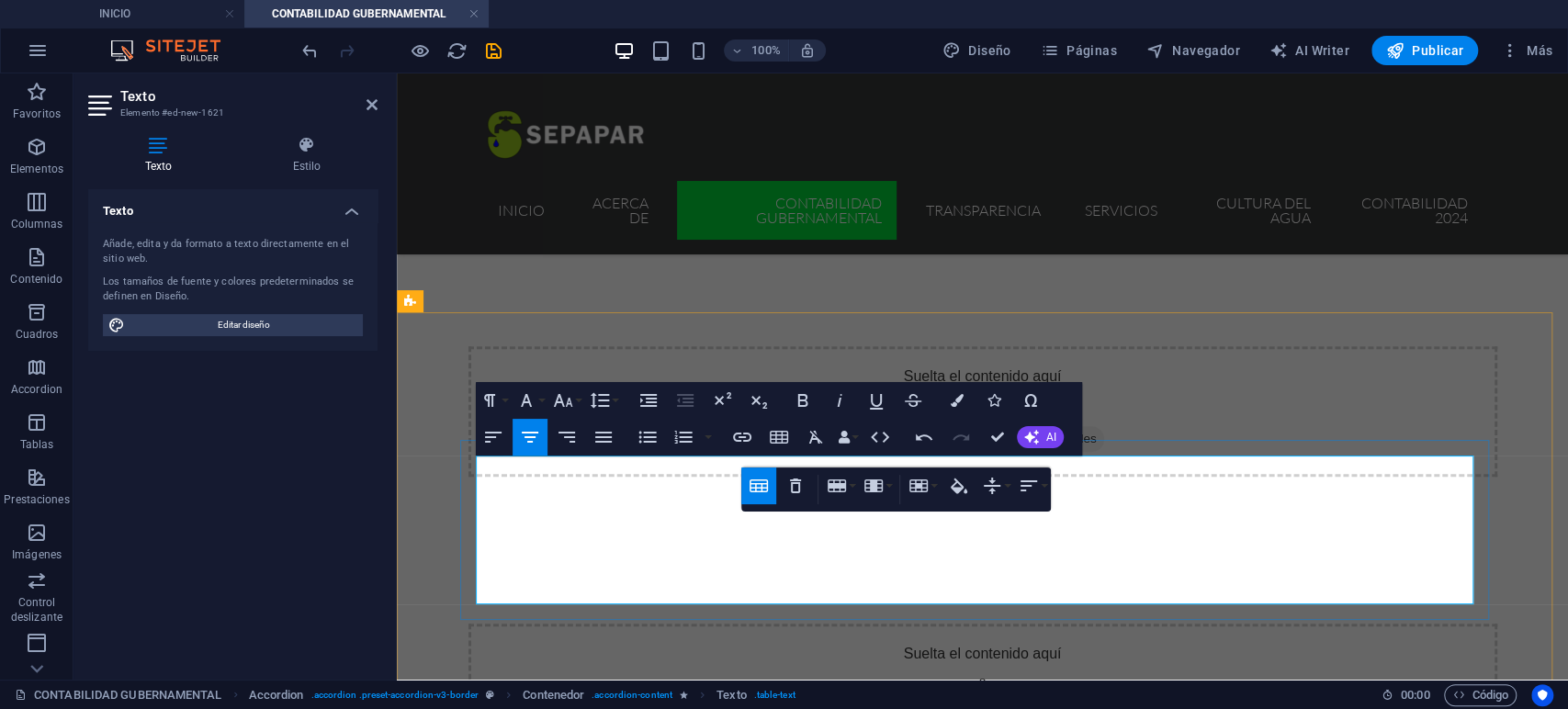 click on "​" at bounding box center [513, 1109] 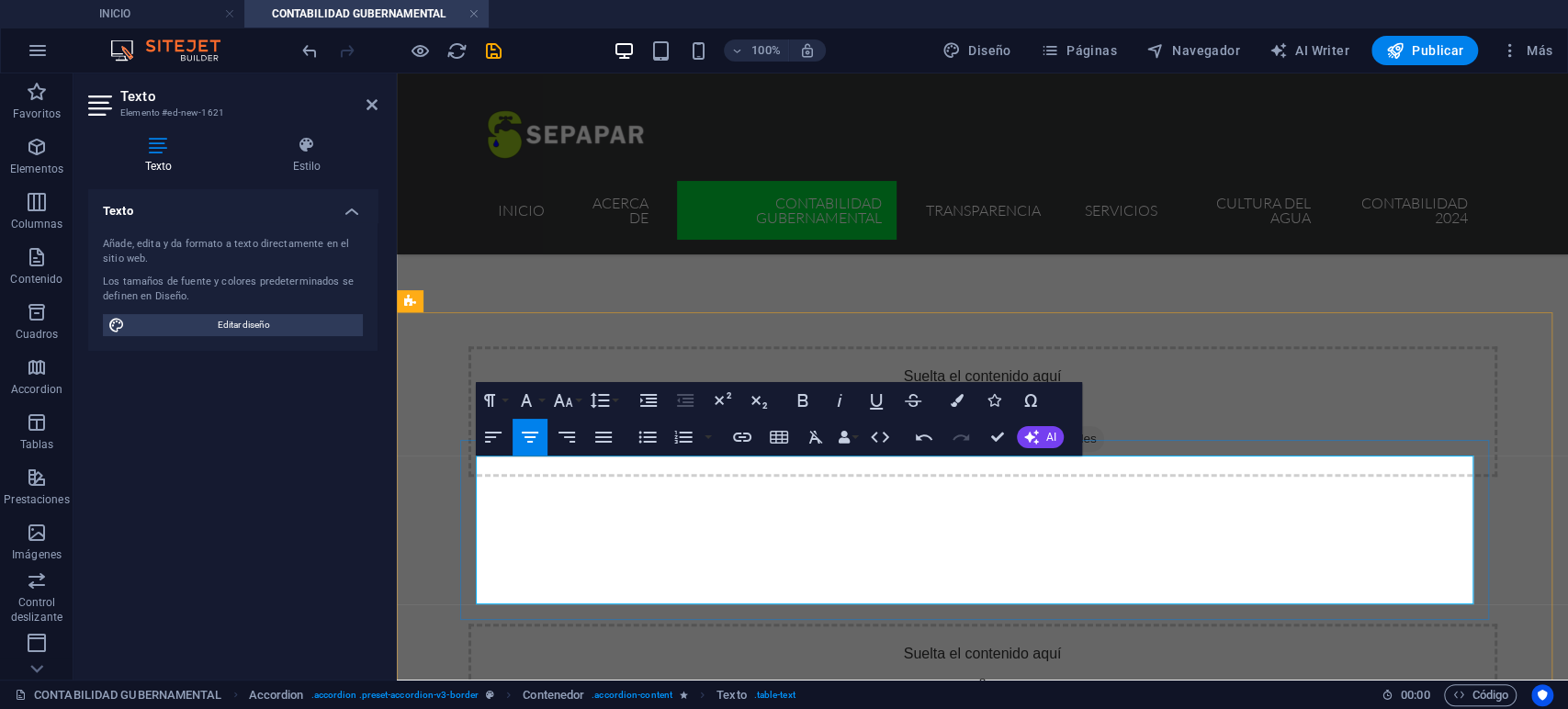 click on "​" at bounding box center [513, 1109] 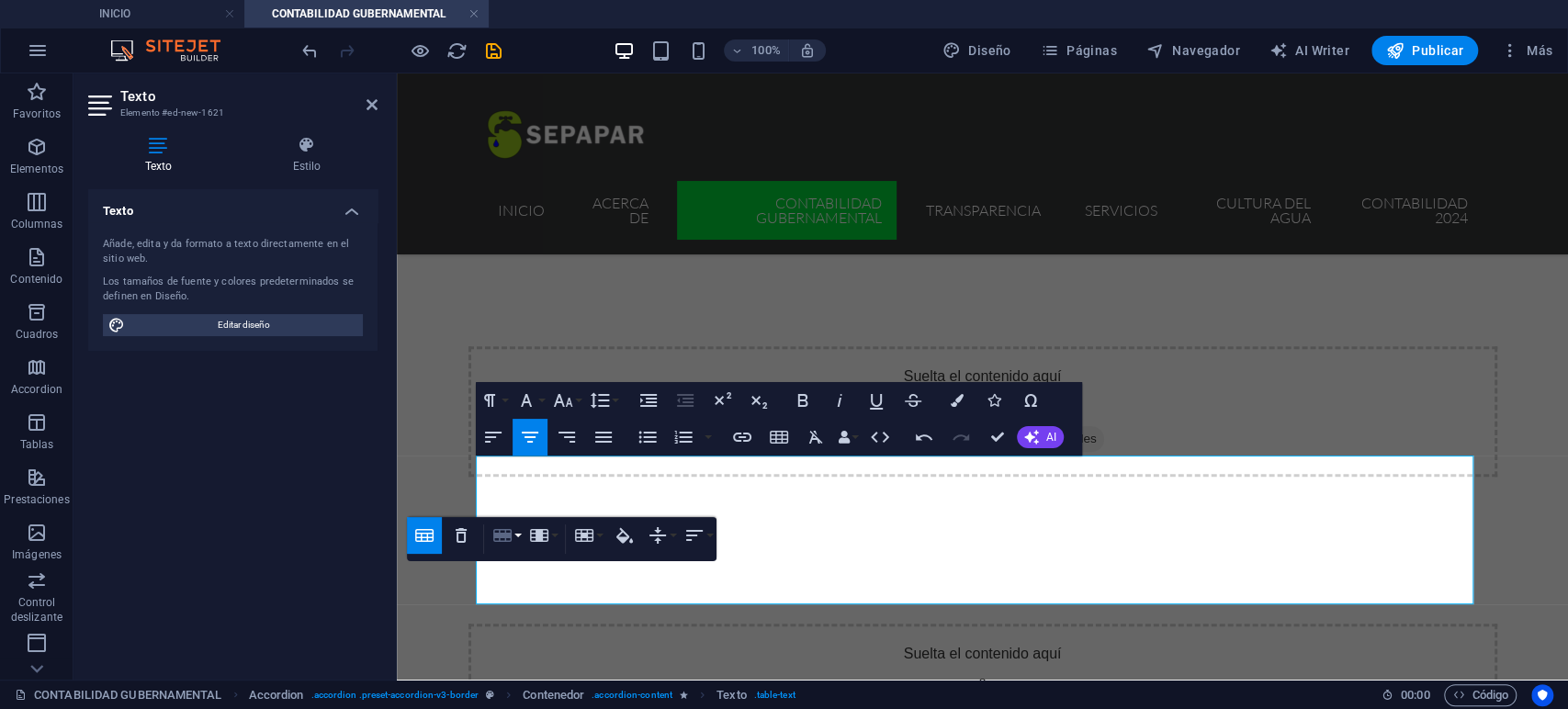 click 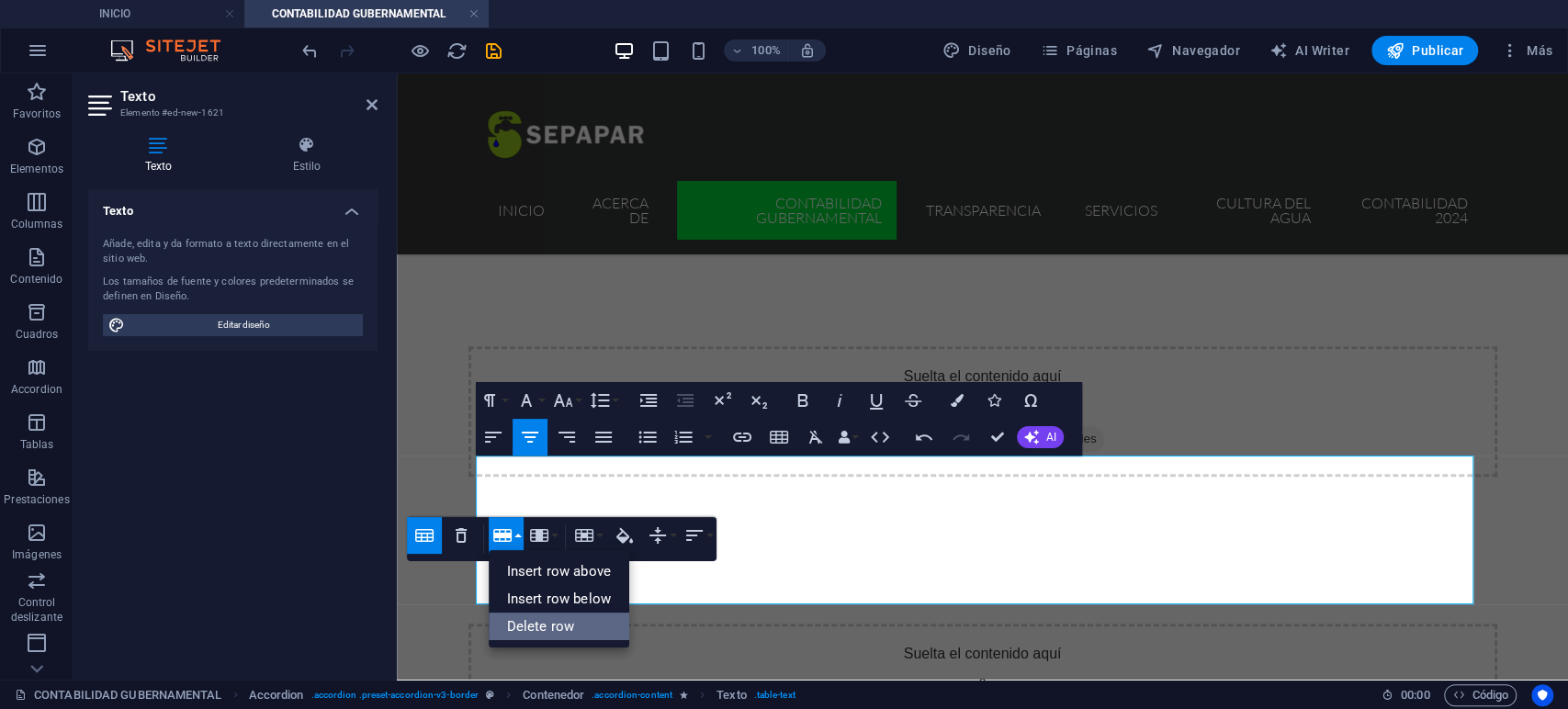 click on "Delete row" at bounding box center [558, 626] 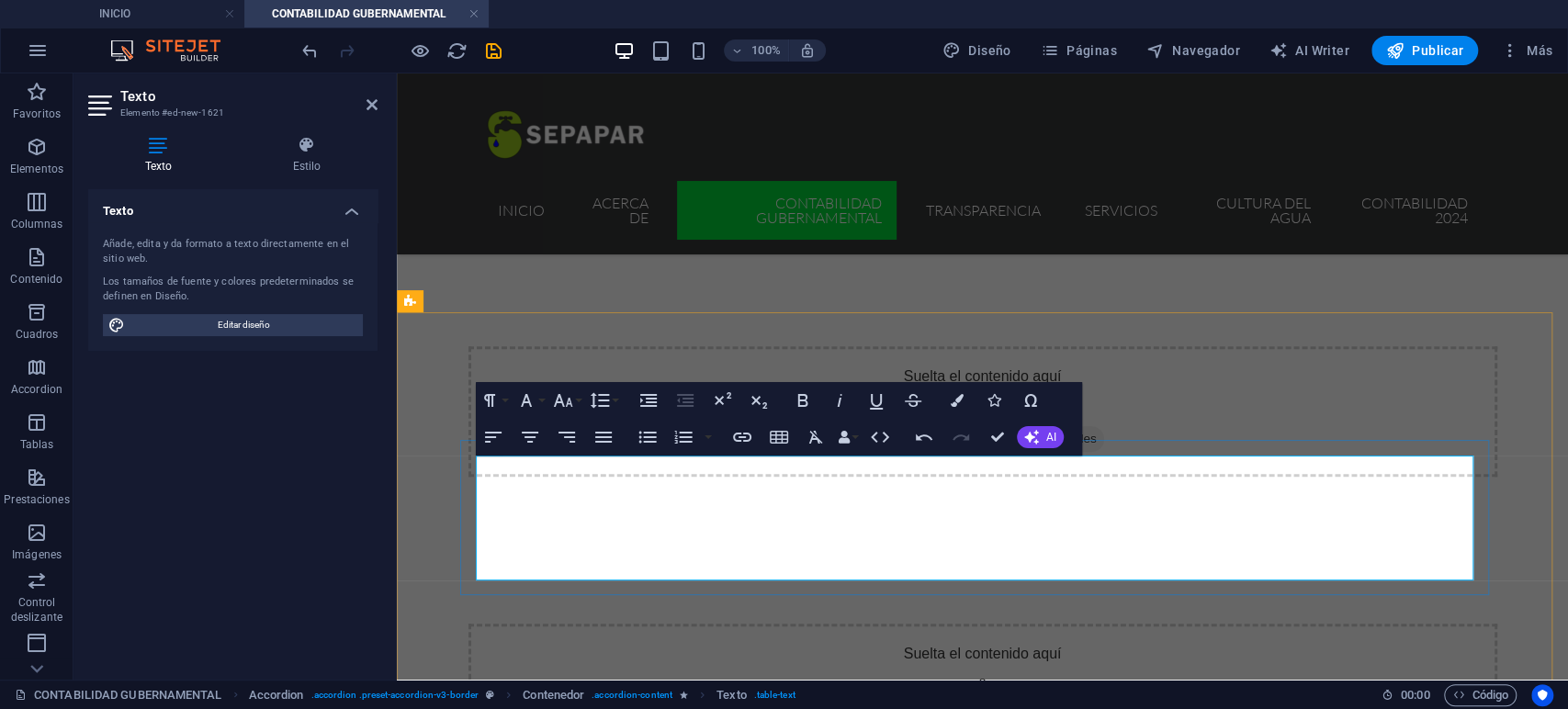 click at bounding box center (682, 1009) 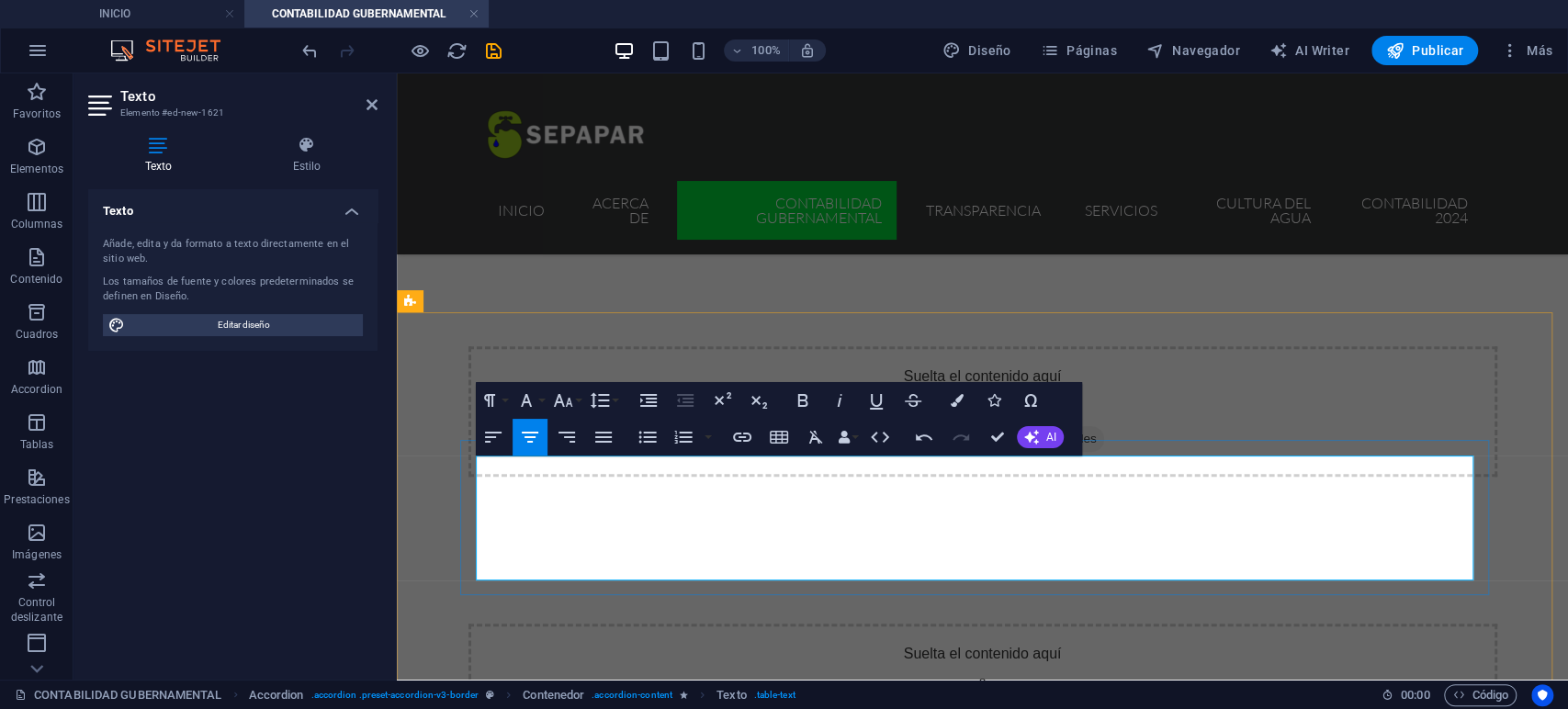click on "1 er. Trimestre" at bounding box center [513, 1009] 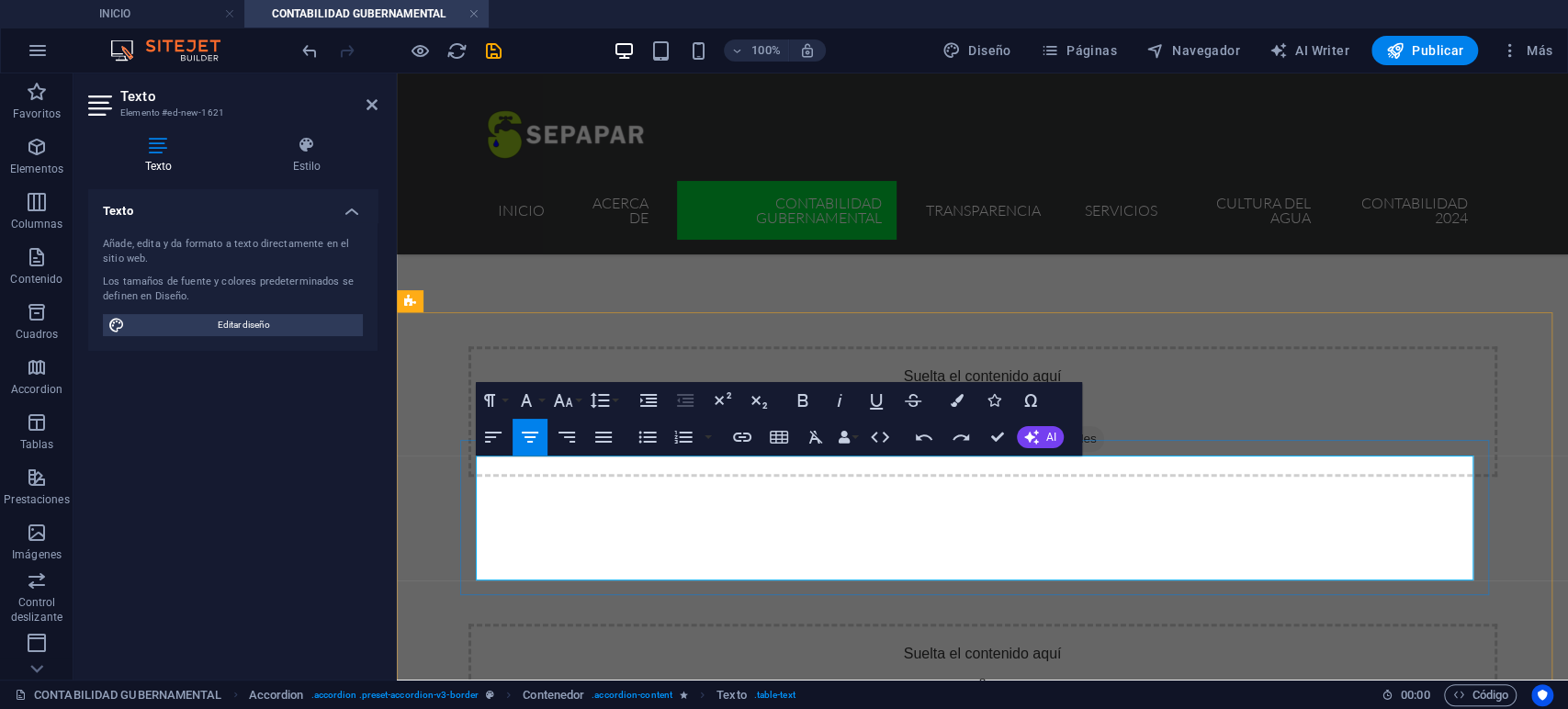 click on "1 er. Trimestre Dolor 2 do. Trimestre Dolor 3 er. Timestre Dolor 4 to. Timestre  Dolor" at bounding box center (926, 1047) 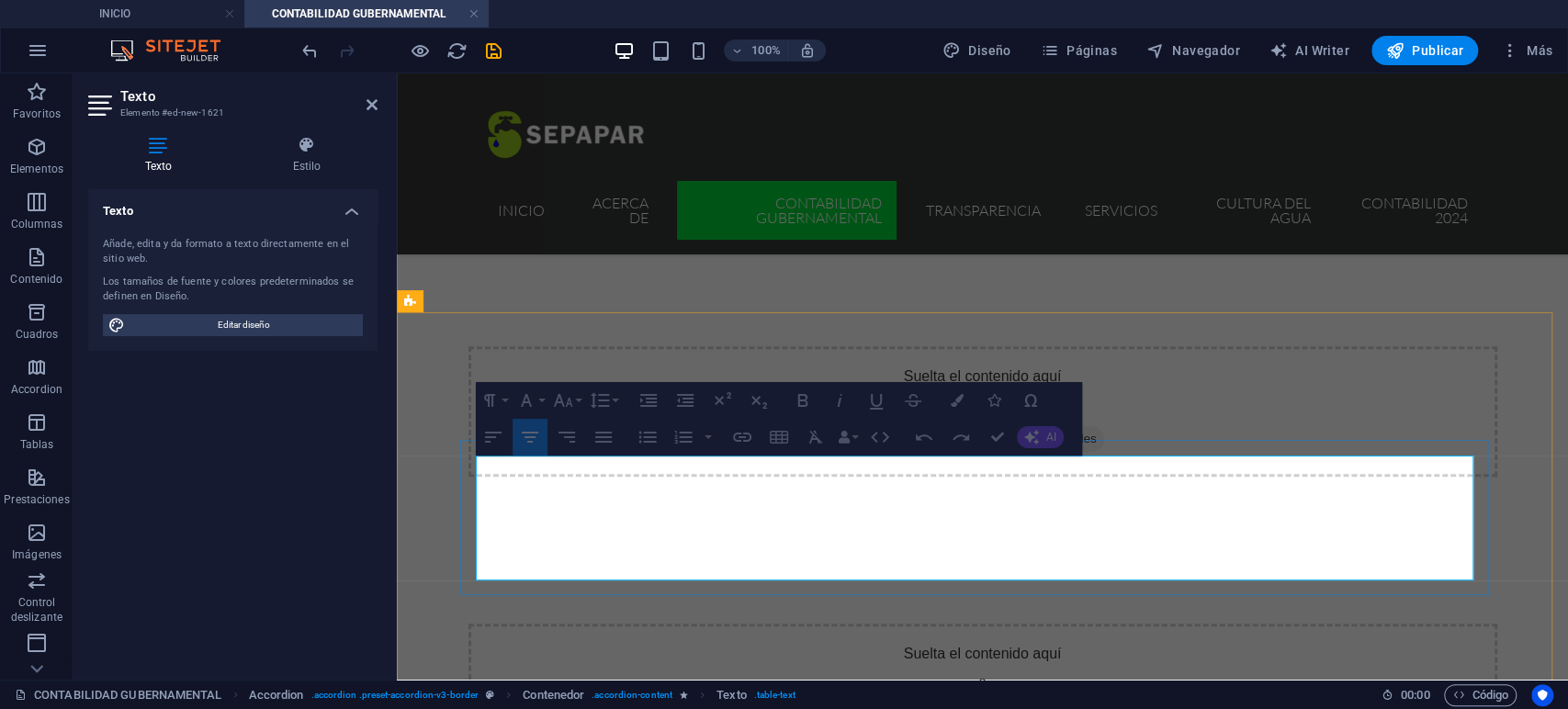 drag, startPoint x: 518, startPoint y: 494, endPoint x: 502, endPoint y: 488, distance: 17.088007 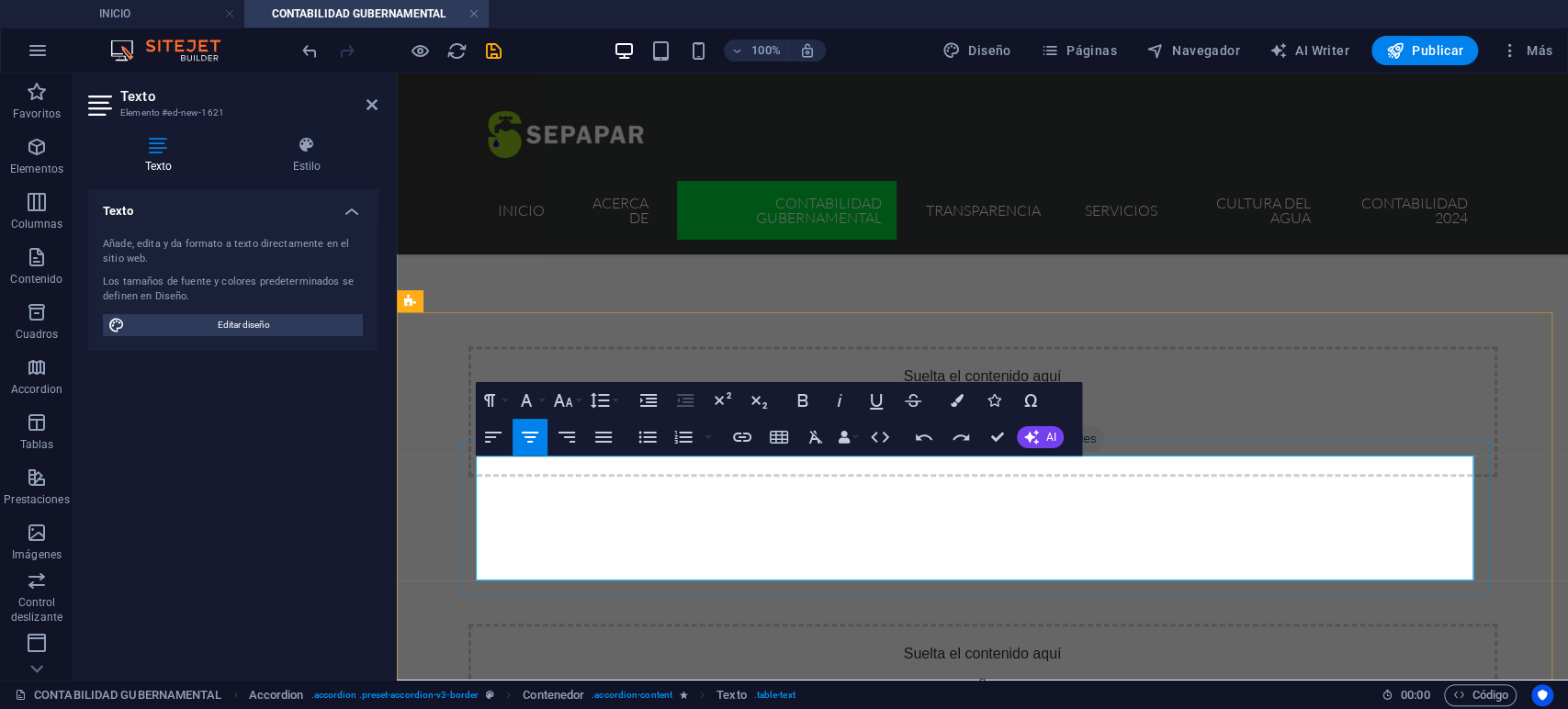 drag, startPoint x: 522, startPoint y: 492, endPoint x: 598, endPoint y: 495, distance: 76.0592 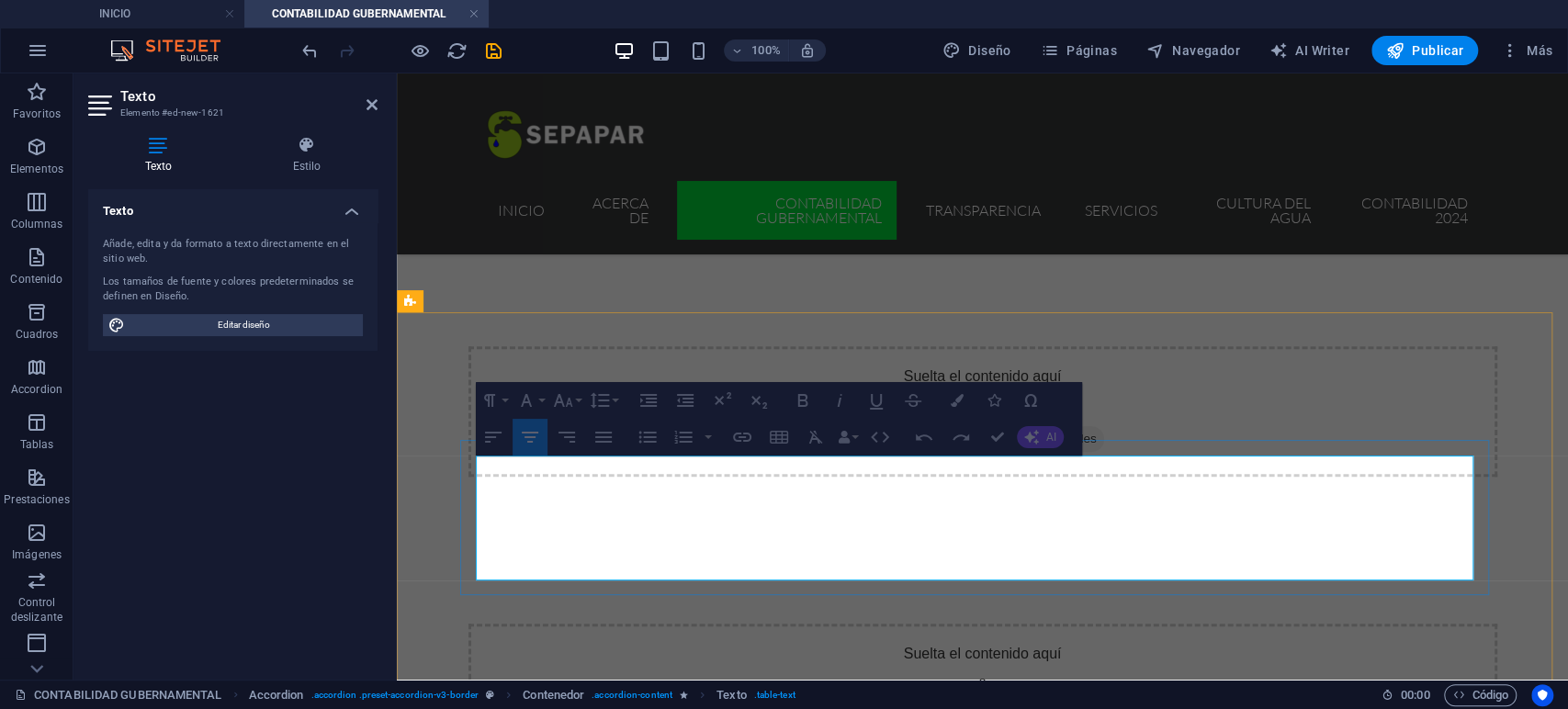 drag, startPoint x: 497, startPoint y: 490, endPoint x: 549, endPoint y: 549, distance: 78.6448 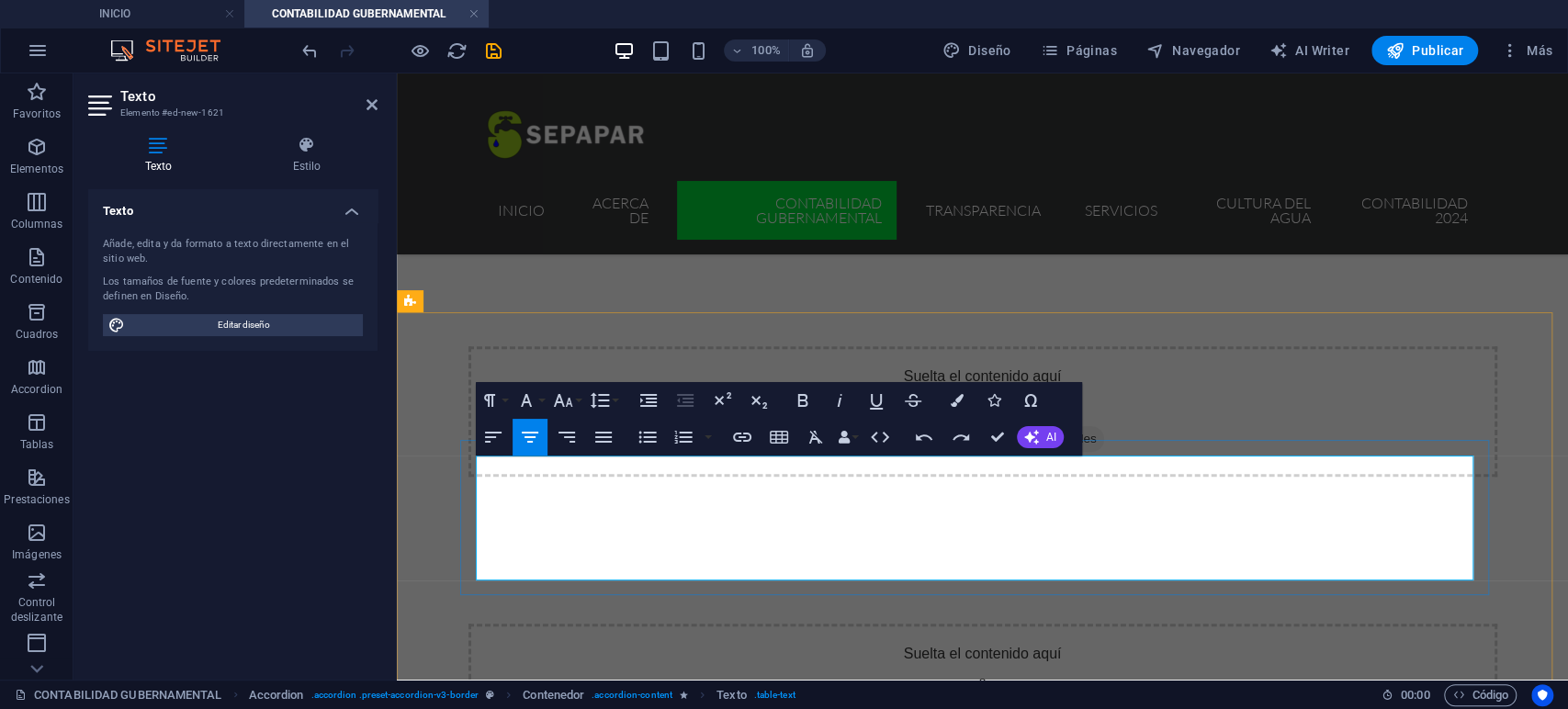 click on "1 er. Trimestre" at bounding box center (513, 1009) 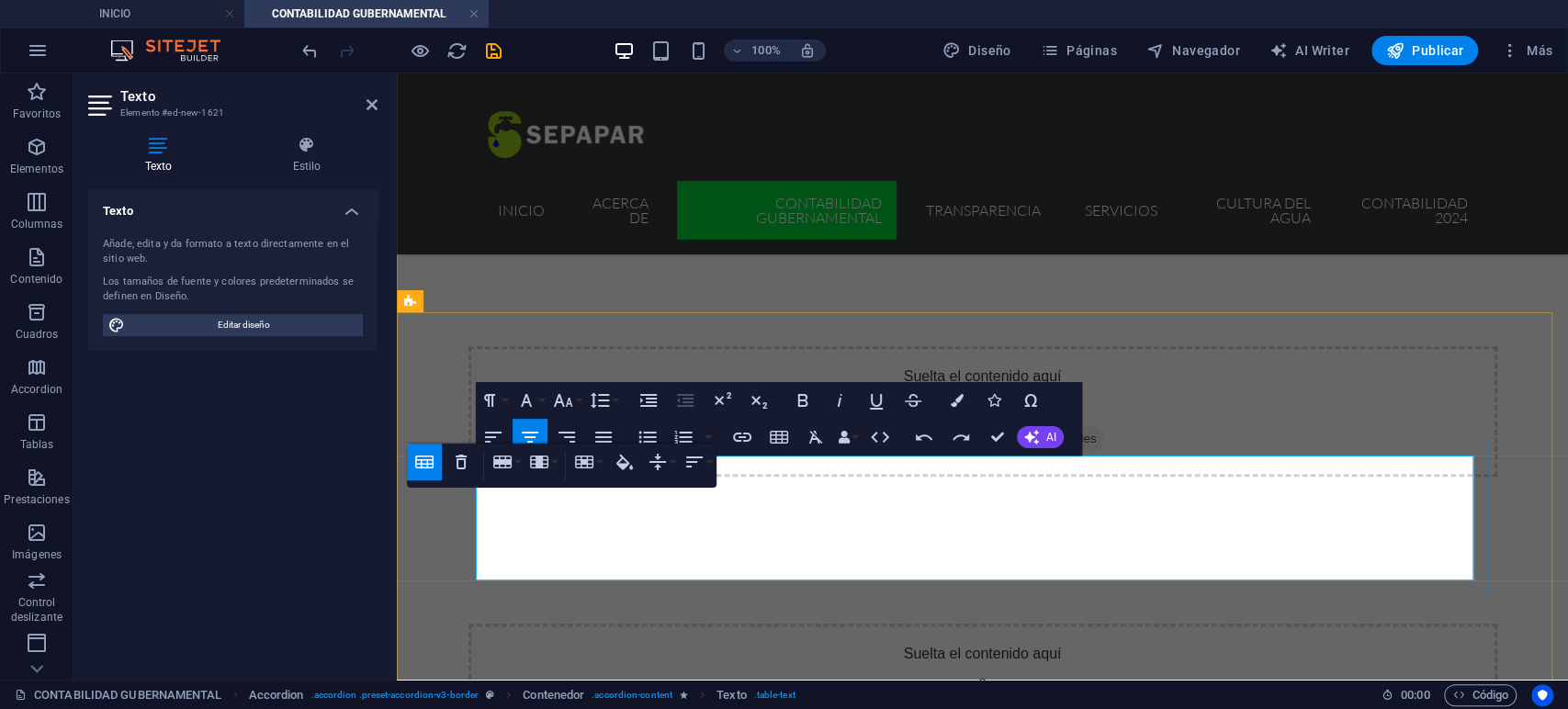 click on "3 er. Timestre" at bounding box center [513, 1059] 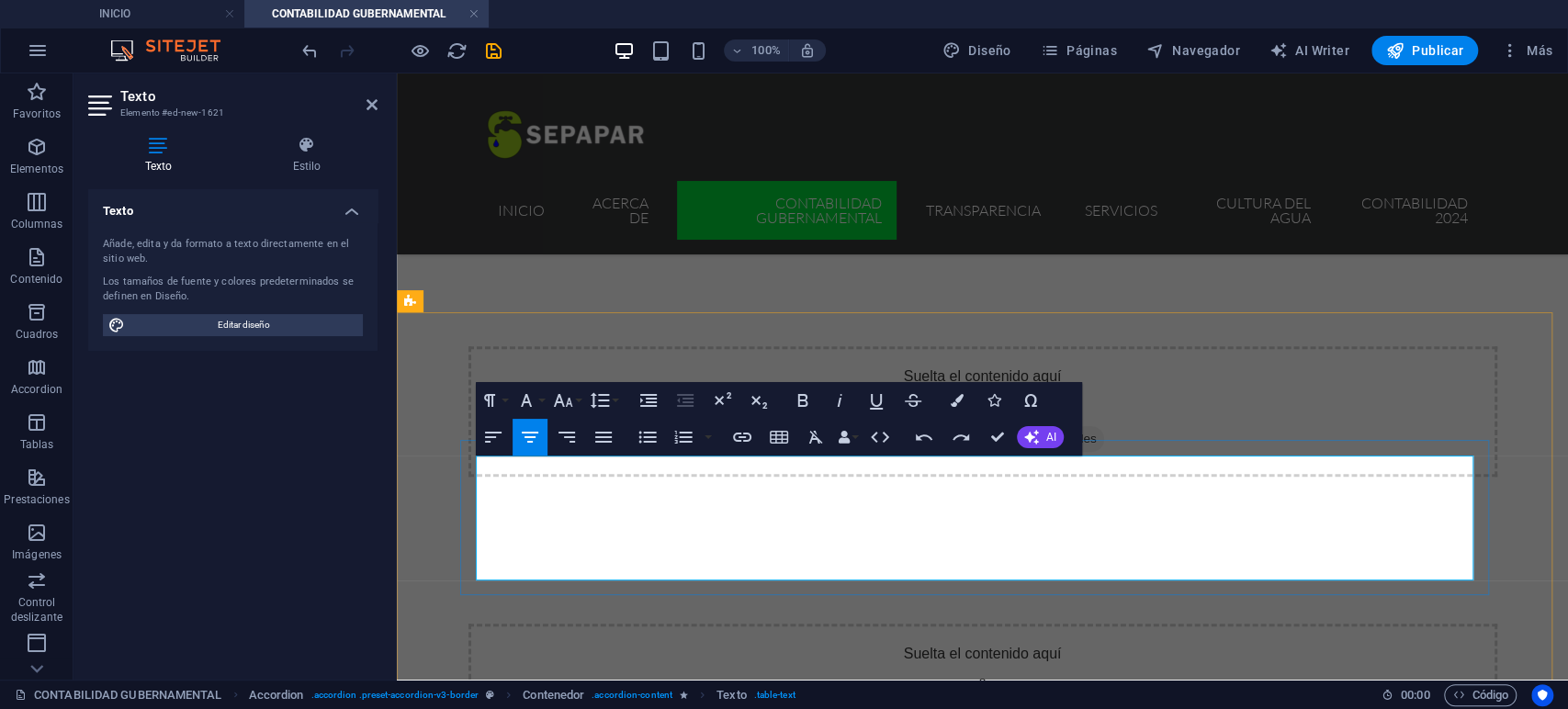 click at bounding box center [682, 1034] 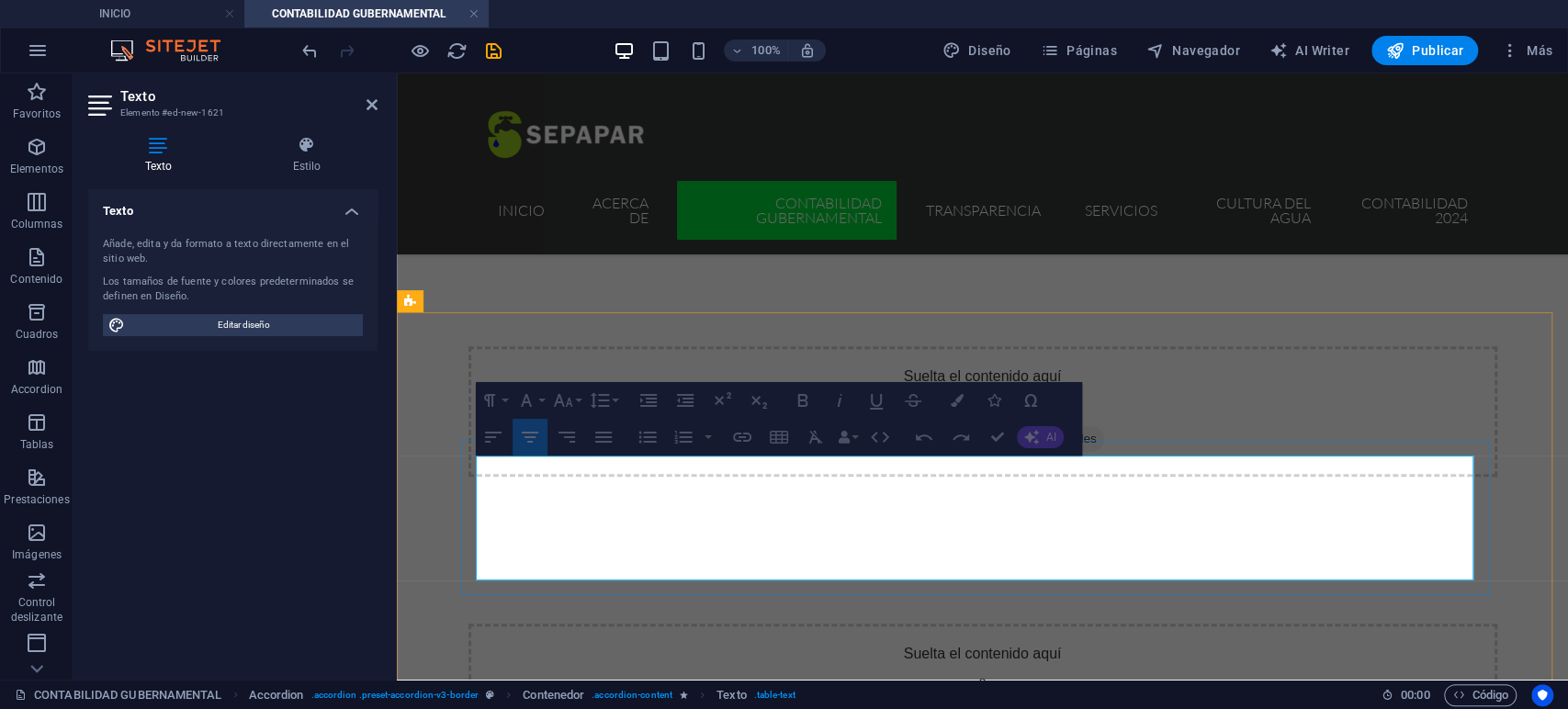 drag, startPoint x: 510, startPoint y: 488, endPoint x: 632, endPoint y: 568, distance: 145.89037 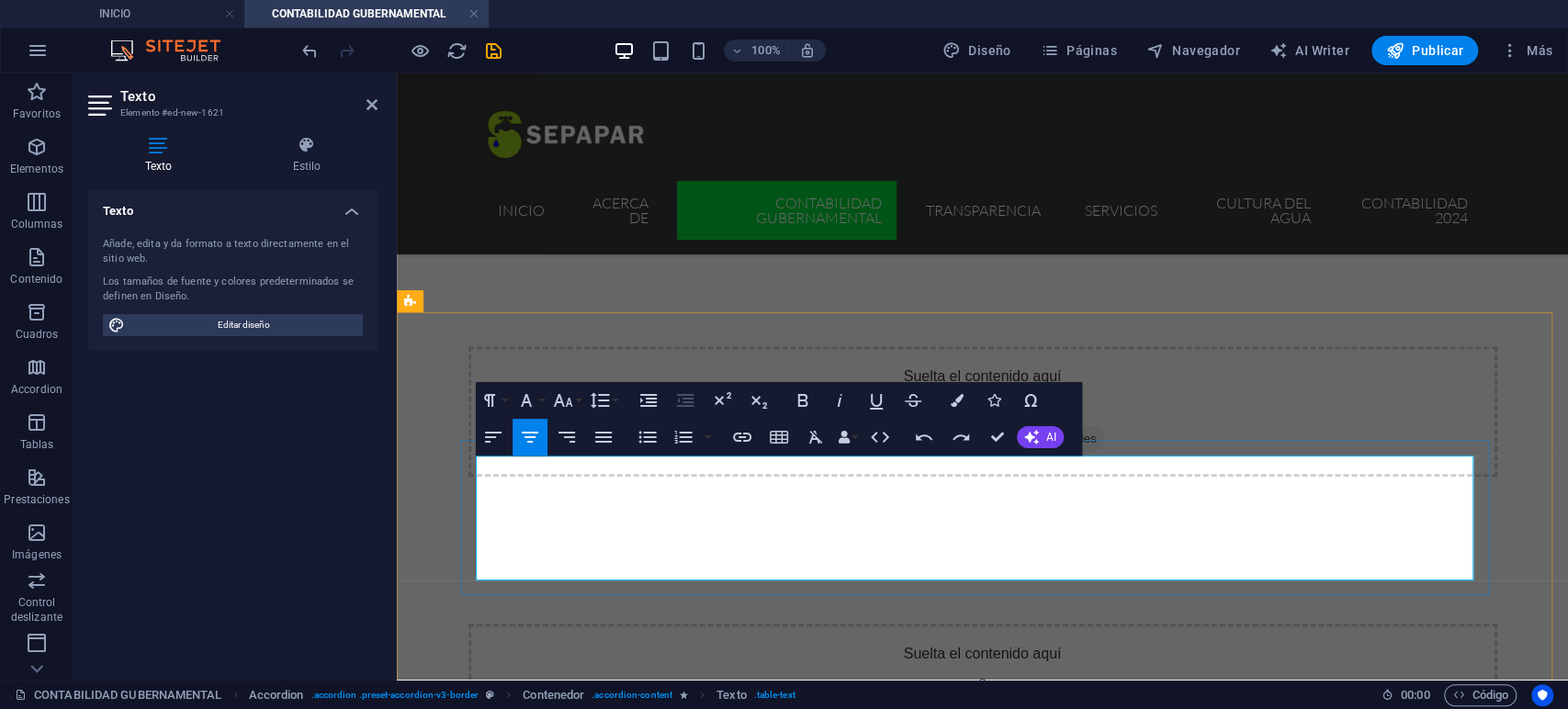 click at bounding box center [848, 1059] 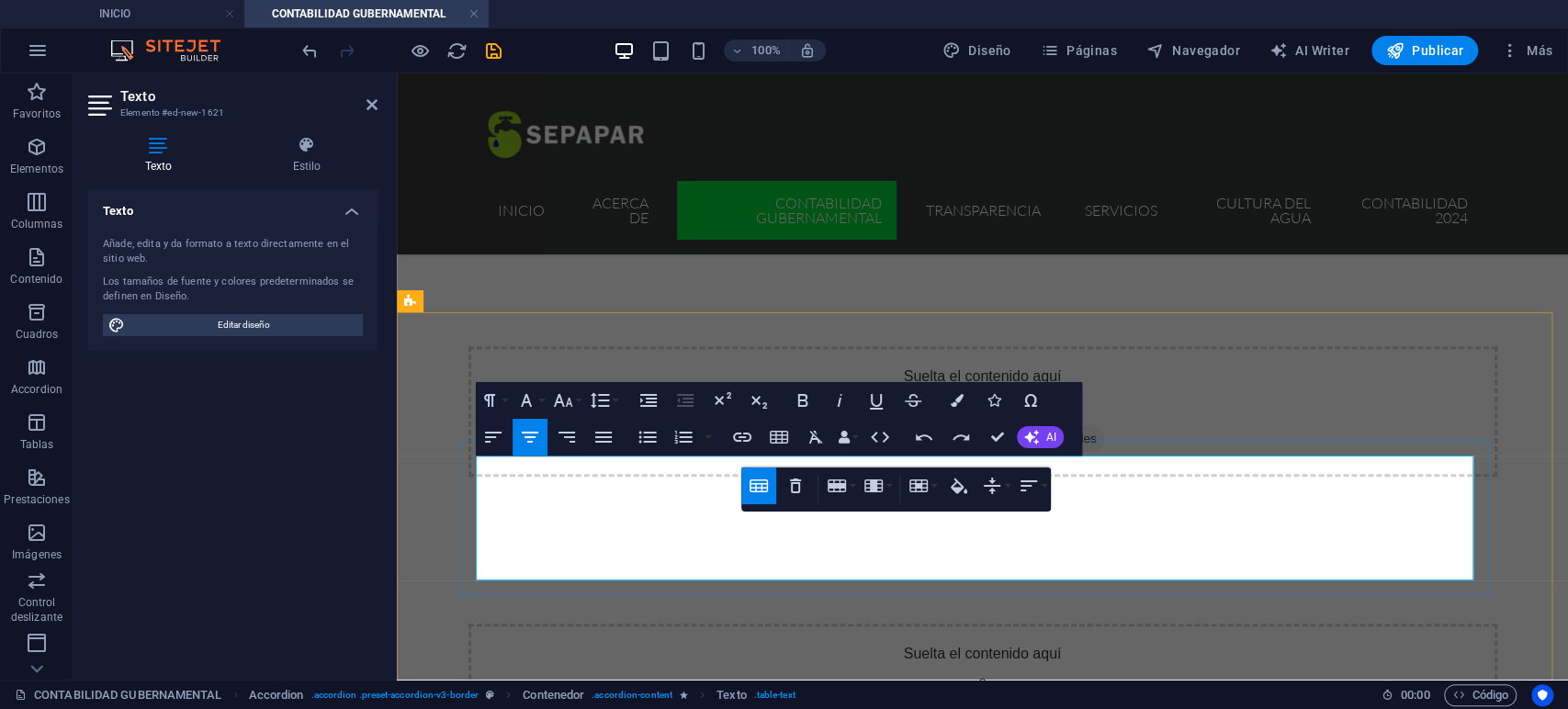 scroll, scrollTop: 838, scrollLeft: 0, axis: vertical 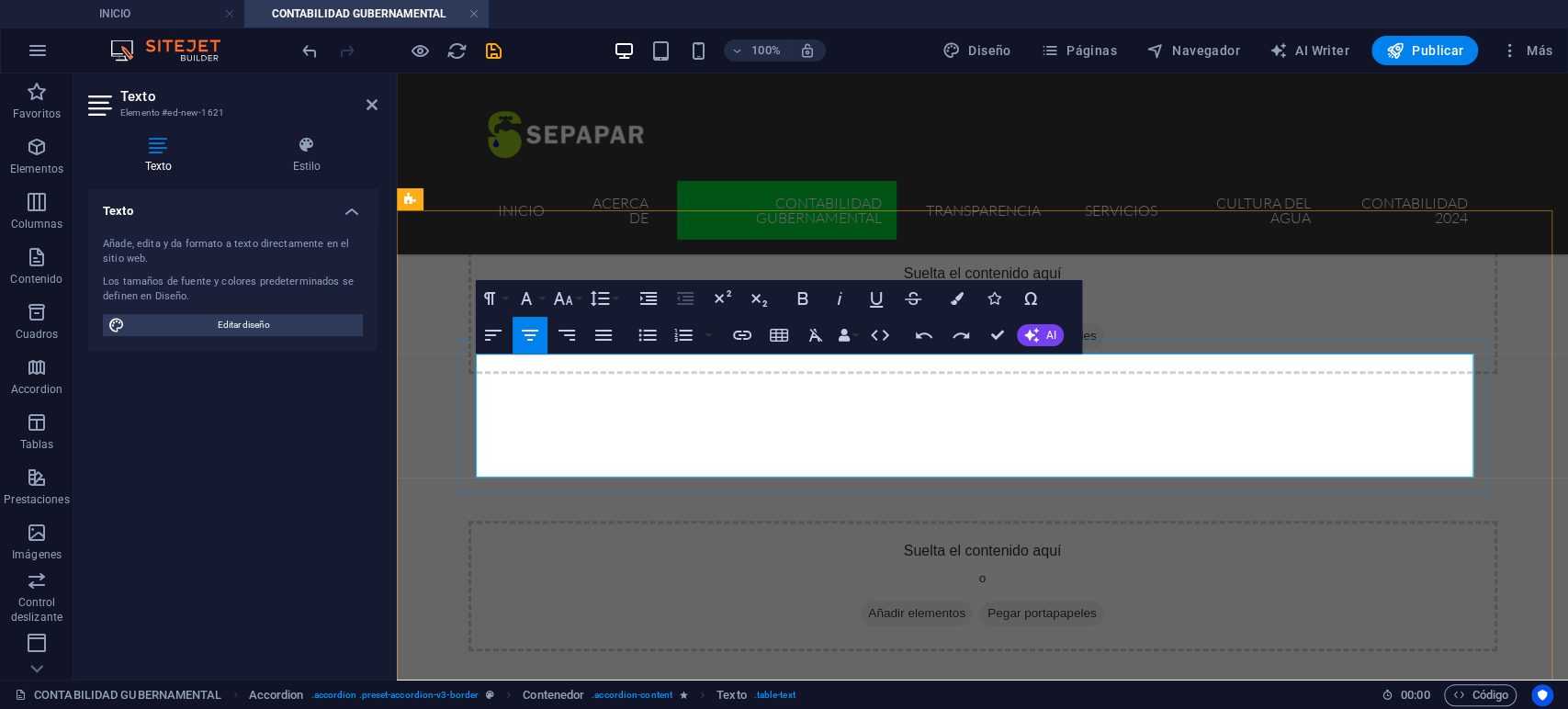 drag, startPoint x: 683, startPoint y: 439, endPoint x: 1051, endPoint y: 489, distance: 371.38121 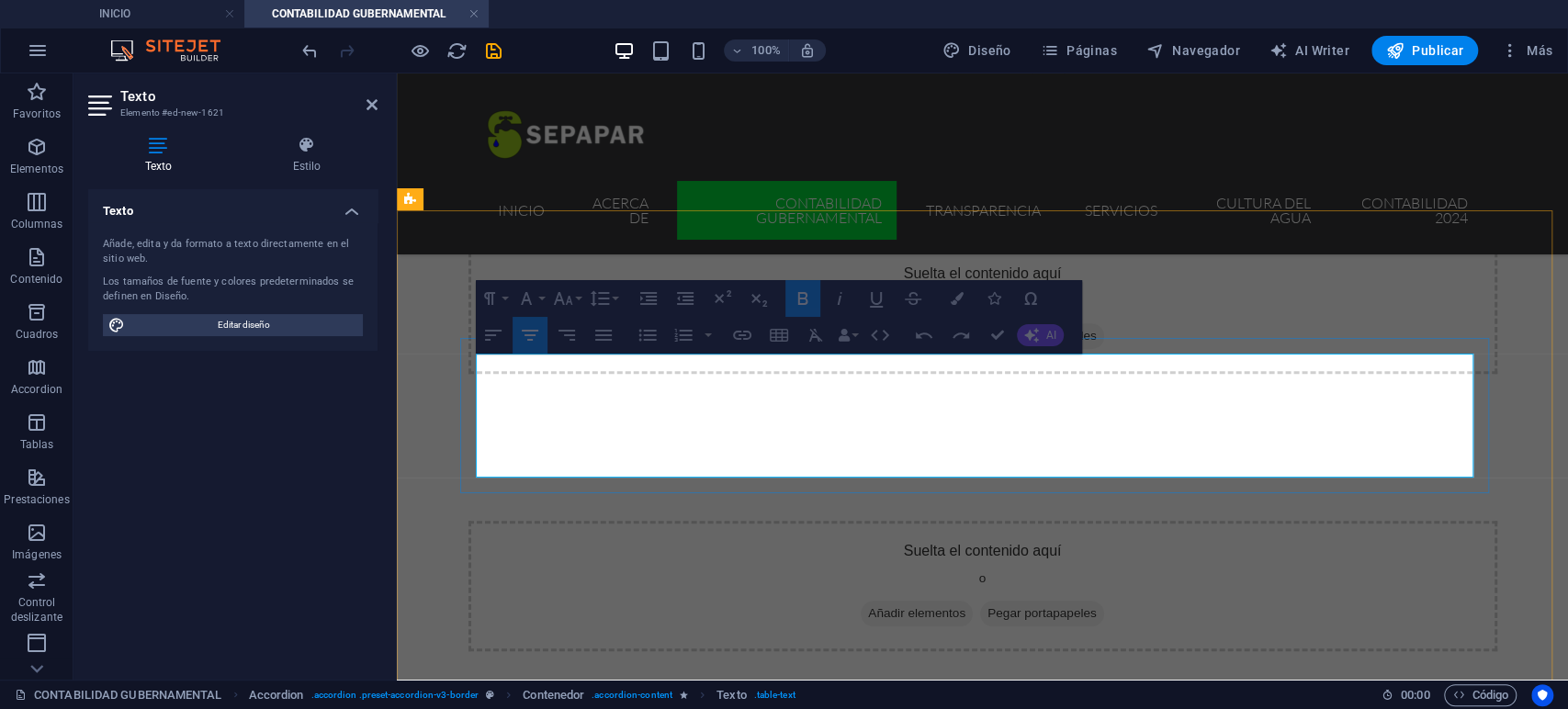 drag, startPoint x: 1420, startPoint y: 373, endPoint x: 550, endPoint y: 363, distance: 870.0575 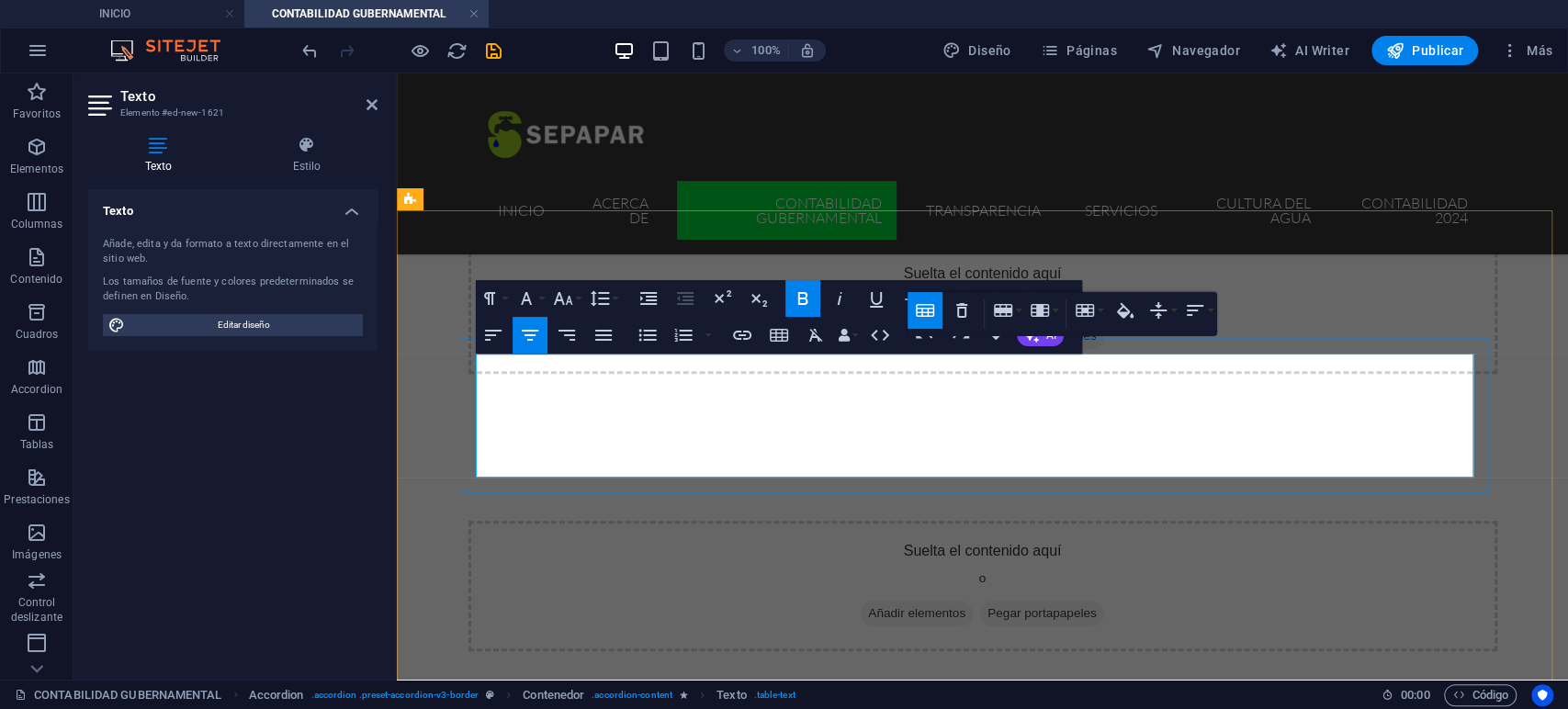 click on "​2020" at bounding box center [513, 881] 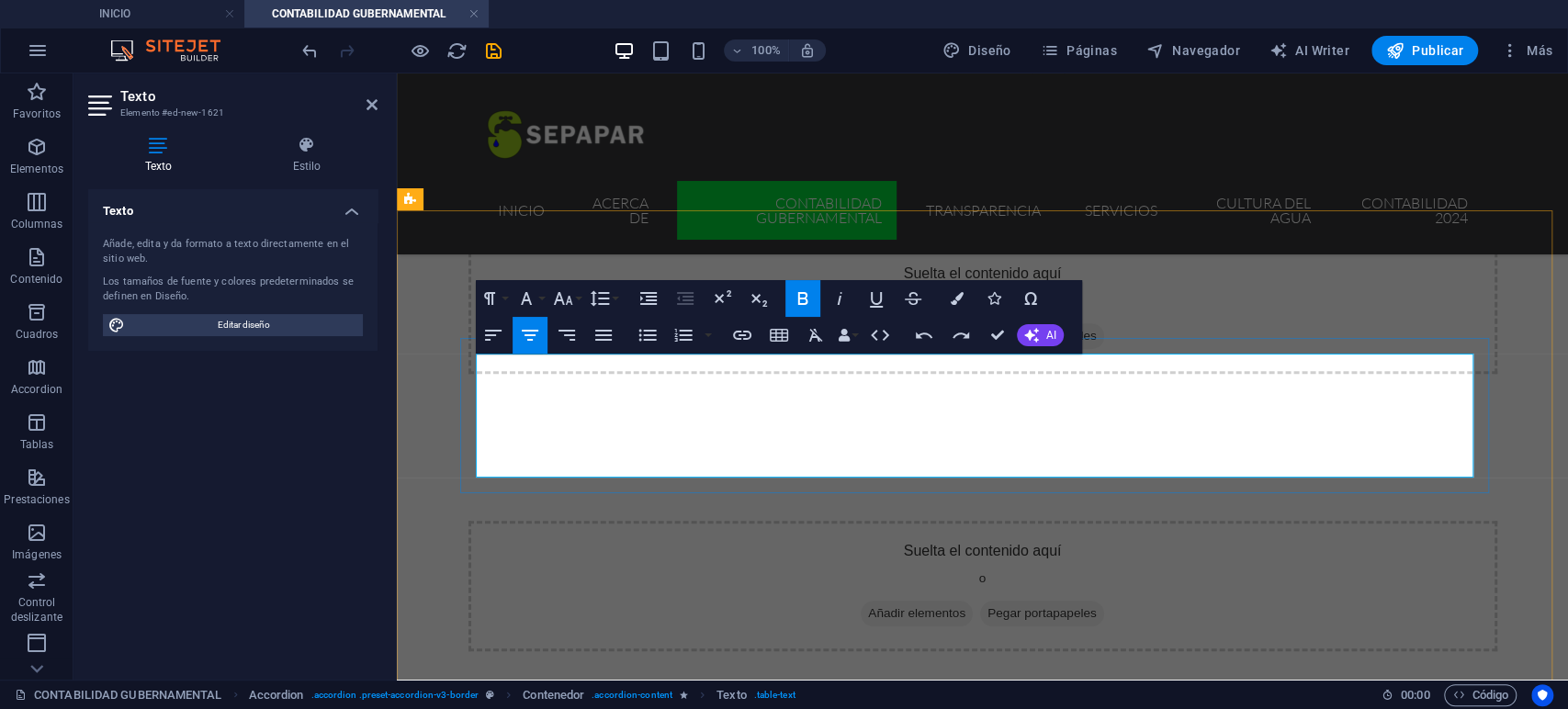click on "​2020" at bounding box center (513, 881) 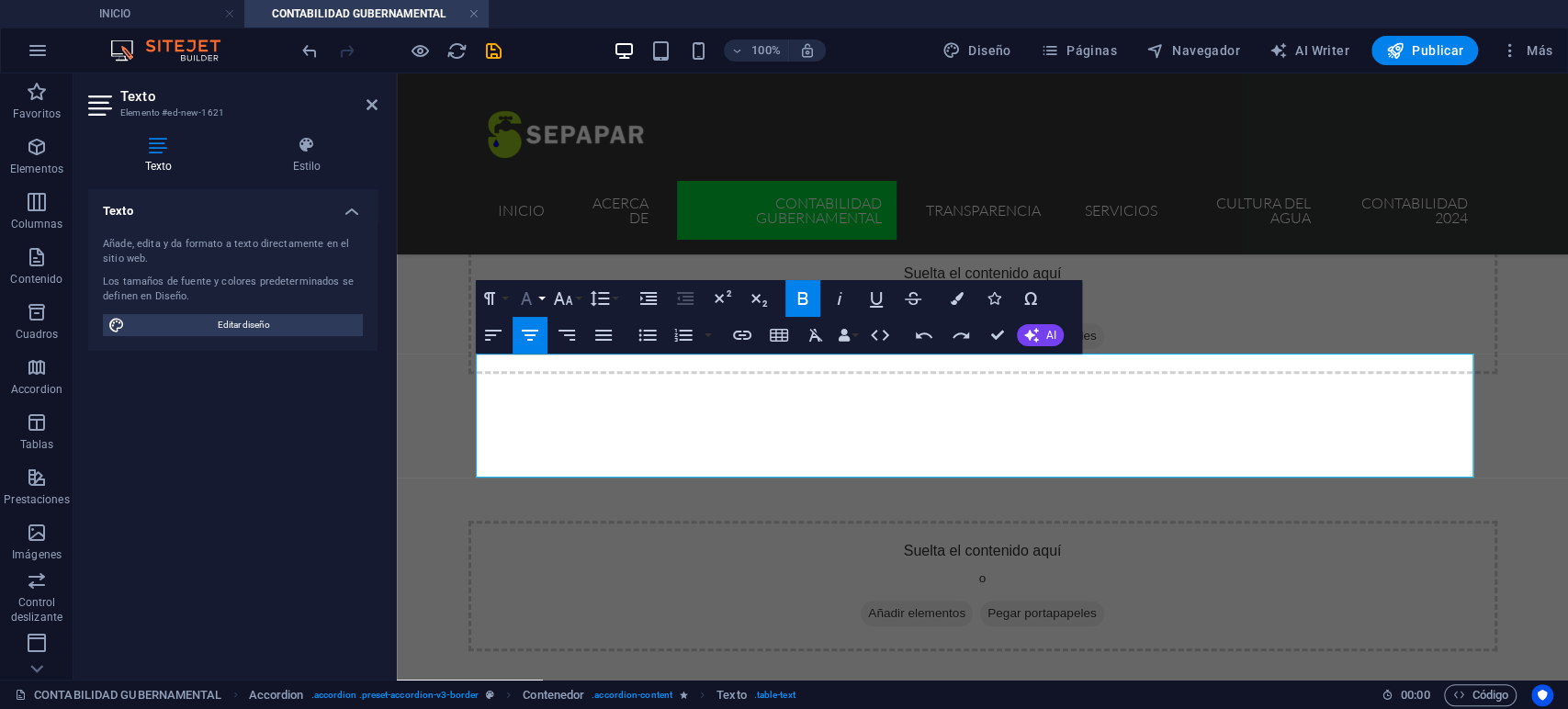 click on "Font Family" at bounding box center (530, 298) 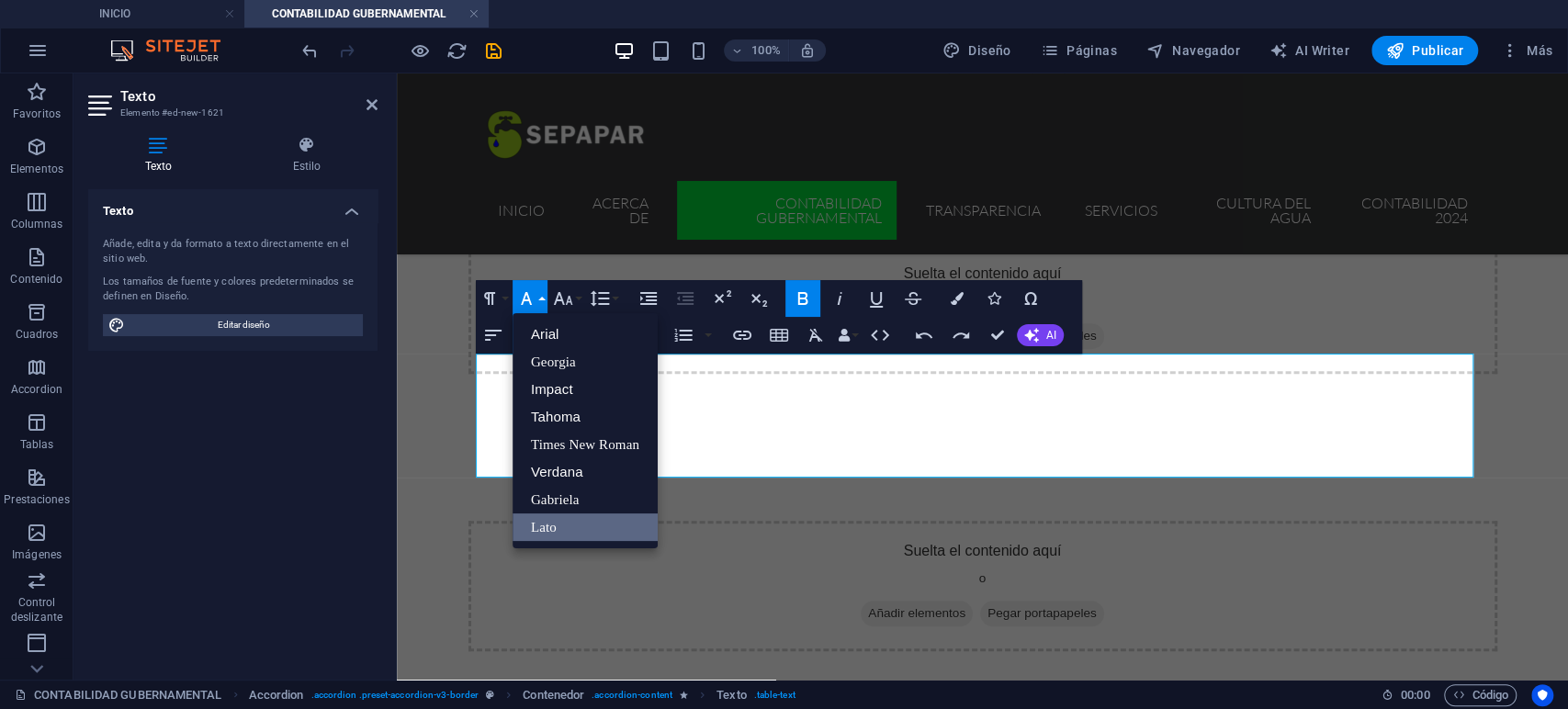 scroll, scrollTop: 0, scrollLeft: 0, axis: both 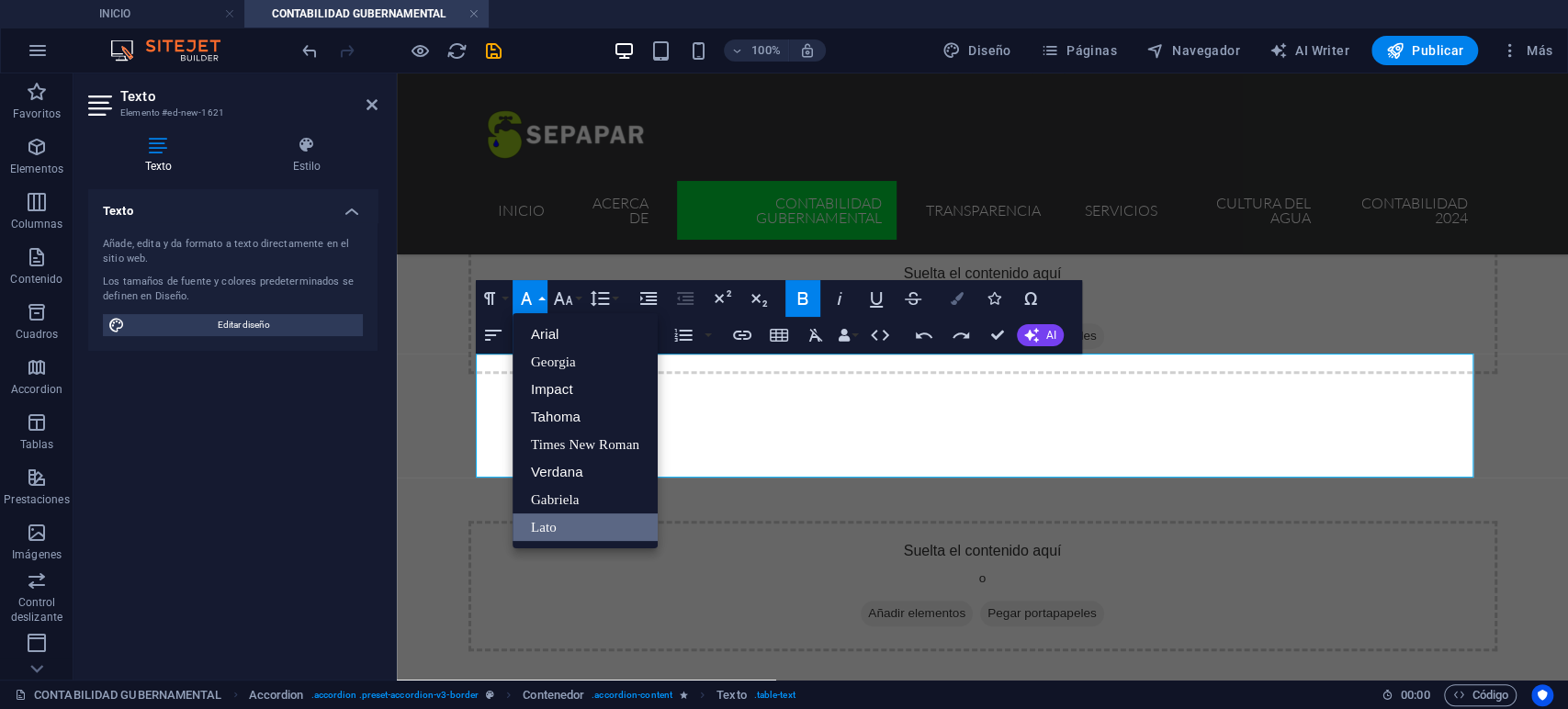 click at bounding box center [957, 298] 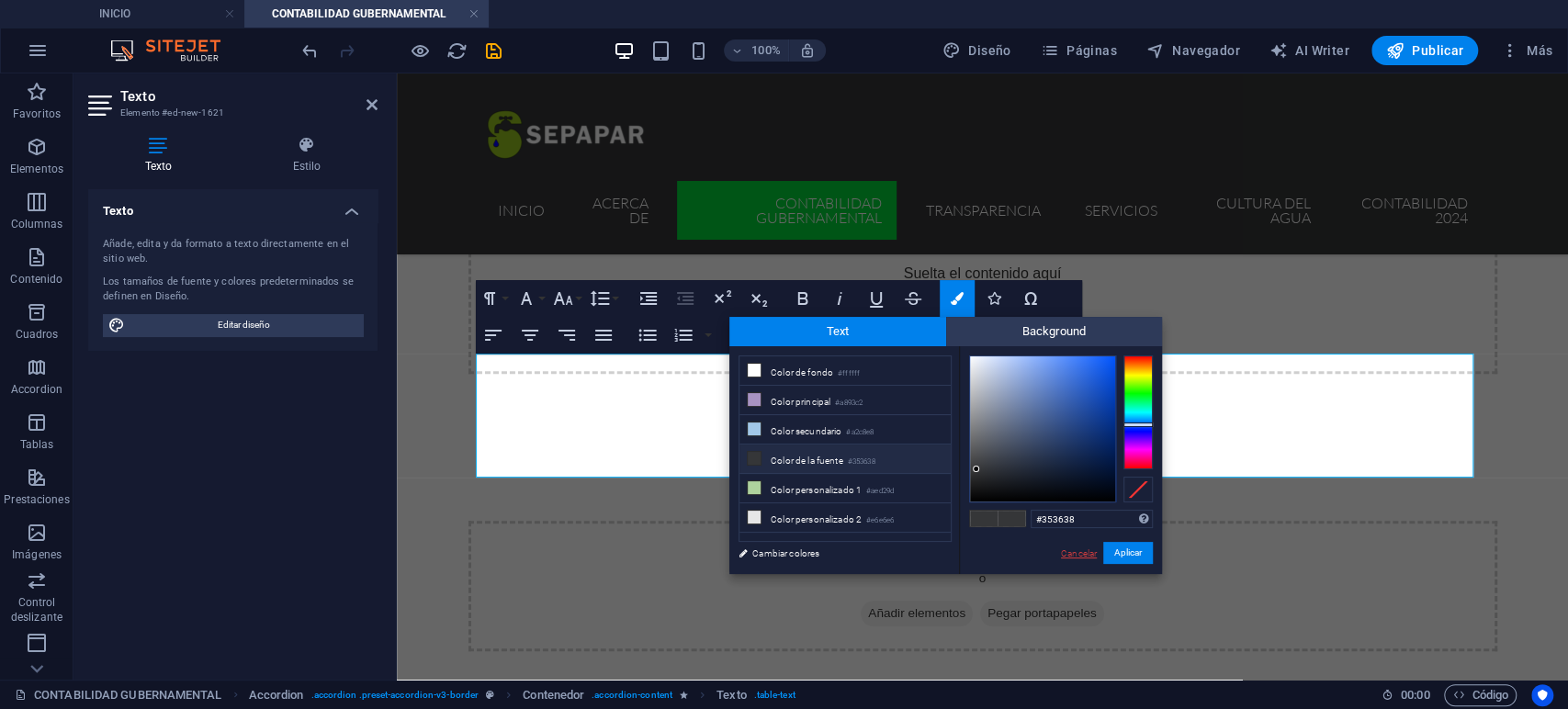 click on "Cancelar" at bounding box center (1078, 553) 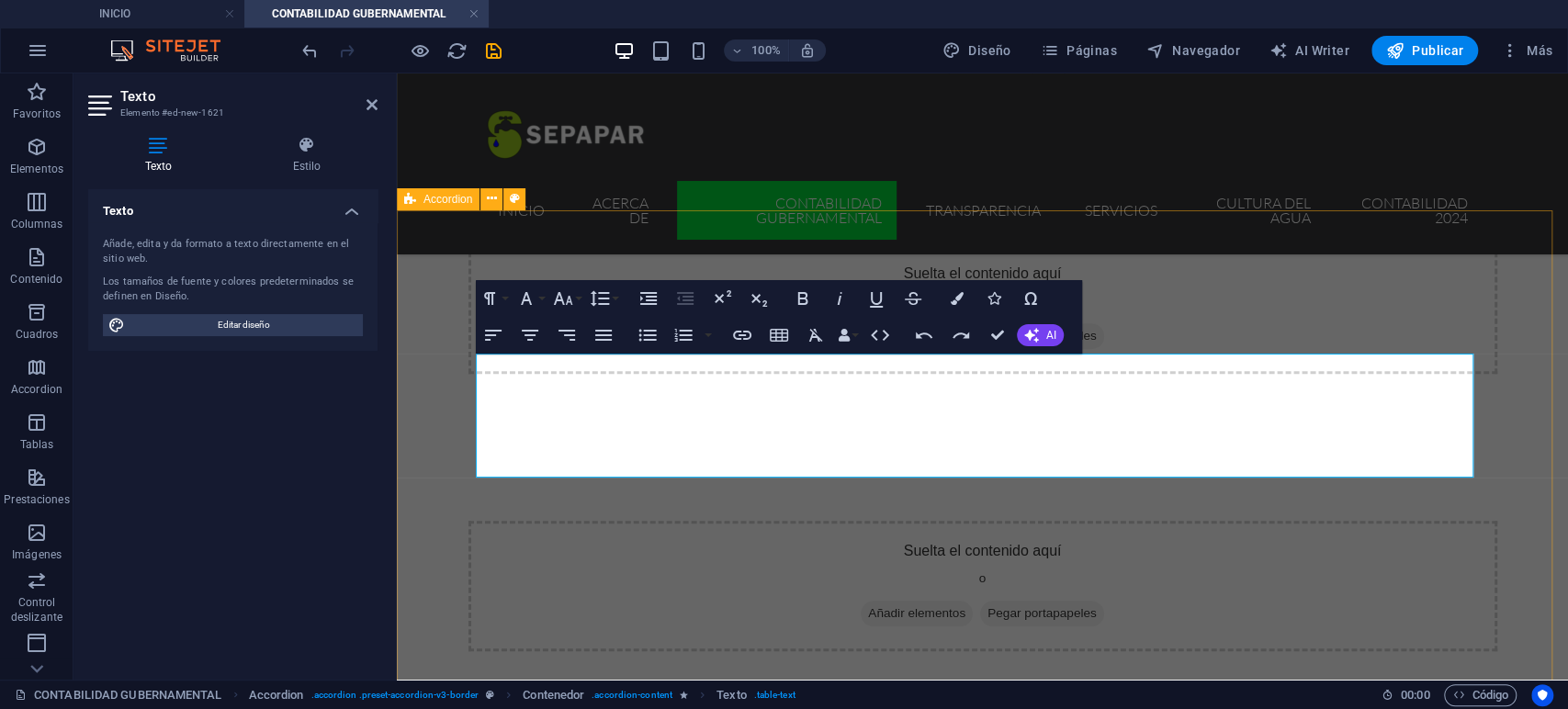 click on "Headline ​2020 2021 2022 2023 2024 2025 1 er. Trimestre Dolor 2 do. Trimestre Dolor 3 er. Timestre Dolor 4 to. Timestre  Dolor Headline Lorem ipsum dolor sit amet, consectetur adipisicing elit. Maiores ipsum repellat minus nihil. Labore, delectus, nam dignissimos ea repudiandae minima voluptatum magni pariatur possimus quia accusamus harum facilis corporis animi nisi. Enim, pariatur, impedit quia repellat harum ipsam laboriosam voluptas dicta illum nisi obcaecati reprehenderit quis placeat recusandae tenetur aperiam. Headline Lorem ipsum dolor sit amet, consectetur adipisicing elit. Maiores ipsum repellat minus nihil. Labore, delectus, nam dignissimos ea repudiandae minima voluptatum magni pariatur possimus quia accusamus harum facilis corporis animi nisi. Enim, pariatur, impedit quia repellat harum ipsam laboriosam voluptas dicta illum nisi obcaecati reprehenderit quis placeat recusandae tenetur aperiam. Headline" at bounding box center [982, 1132] 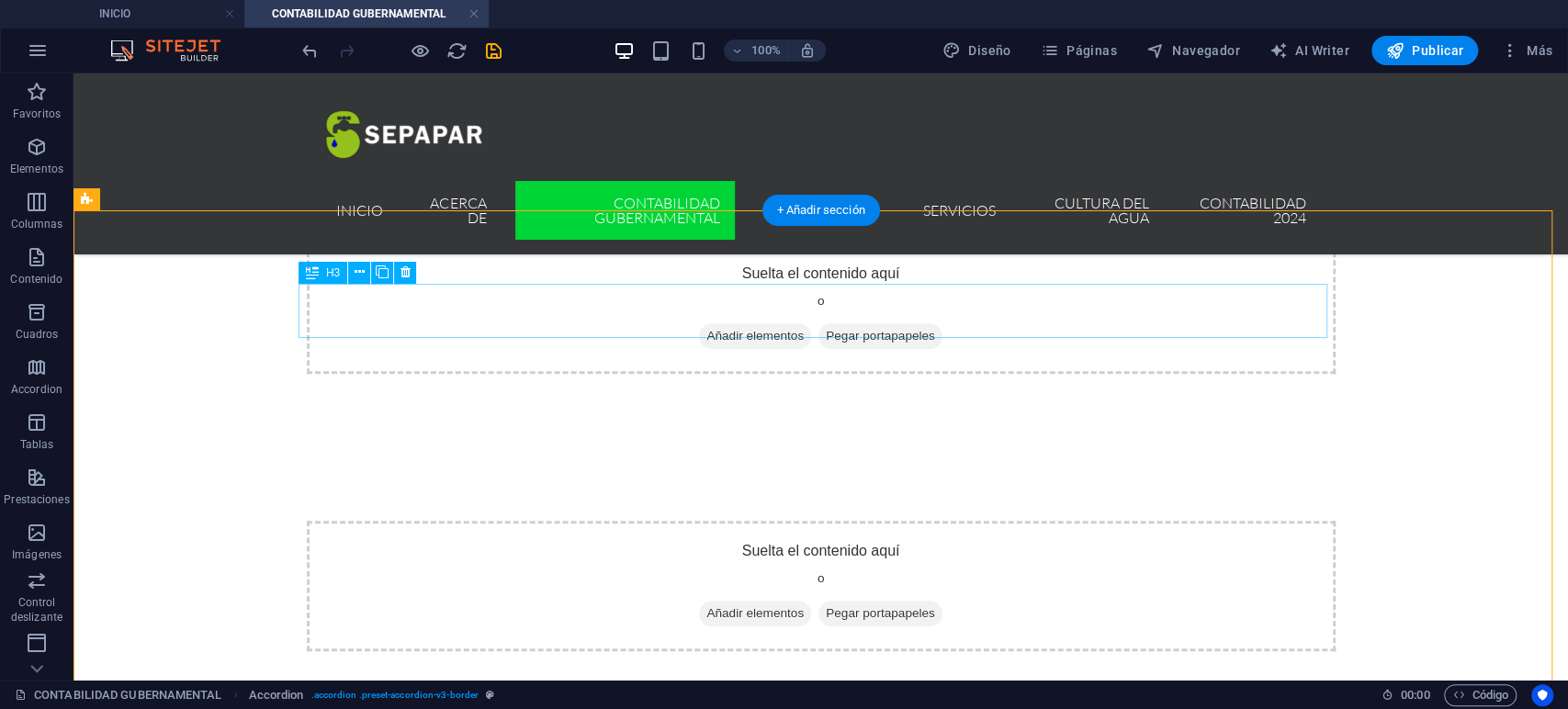 click on "Headline" at bounding box center (603, 826) 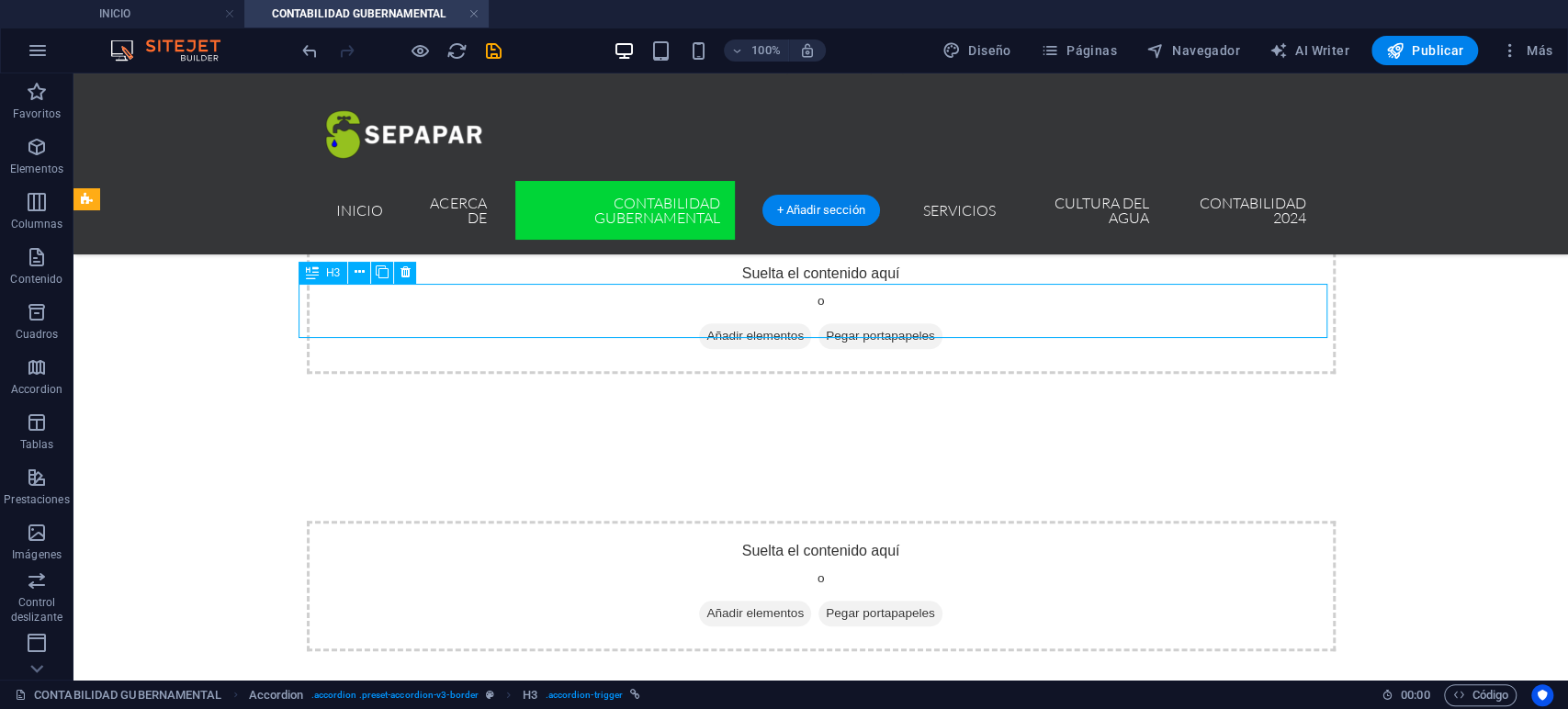click on "Headline" at bounding box center [603, 826] 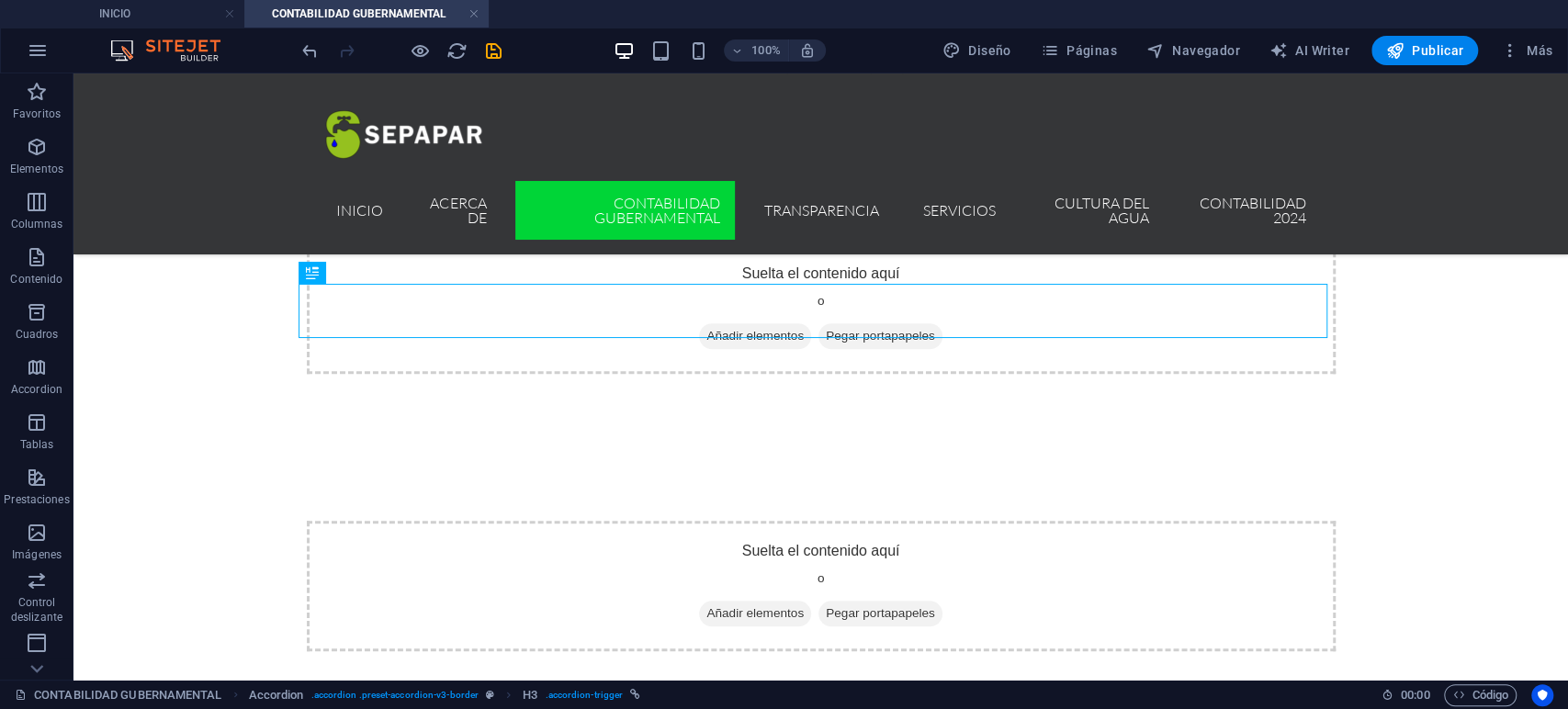 click on "100% Diseño Páginas Navegador AI Writer Publicar Más" at bounding box center [929, 51] 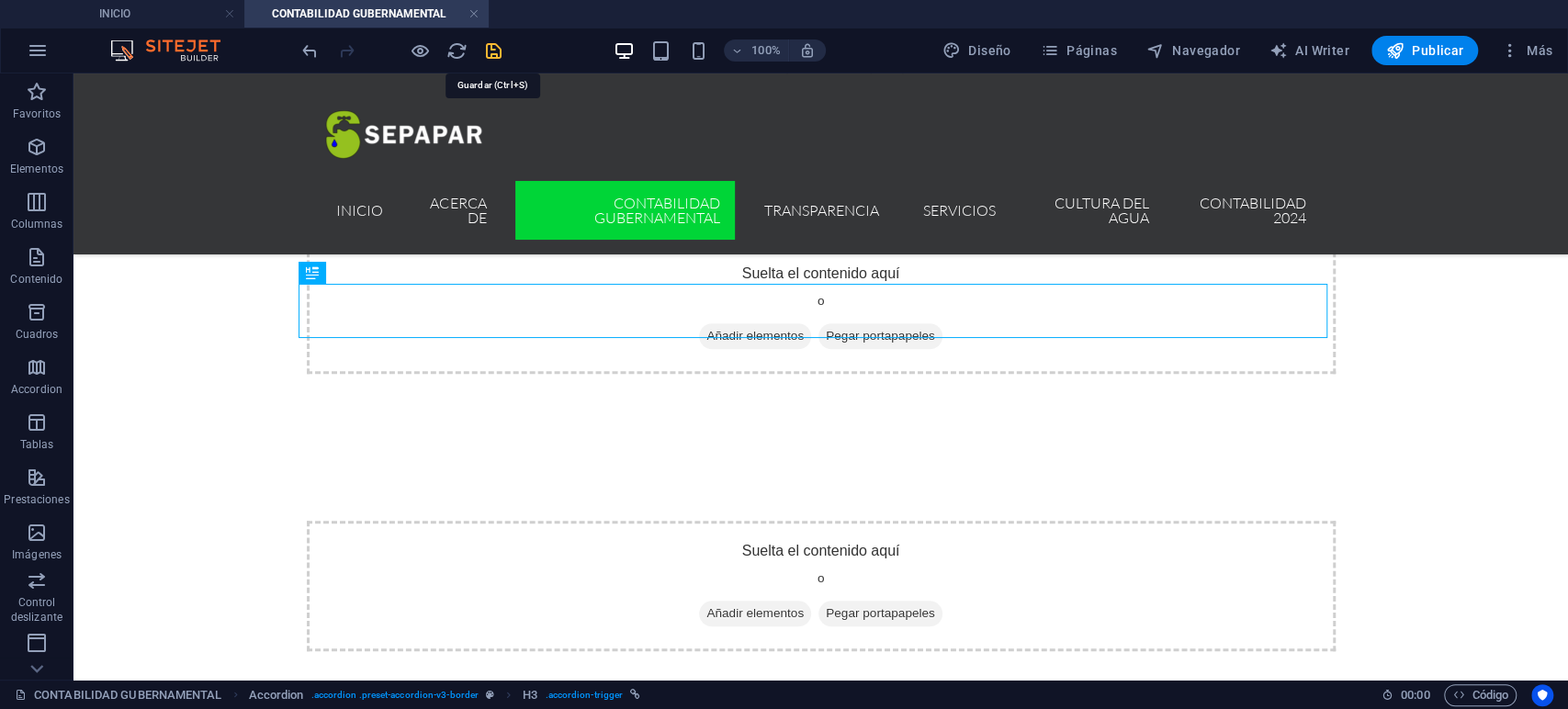 click at bounding box center (493, 51) 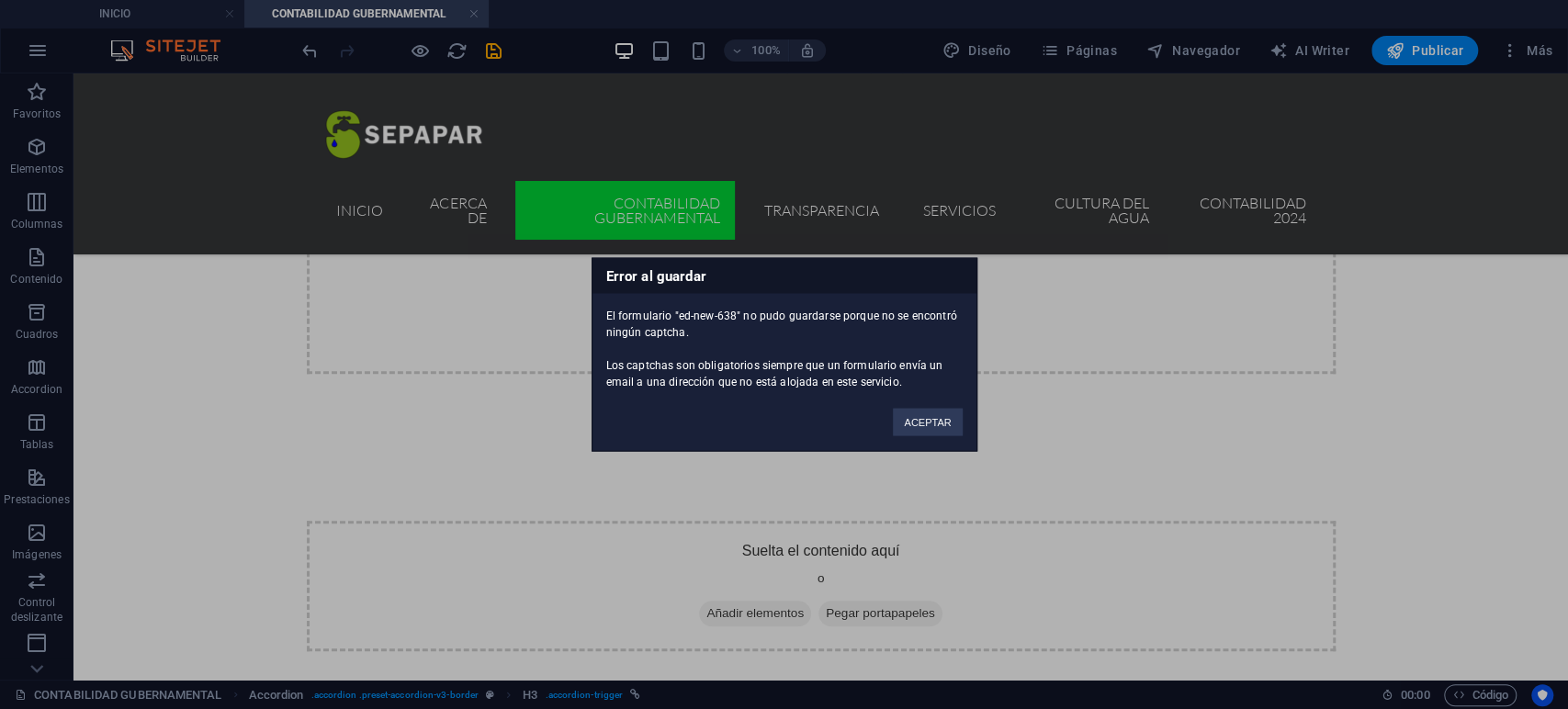 scroll, scrollTop: 1782, scrollLeft: 0, axis: vertical 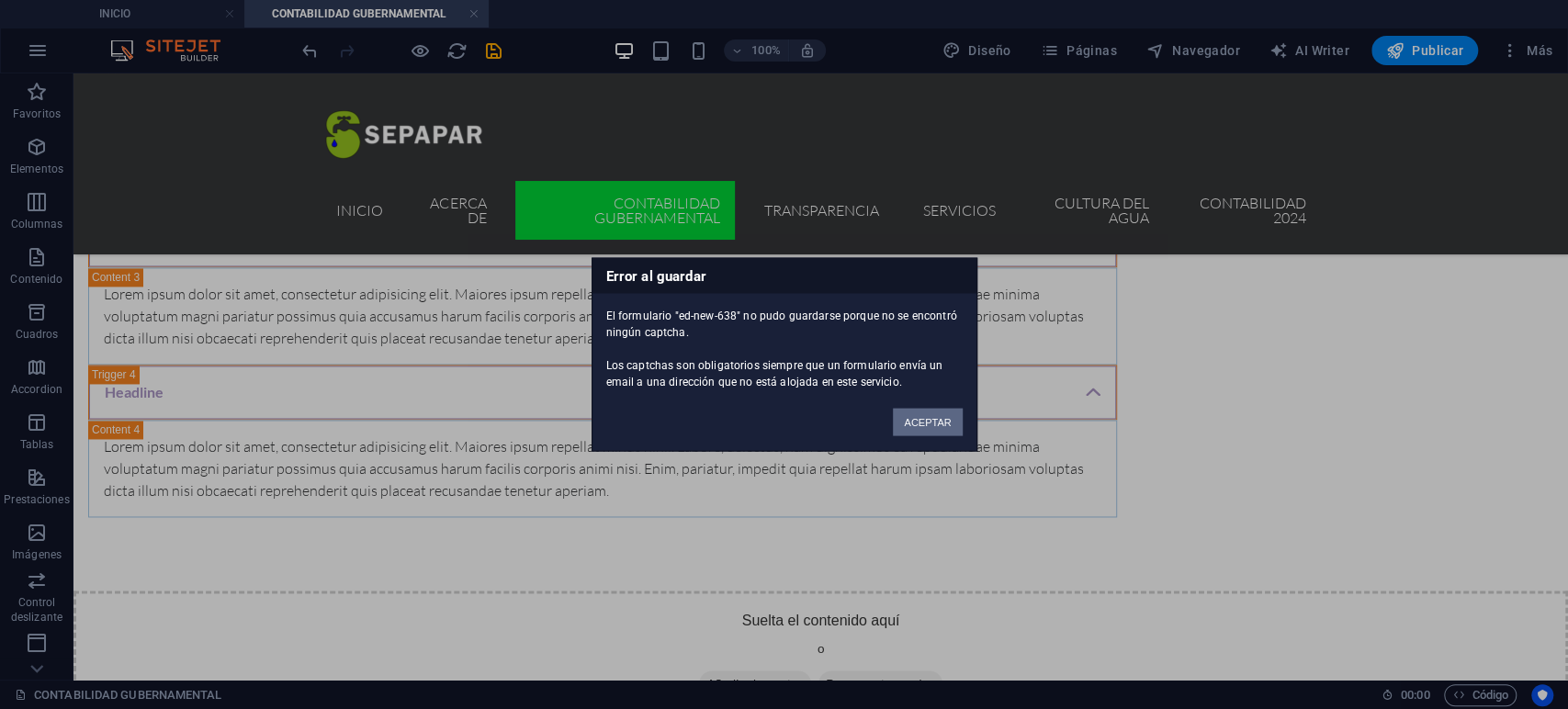 click on "ACEPTAR" at bounding box center (927, 422) 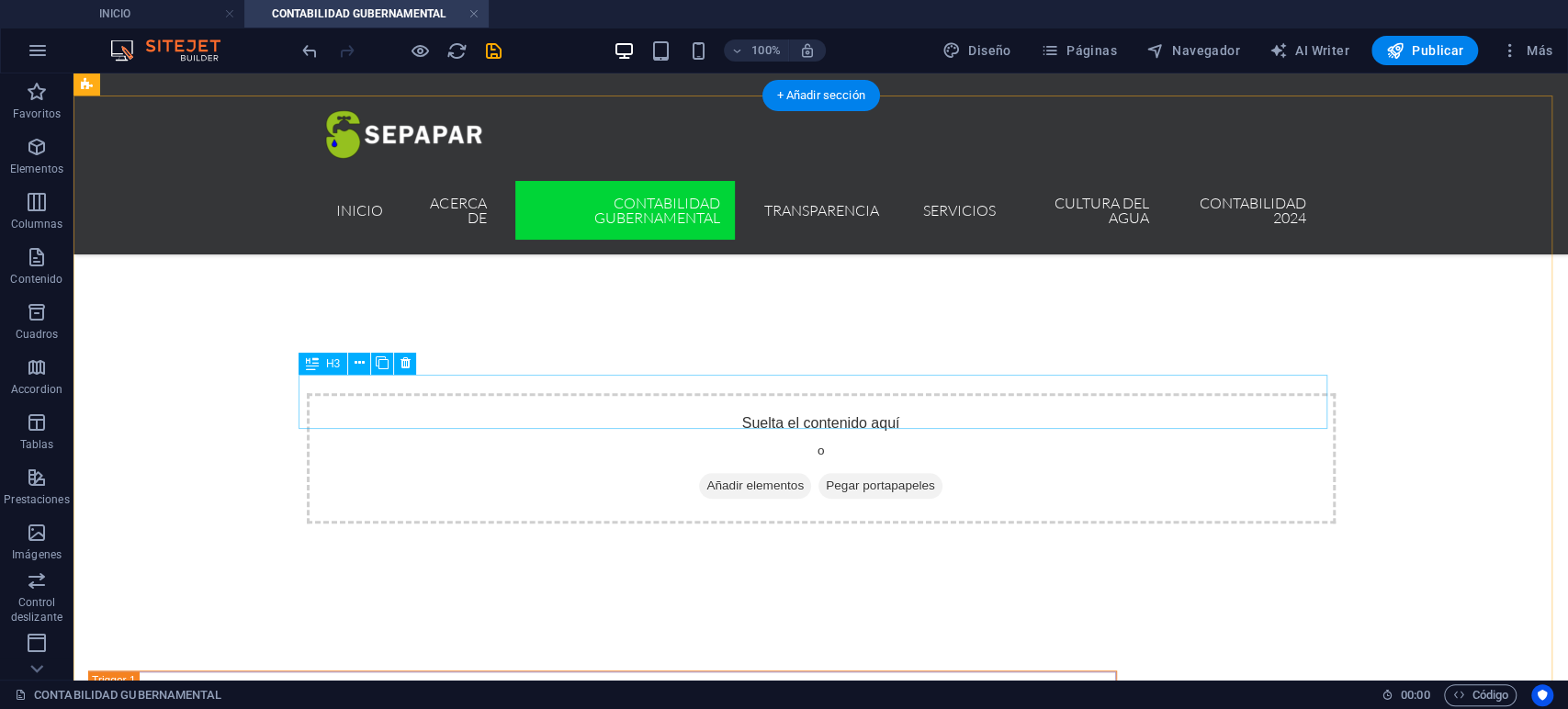 scroll, scrollTop: 761, scrollLeft: 0, axis: vertical 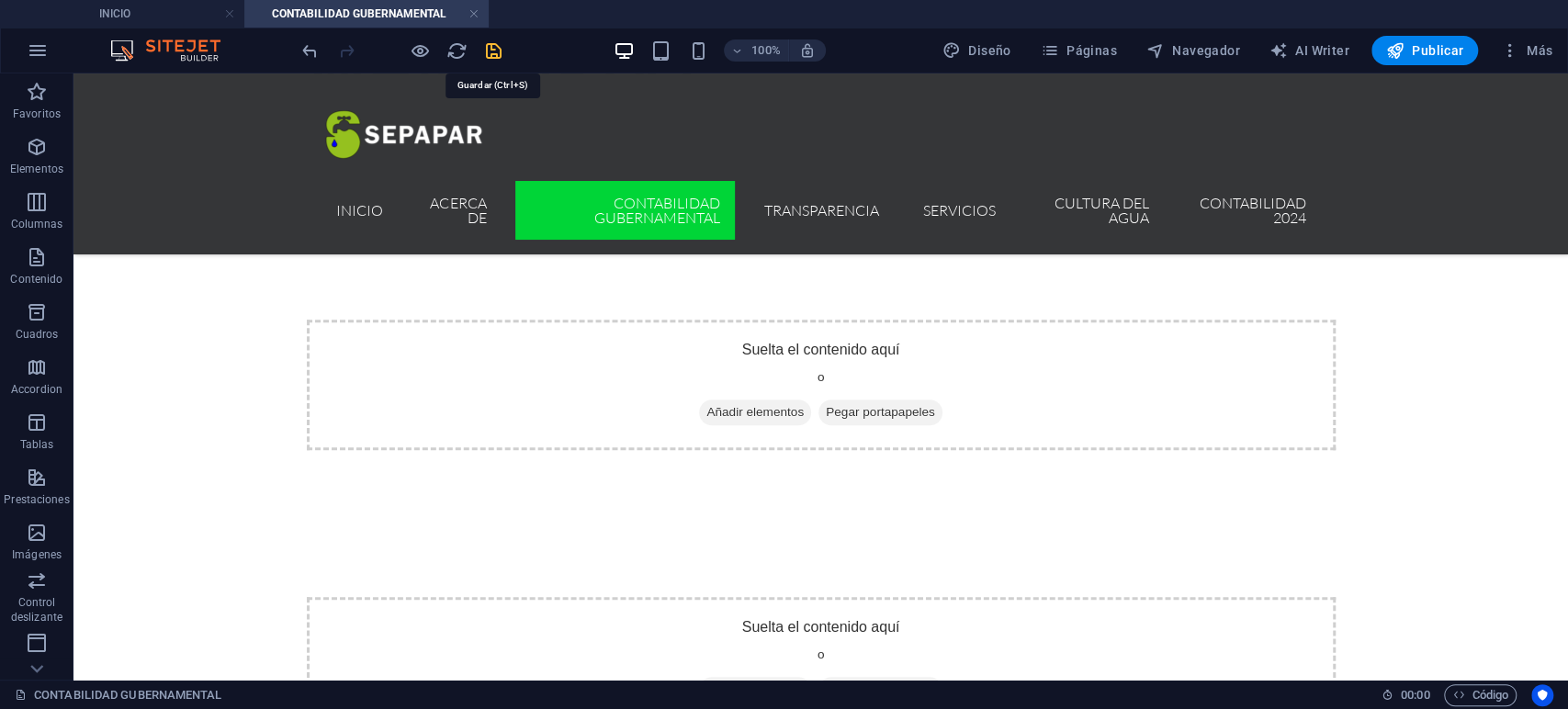 click at bounding box center [493, 51] 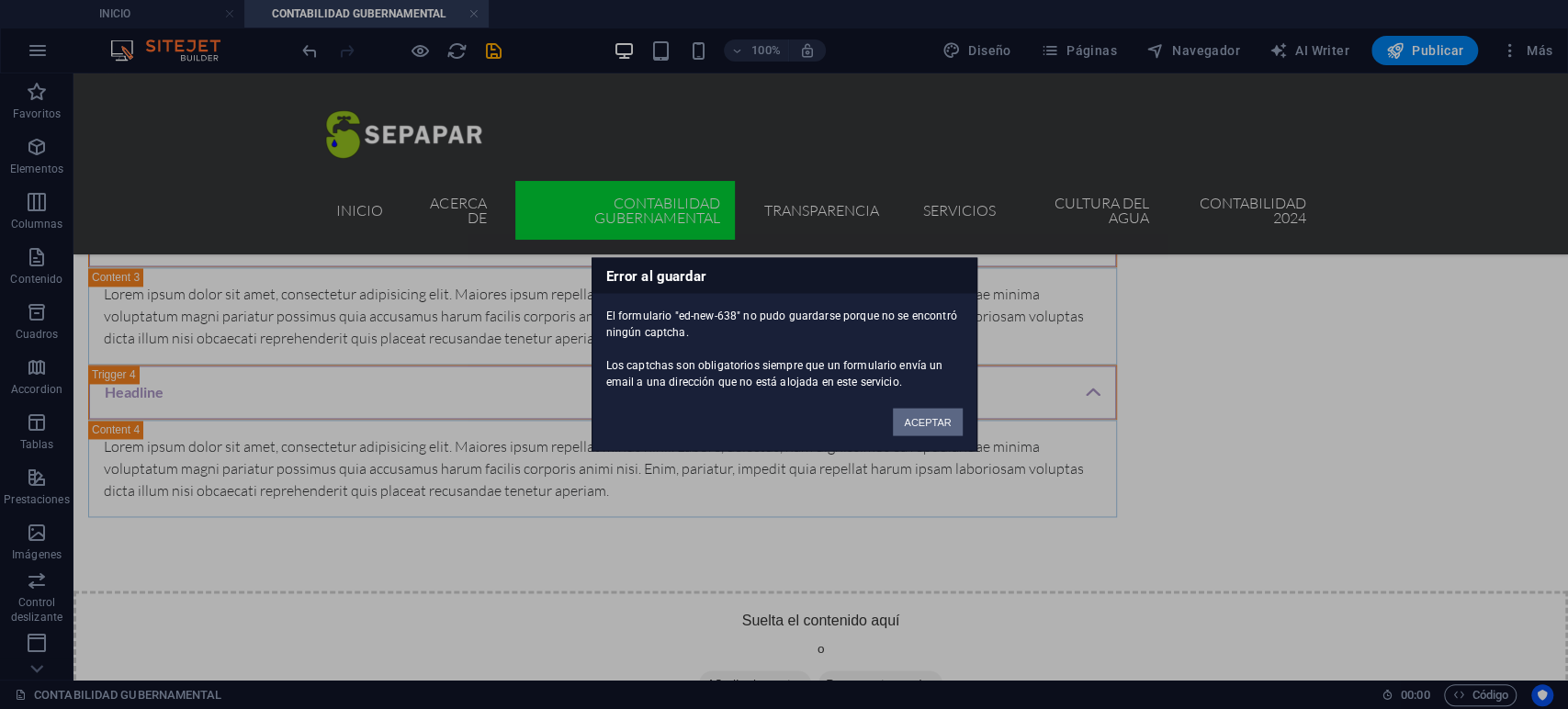 drag, startPoint x: 959, startPoint y: 417, endPoint x: 886, endPoint y: 343, distance: 103.947102 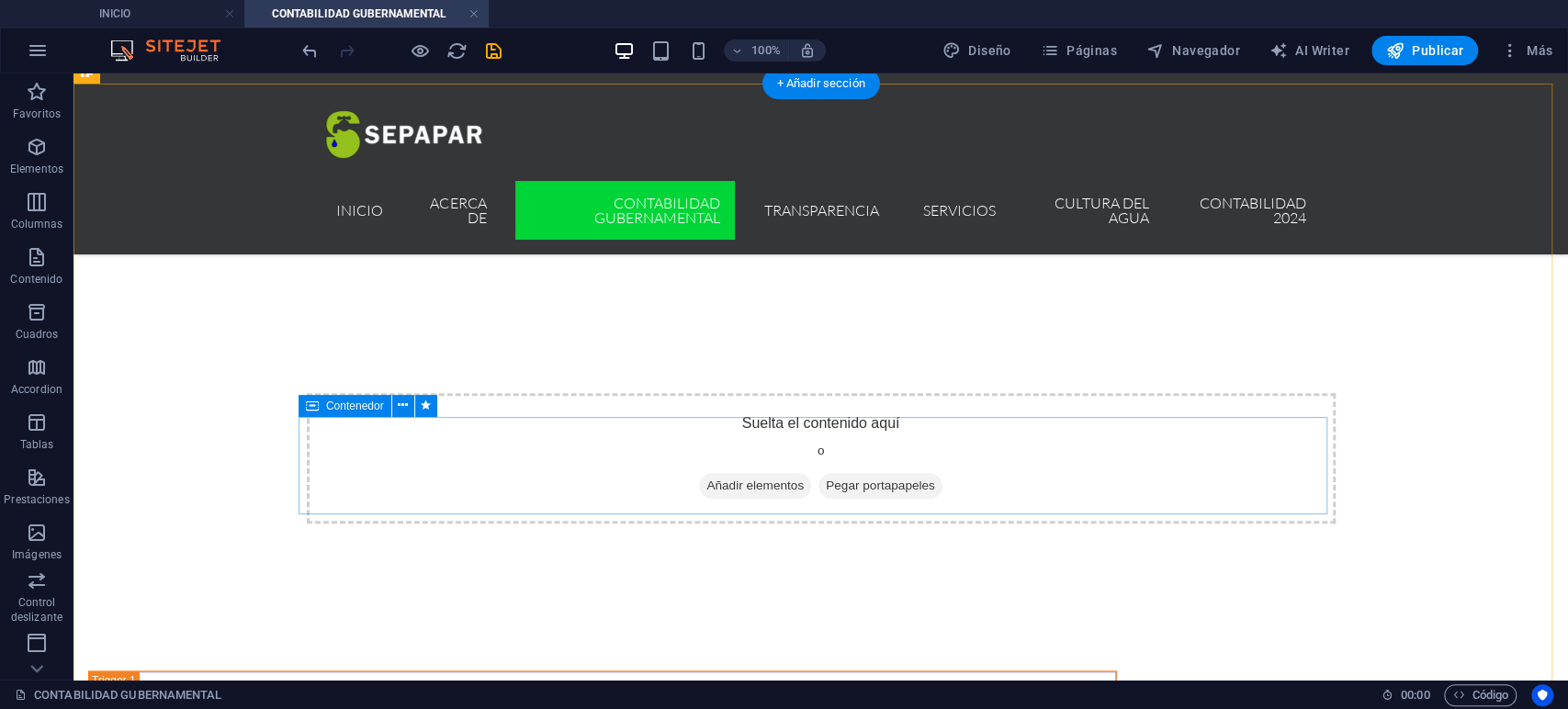 scroll, scrollTop: 863, scrollLeft: 0, axis: vertical 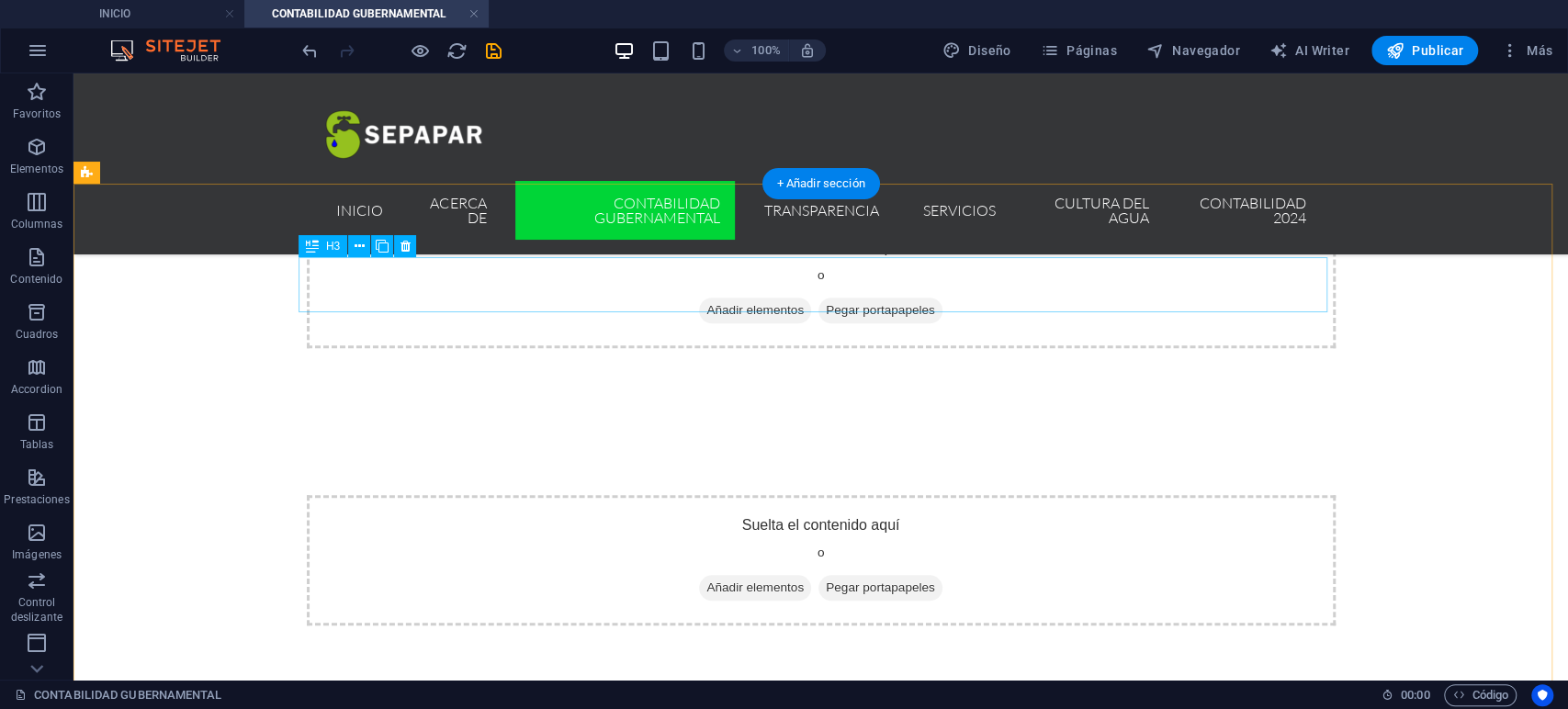 click on "Headline" at bounding box center [603, 800] 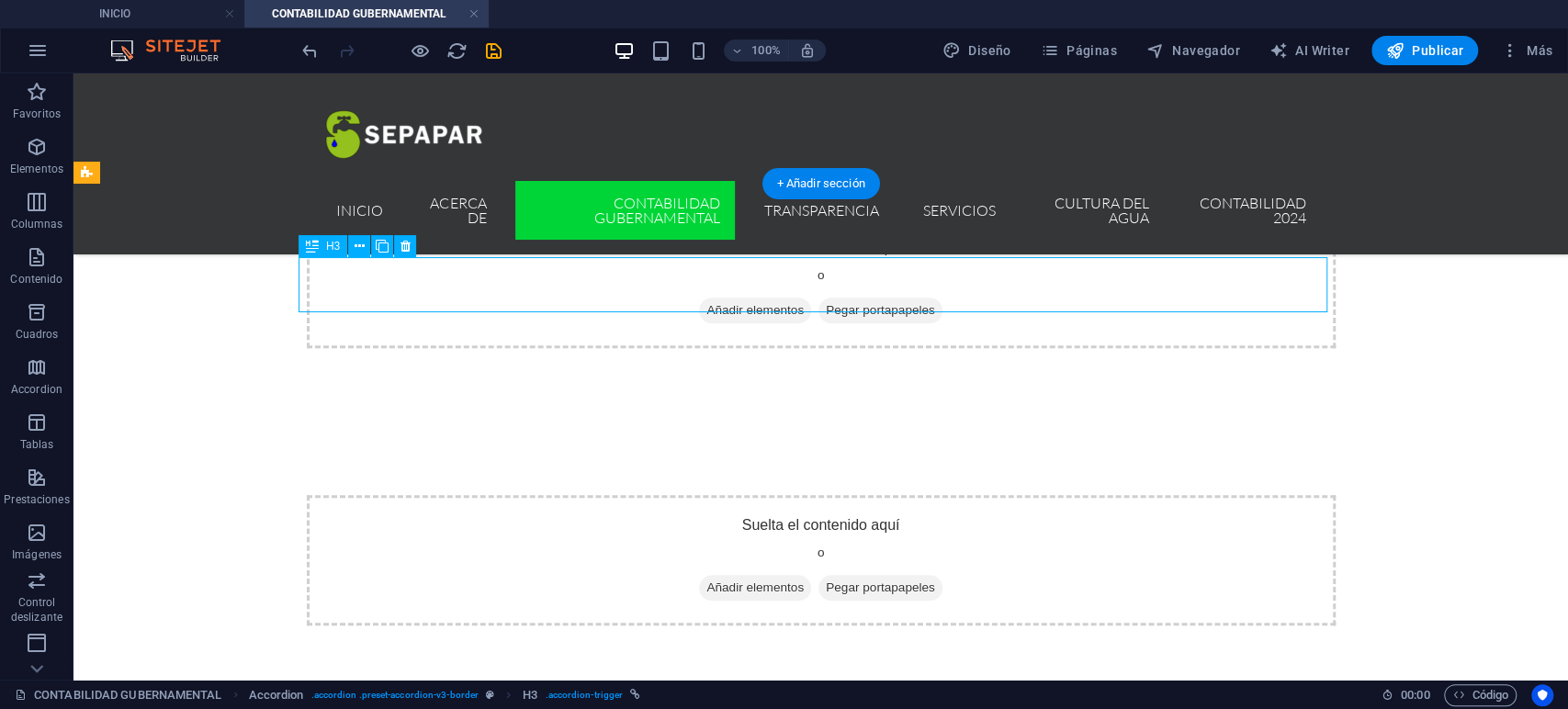 click on "Headline" at bounding box center [603, 800] 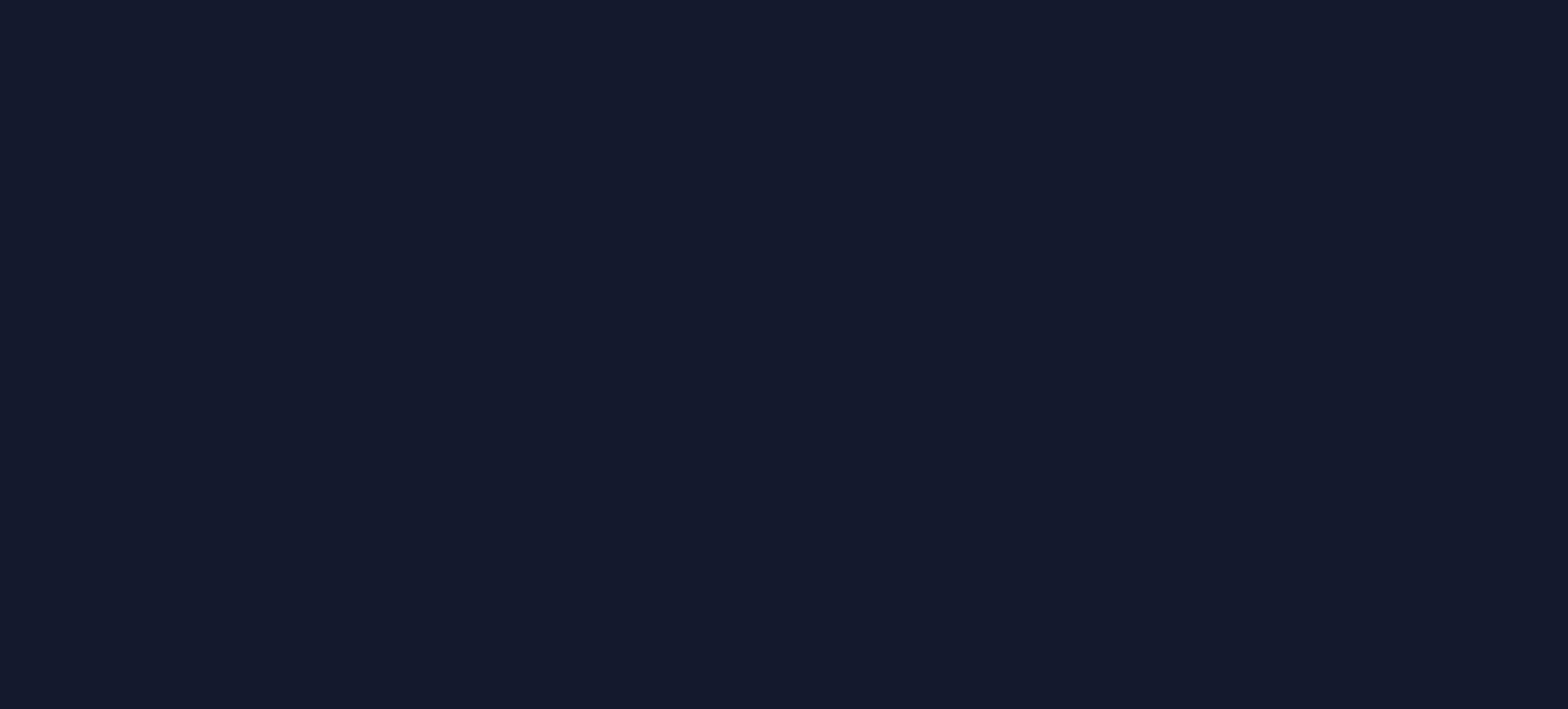 scroll, scrollTop: 0, scrollLeft: 0, axis: both 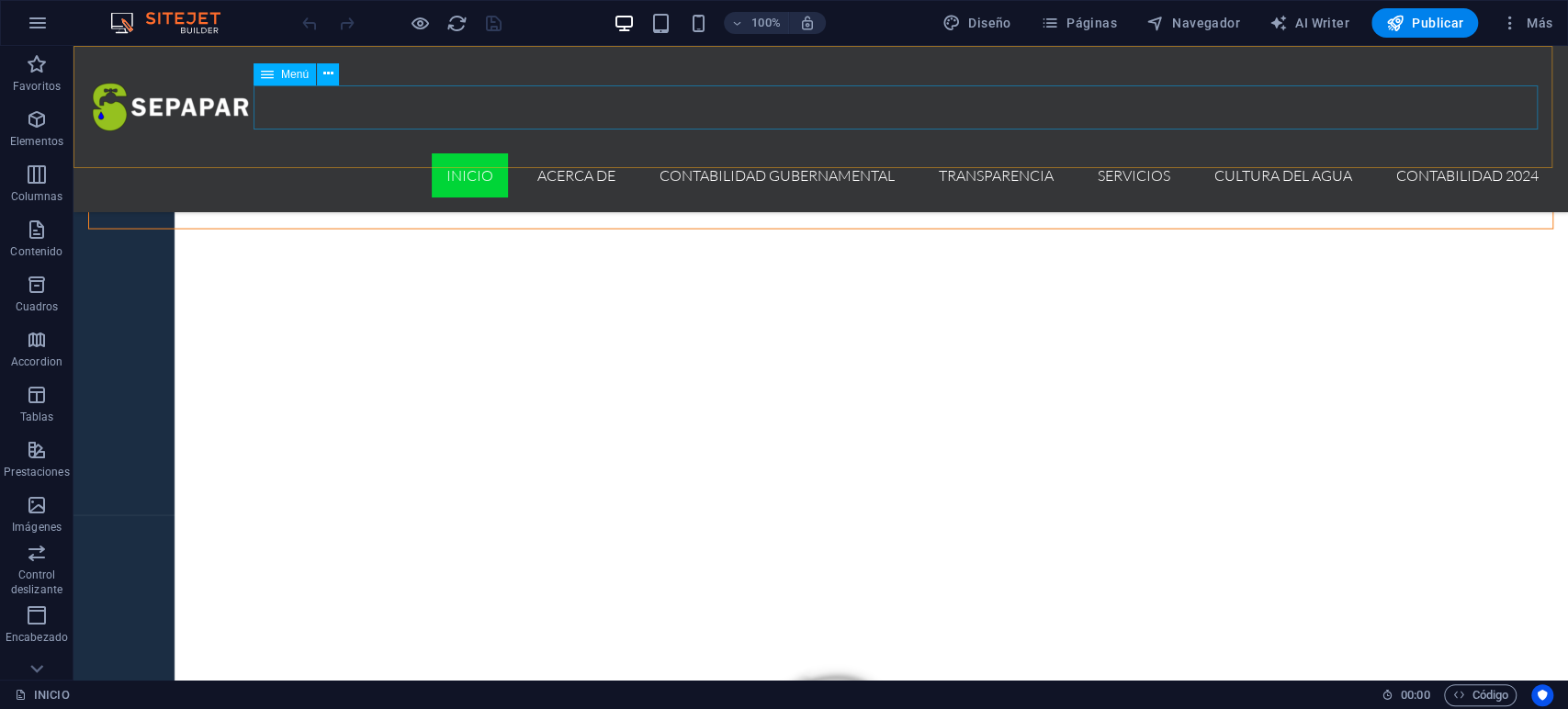 click on "INICIO ACERCA DE CONTABILIDAD GUBERNAMENTAL CONTABILIDAD 2024 TRANSPARENCIA SERVICIOS CULTURA DEL AGUA CONTABILIDAD 2024" at bounding box center [820, 175] 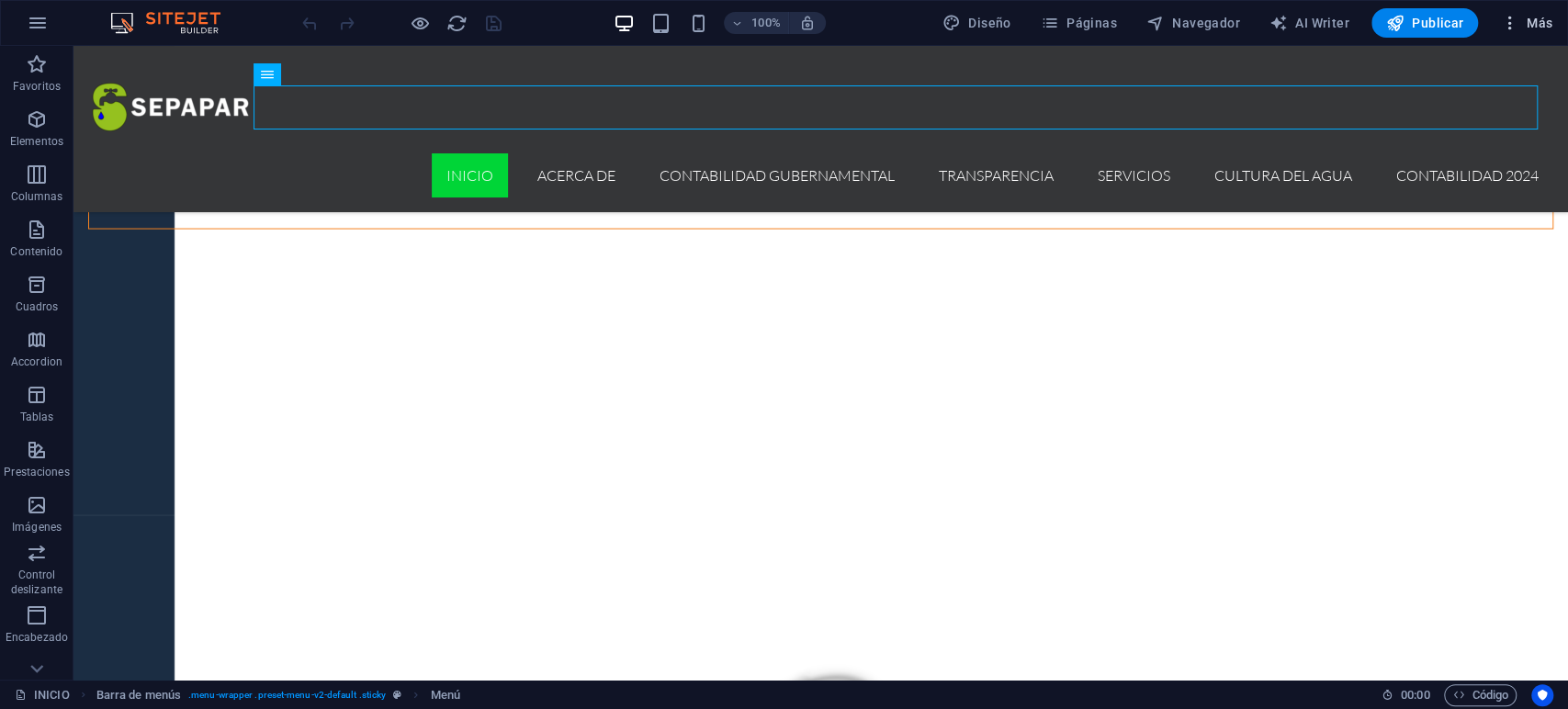 click on "Más" at bounding box center (1526, 23) 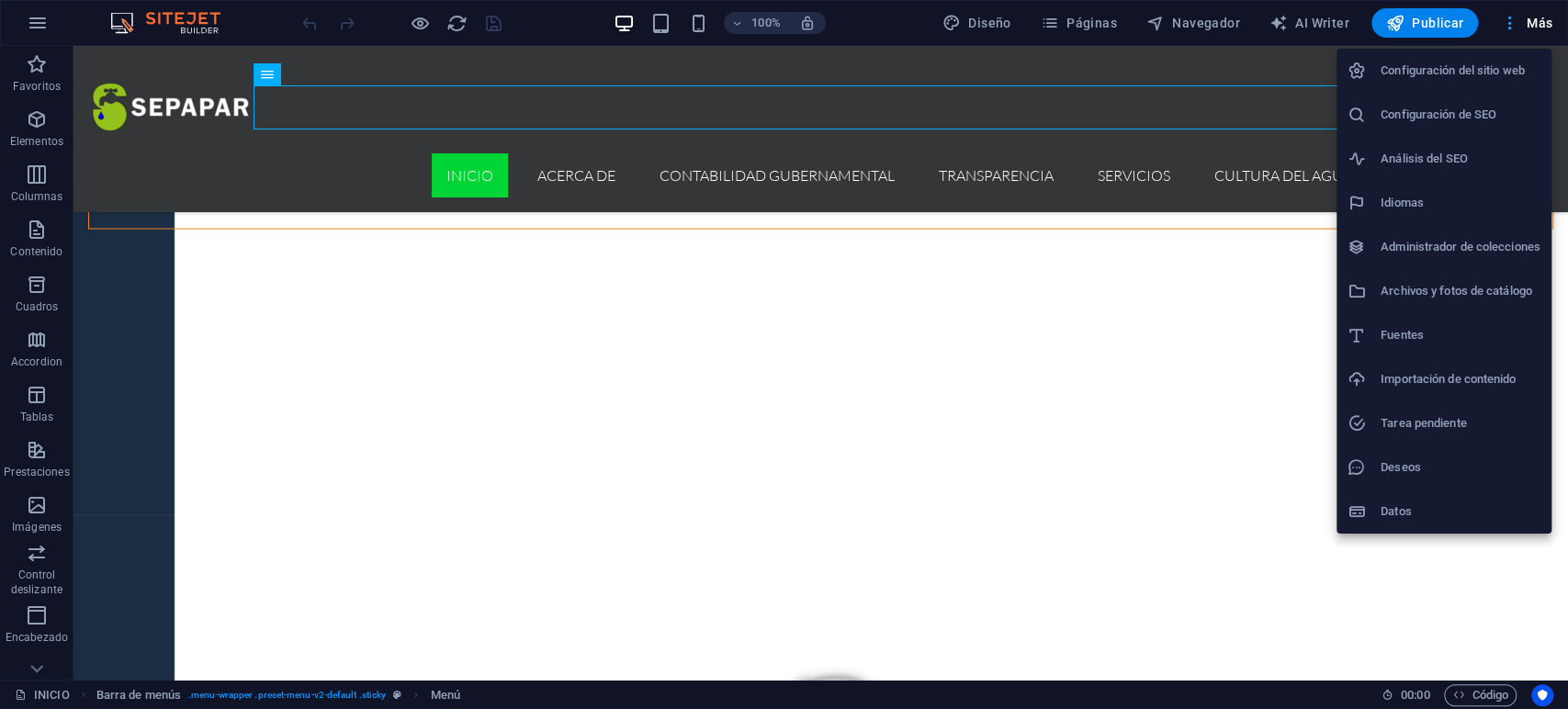 click at bounding box center (784, 354) 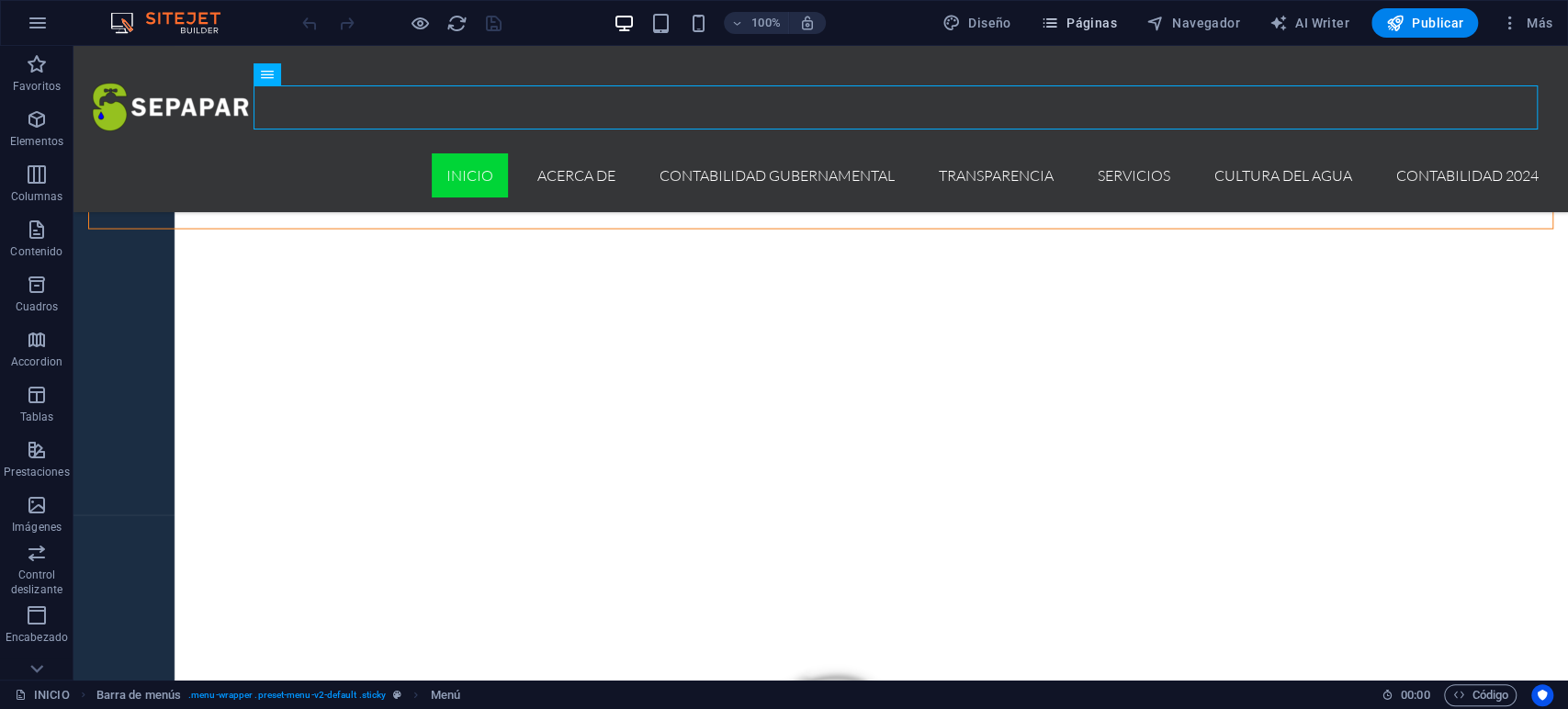 click at bounding box center (1050, 23) 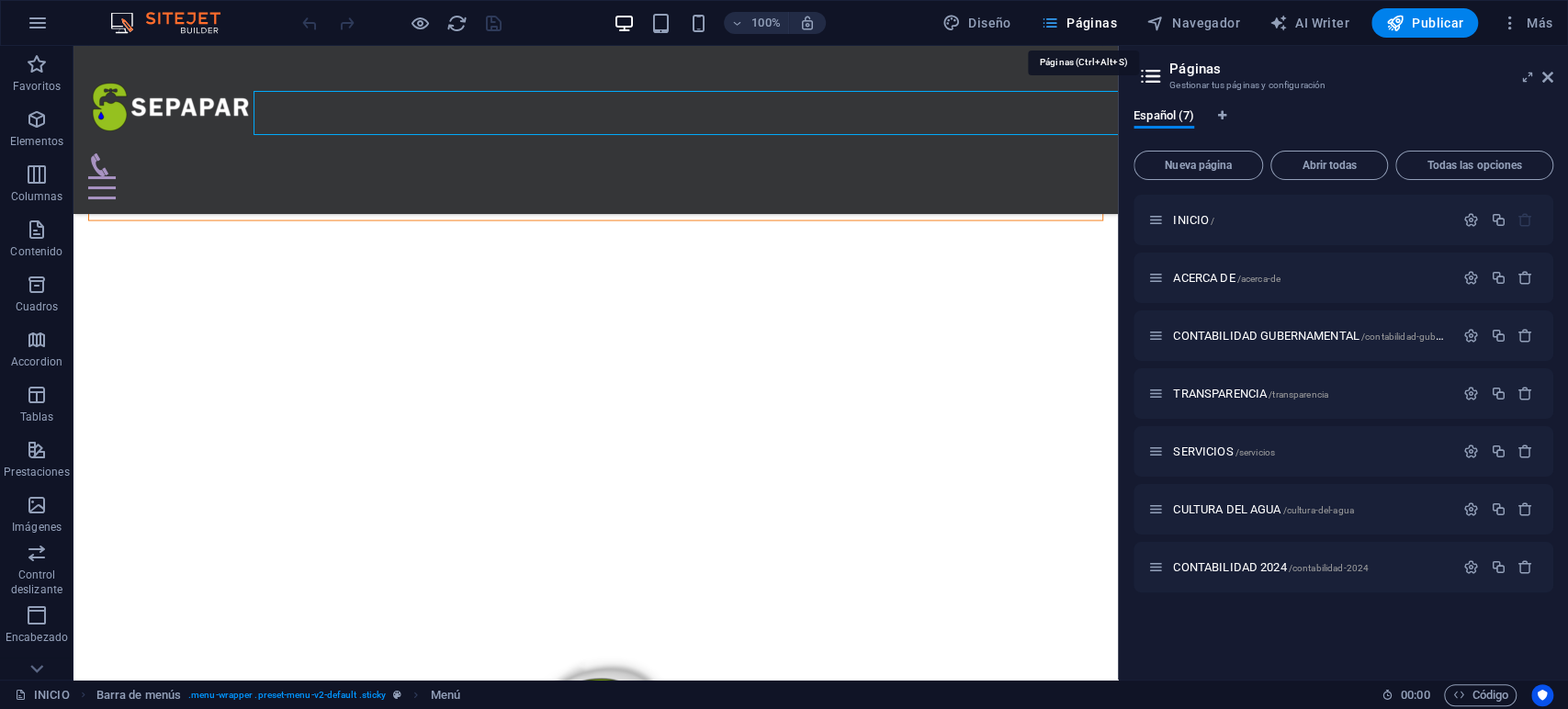 scroll, scrollTop: 2438, scrollLeft: 0, axis: vertical 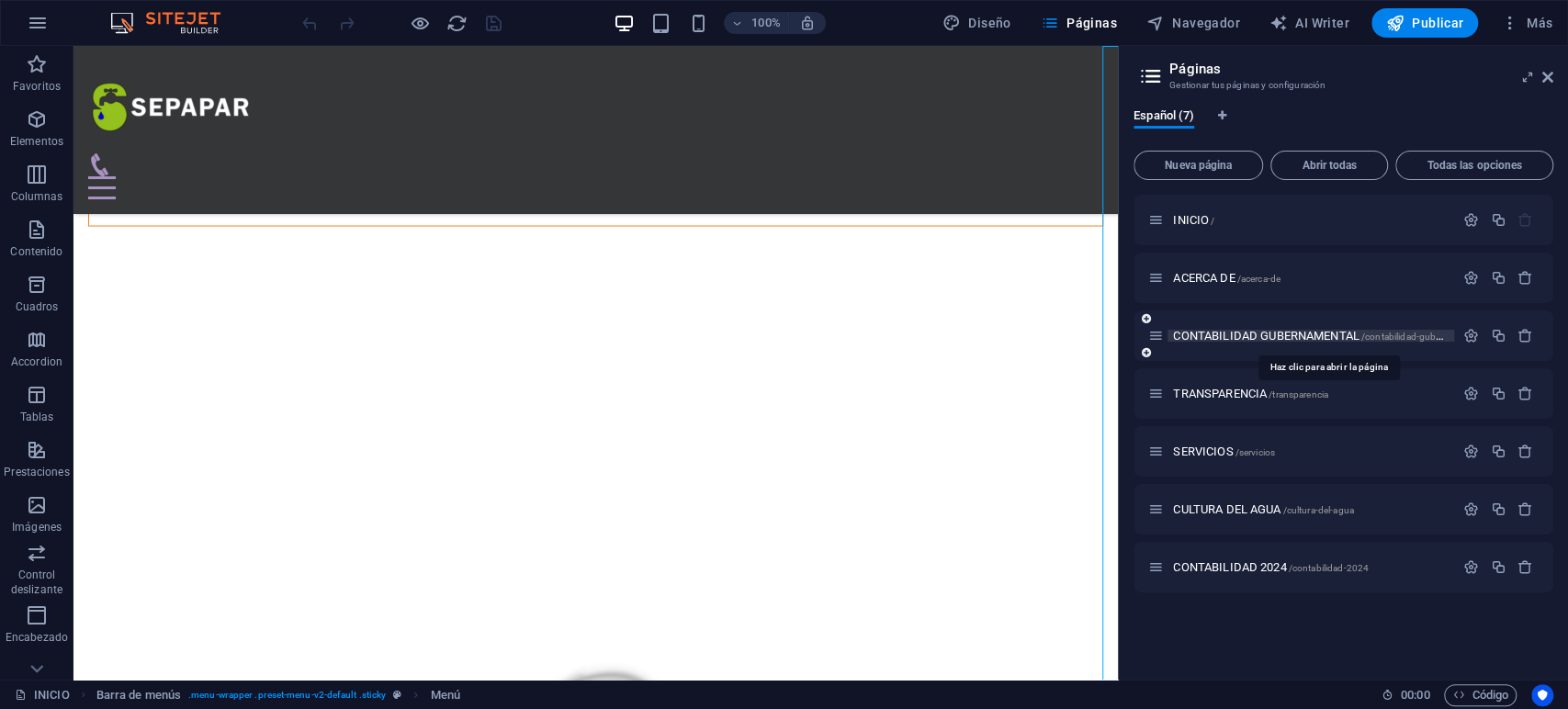 click on "CONTABILIDAD GUBERNAMENTAL /contabilidad-gubernamental" at bounding box center [1327, 335] 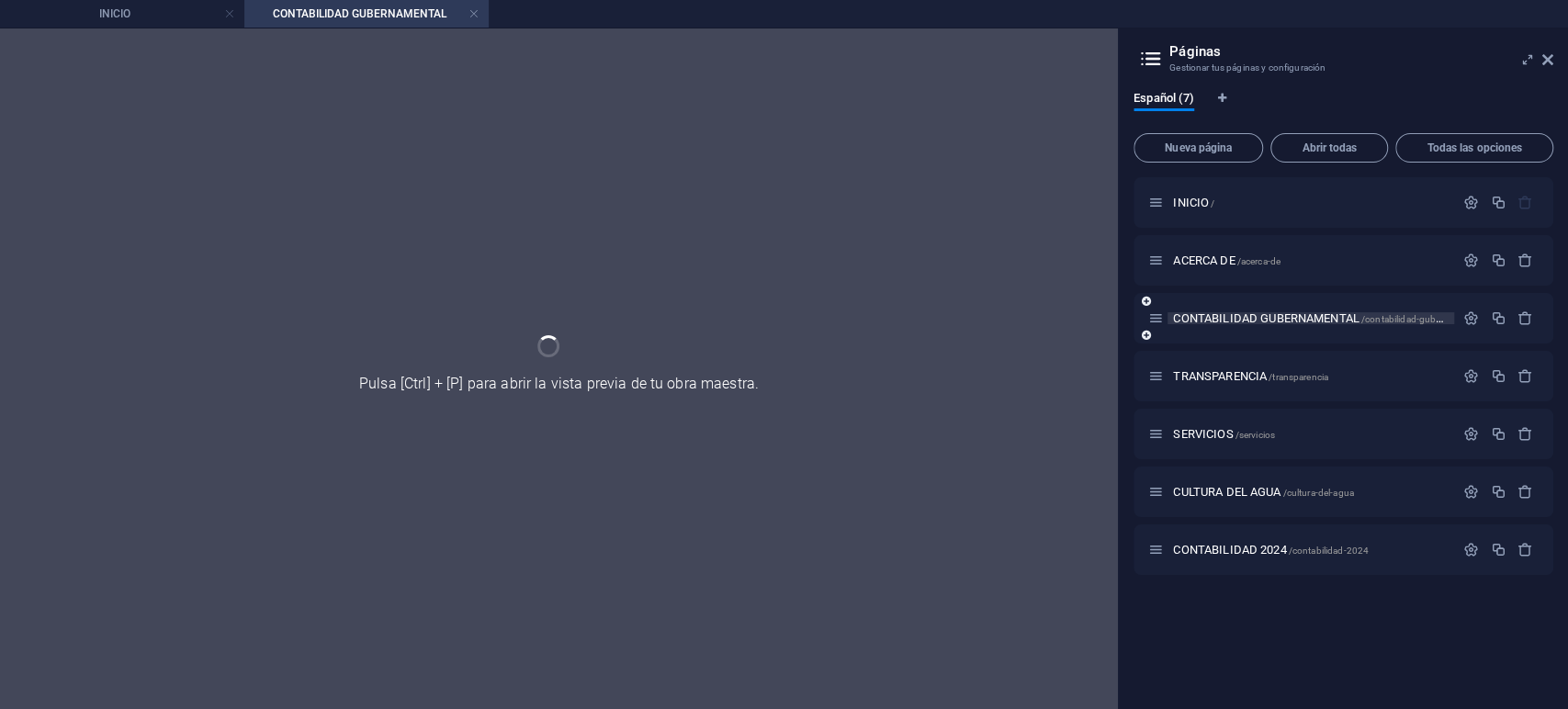 scroll, scrollTop: 0, scrollLeft: 0, axis: both 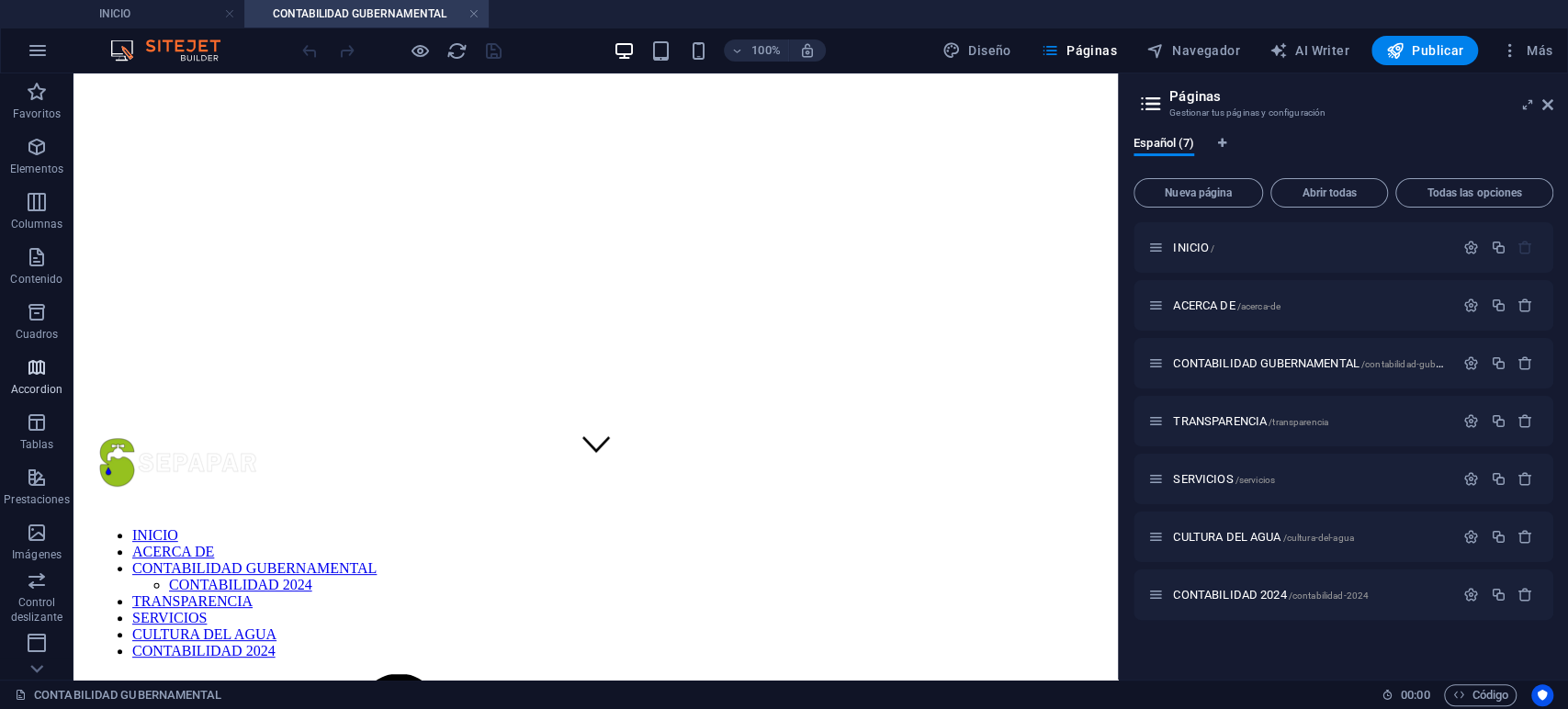 click at bounding box center (37, 367) 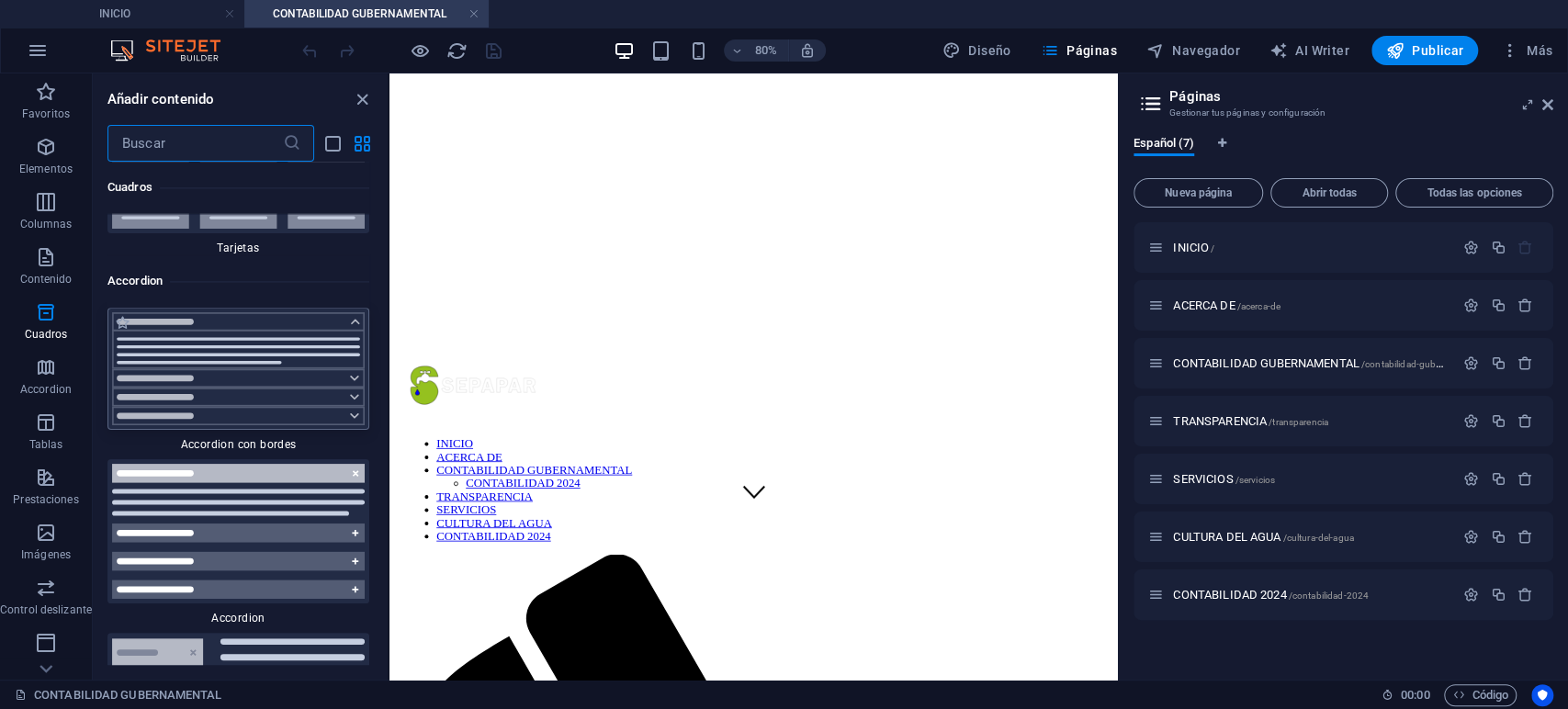 scroll, scrollTop: 11350, scrollLeft: 0, axis: vertical 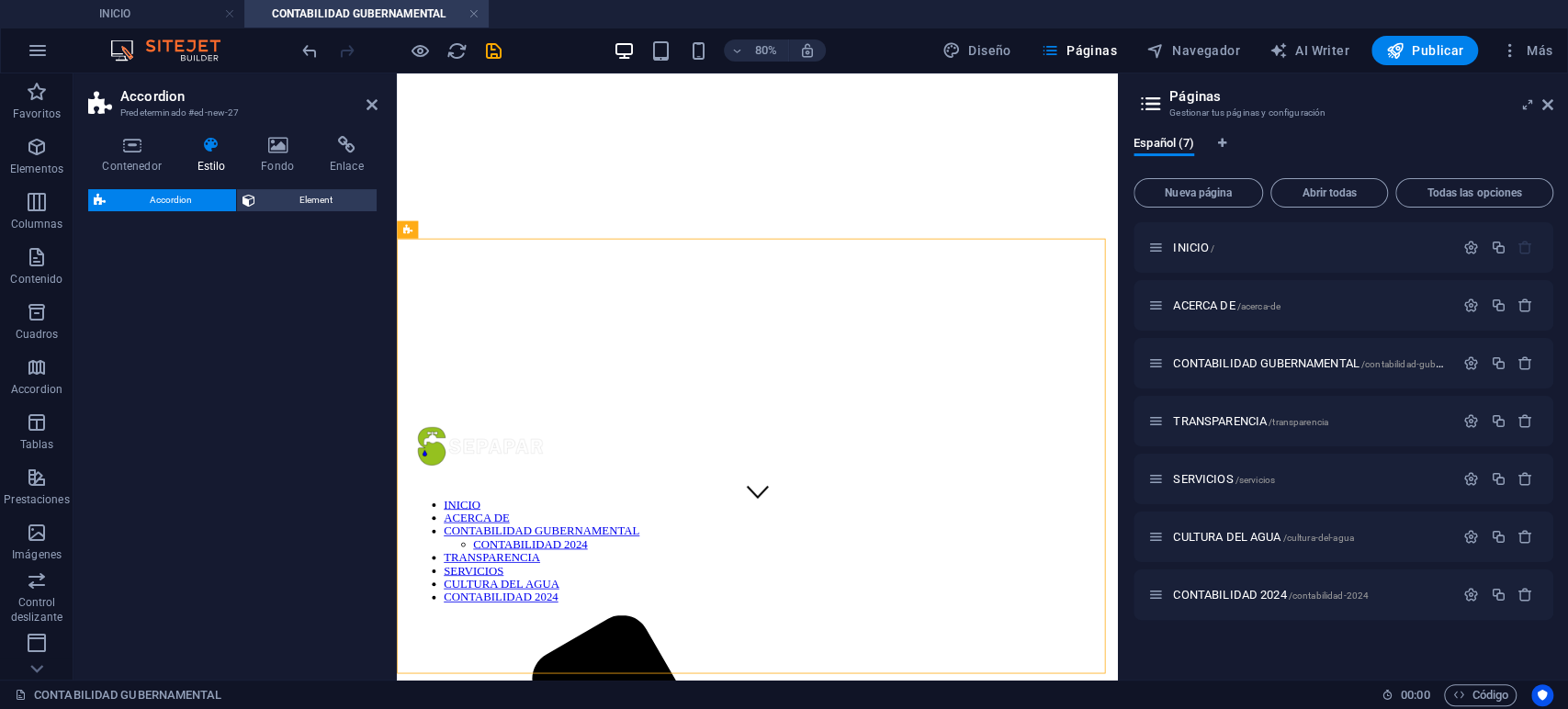 select on "rem" 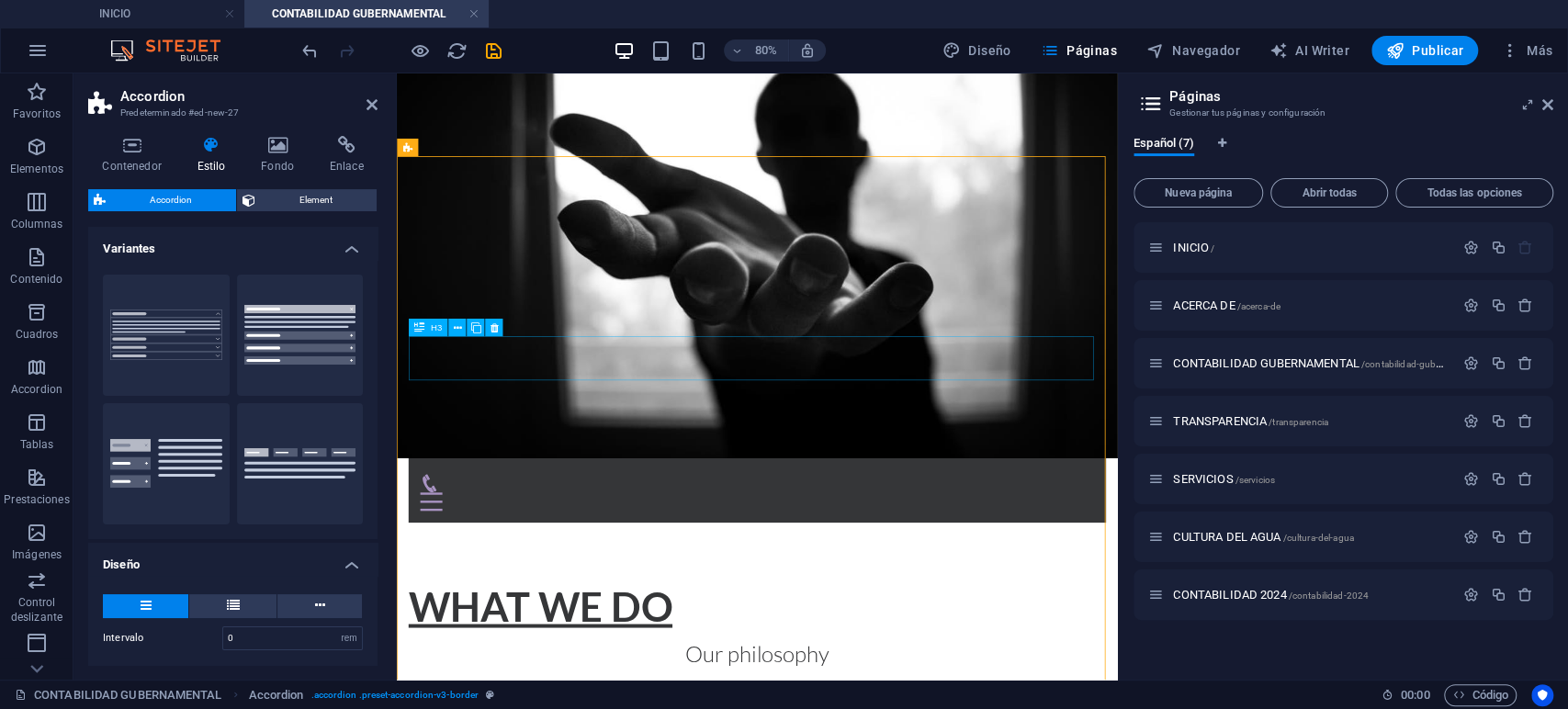 scroll, scrollTop: 204, scrollLeft: 0, axis: vertical 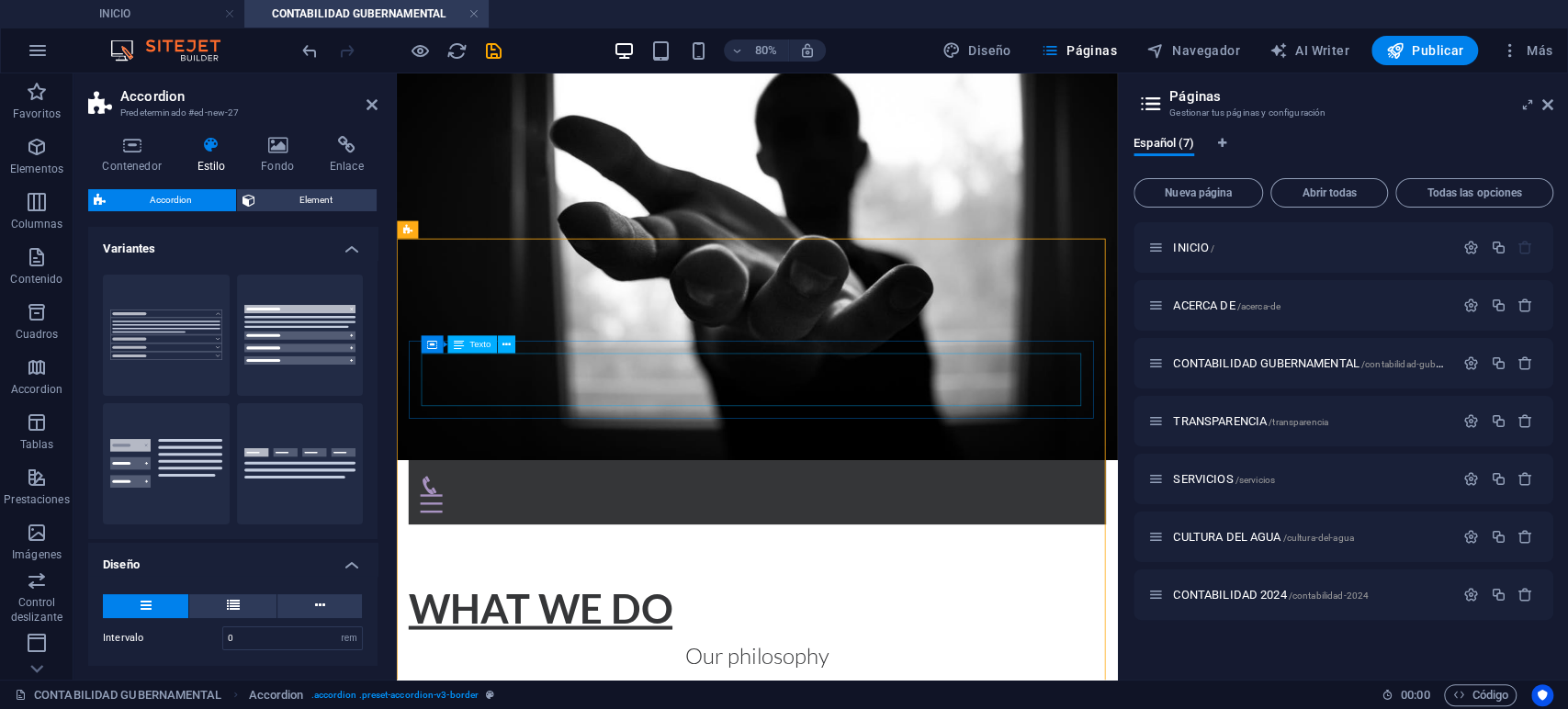 click on "Lorem ipsum dolor sit amet, consectetur adipisicing elit. Maiores ipsum repellat minus nihil. Labore, delectus, nam dignissimos ea repudiandae minima voluptatum magni pariatur possimus quia accusamus harum facilis corporis animi nisi. Enim, pariatur, impedit quia repellat harum ipsam laboriosam voluptas dicta illum nisi obcaecati reprehenderit quis placeat recusandae tenetur aperiam." at bounding box center (847, 1086) 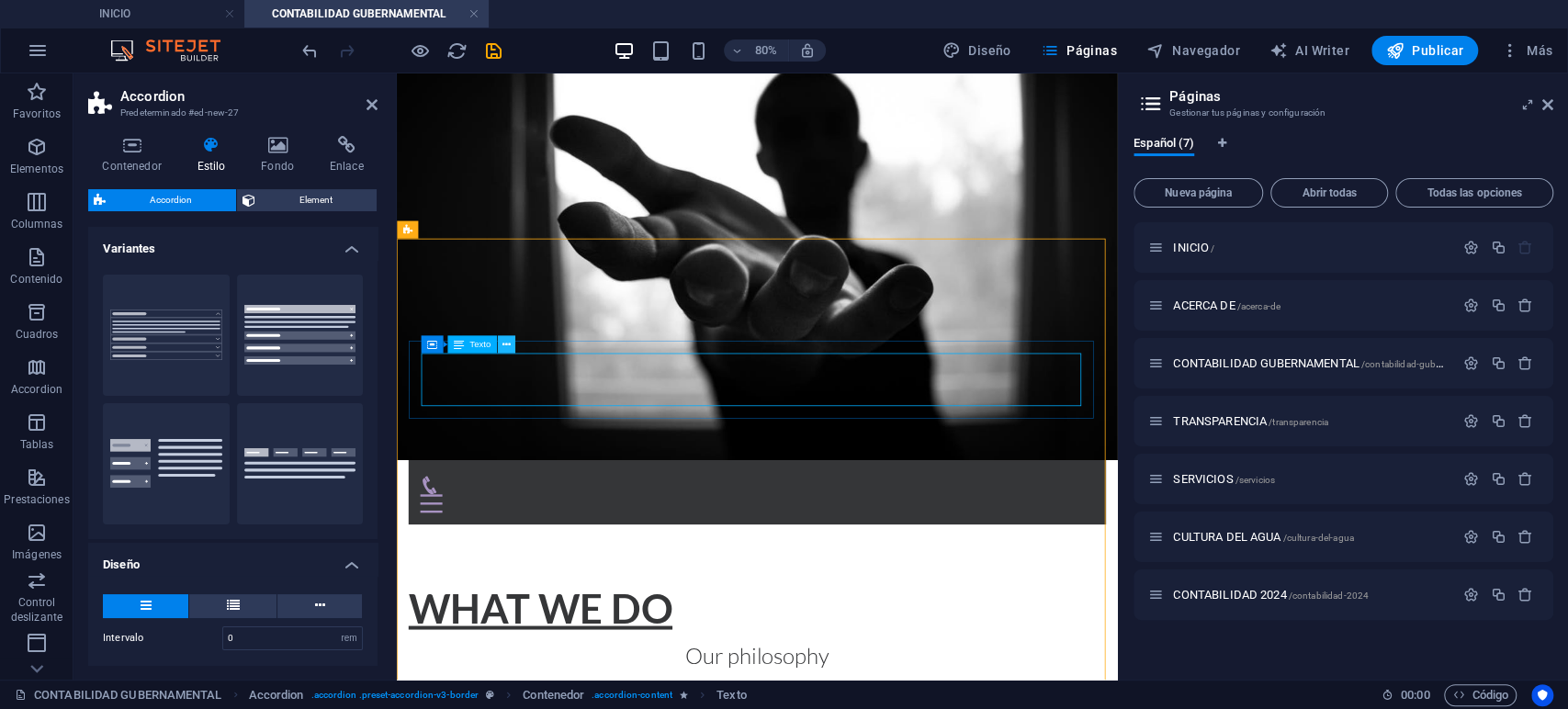 click at bounding box center (505, 343) 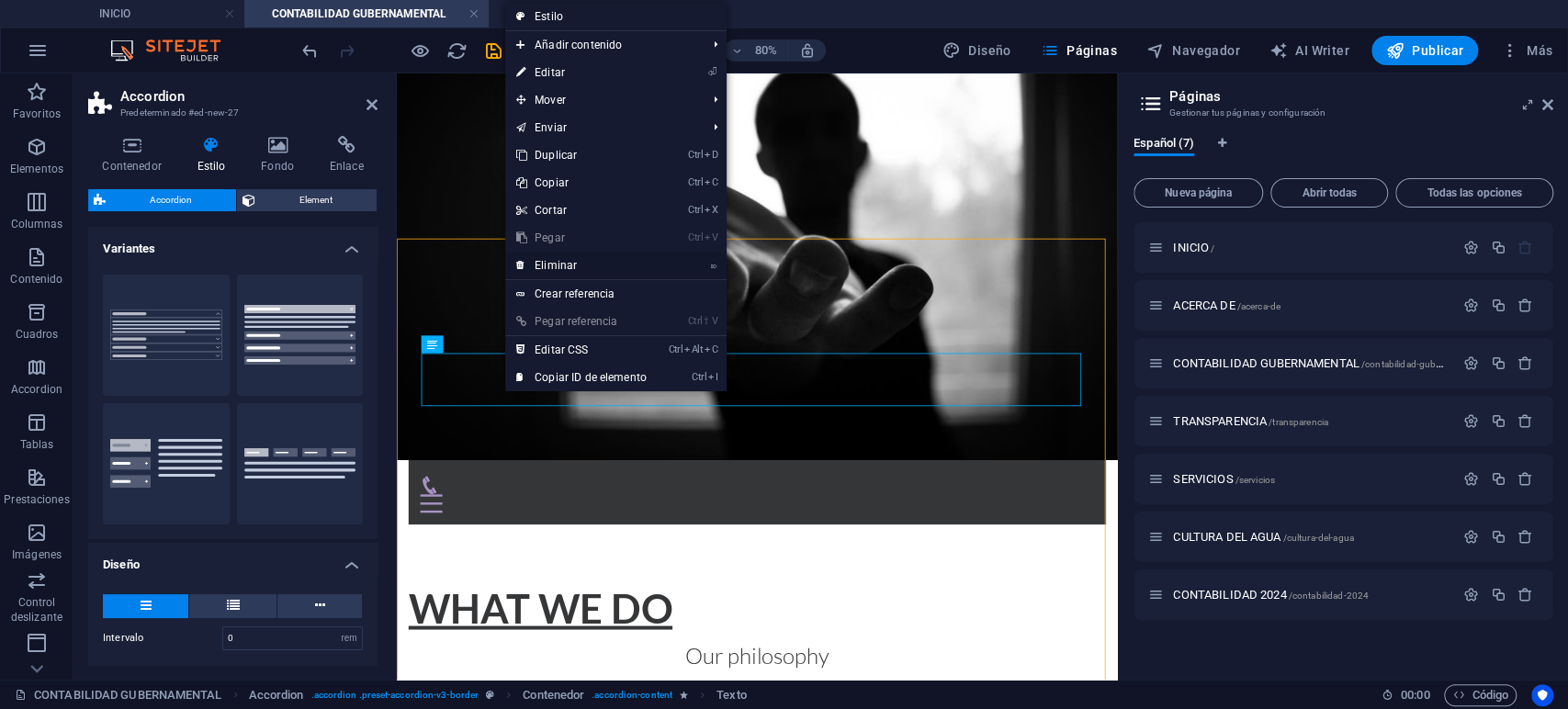 click on "⌦  Eliminar" at bounding box center (581, 265) 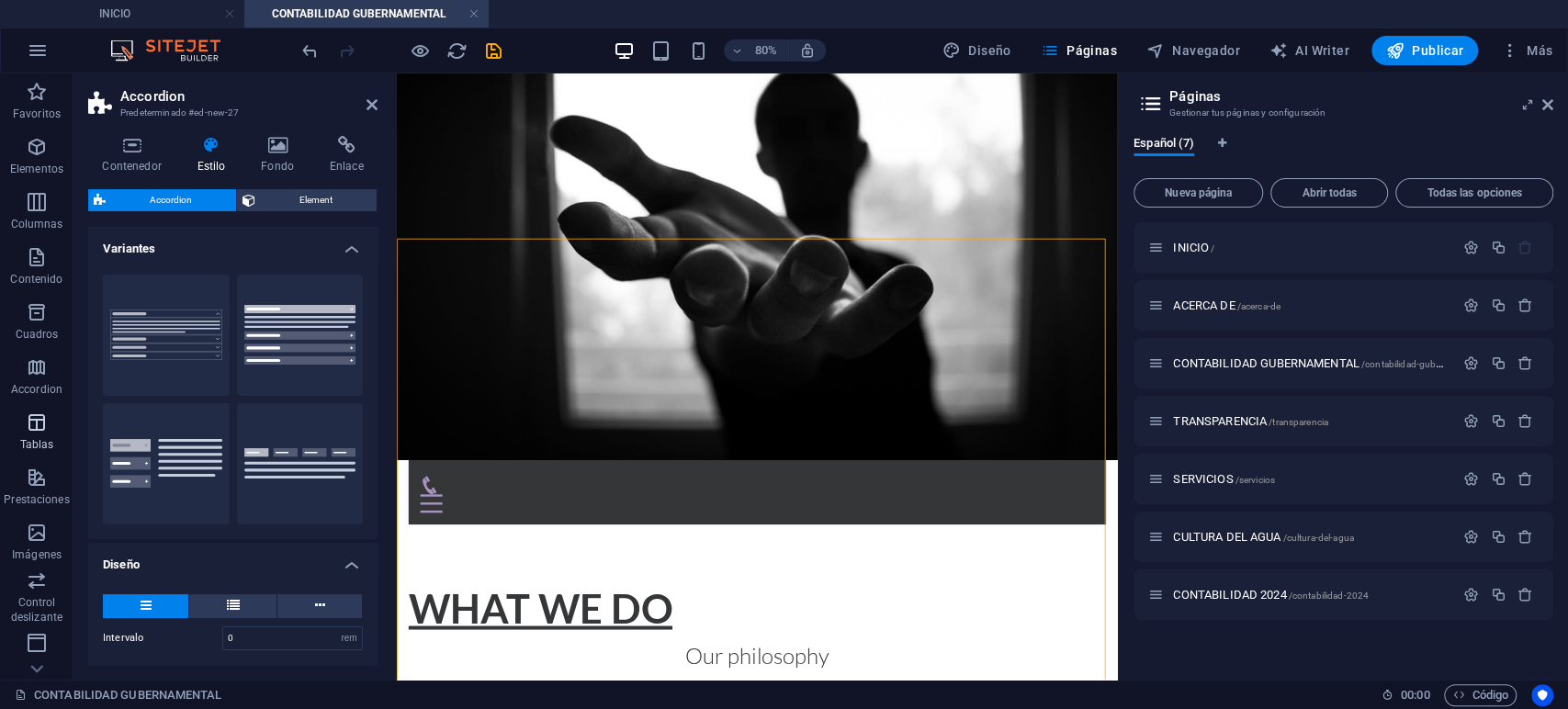 click at bounding box center (37, 422) 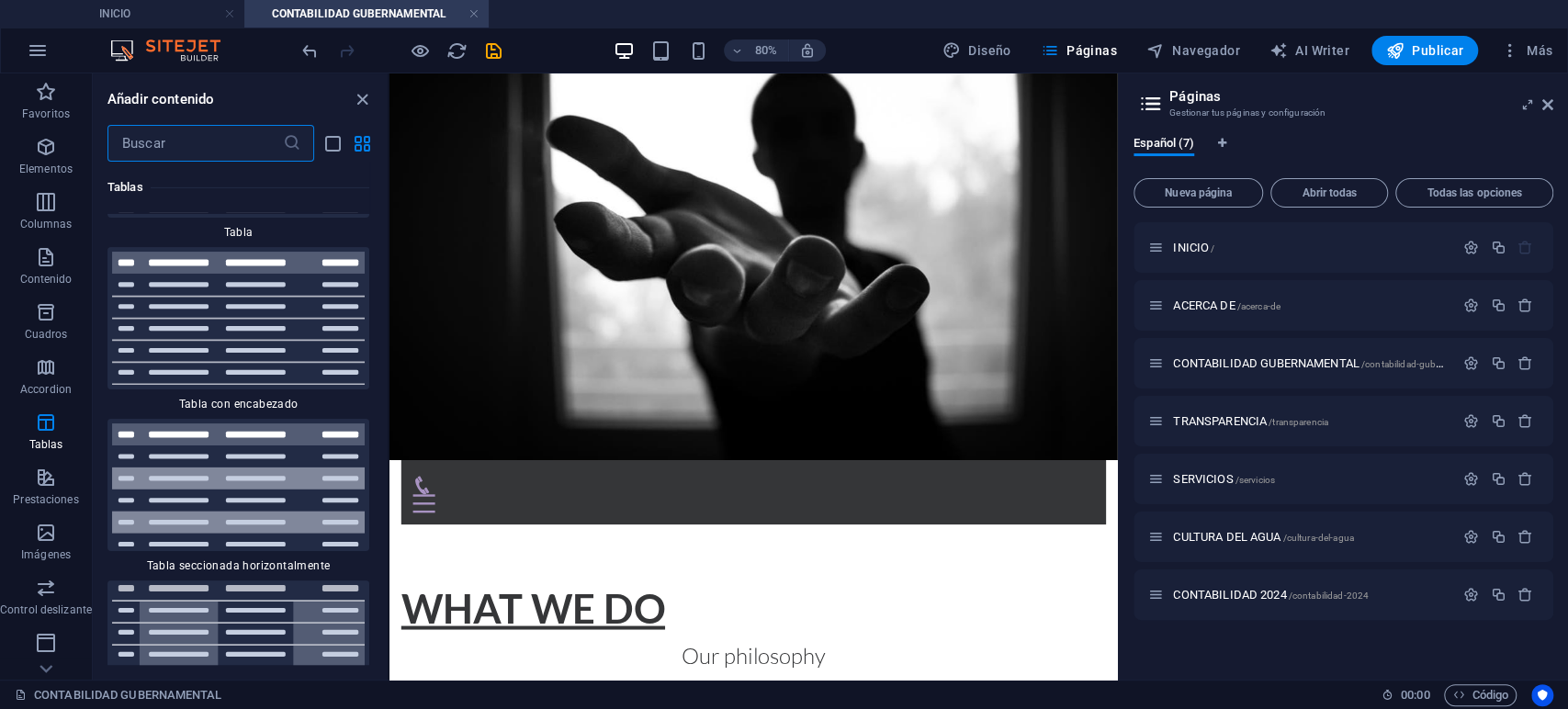 scroll, scrollTop: 13391, scrollLeft: 0, axis: vertical 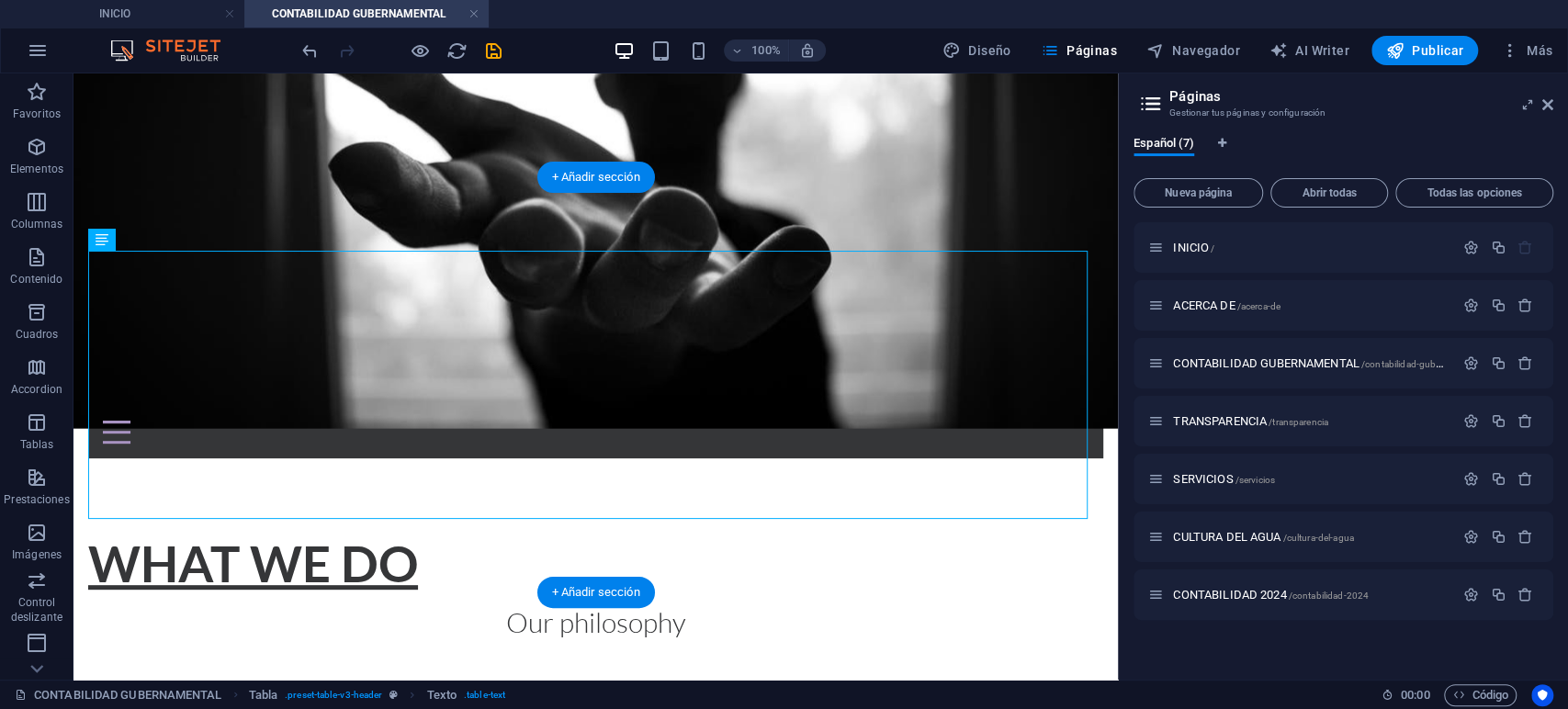 drag, startPoint x: 505, startPoint y: 354, endPoint x: 240, endPoint y: 287, distance: 273.33862 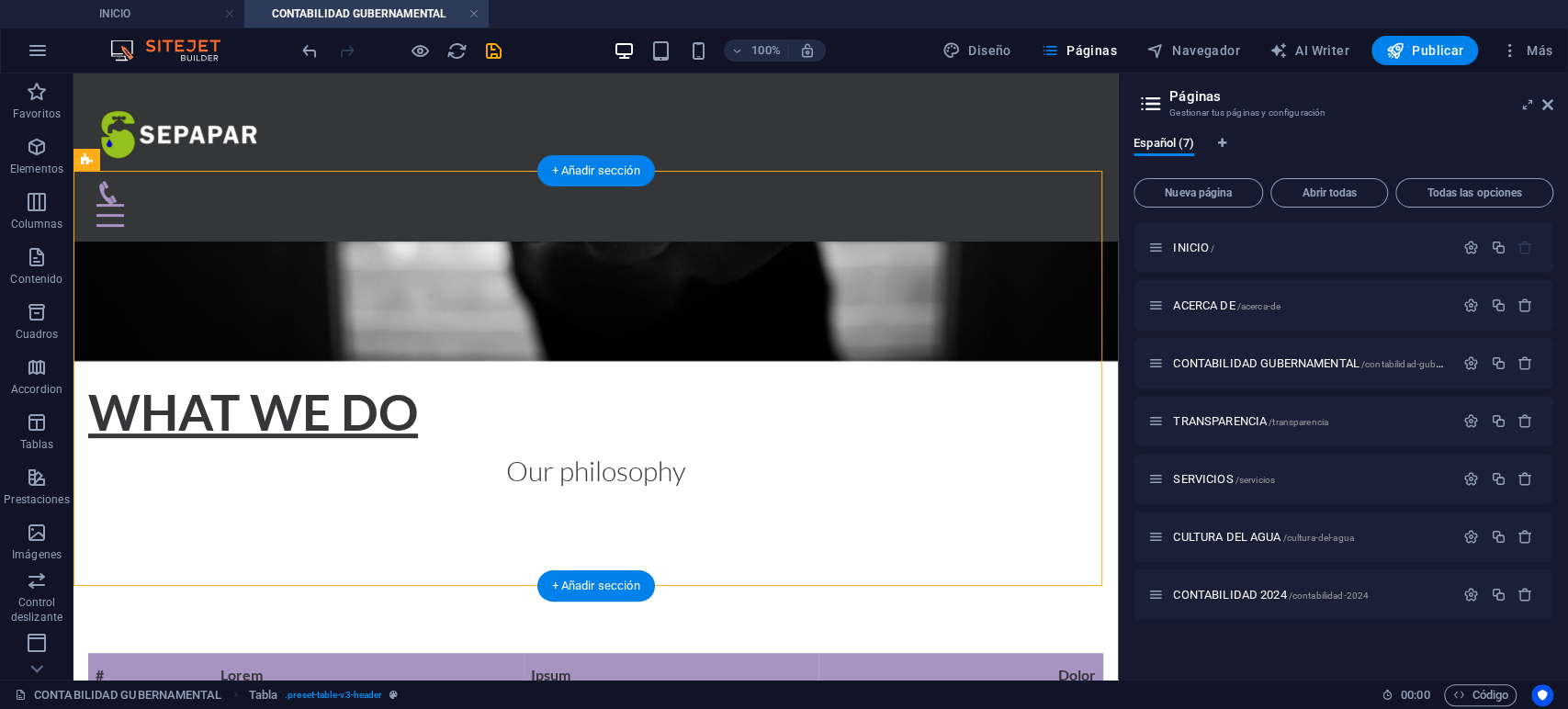 scroll, scrollTop: 510, scrollLeft: 0, axis: vertical 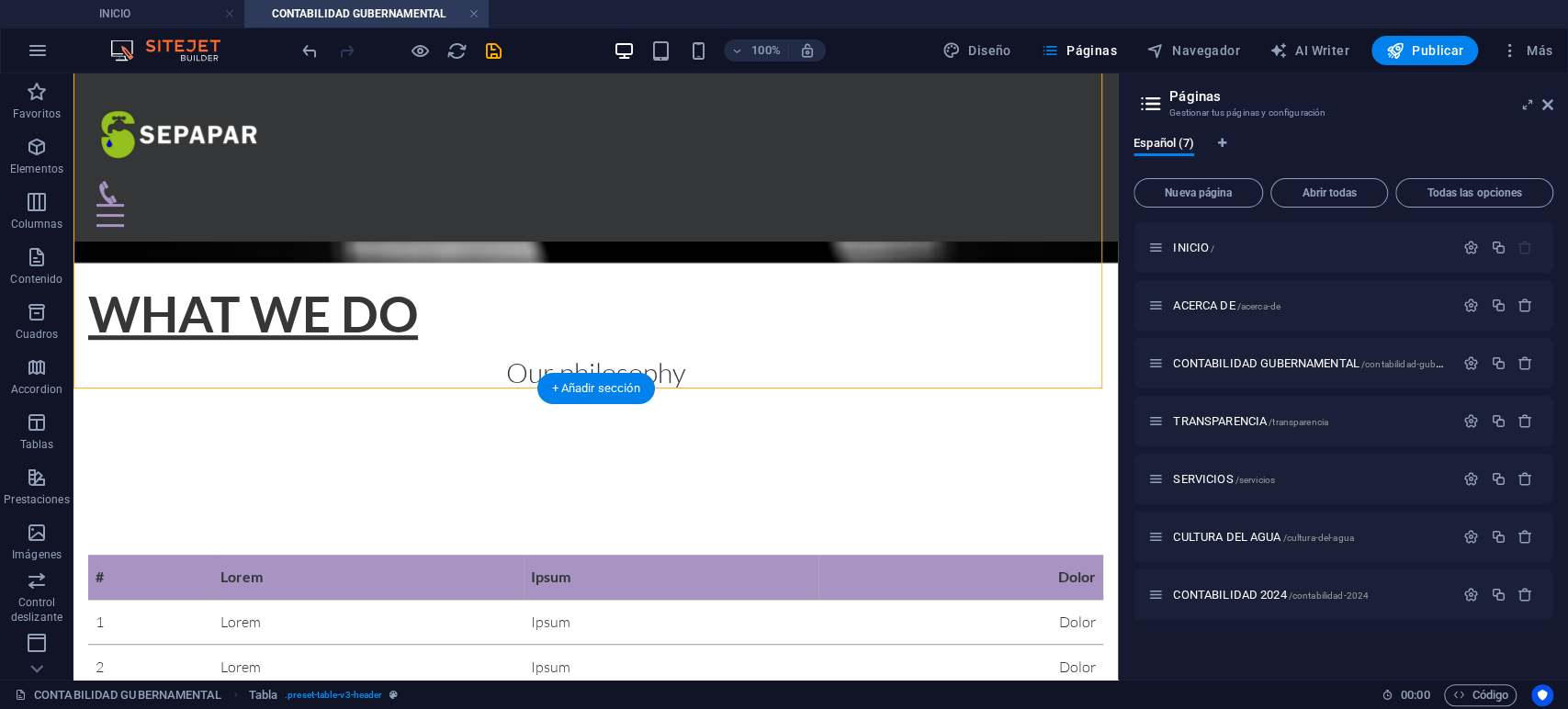 drag, startPoint x: 170, startPoint y: 240, endPoint x: 185, endPoint y: 577, distance: 337.3337 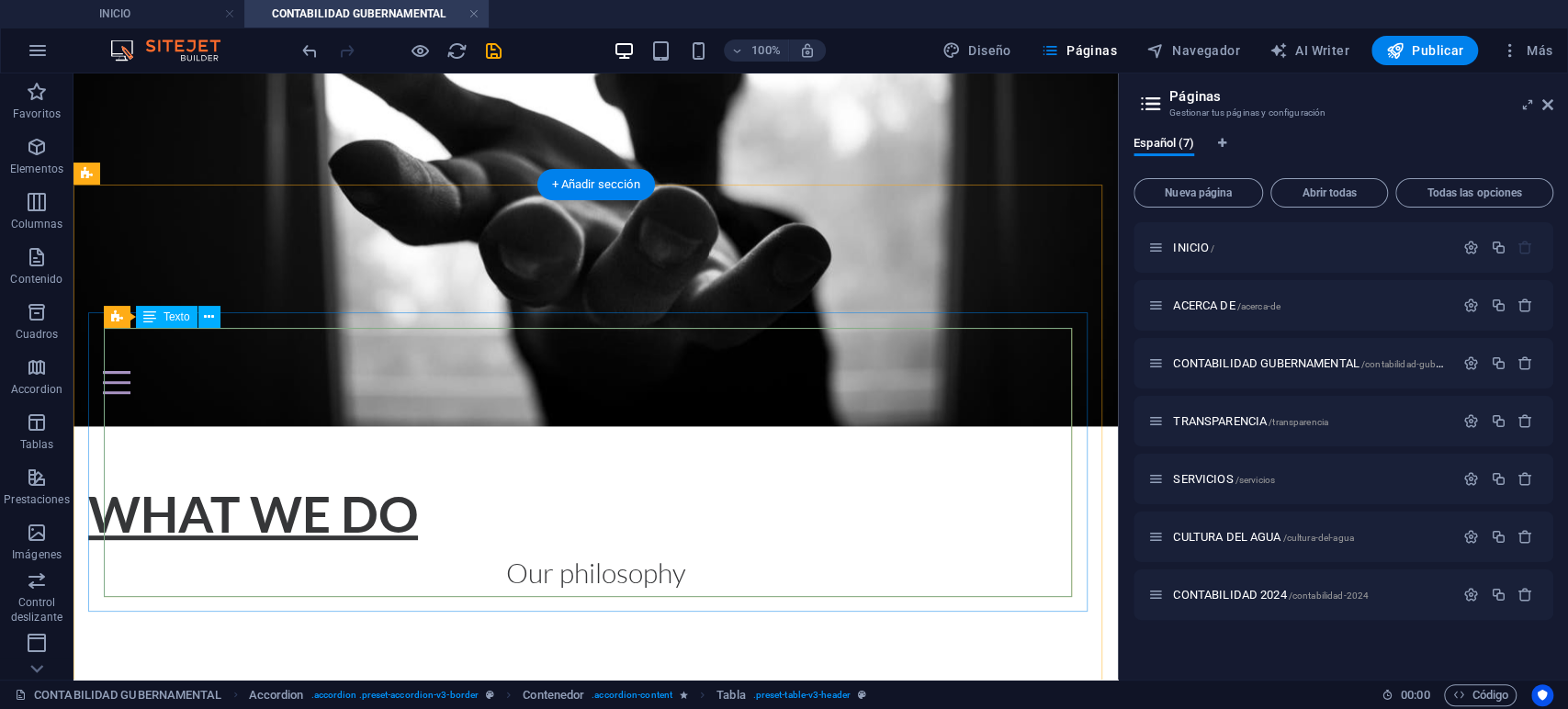 scroll, scrollTop: 400, scrollLeft: 0, axis: vertical 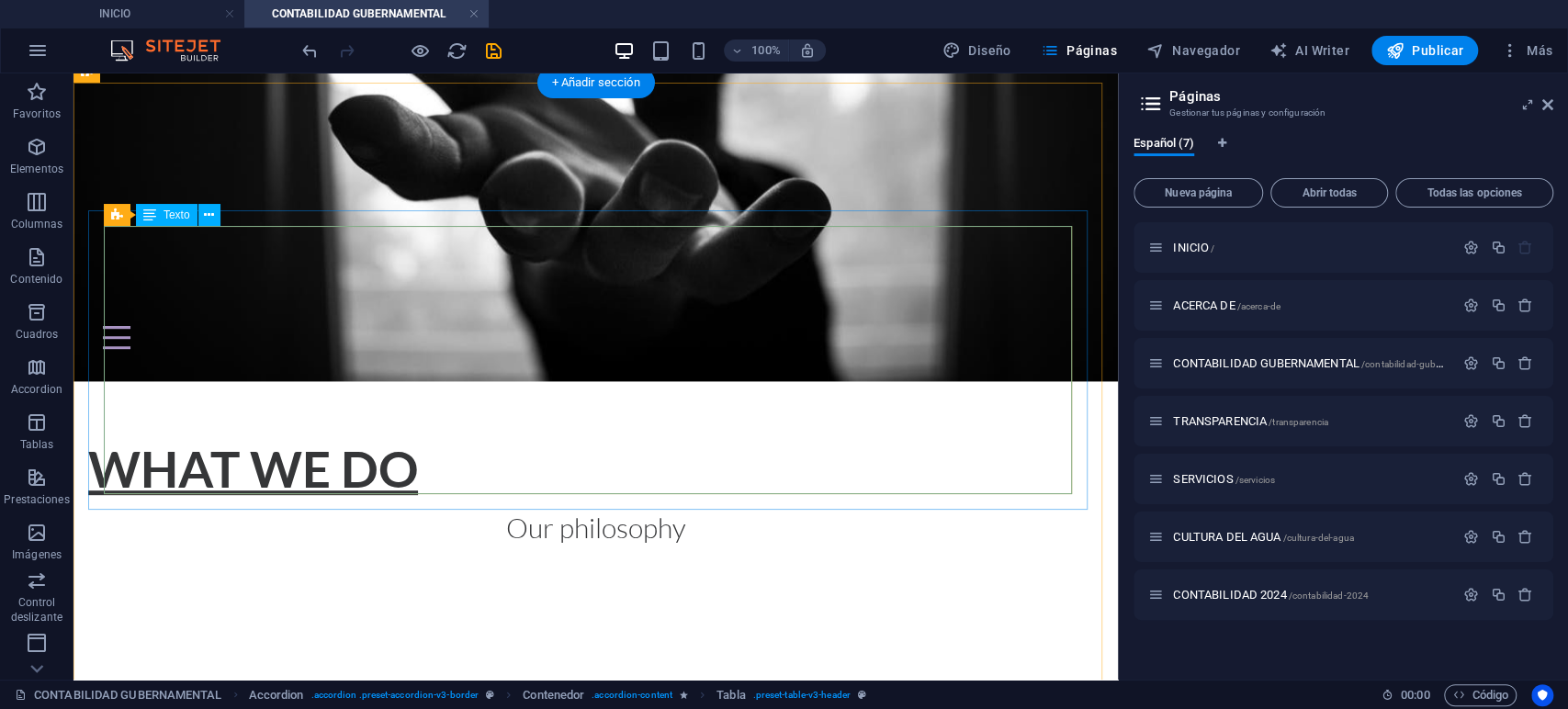 click on "# Lorem Ipsum Dolor 1 Lorem  Ipsum Dolor 2 Lorem Ipsum Dolor 3 Lorem Ipsum Dolor 4 Lorem Ipsum Dolor 5 Lorem Ipsum Dolor" at bounding box center [595, 915] 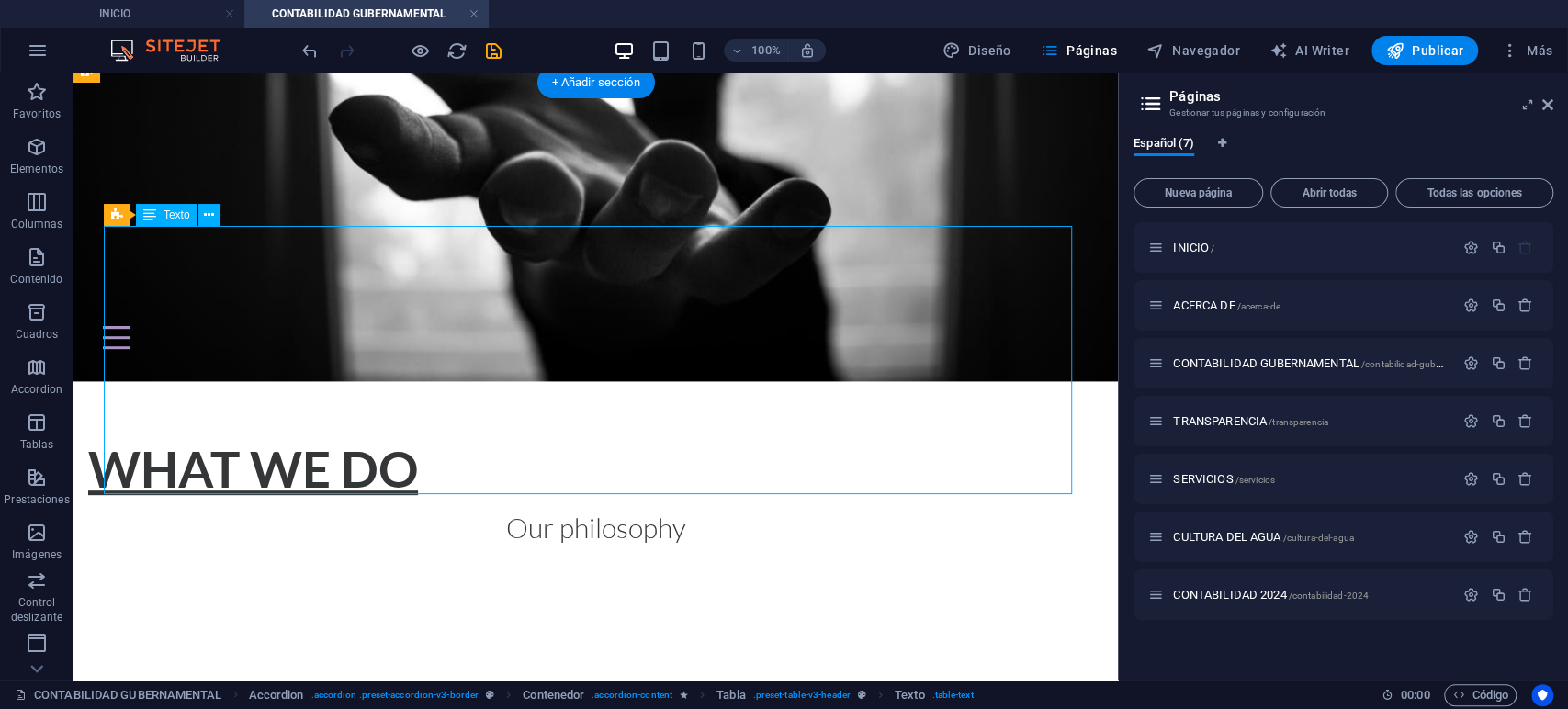 click on "# Lorem Ipsum Dolor 1 Lorem  Ipsum Dolor 2 Lorem Ipsum Dolor 3 Lorem Ipsum Dolor 4 Lorem Ipsum Dolor 5 Lorem Ipsum Dolor" at bounding box center (595, 915) 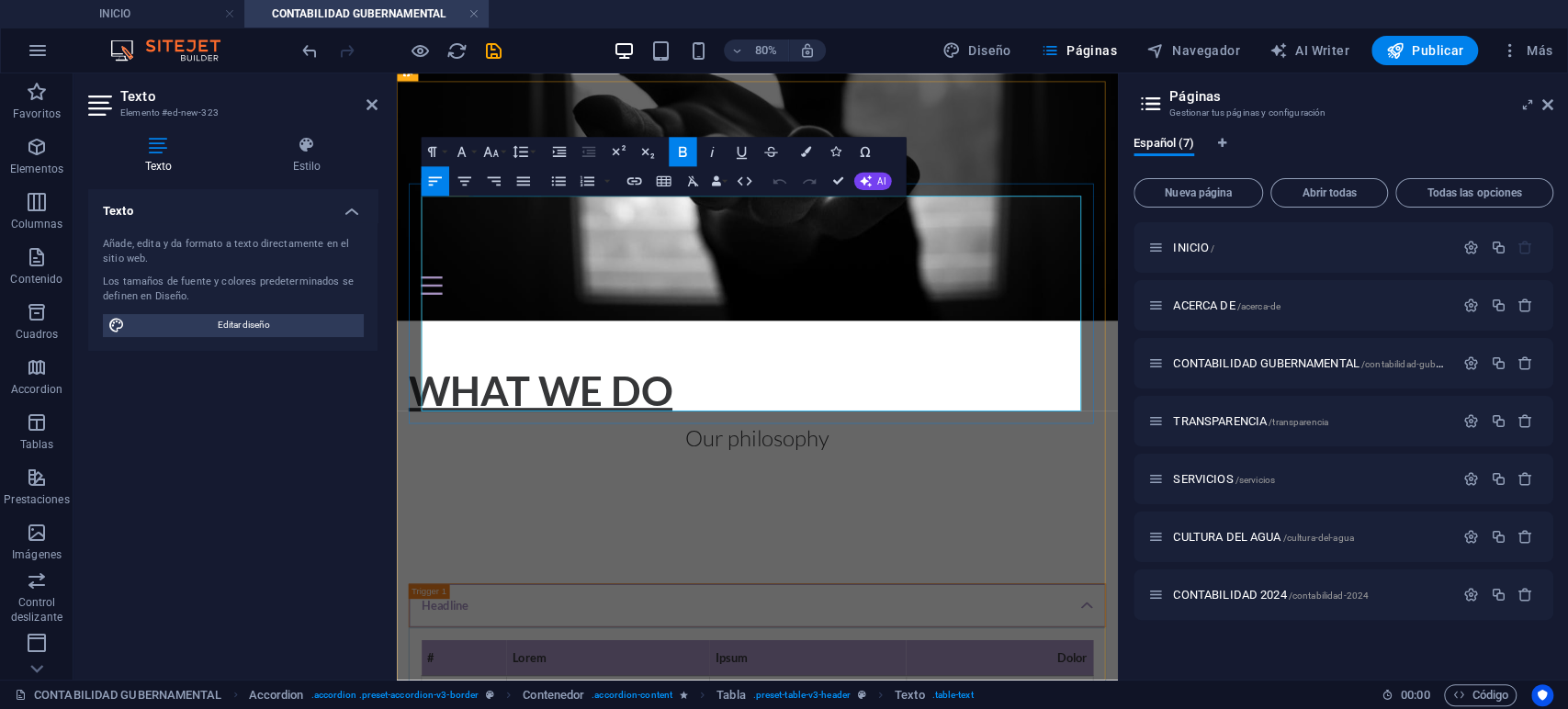 click on "2" at bounding box center (481, 893) 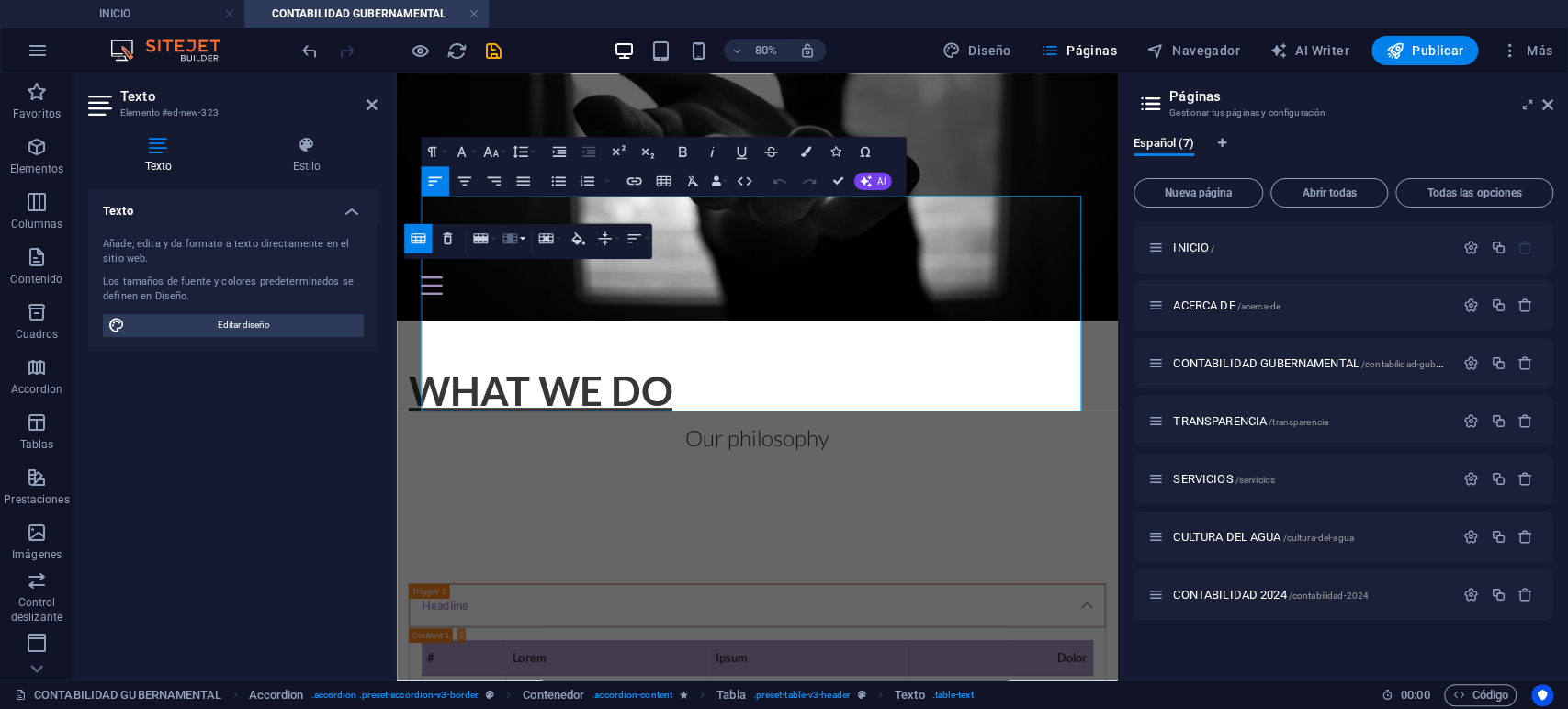 click 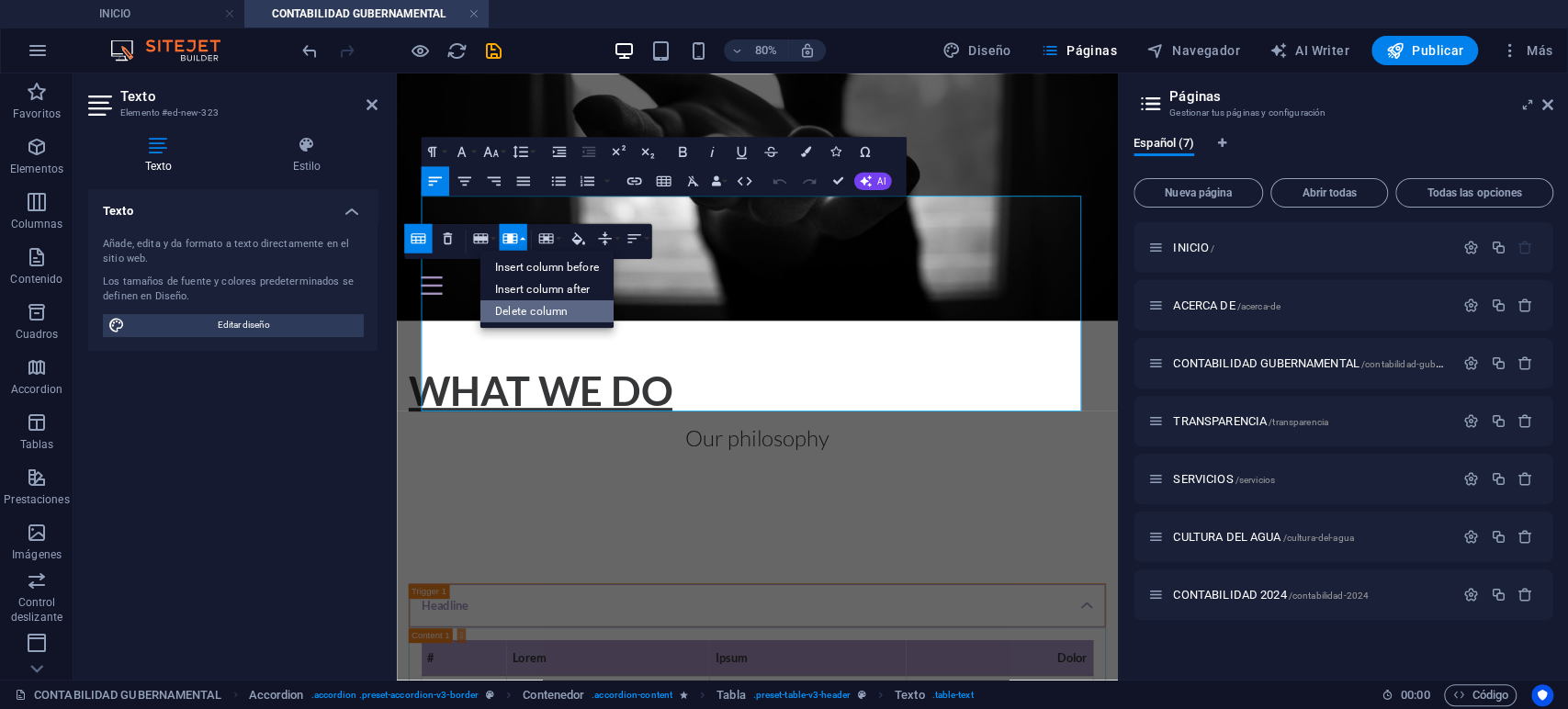 click on "Delete column" at bounding box center [547, 311] 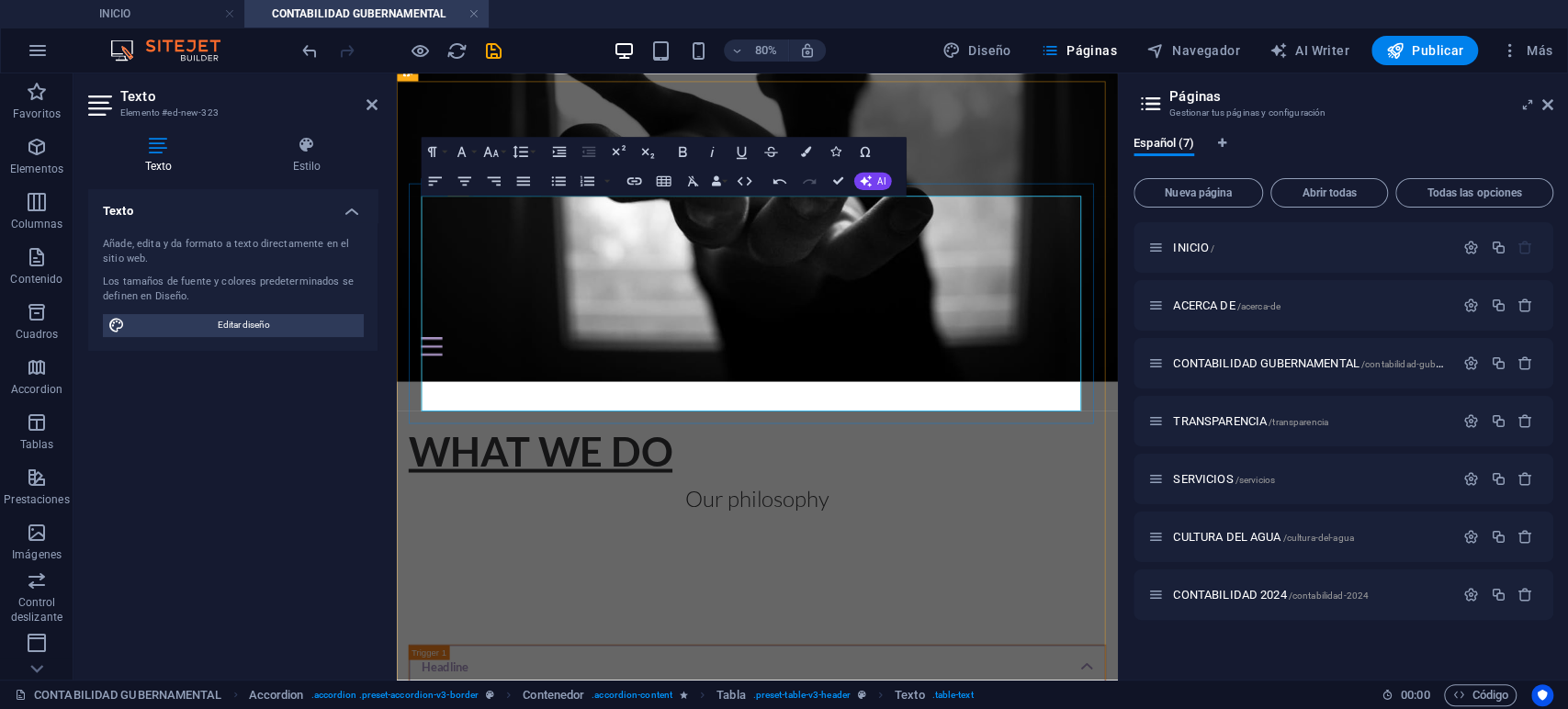 click on "Dolor" at bounding box center [1134, 924] 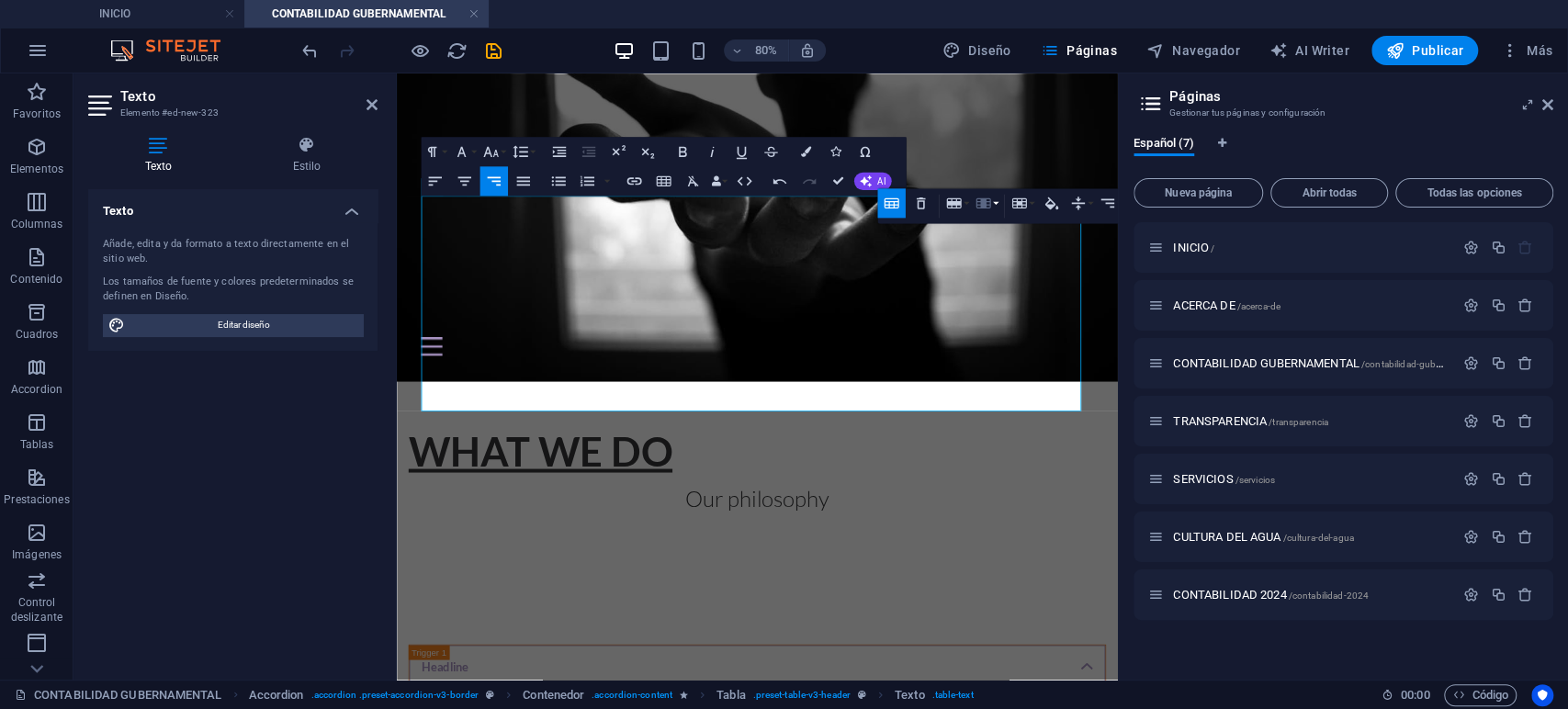 drag, startPoint x: 886, startPoint y: 204, endPoint x: 985, endPoint y: 204, distance: 99 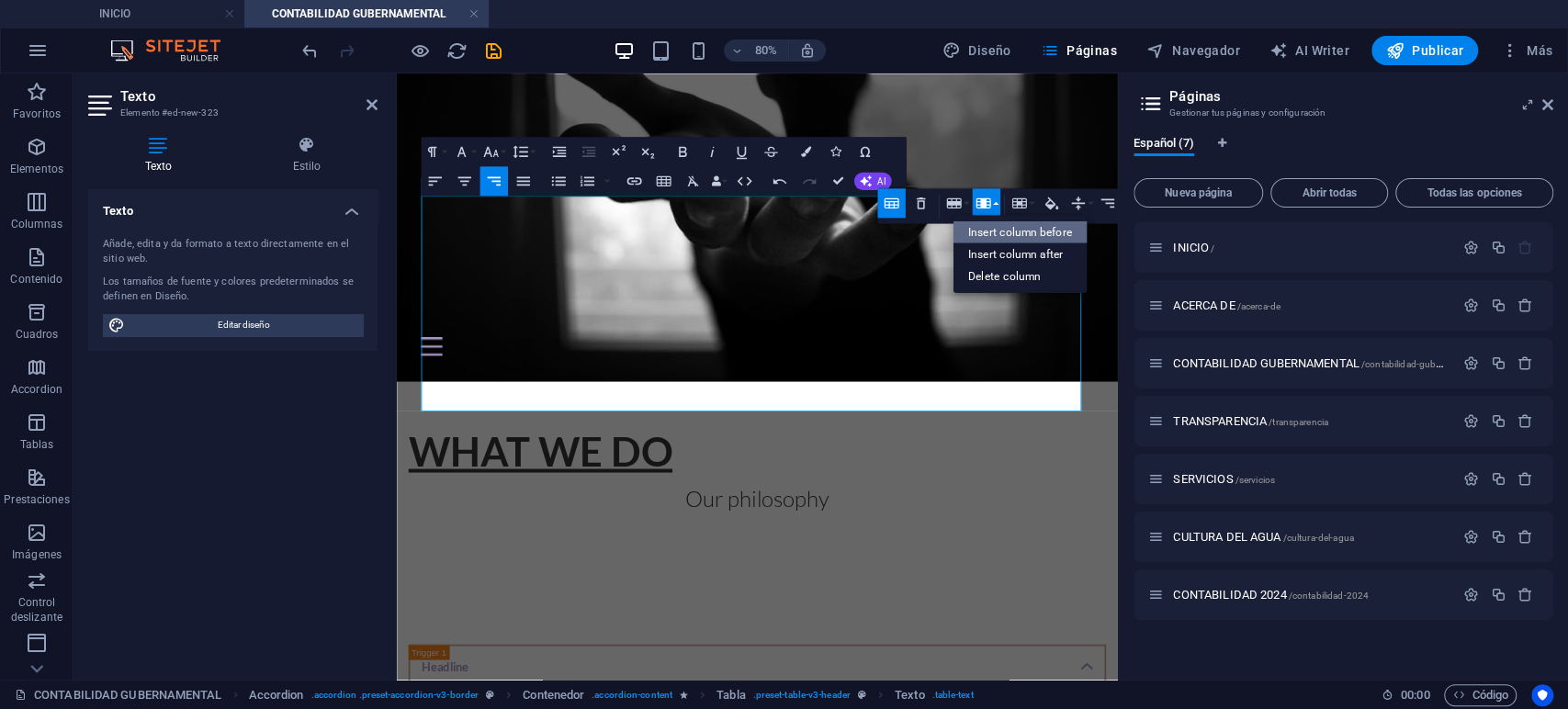 click on "Insert column before" at bounding box center [1019, 231] 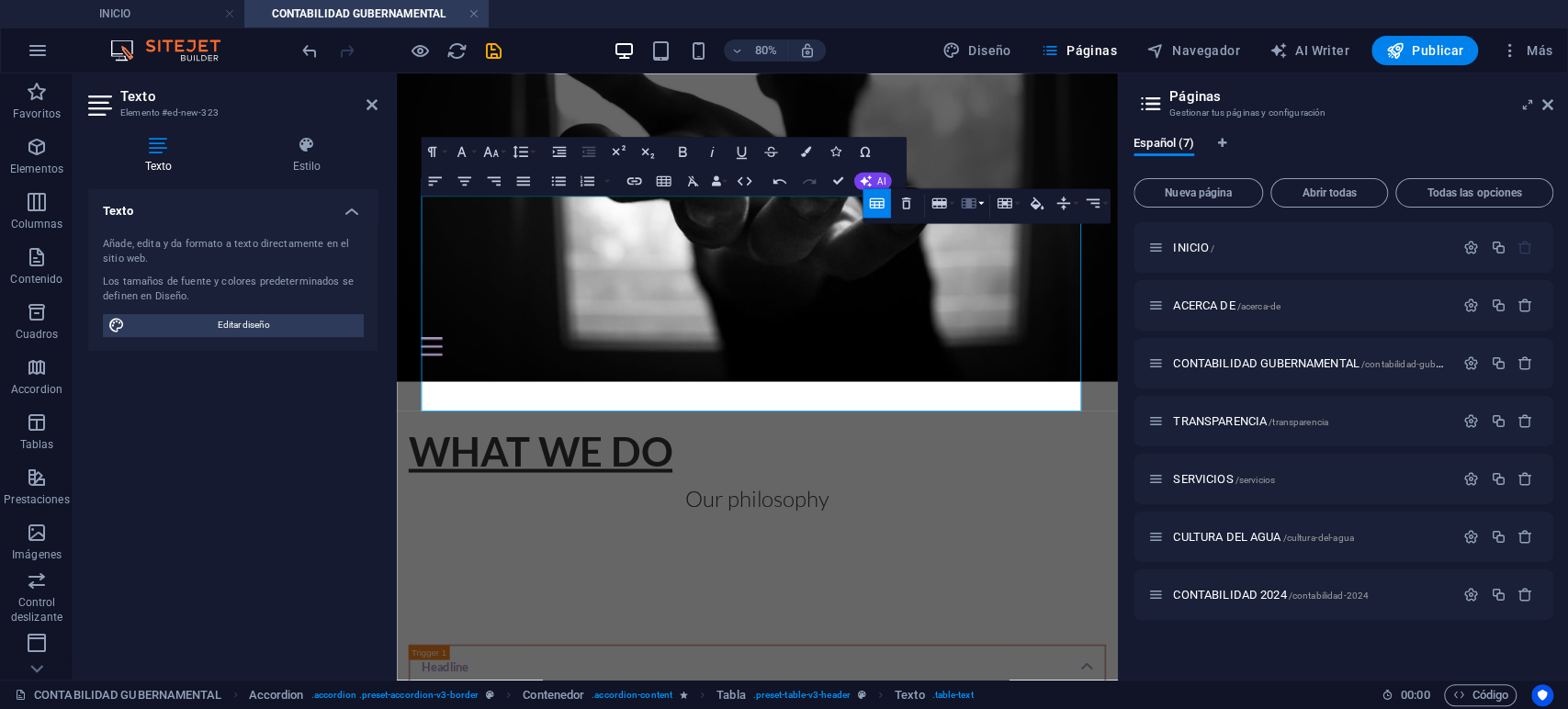 click 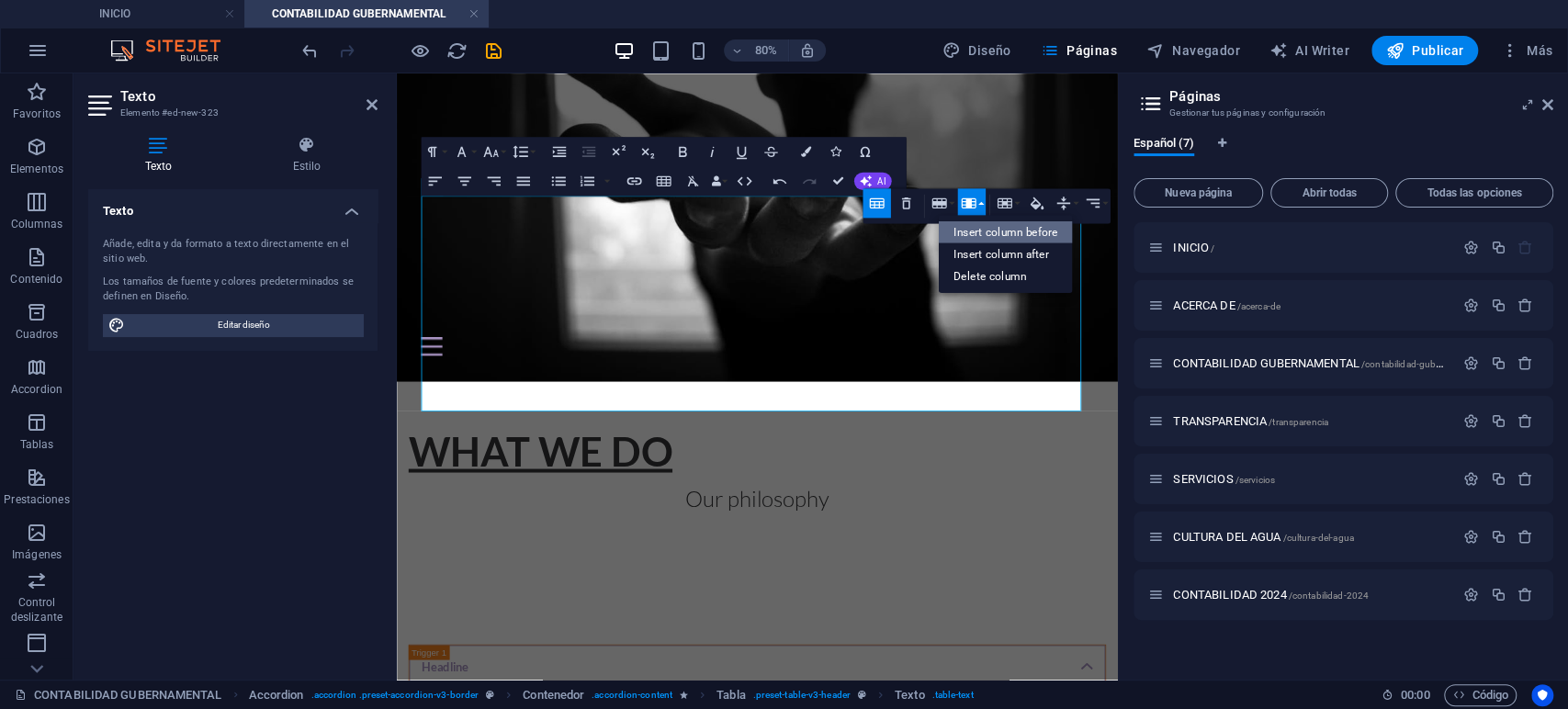 click on "Insert column before" at bounding box center (1005, 231) 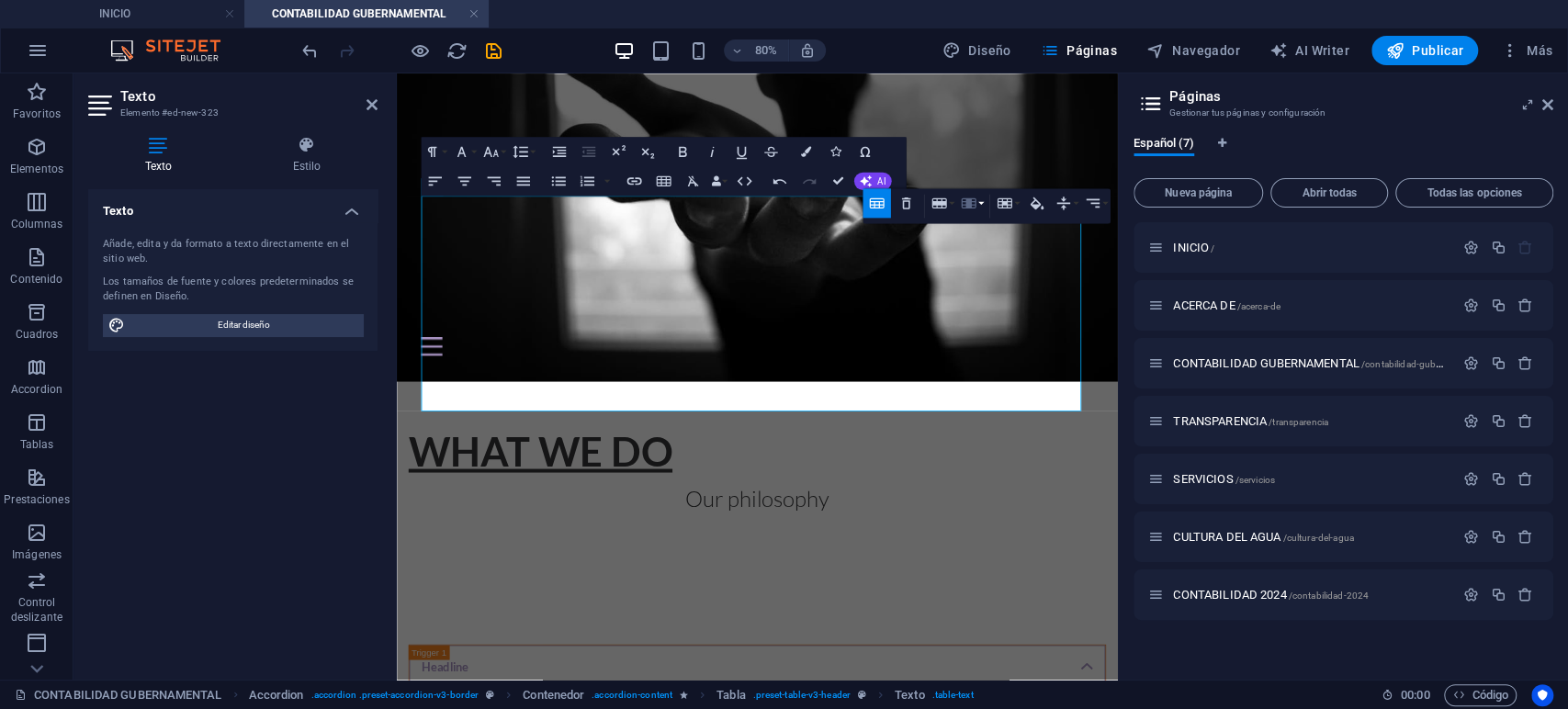 click on "Column" at bounding box center (972, 202) 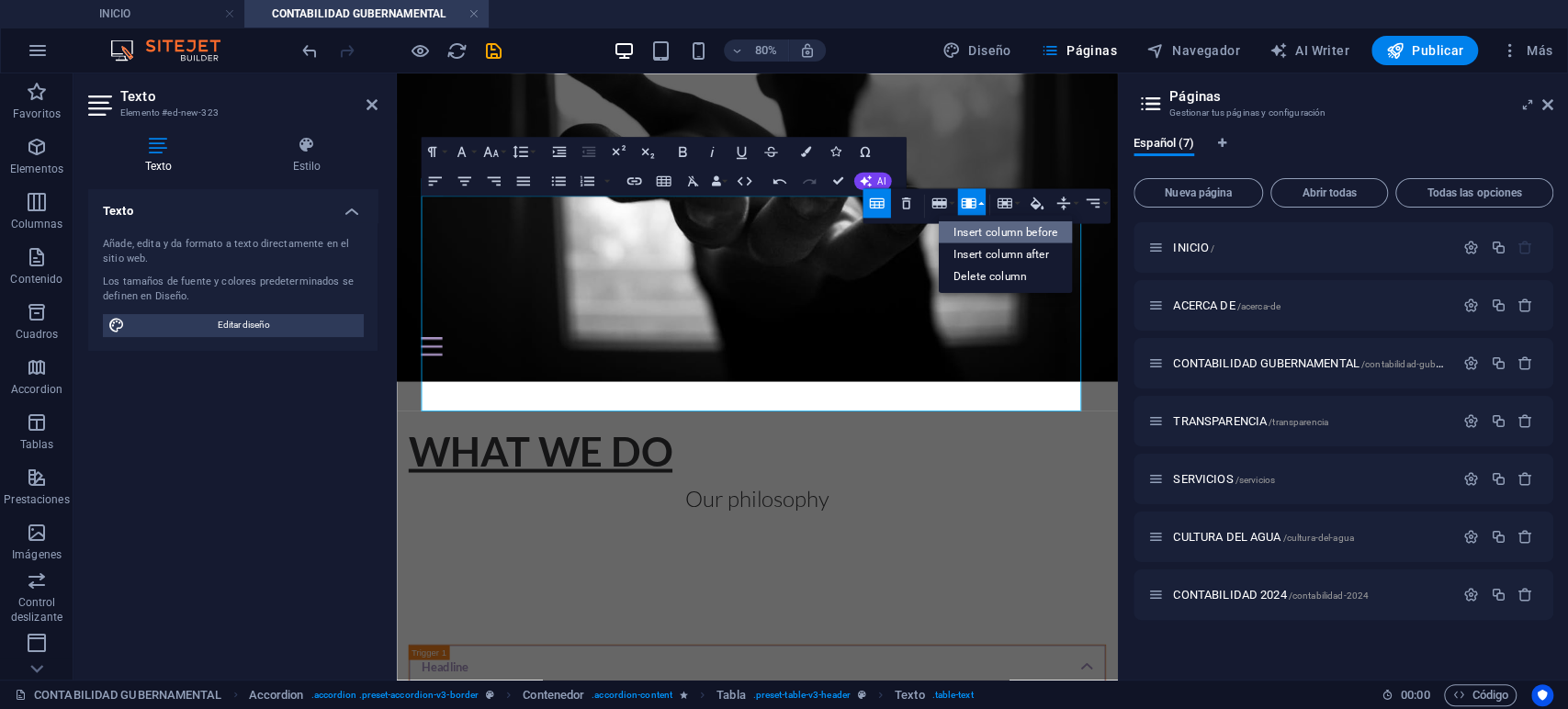 drag, startPoint x: 977, startPoint y: 237, endPoint x: 727, endPoint y: 210, distance: 251.45377 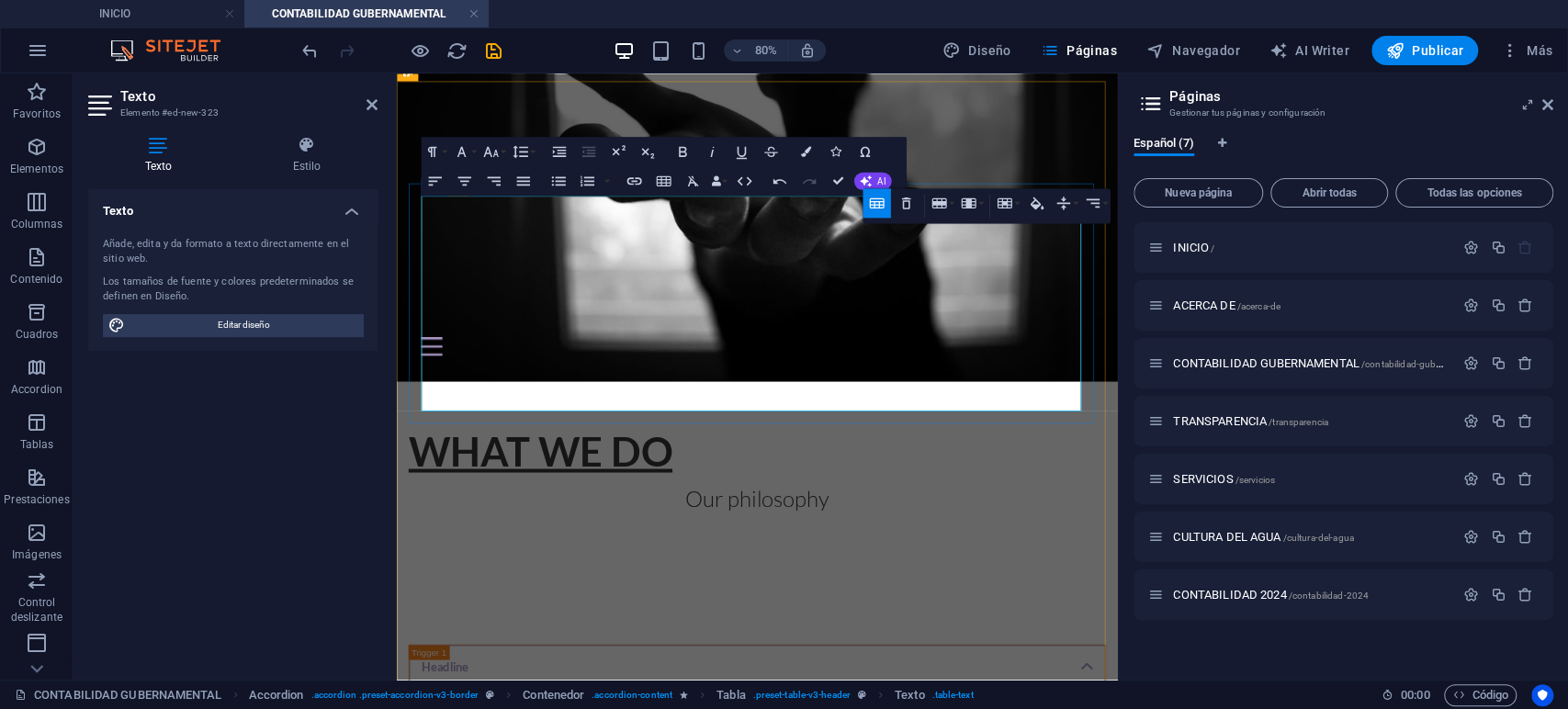 click at bounding box center [1065, 1014] 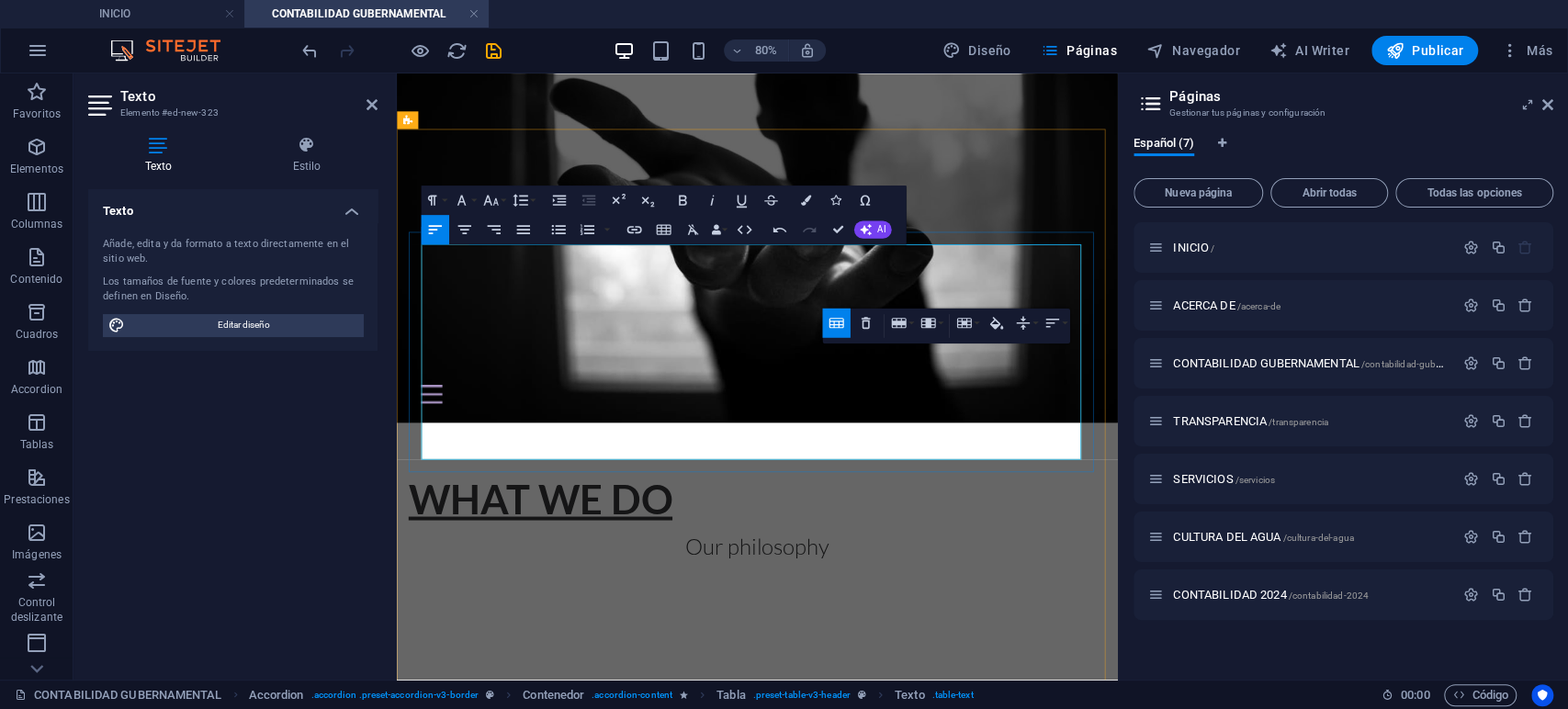 scroll, scrollTop: 298, scrollLeft: 0, axis: vertical 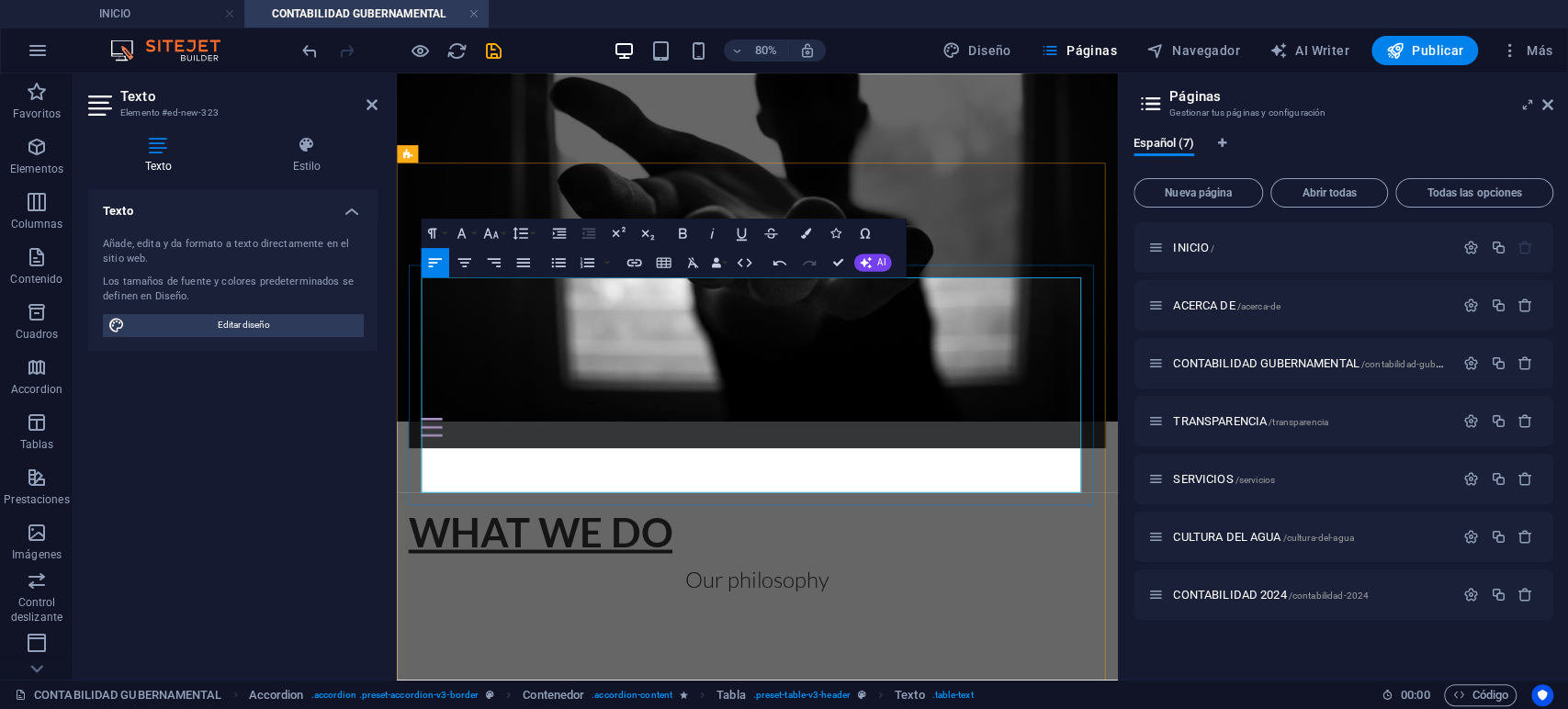 click on "Ipsum" at bounding box center (645, 1071) 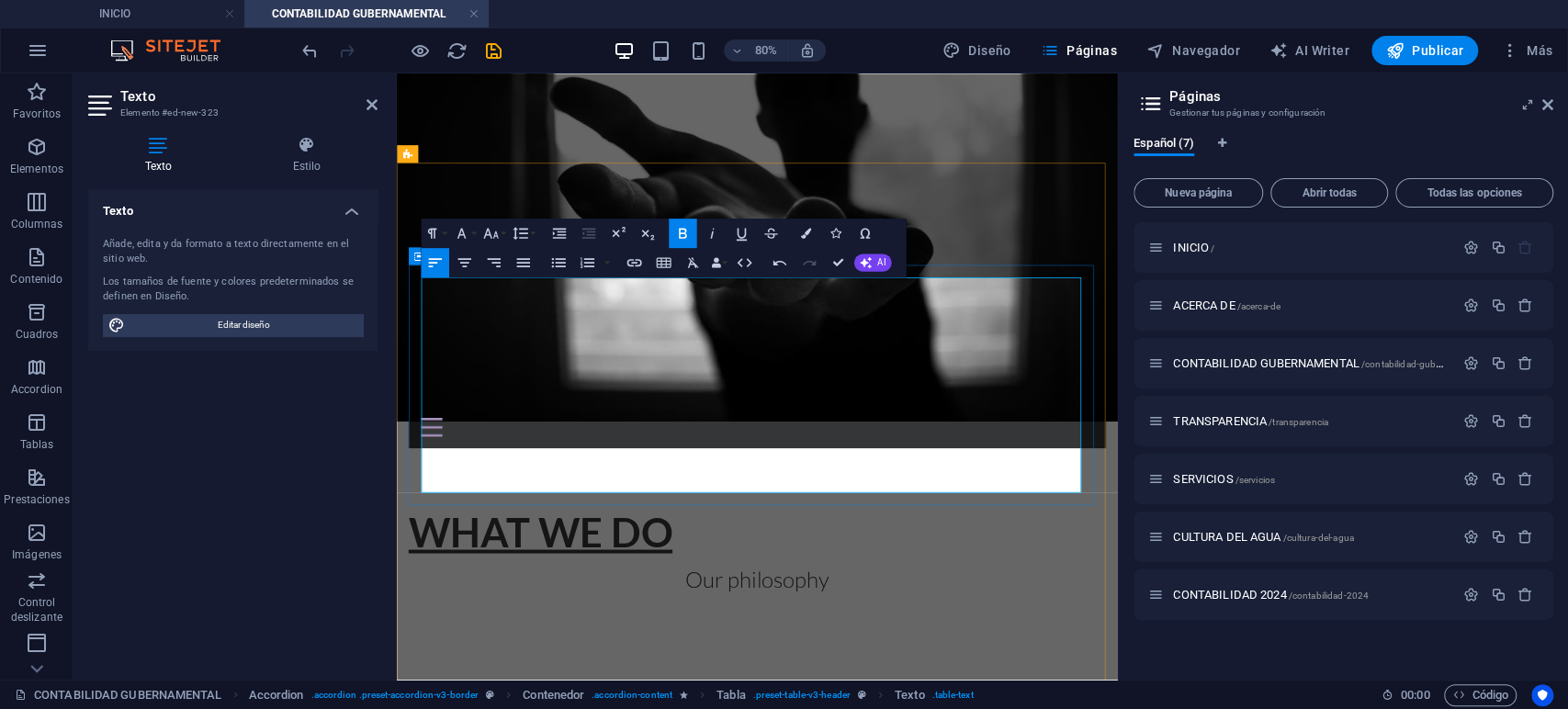 drag, startPoint x: 476, startPoint y: 345, endPoint x: 421, endPoint y: 352, distance: 55.44367 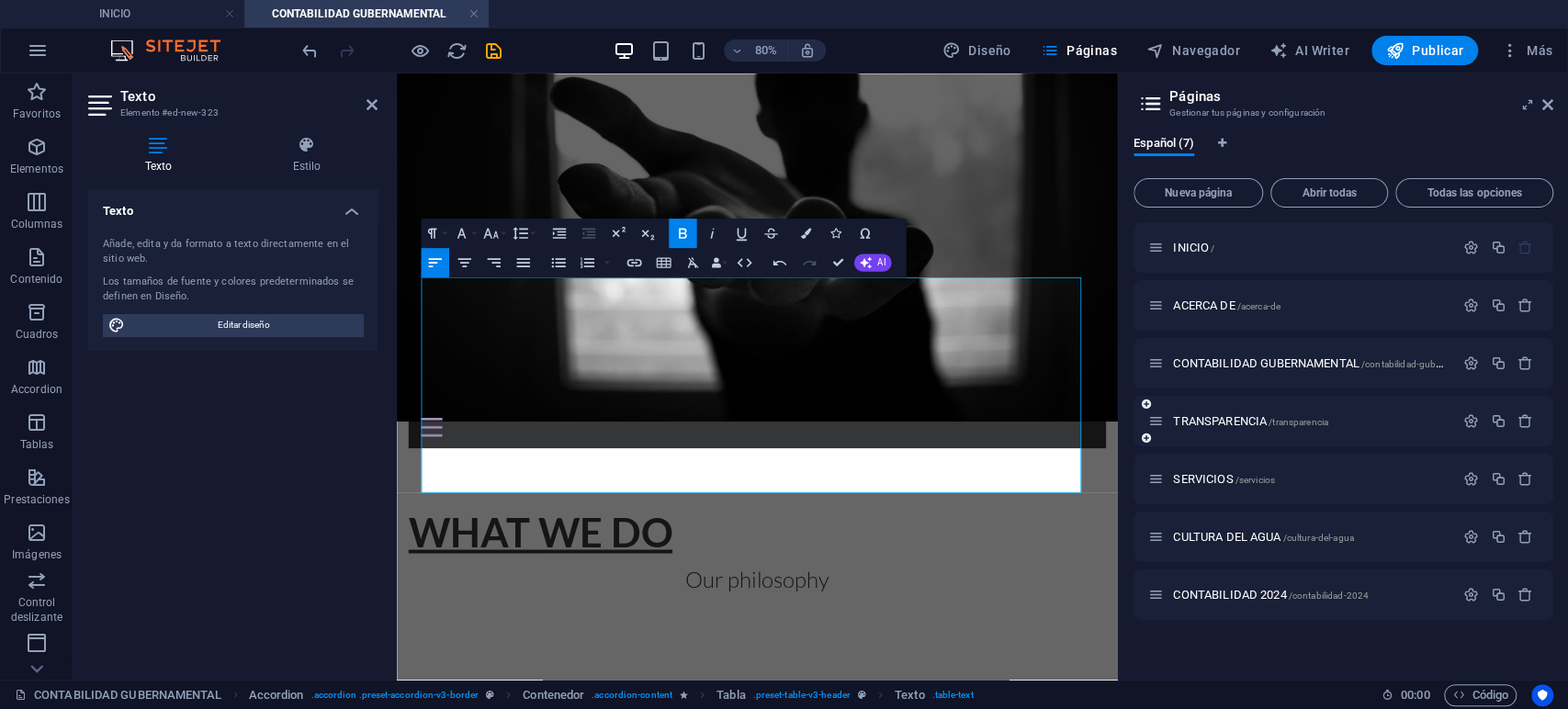 type 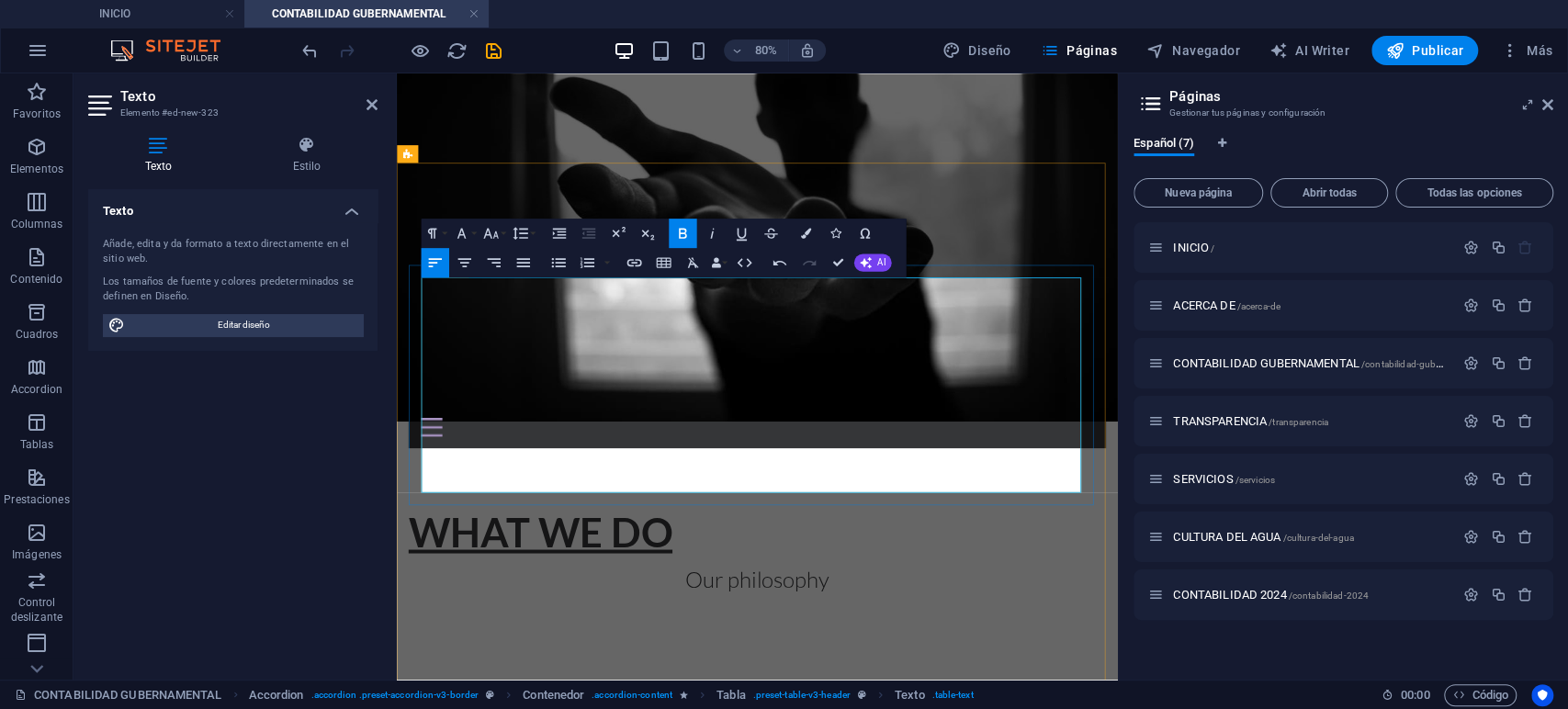 click on "2024" at bounding box center [502, 981] 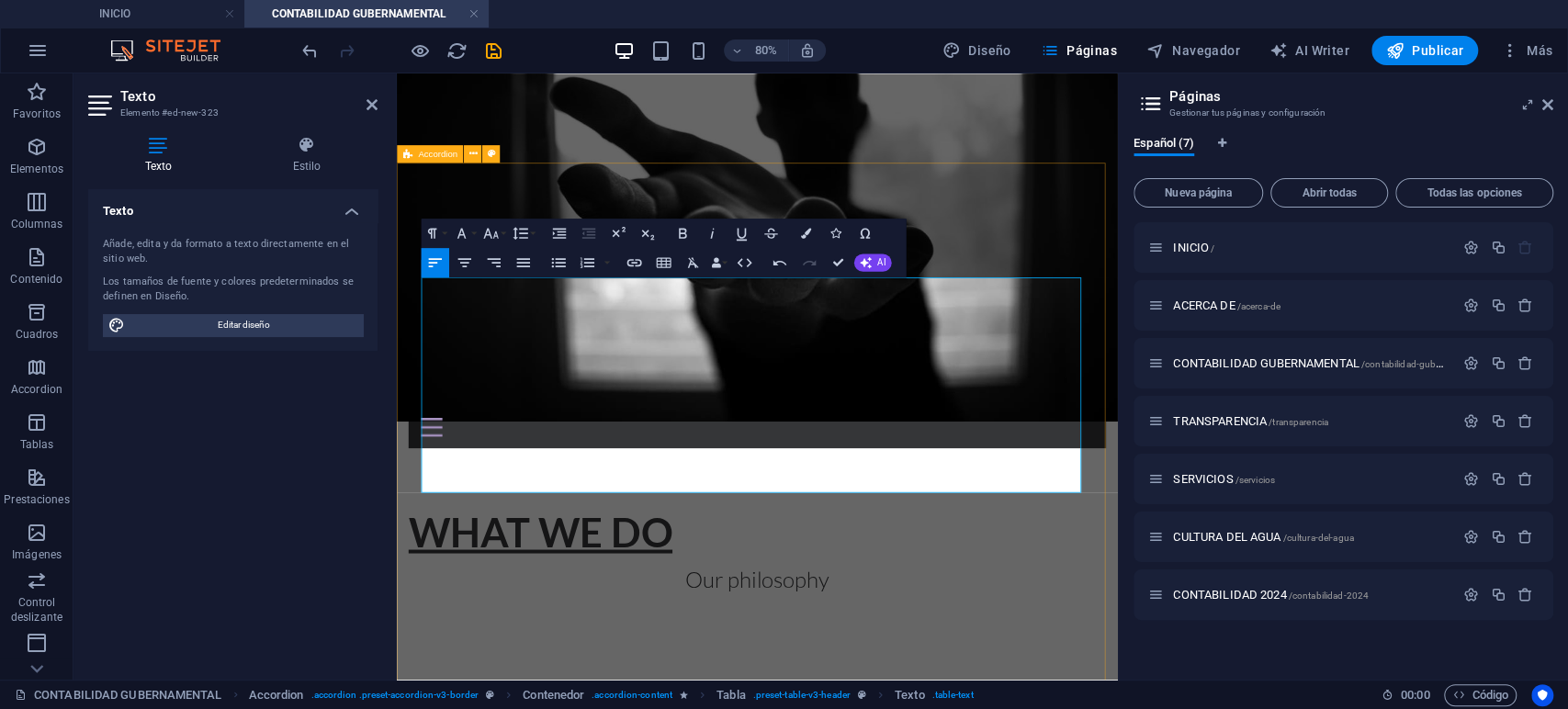 drag, startPoint x: 508, startPoint y: 345, endPoint x: 399, endPoint y: 346, distance: 109.0046 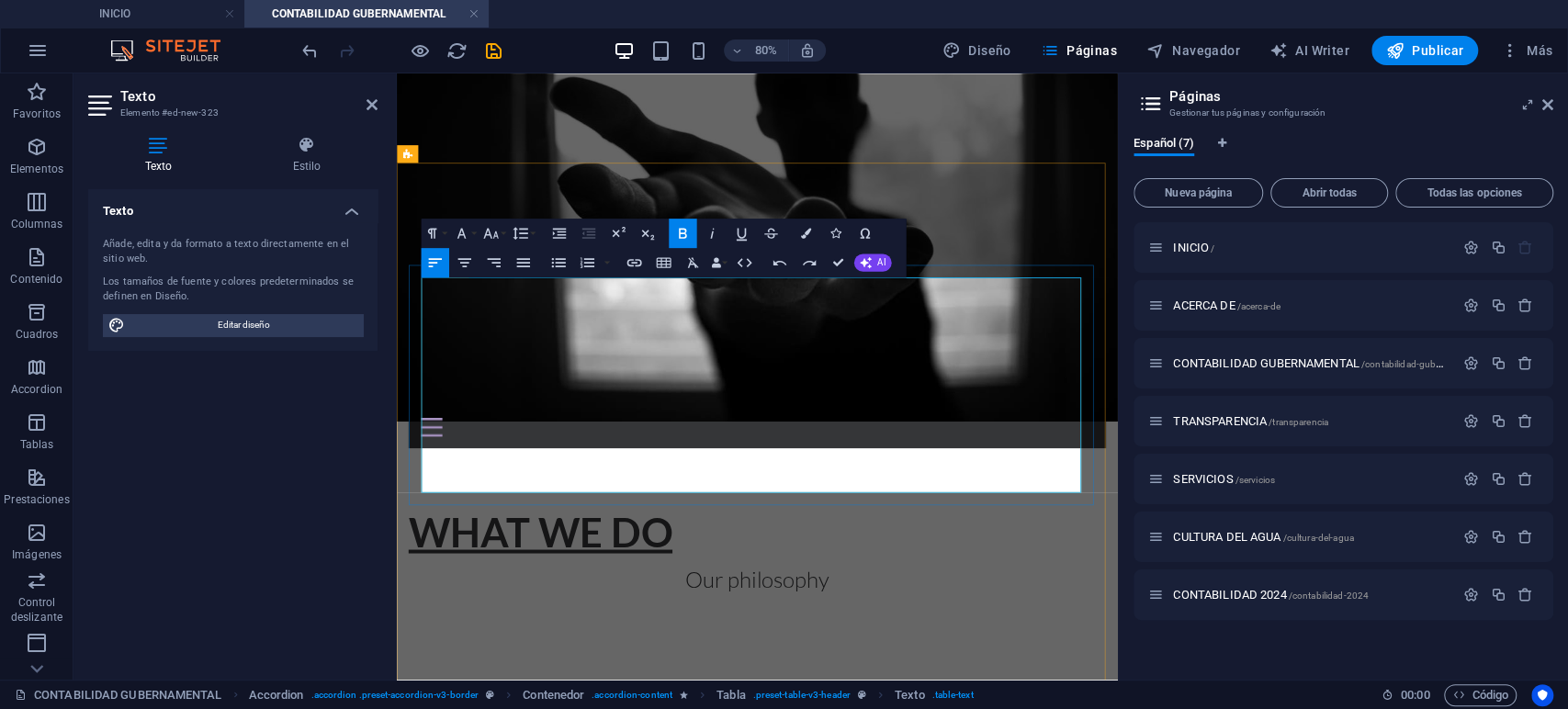 click on "Lorem" at bounding box center [502, 981] 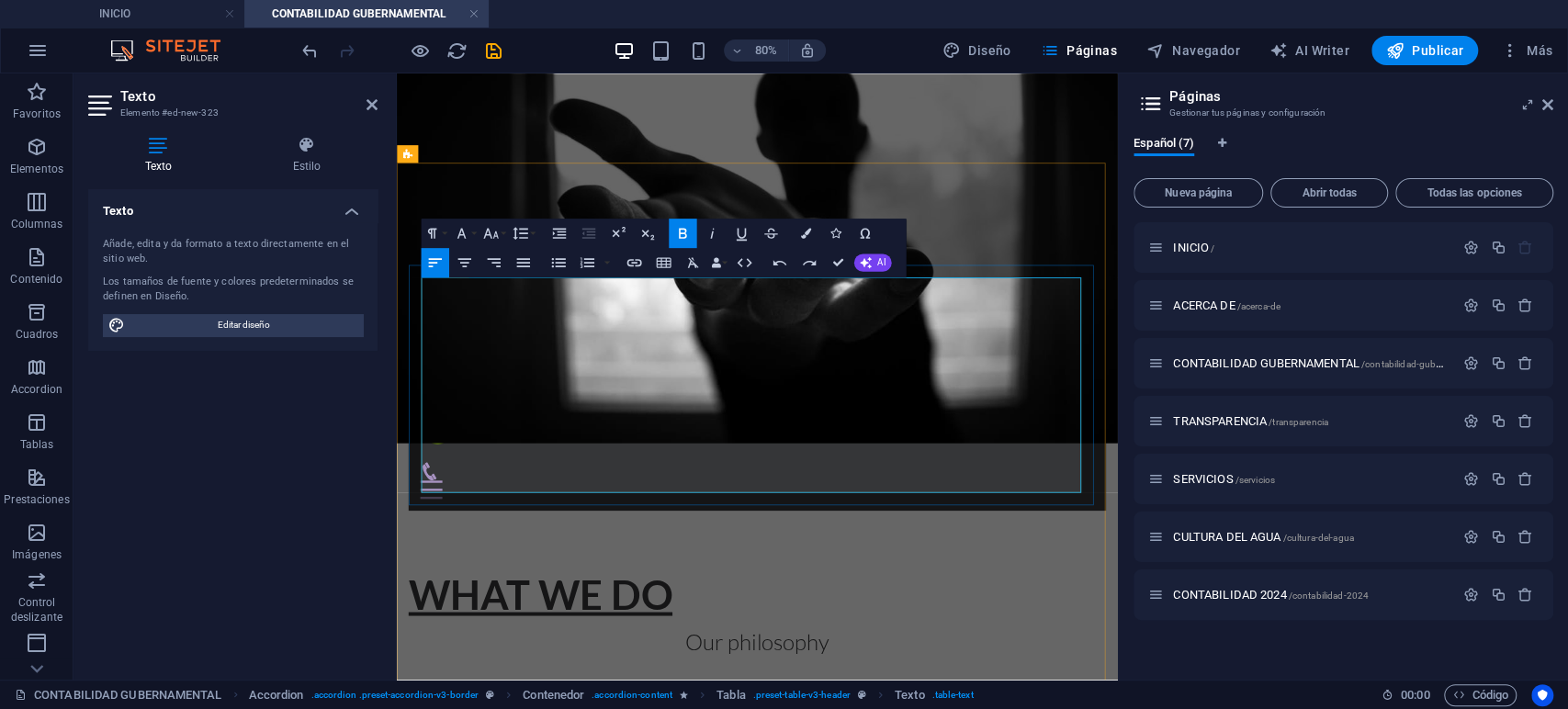 scroll, scrollTop: 197, scrollLeft: 0, axis: vertical 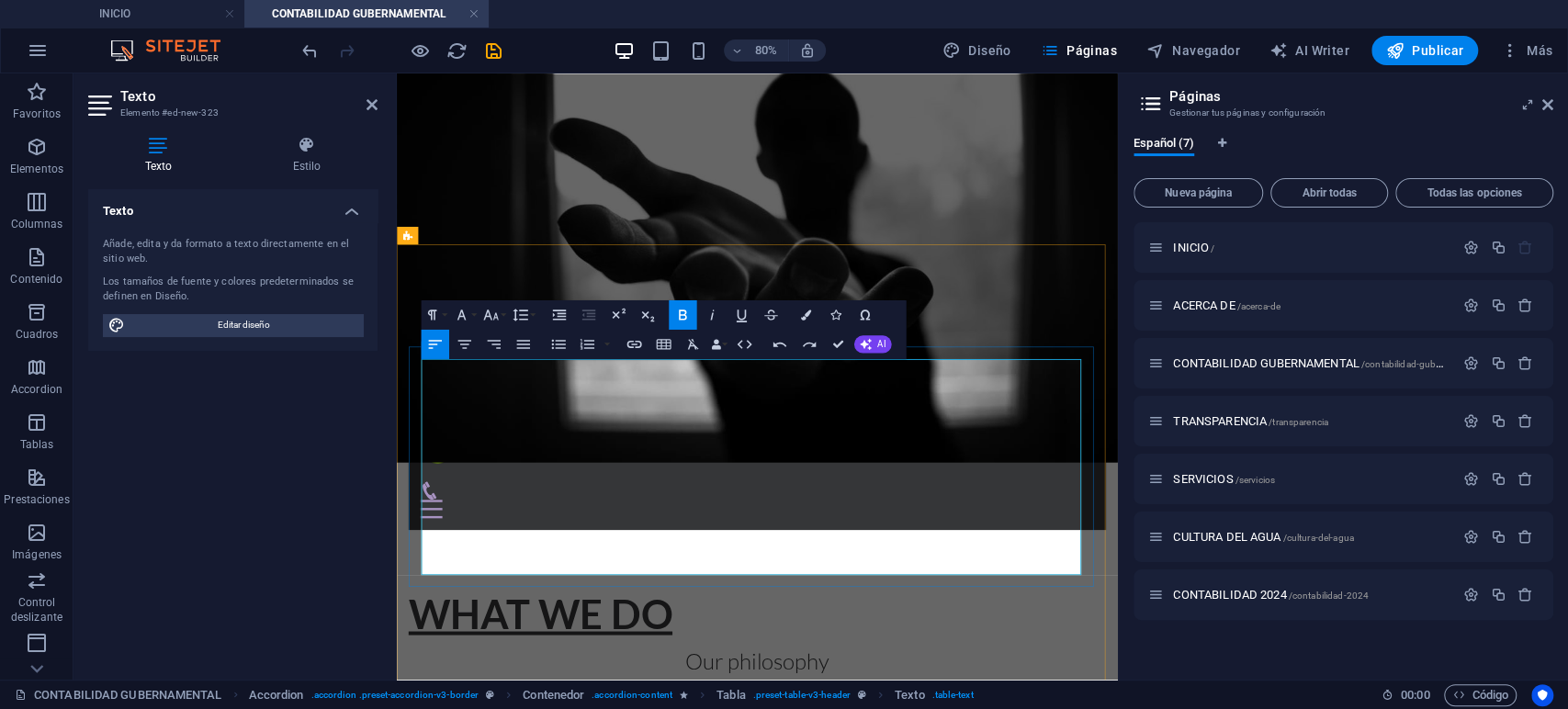 click on "Lorem" at bounding box center (457, 1082) 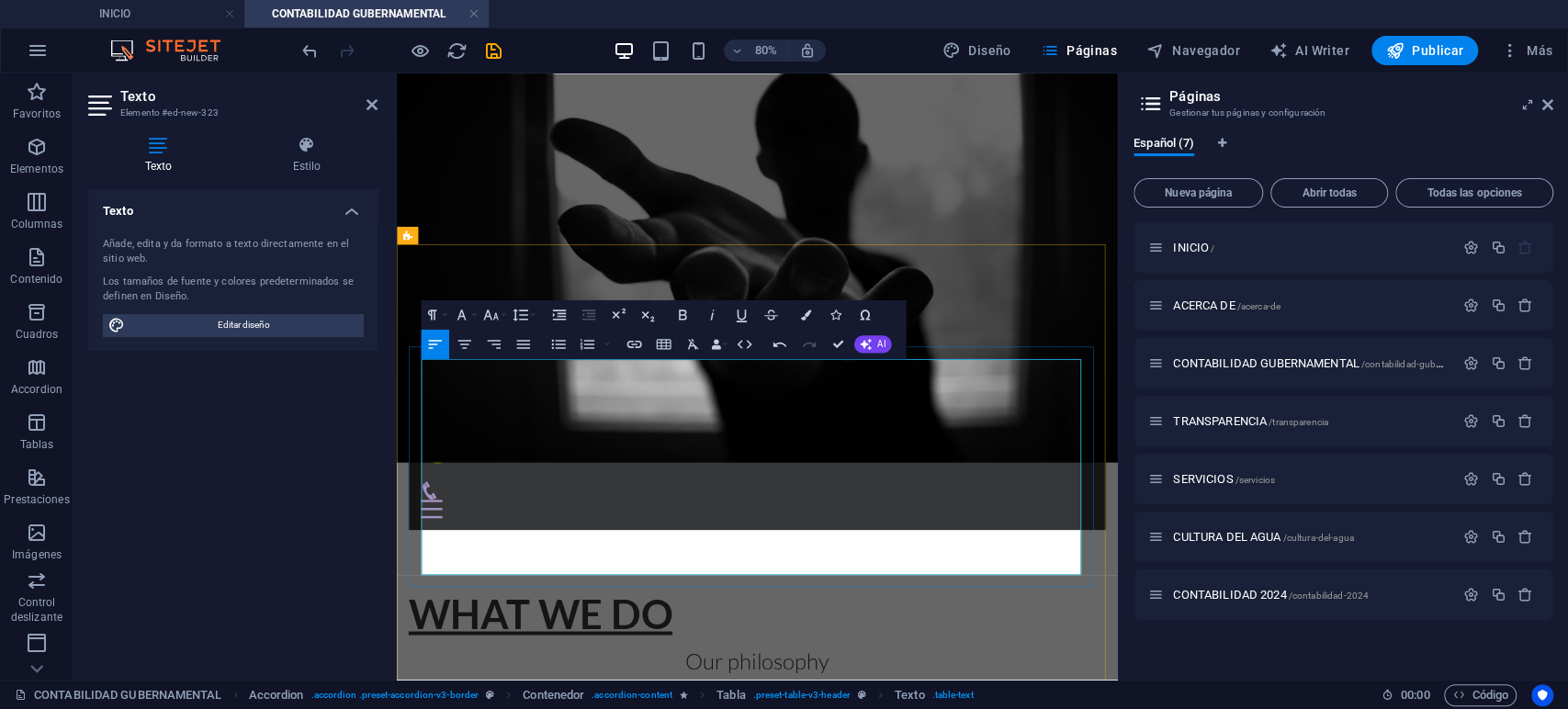 click on "L2020" at bounding box center [456, 1082] 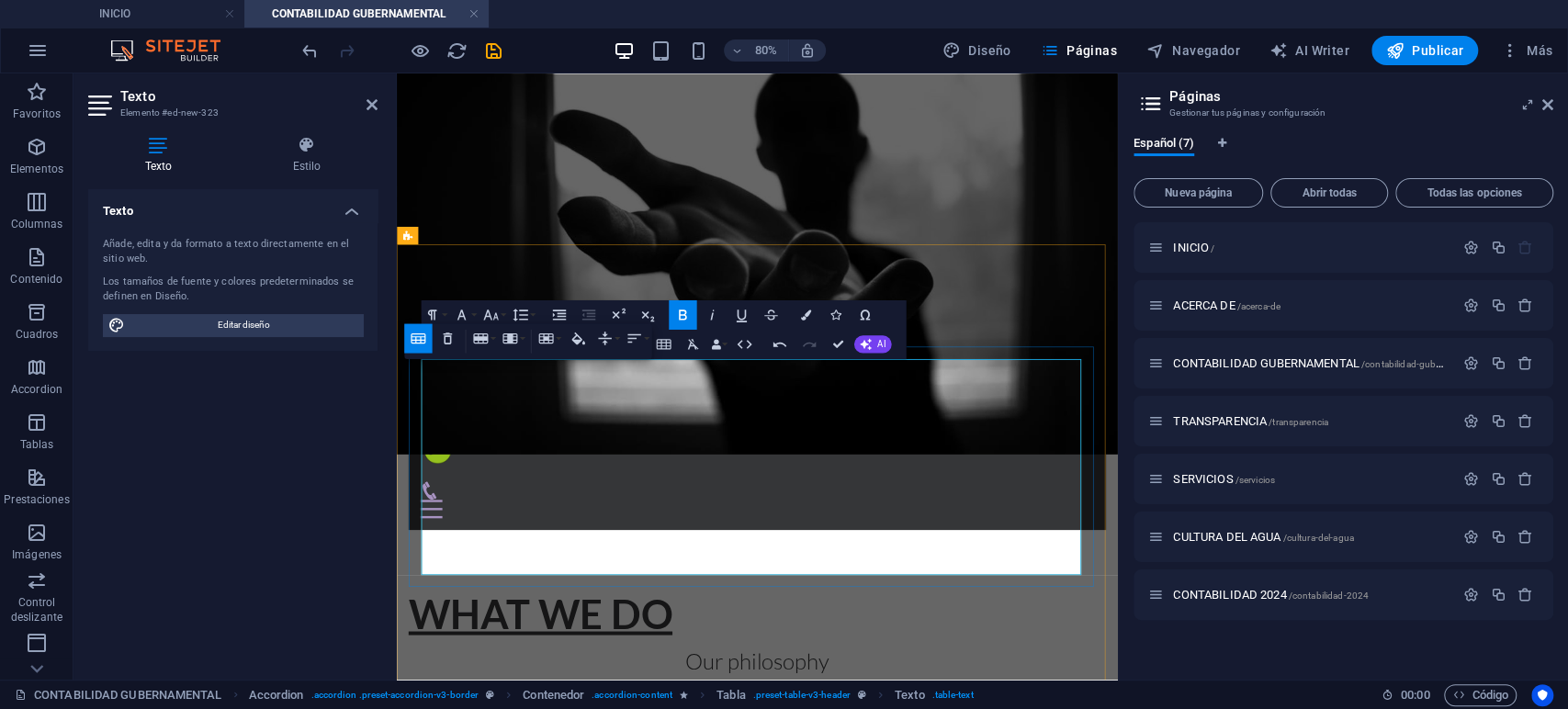 scroll, scrollTop: 0, scrollLeft: 0, axis: both 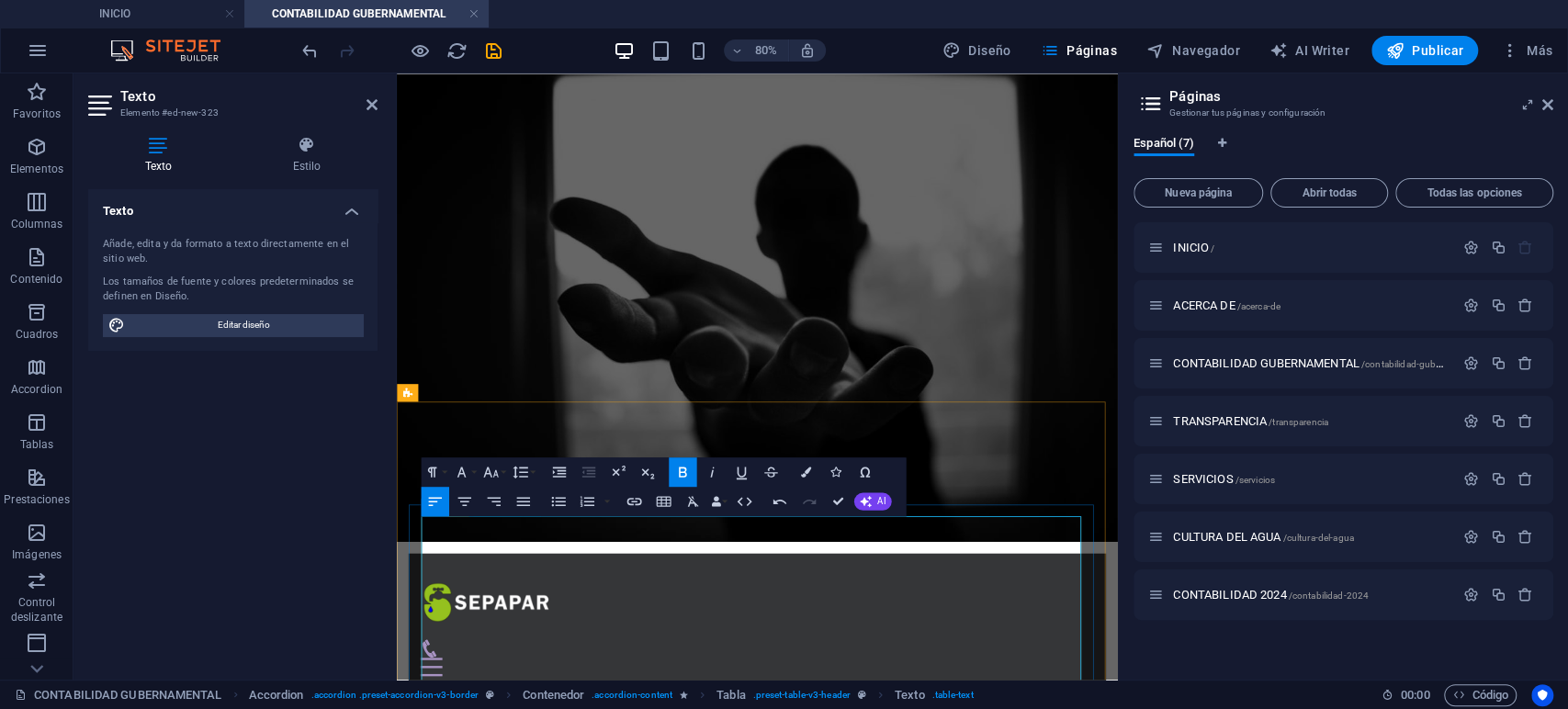click on "L2020" at bounding box center [456, 1278] 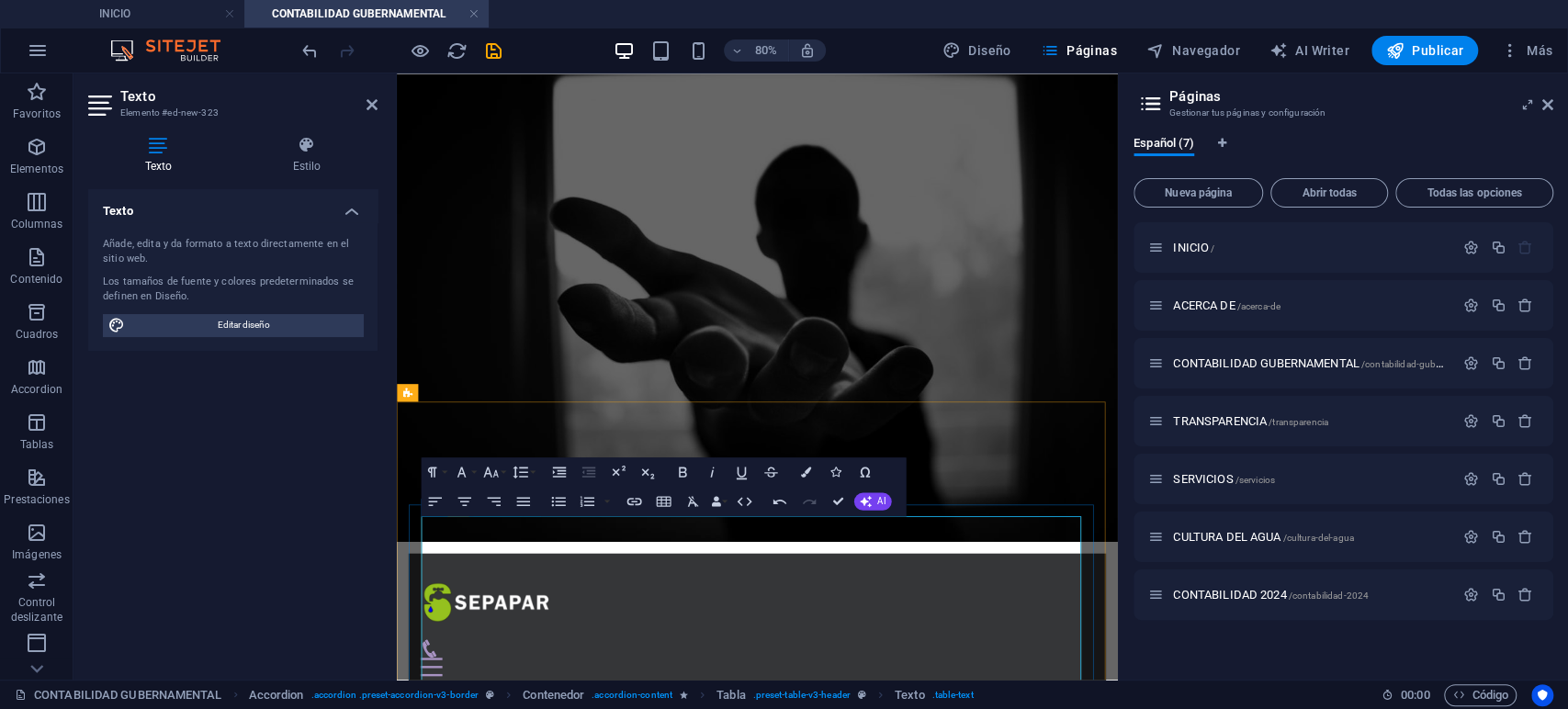 drag, startPoint x: 962, startPoint y: 600, endPoint x: 606, endPoint y: 638, distance: 358.0223 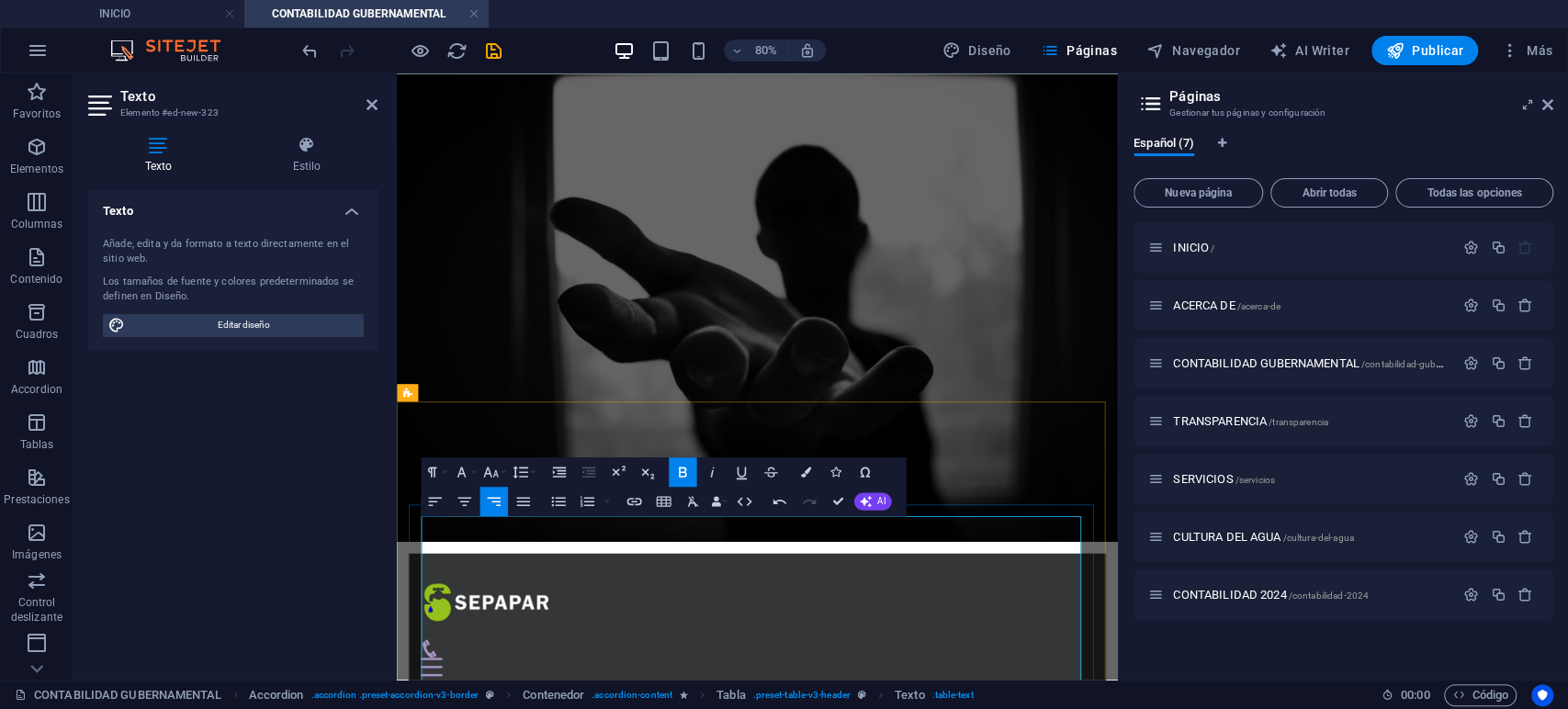 click at bounding box center [924, 1324] 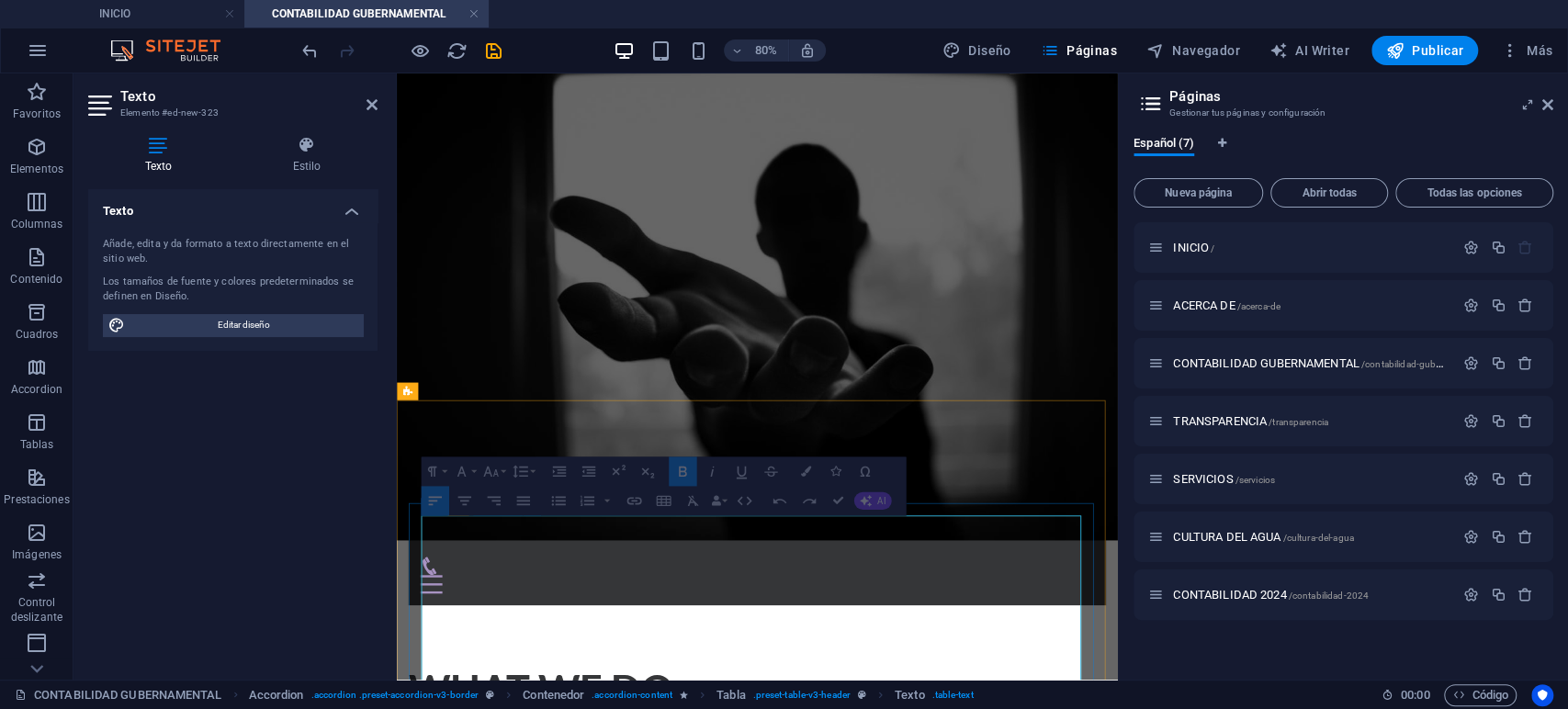 scroll, scrollTop: 204, scrollLeft: 0, axis: vertical 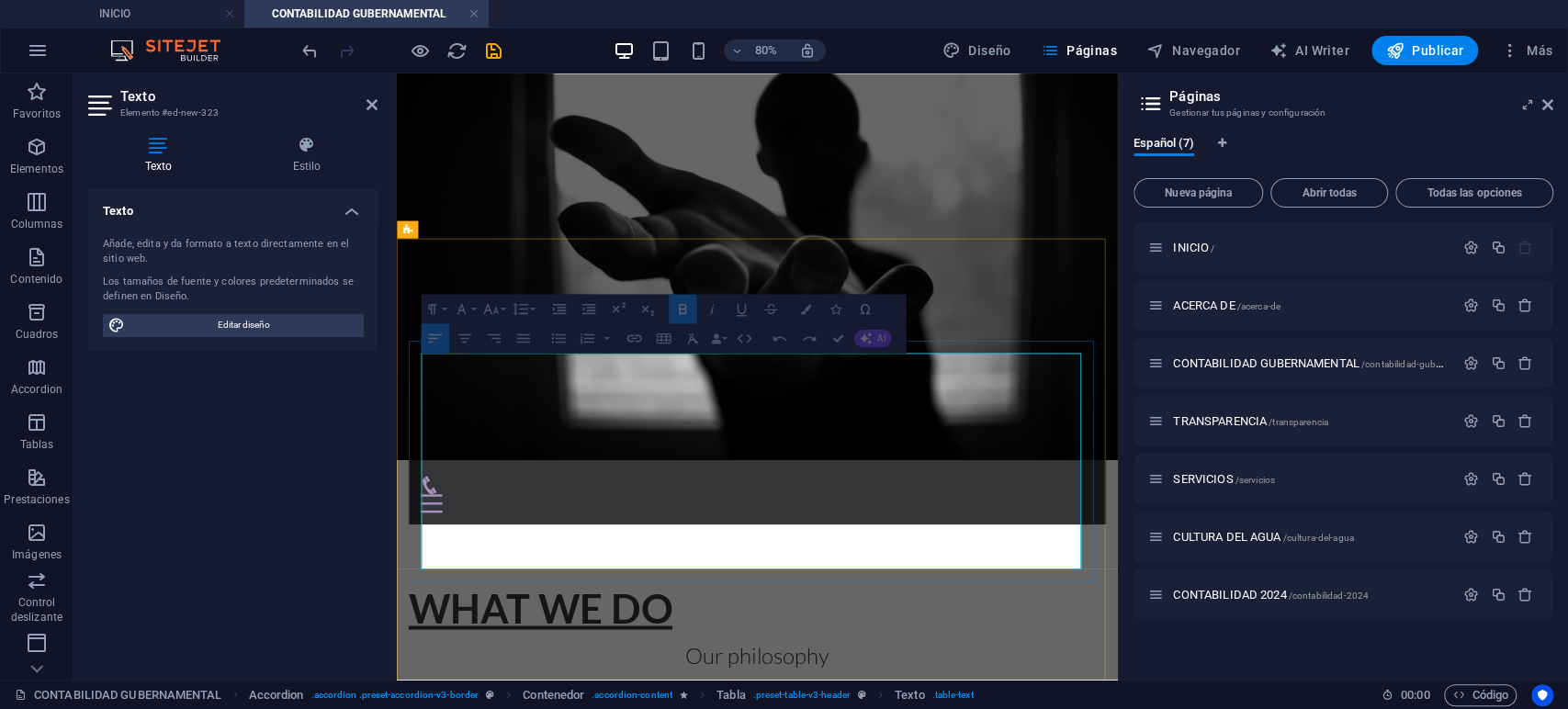 drag, startPoint x: 510, startPoint y: 648, endPoint x: 775, endPoint y: 536, distance: 287.696 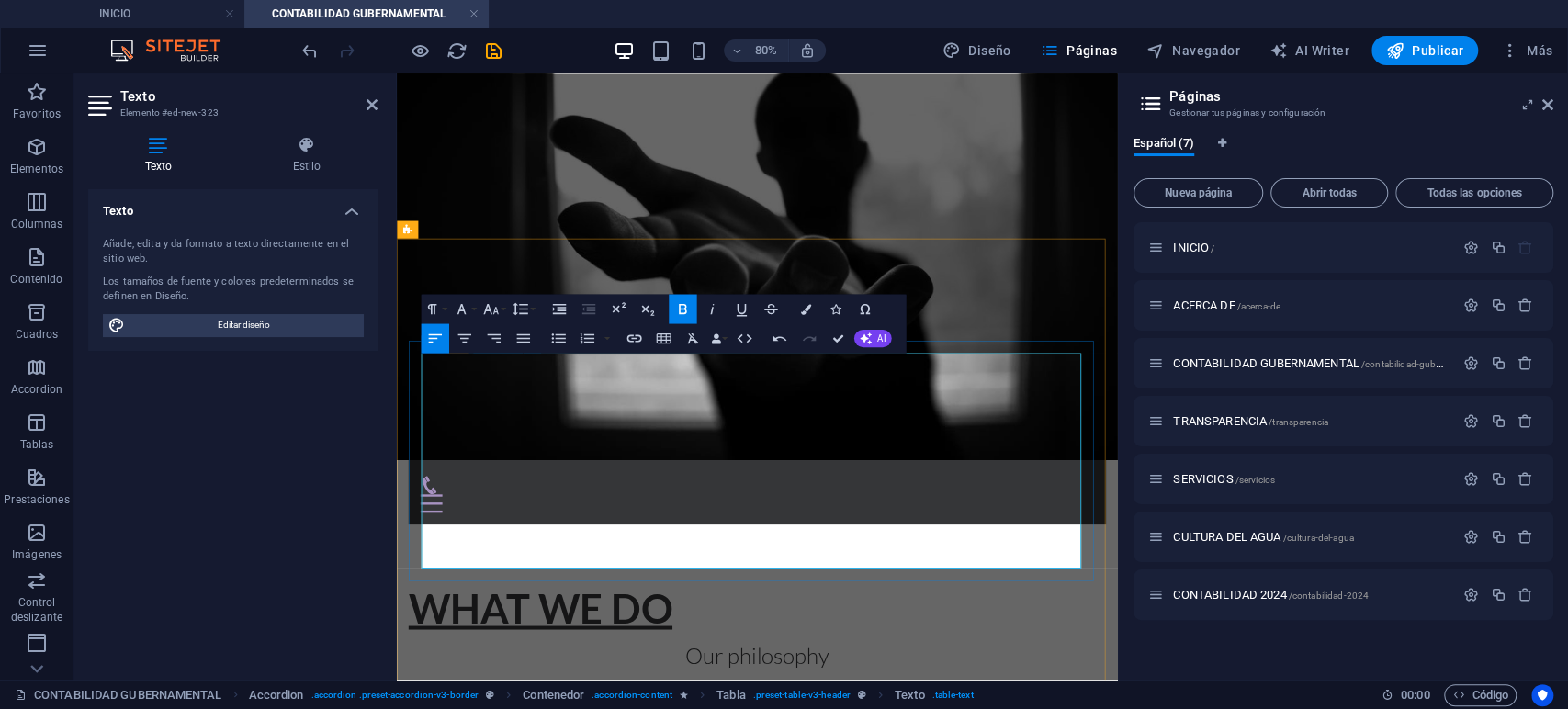 drag, startPoint x: 436, startPoint y: 448, endPoint x: 1237, endPoint y: 670, distance: 831.19492 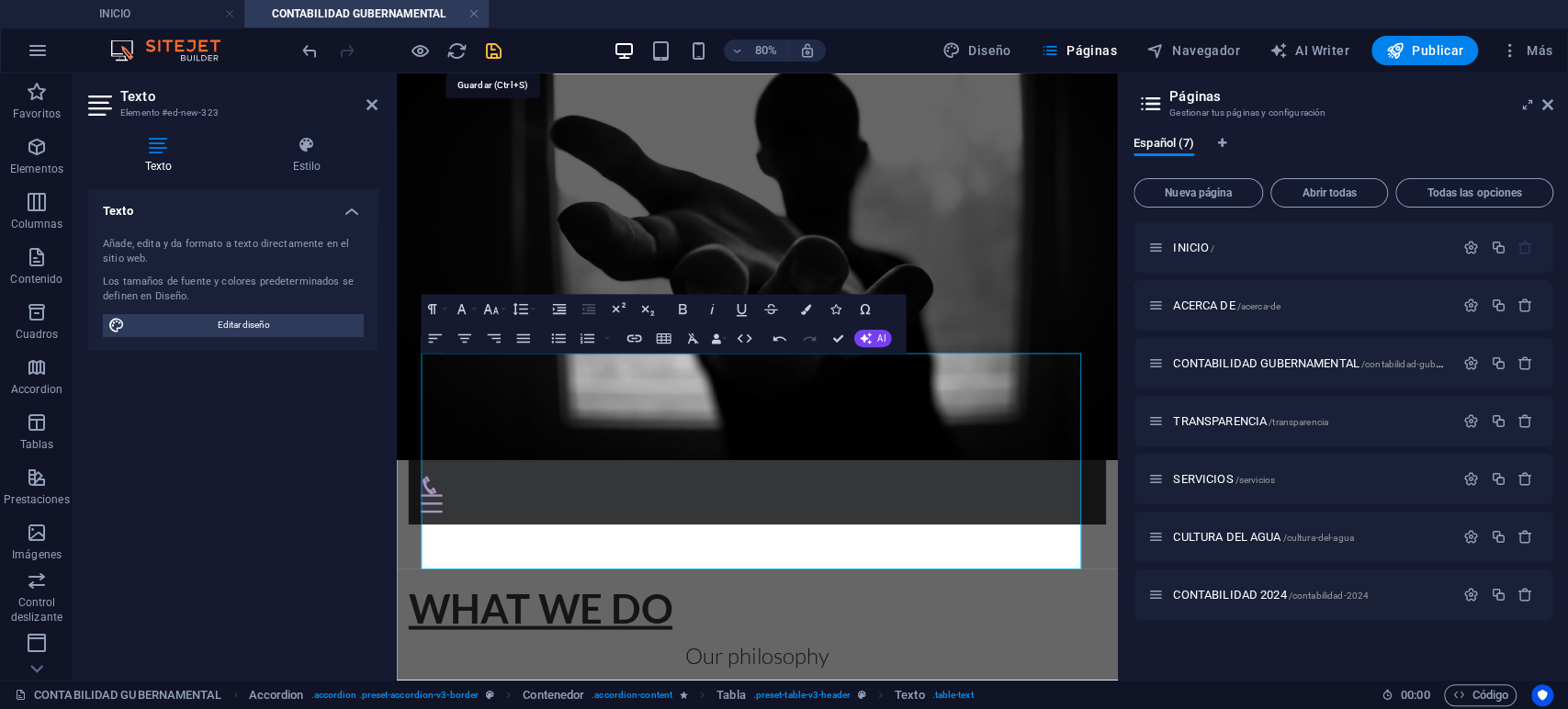 click at bounding box center (493, 51) 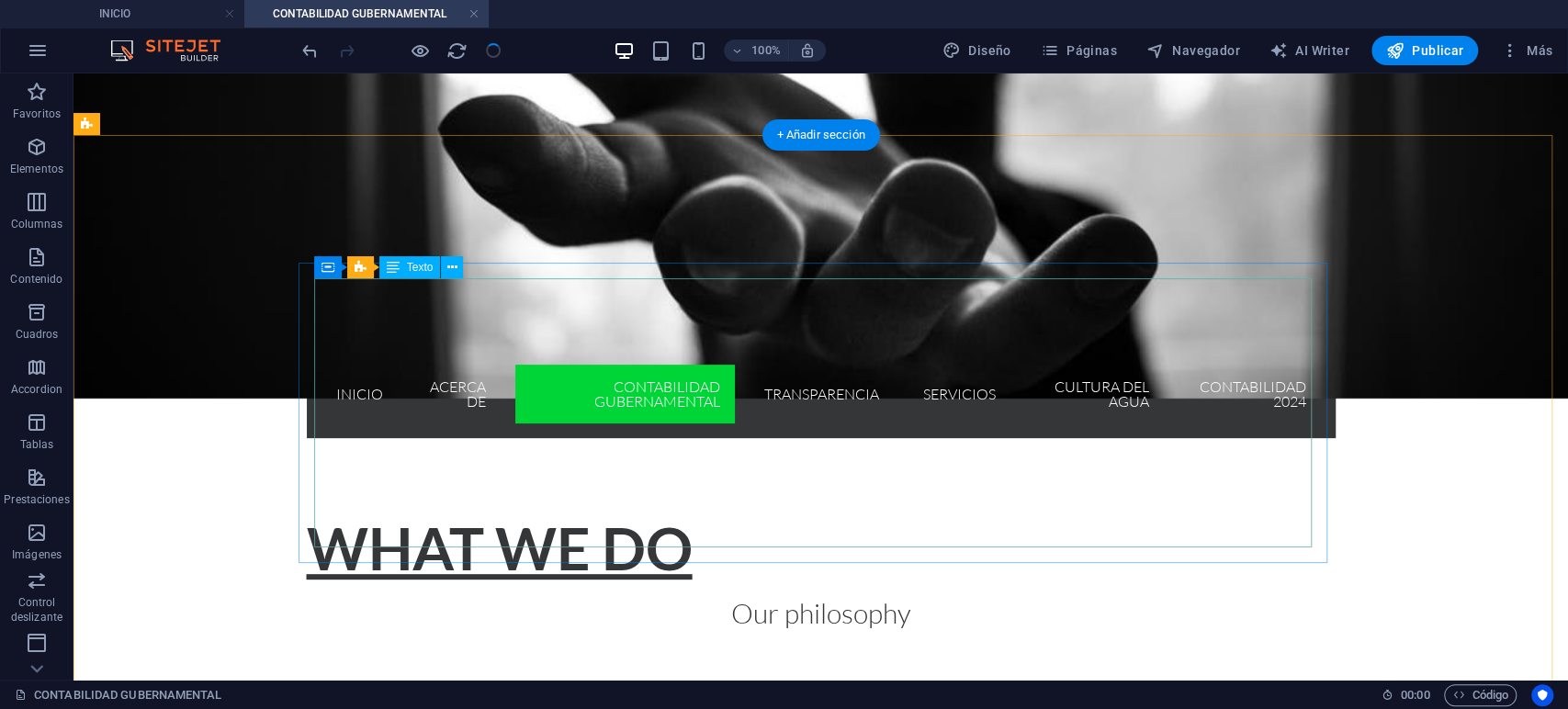scroll, scrollTop: 408, scrollLeft: 0, axis: vertical 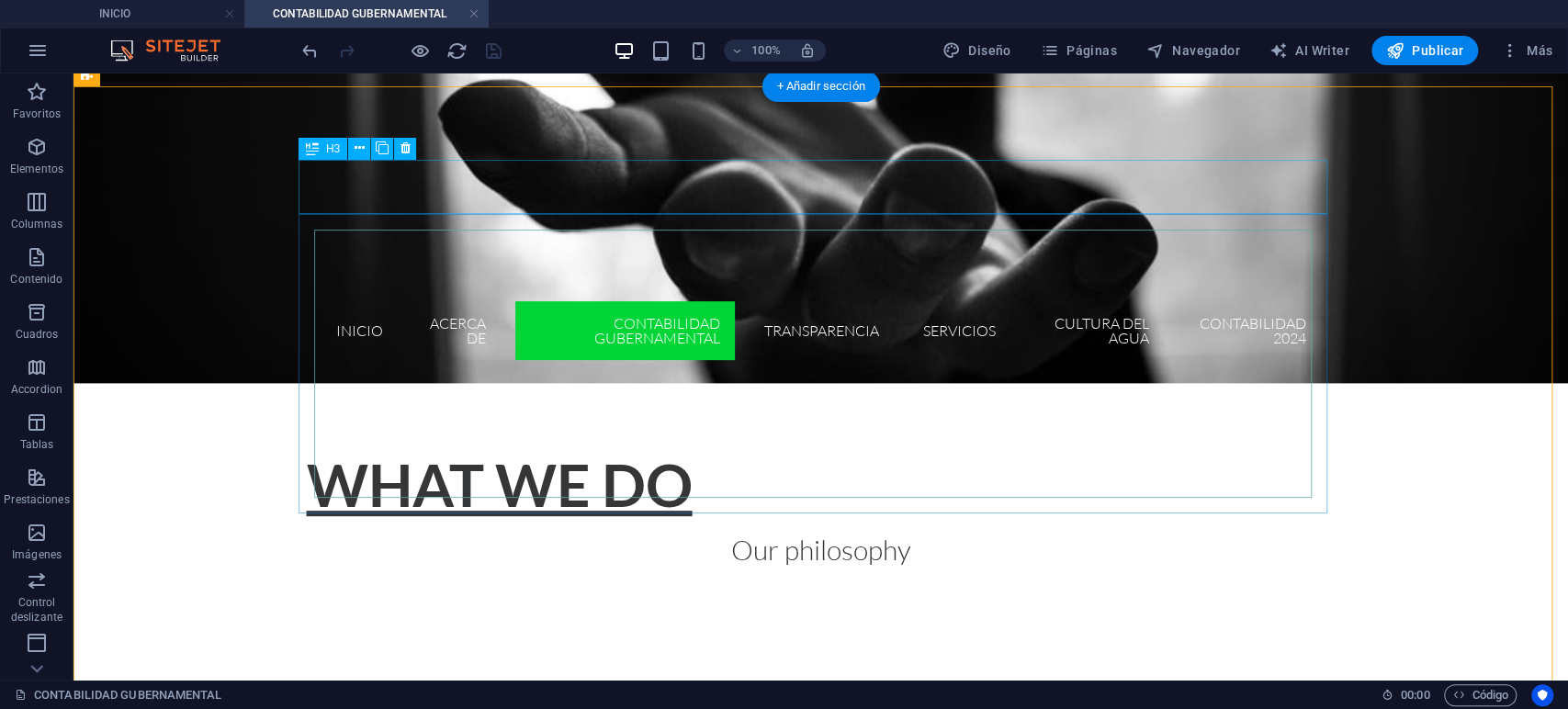click on "Headline" at bounding box center [603, 760] 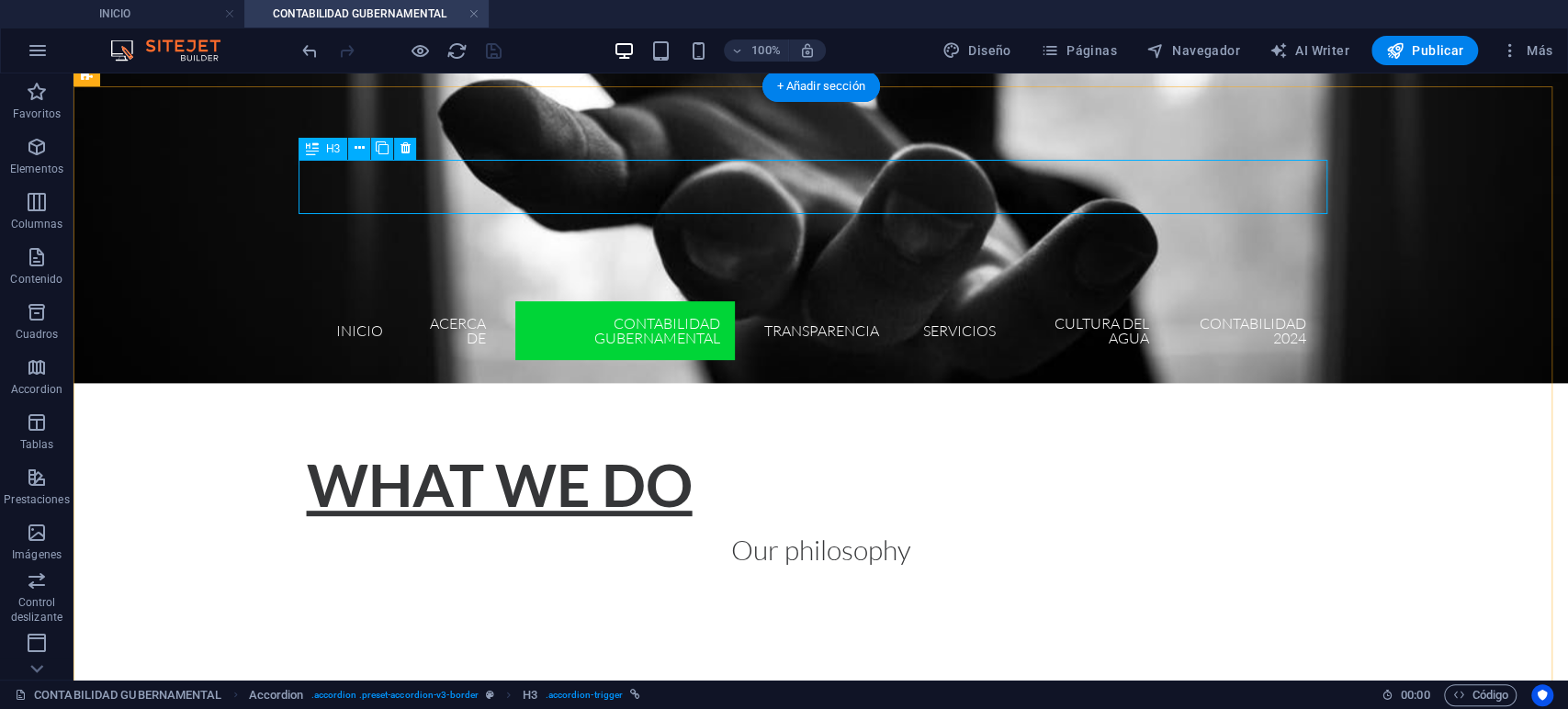 click on "Headline" at bounding box center [603, 760] 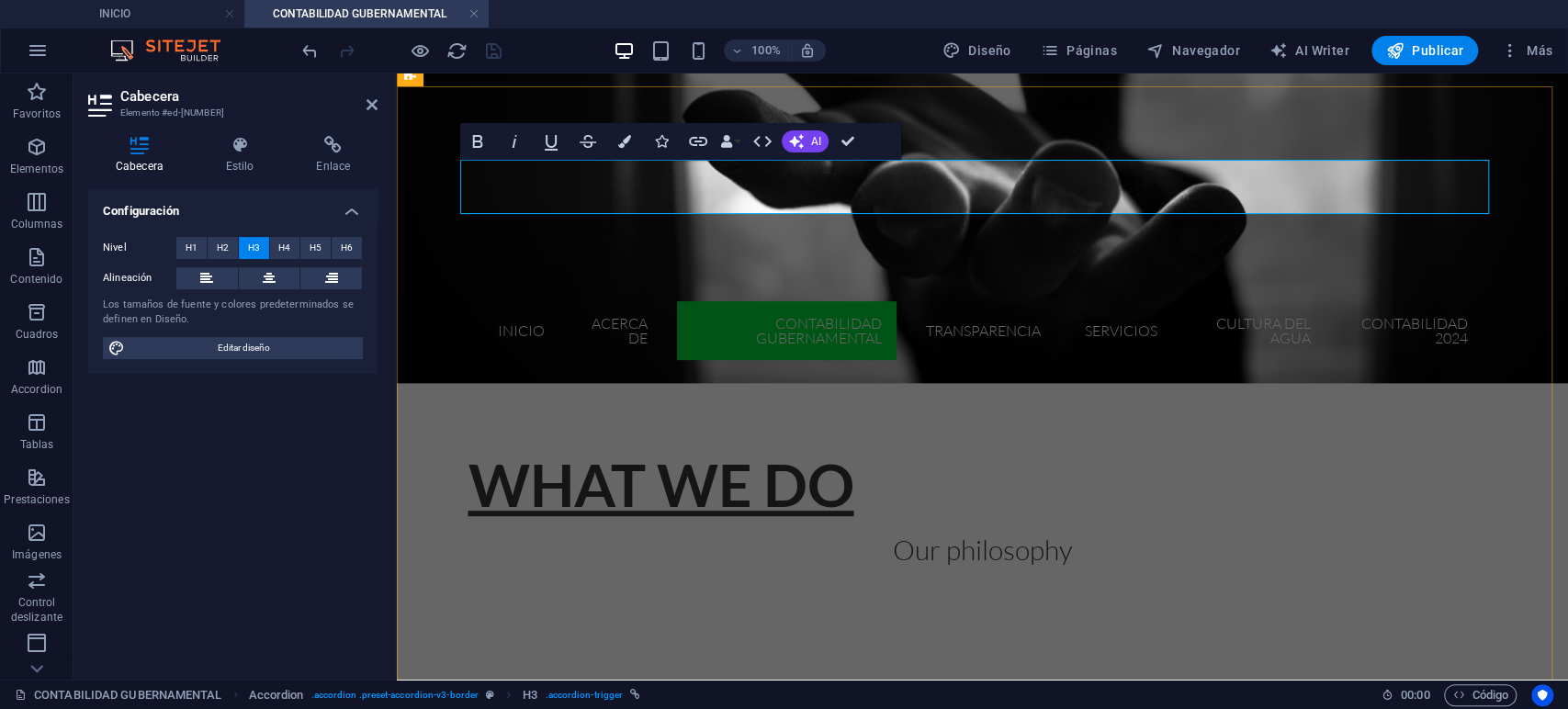 click on "Headline" at bounding box center (926, 760) 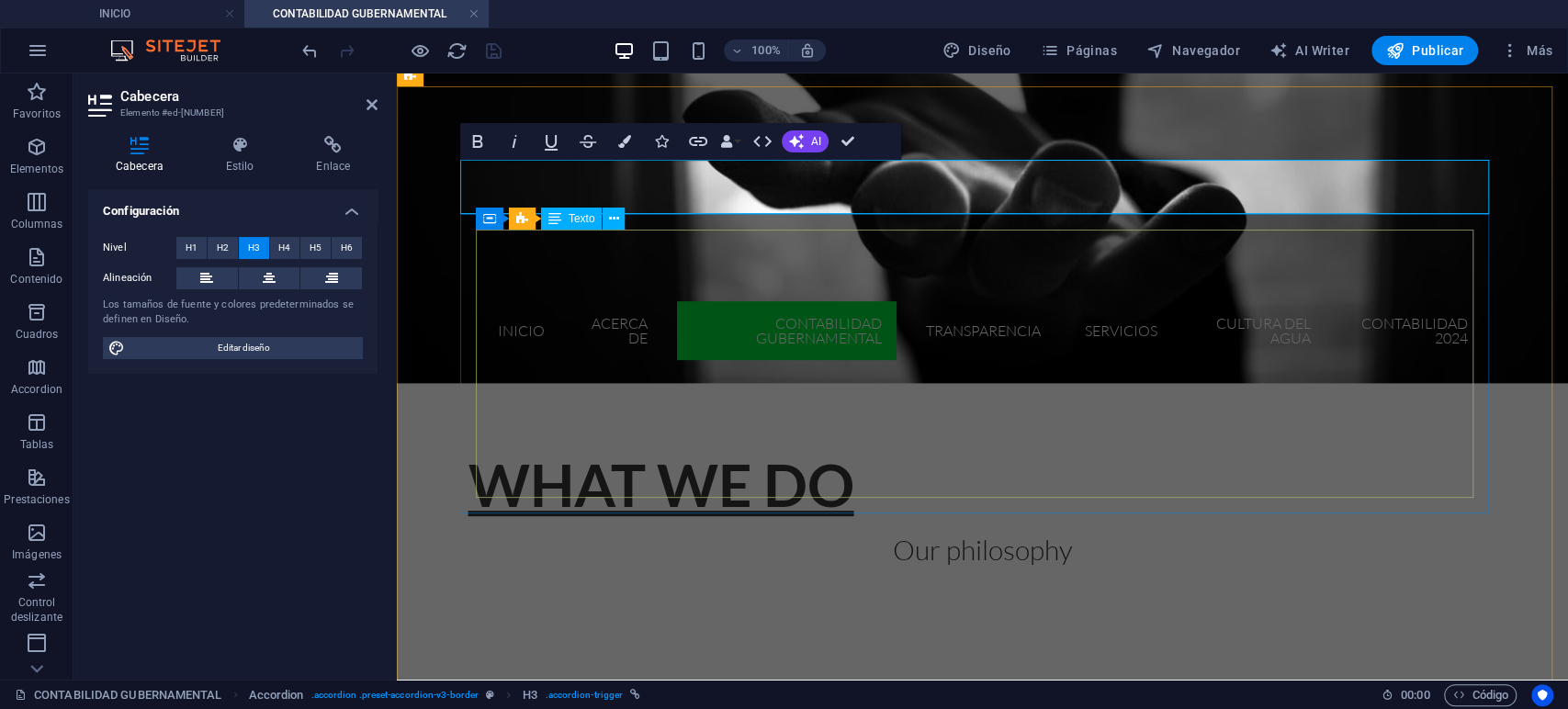 click on "2020 2021 2022 2023 2024 2025 Lorem  Ipsum Dolor Lorem Ipsum Dolor Lorem Ipsum Dolor Lorem Ipsum Dolor Lorem Ipsum Dolor" at bounding box center (926, 937) 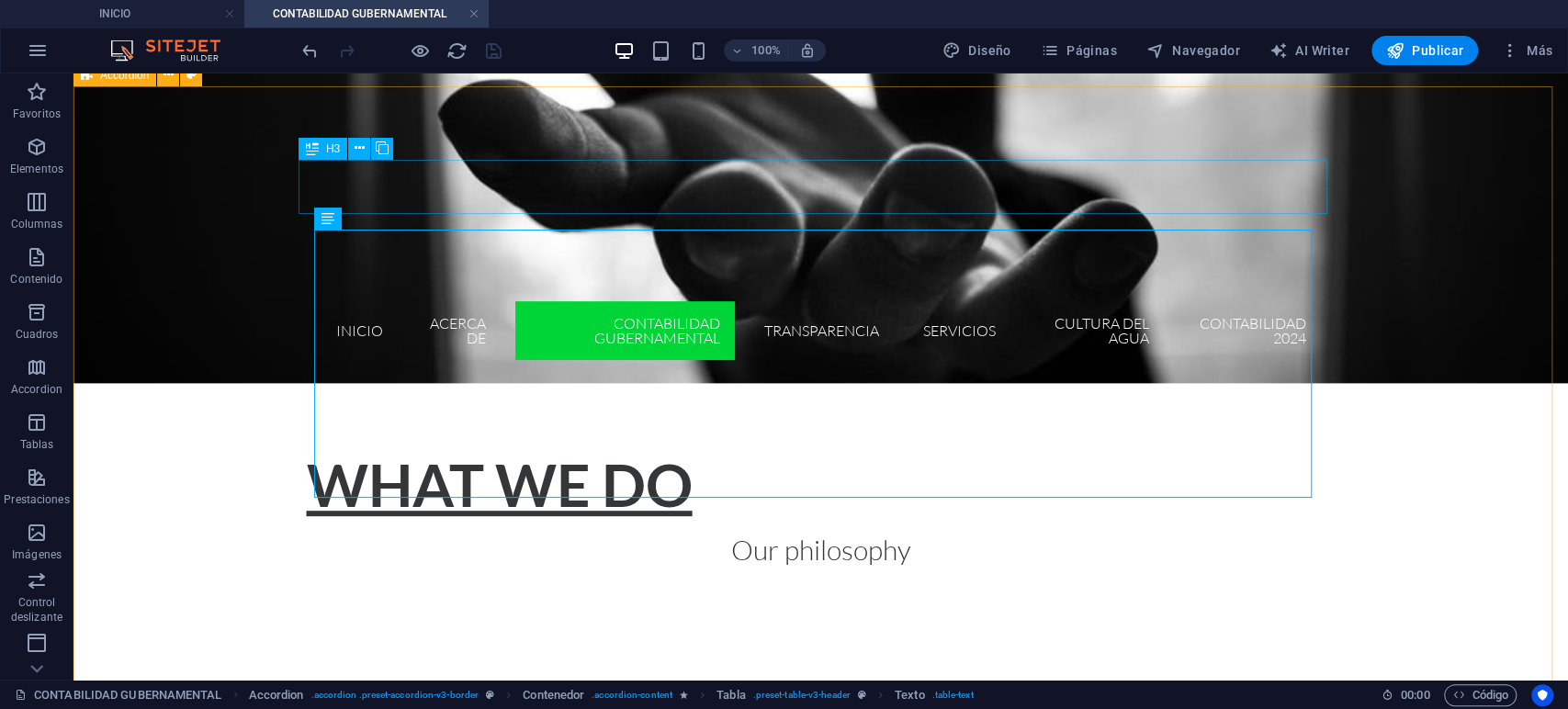 click at bounding box center [312, 149] 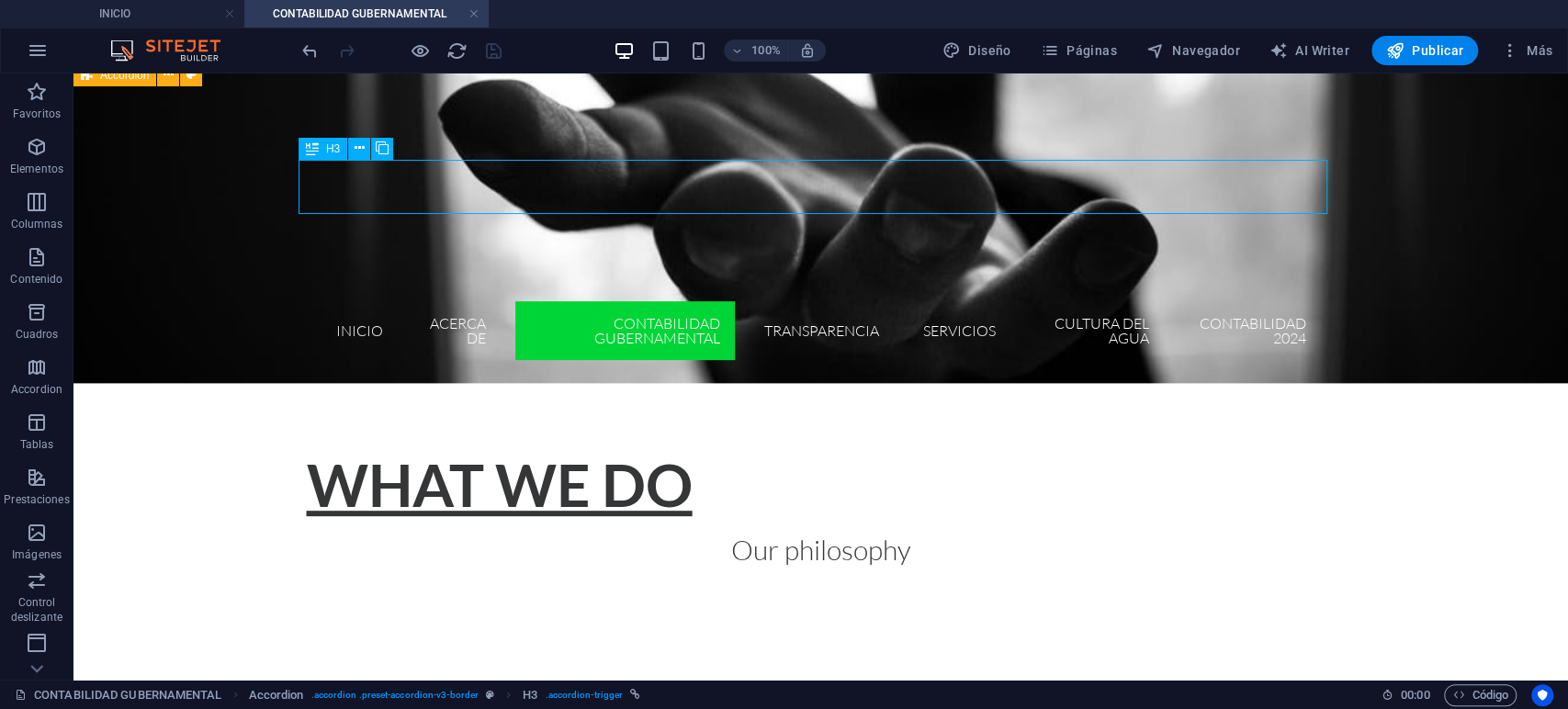 click at bounding box center [312, 149] 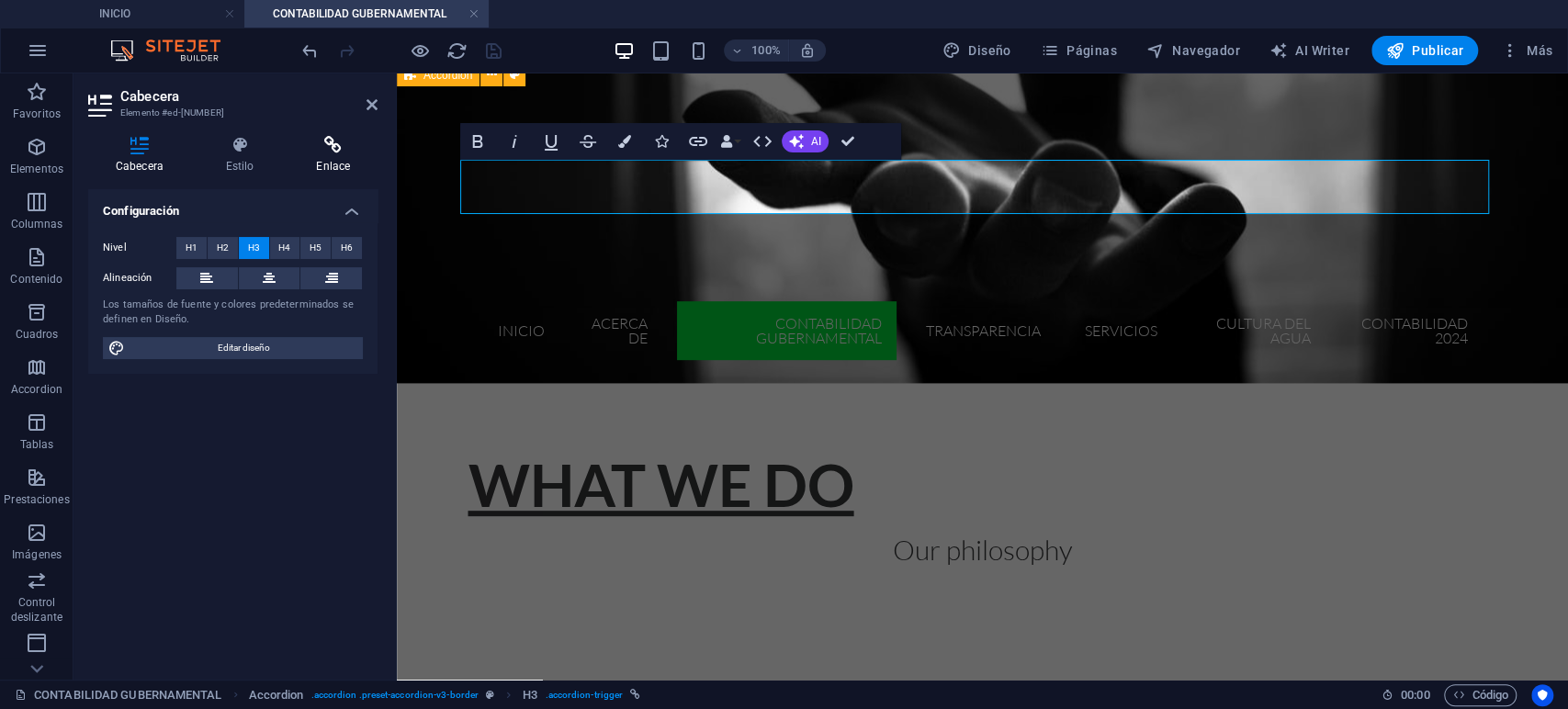 click on "Enlace" at bounding box center (333, 155) 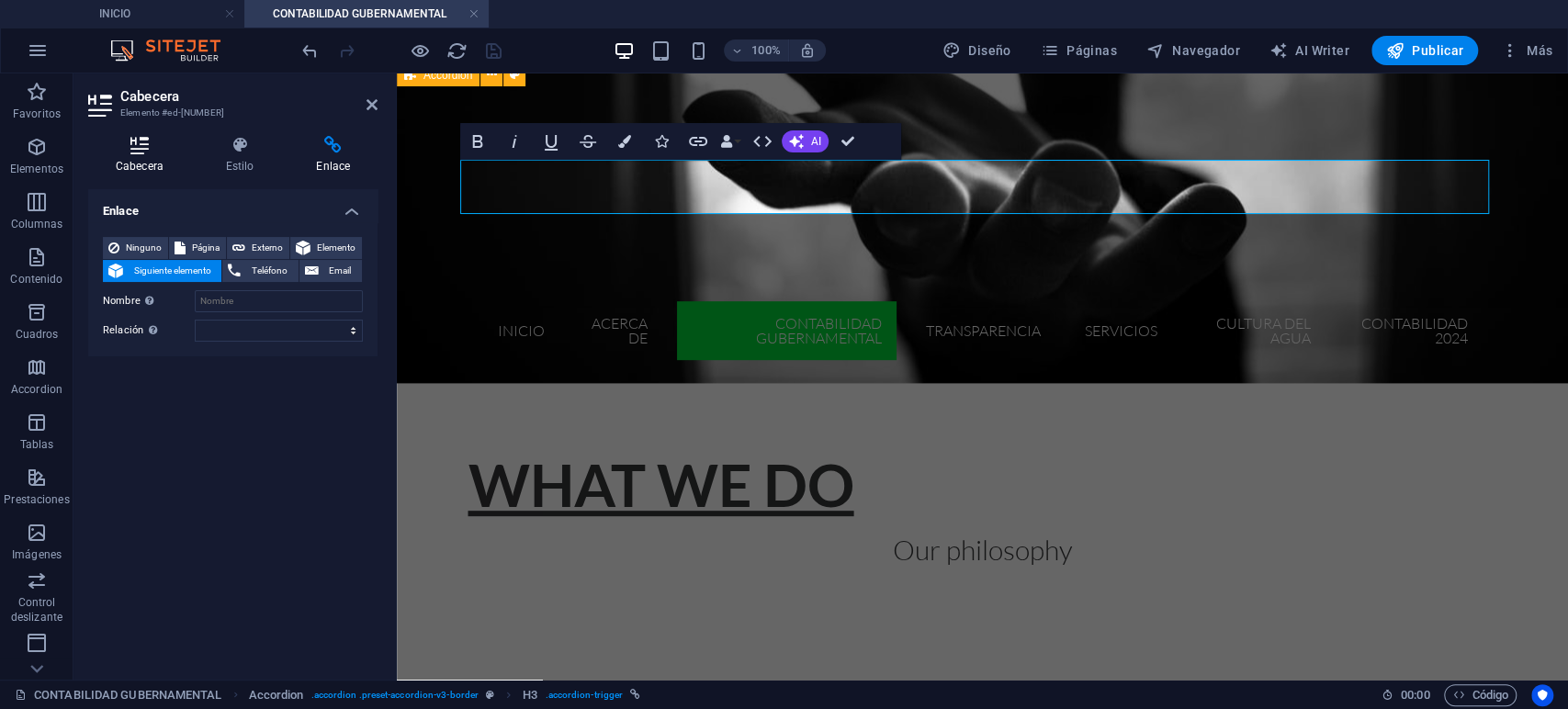 click on "Cabecera" at bounding box center [143, 155] 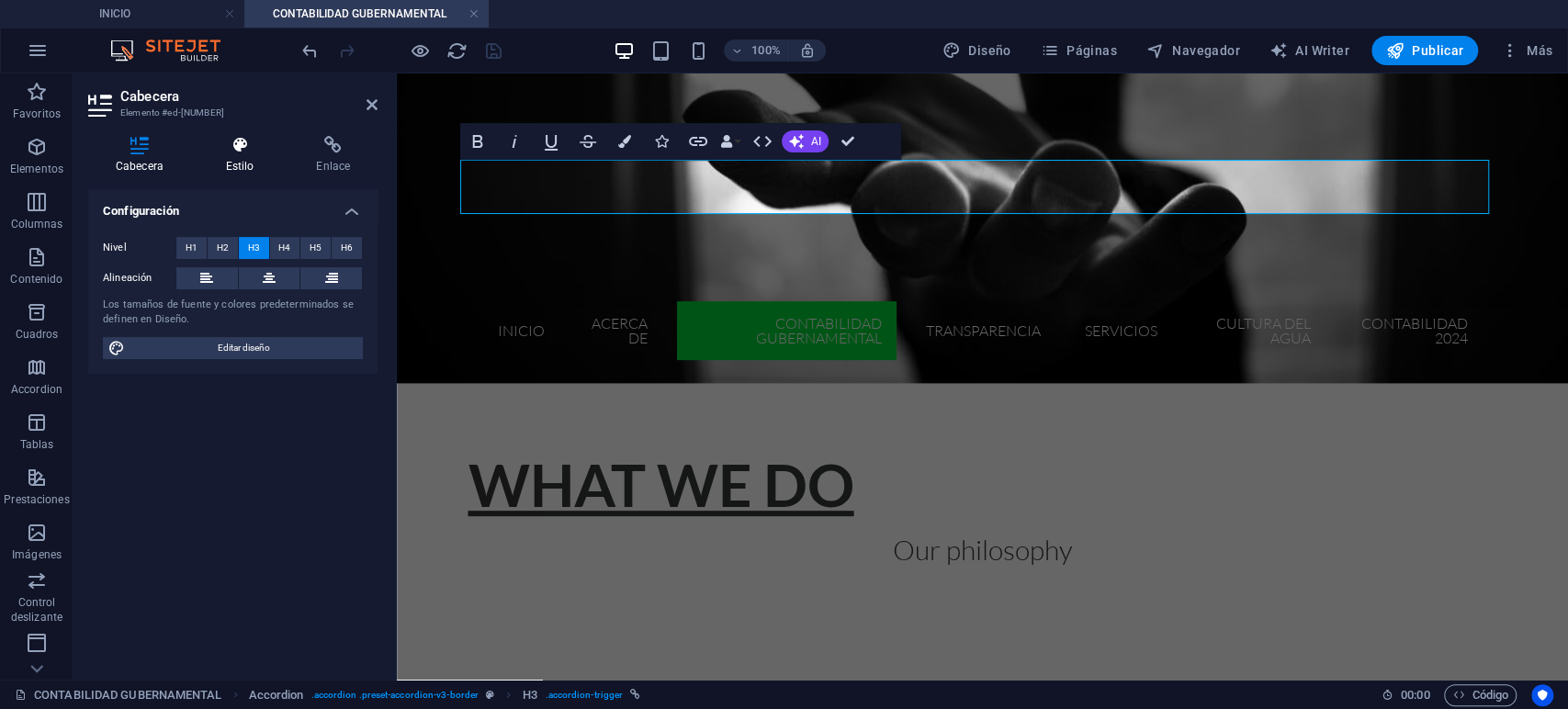 click on "Estilo" at bounding box center [243, 155] 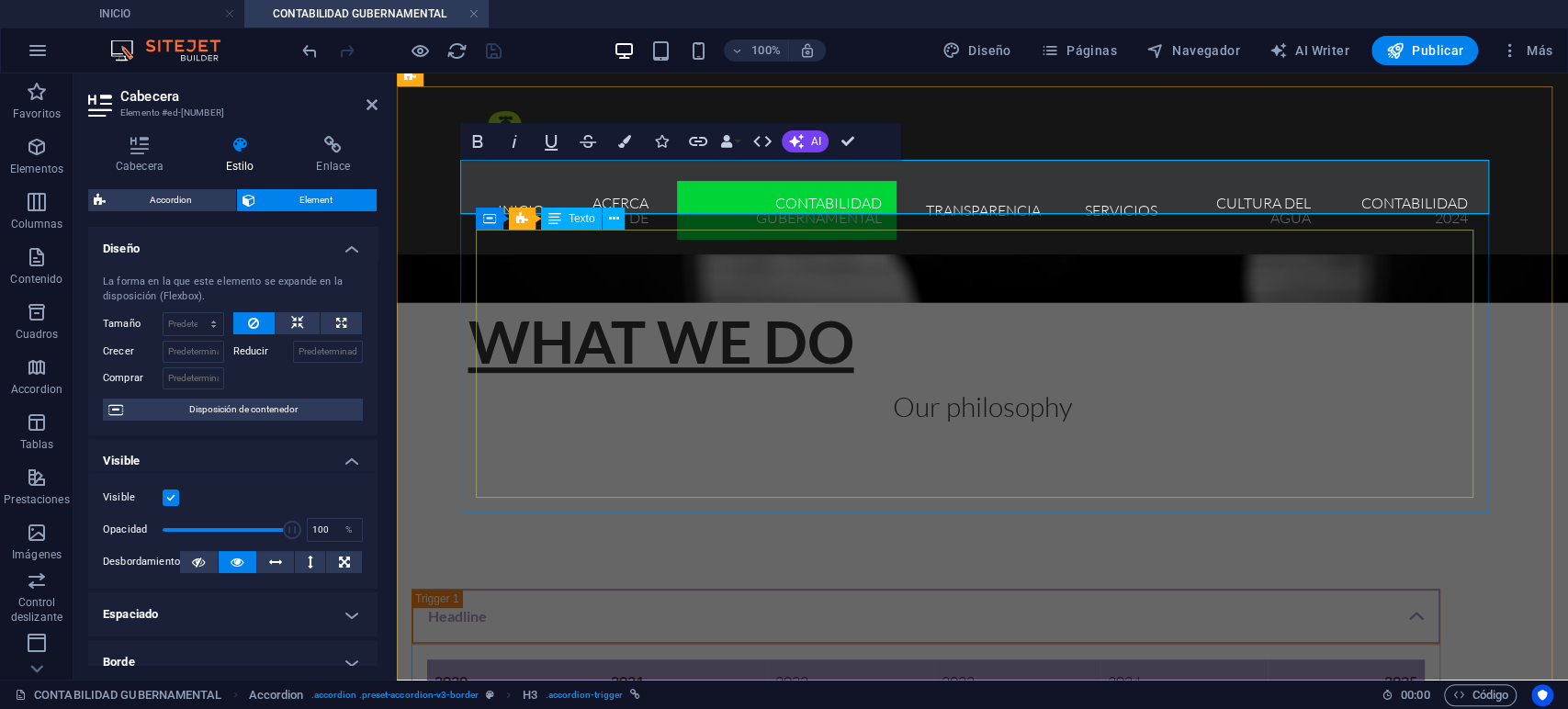 scroll, scrollTop: 612, scrollLeft: 0, axis: vertical 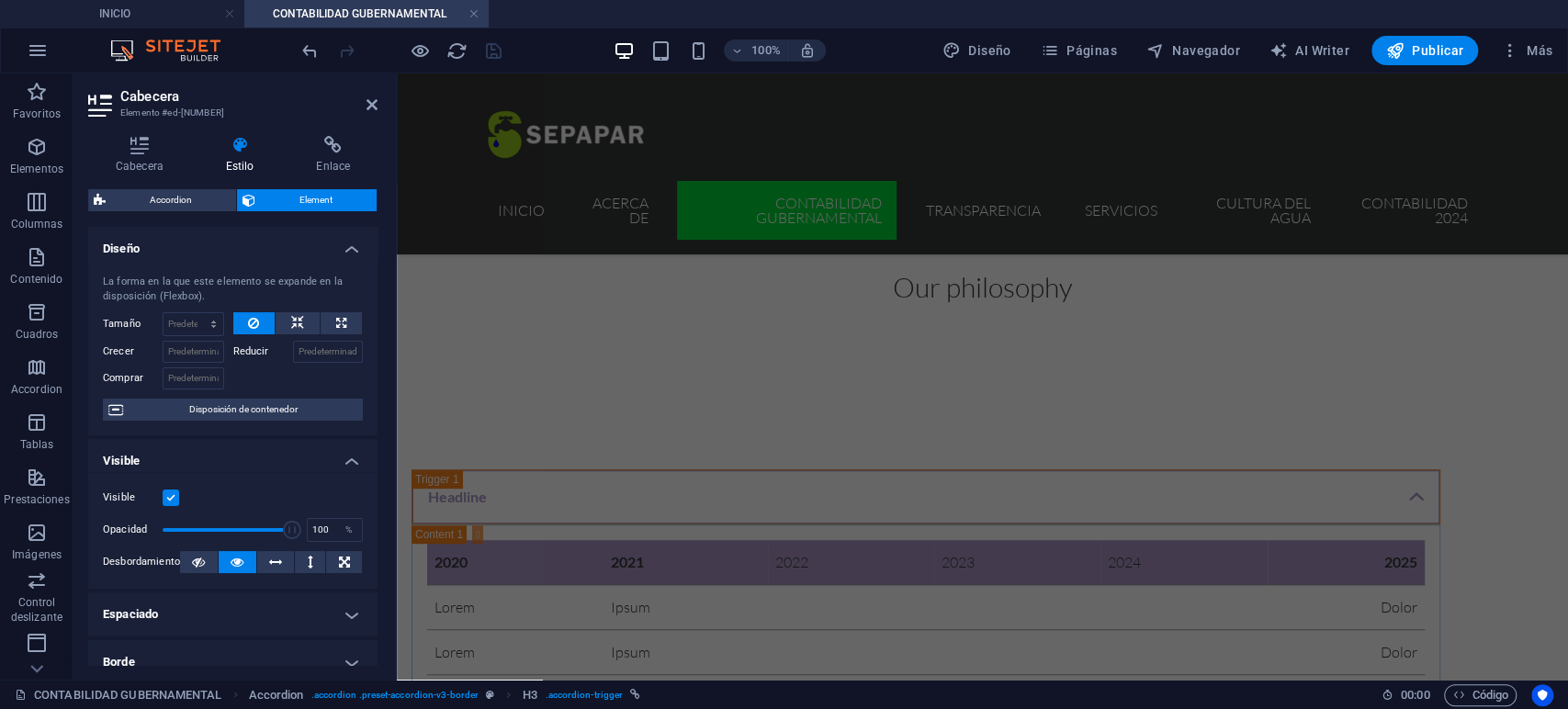 click on "Cabecera Estilo Enlace Configuración Nivel H1 H2 H3 H4 H5 H6 Alineación Los tamaños de fuente y colores predeterminados se definen en Diseño. Editar diseño Accordion Element Diseño La forma en la que este elemento se expande en la disposición (Flexbox). Tamaño Predeterminado automático px % 1/1 1/2 1/3 1/4 1/5 1/6 1/7 1/8 1/9 1/10 Crecer Reducir Comprar Disposición de contenedor Visible Visible Opacidad 100 % Desbordamiento Espaciado Margen Predeterminado automático px % rem vw vh Personalizado Personalizado automático px % rem vw vh automático px % rem vw vh automático px % rem vw vh automático px % rem vw vh Espaciado Predeterminado px rem % vh vw Personalizado Personalizado px rem % vh vw px rem % vh vw px rem % vh vw px rem % vh vw Borde Estilo              - Ancho 1 automático px rem % vh vw Personalizado Personalizado 1 automático px rem % vh vw 1 automático px rem % vh vw 1 automático px rem % vh vw 1 automático px rem % vh vw  - Color Esquinas redondeadas Predeterminado %" at bounding box center (232, 400) 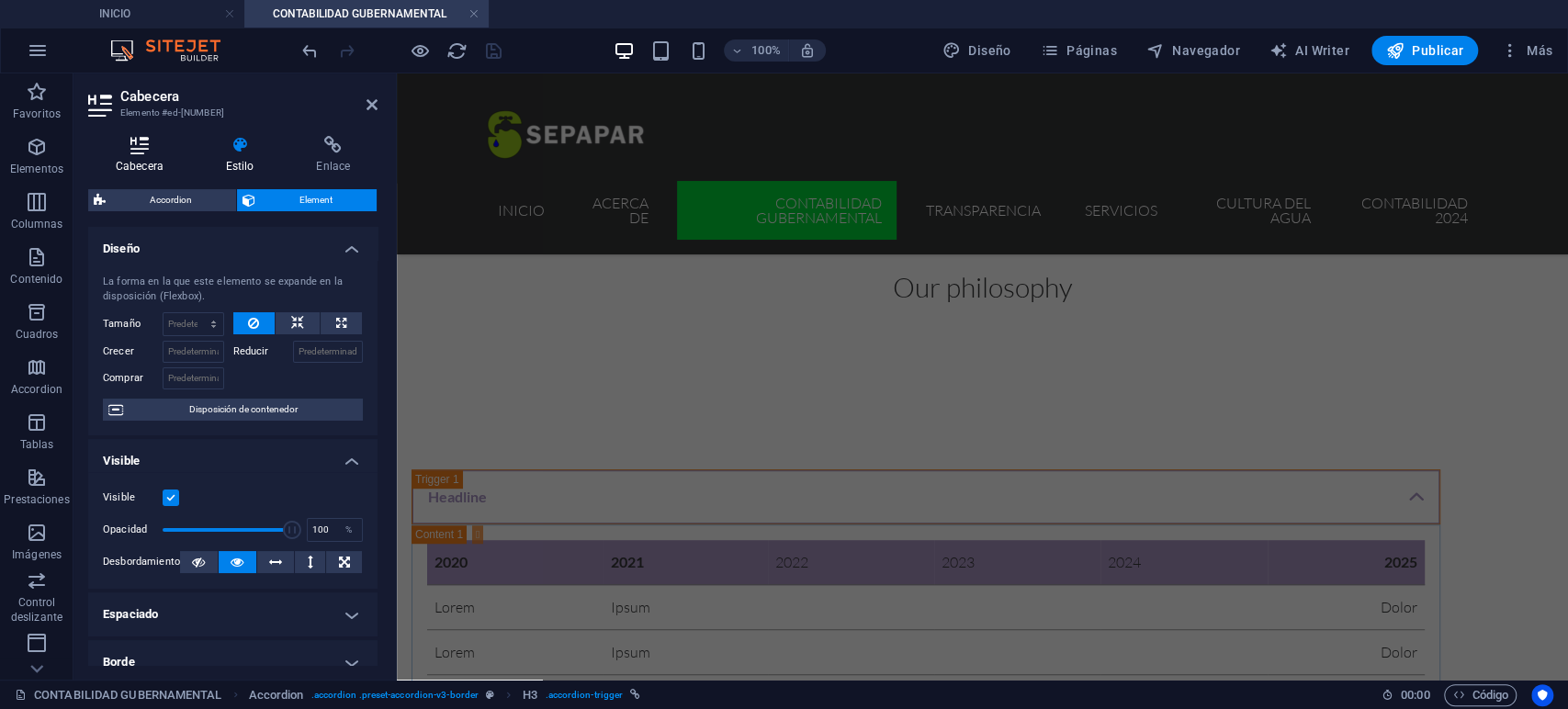 click at bounding box center (140, 145) 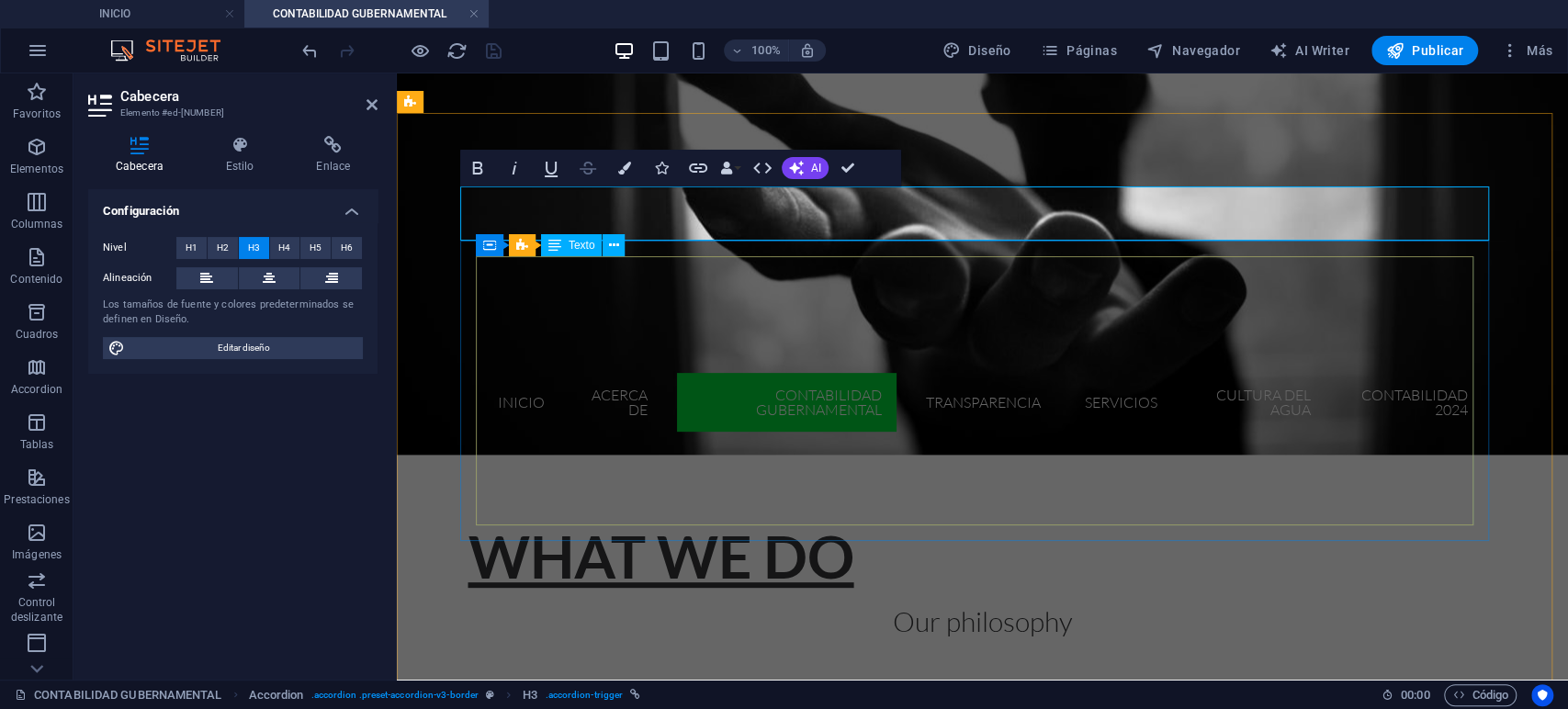 scroll, scrollTop: 306, scrollLeft: 0, axis: vertical 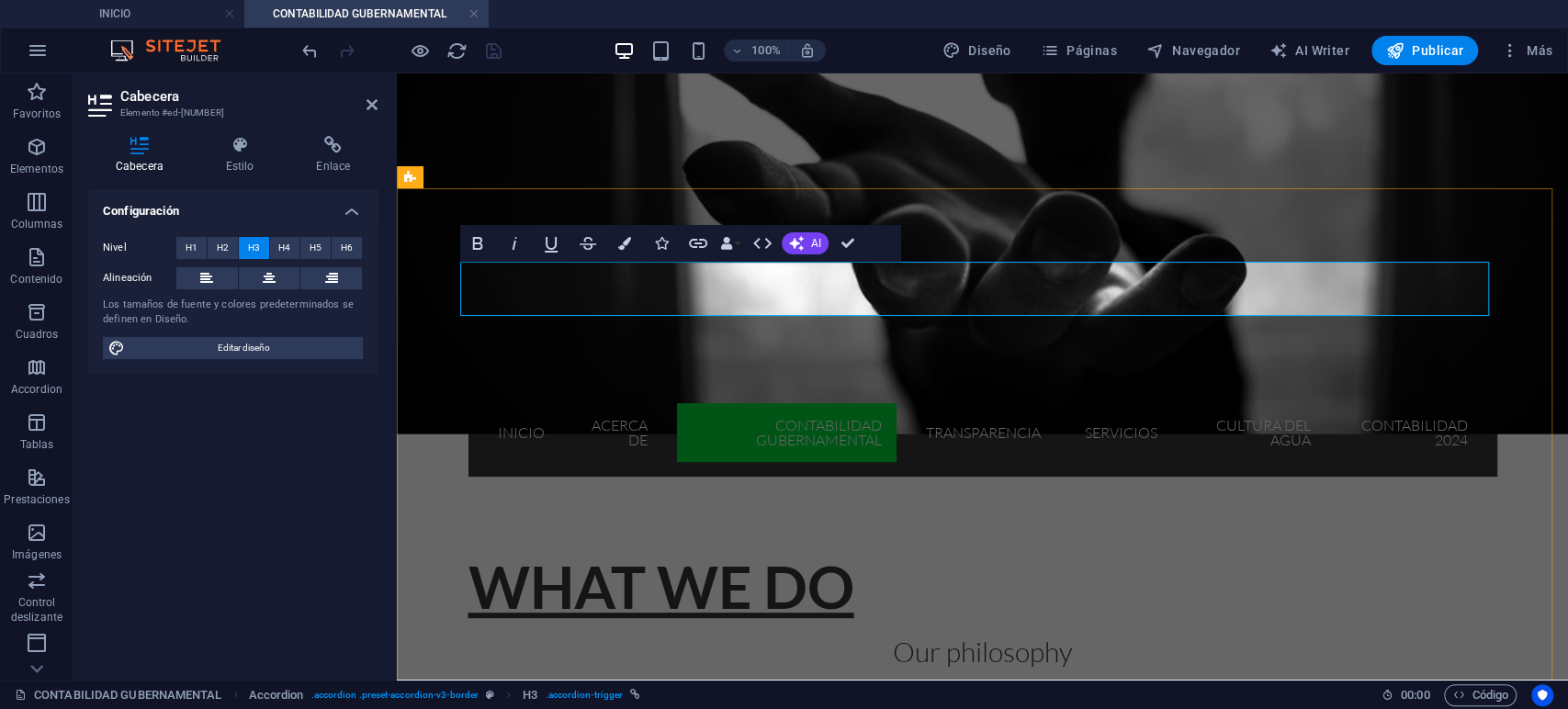 click on "Headline" at bounding box center (926, 861) 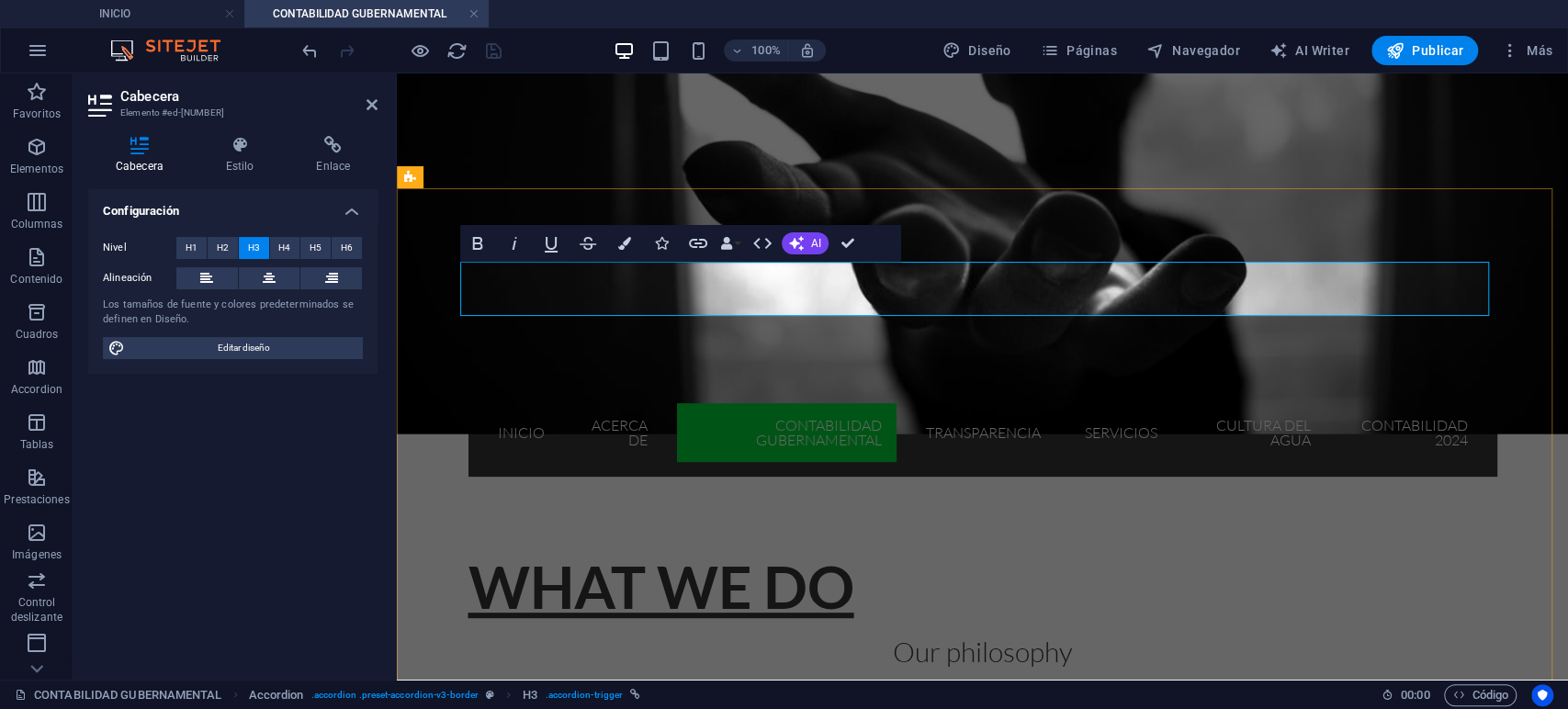 click on "Headline" at bounding box center [926, 861] 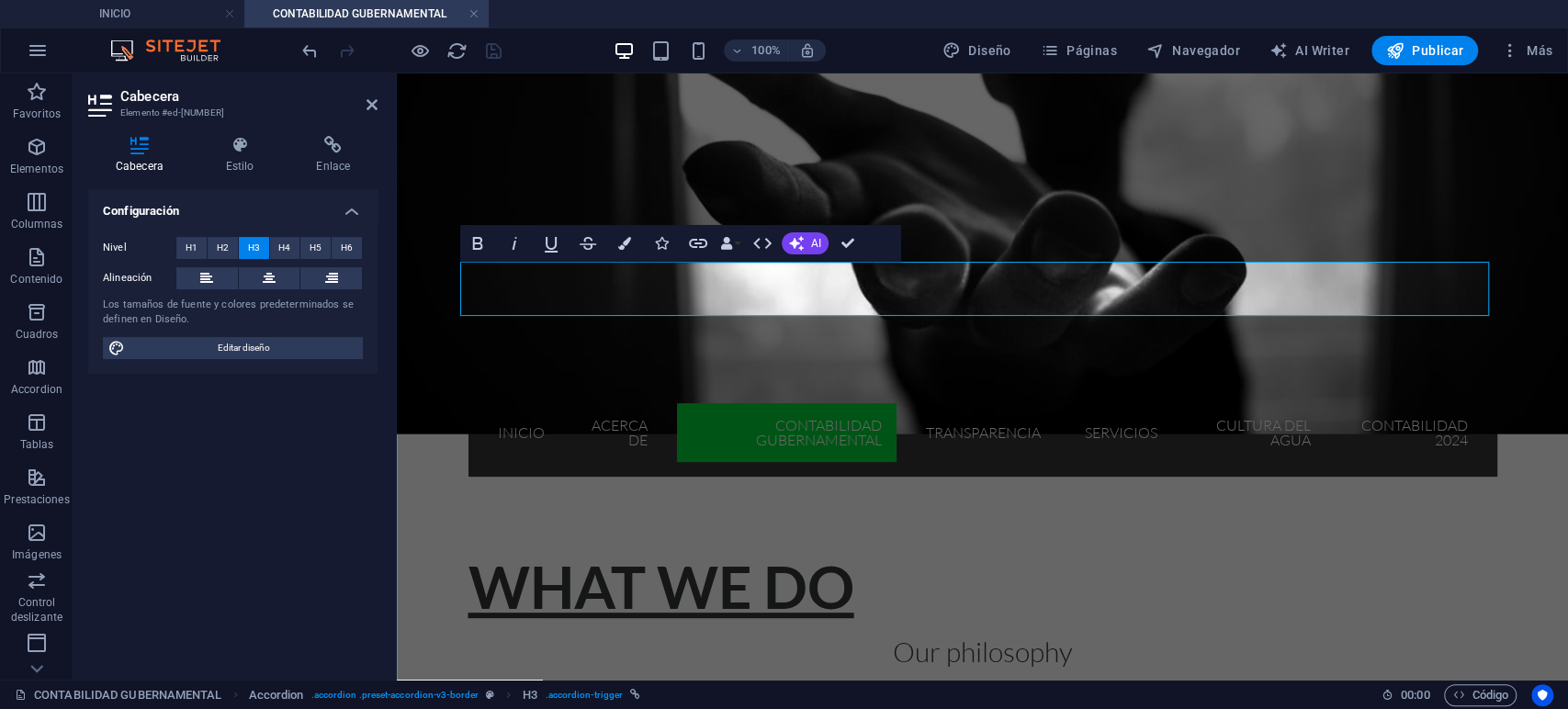 drag, startPoint x: 372, startPoint y: 277, endPoint x: 382, endPoint y: 277, distance: 10 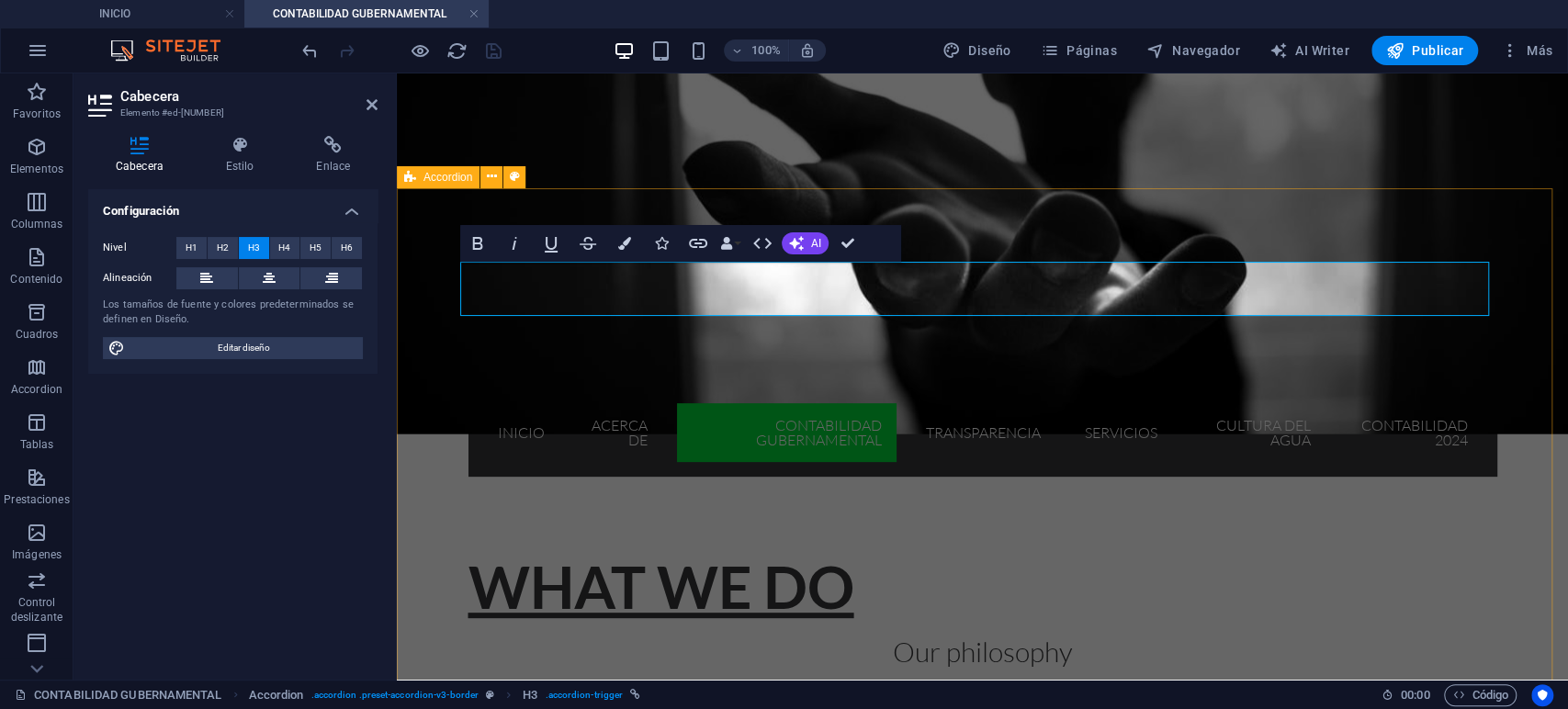 click on "Headline 2020 2021 2022 2023 2024 2025 Lorem  Ipsum Dolor Lorem Ipsum Dolor Lorem Ipsum Dolor Lorem Ipsum Dolor Lorem Ipsum Dolor Headline Lorem ipsum dolor sit amet, consectetur adipisicing elit. Maiores ipsum repellat minus nihil. Labore, delectus, nam dignissimos ea repudiandae minima voluptatum magni pariatur possimus quia accusamus harum facilis corporis animi nisi. Enim, pariatur, impedit quia repellat harum ipsam laboriosam voluptas dicta illum nisi obcaecati reprehenderit quis placeat recusandae tenetur aperiam. Headline Lorem ipsum dolor sit amet, consectetur adipisicing elit. Maiores ipsum repellat minus nihil. Labore, delectus, nam dignissimos ea repudiandae minima voluptatum magni pariatur possimus quia accusamus harum facilis corporis animi nisi. Enim, pariatur, impedit quia repellat harum ipsam laboriosam voluptas dicta illum nisi obcaecati reprehenderit quis placeat recusandae tenetur aperiam. Headline" at bounding box center [982, 1240] 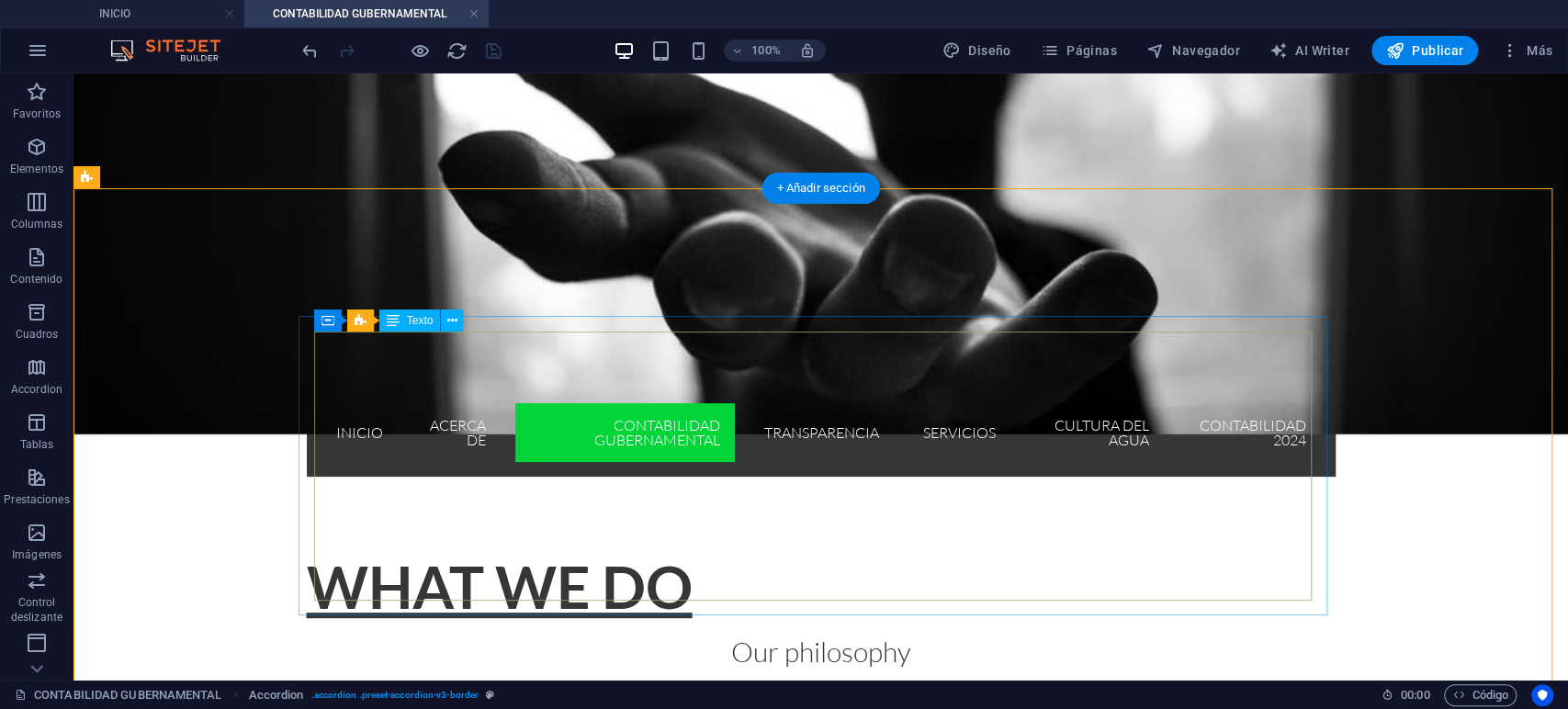 click on "2020 2021 2022 2023 2024 2025 Lorem  Ipsum Dolor Lorem Ipsum Dolor Lorem Ipsum Dolor Lorem Ipsum Dolor Lorem Ipsum Dolor" at bounding box center [603, 1039] 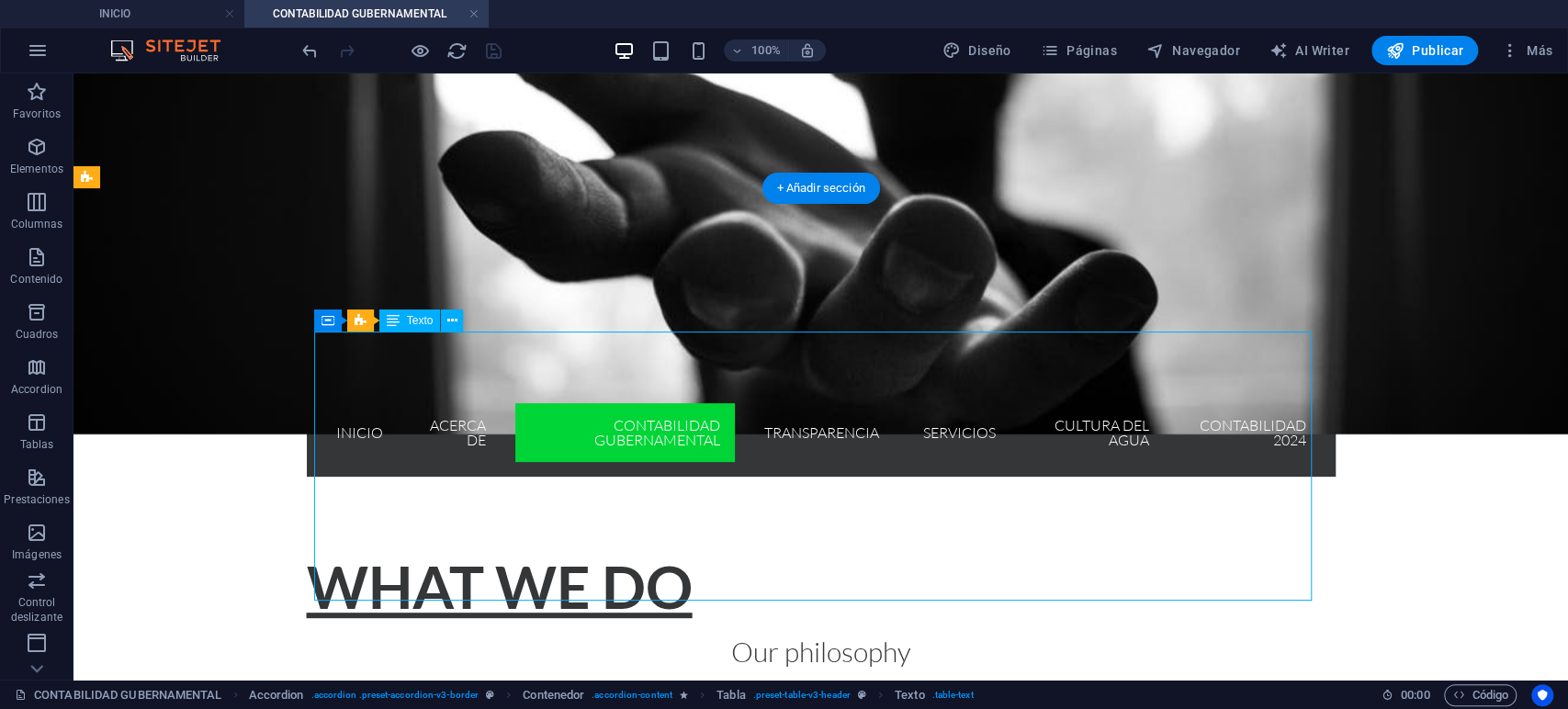 click on "2020 2021 2022 2023 2024 2025 Lorem  Ipsum Dolor Lorem Ipsum Dolor Lorem Ipsum Dolor Lorem Ipsum Dolor Lorem Ipsum Dolor" at bounding box center [603, 1039] 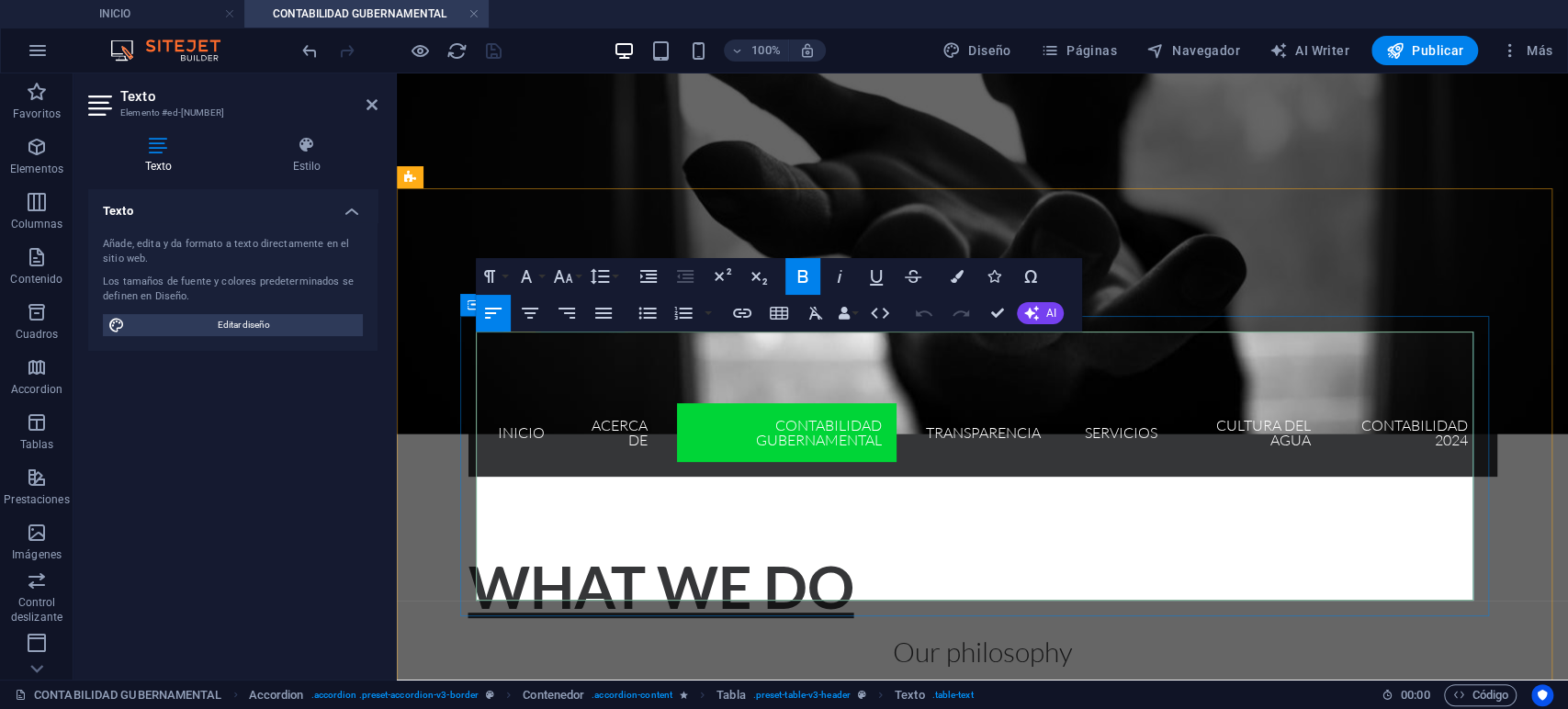 click on "2022" at bounding box center [851, 927] 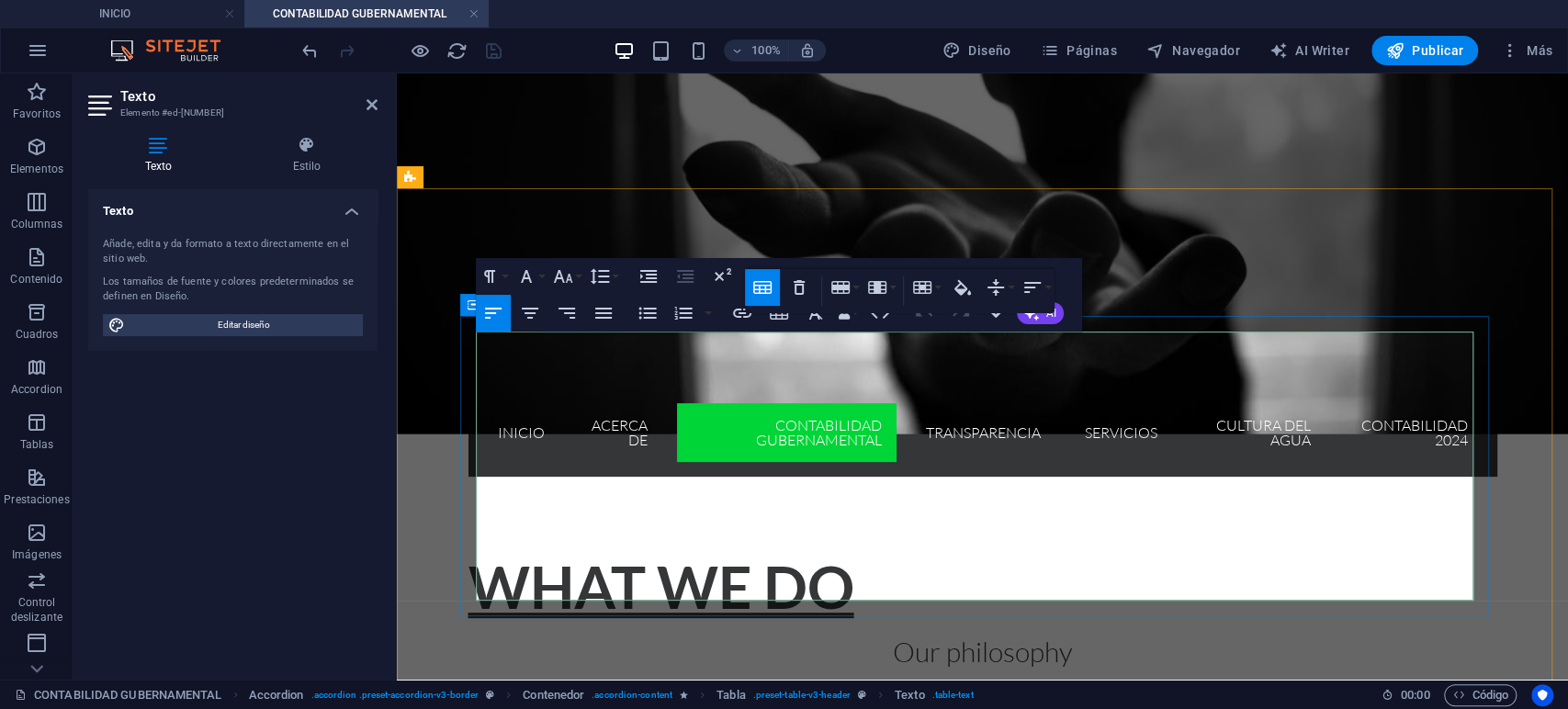 click on "2022" at bounding box center (851, 927) 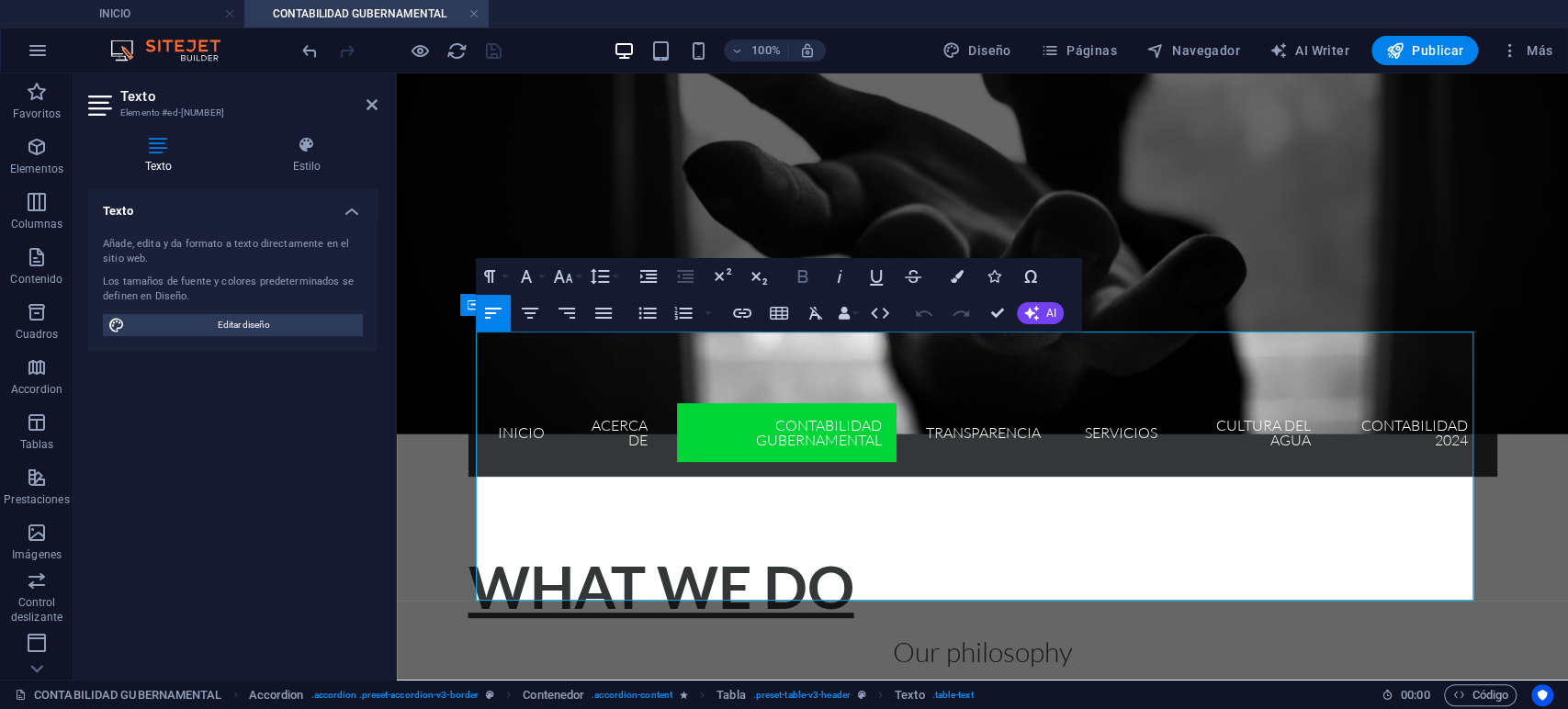 click on "Bold" at bounding box center [803, 276] 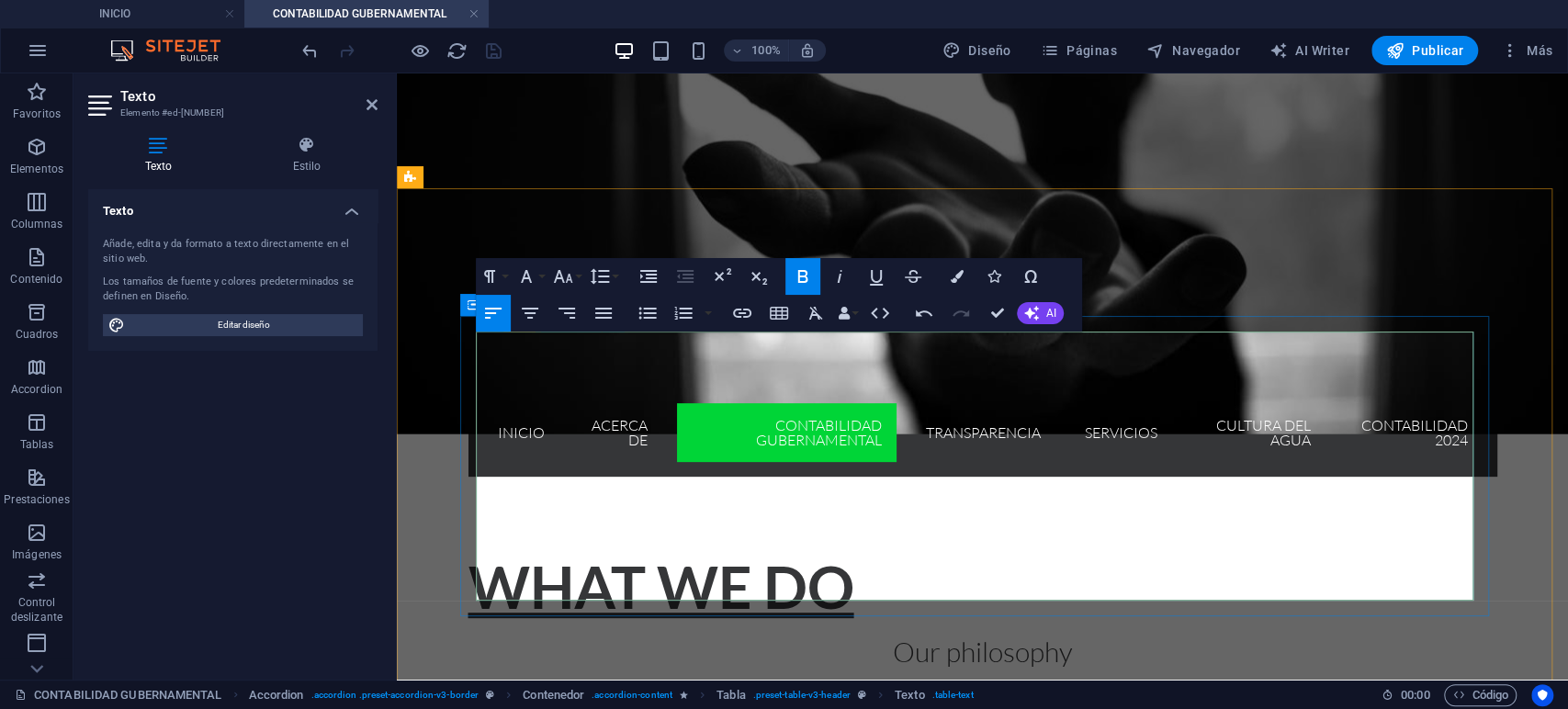 click at bounding box center (851, 1017) 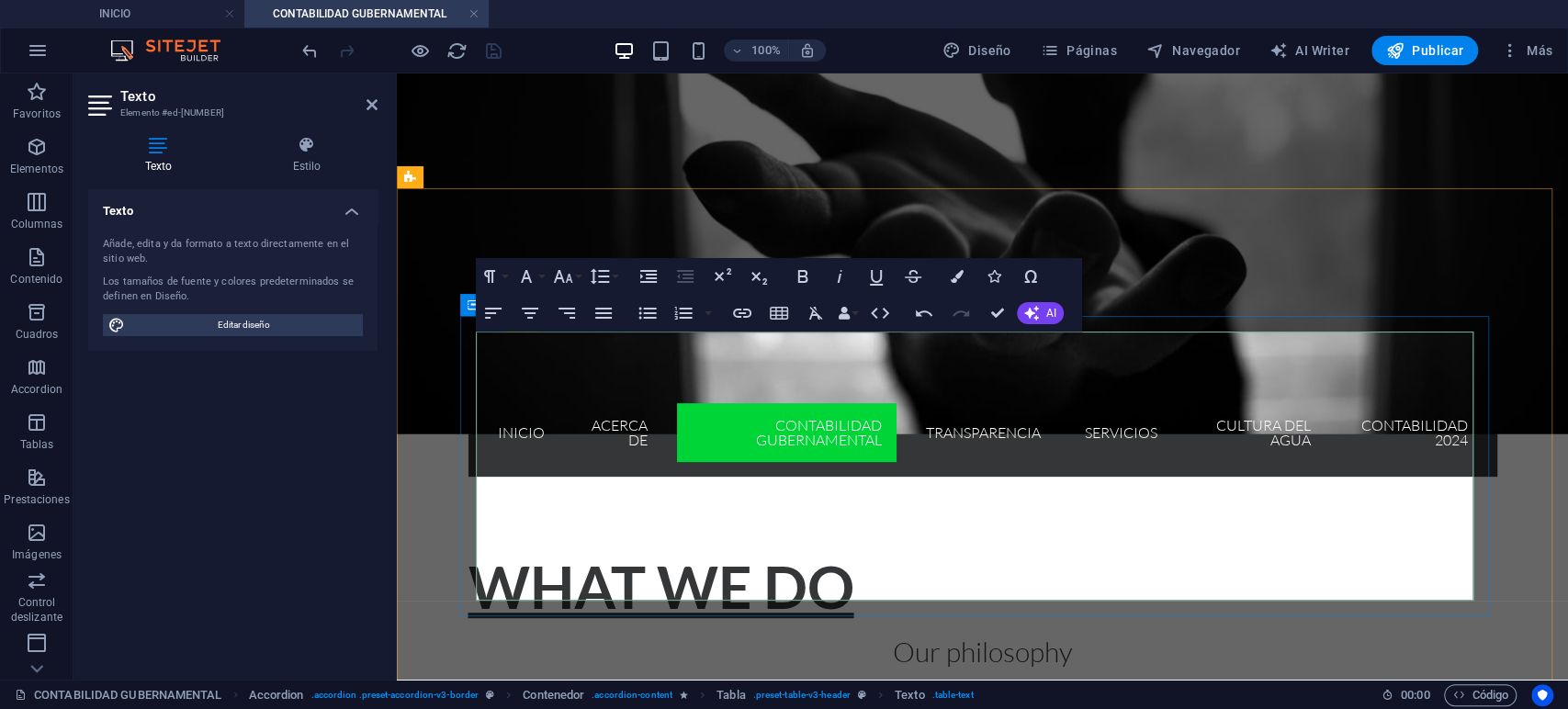click on "2023" at bounding box center [1017, 927] 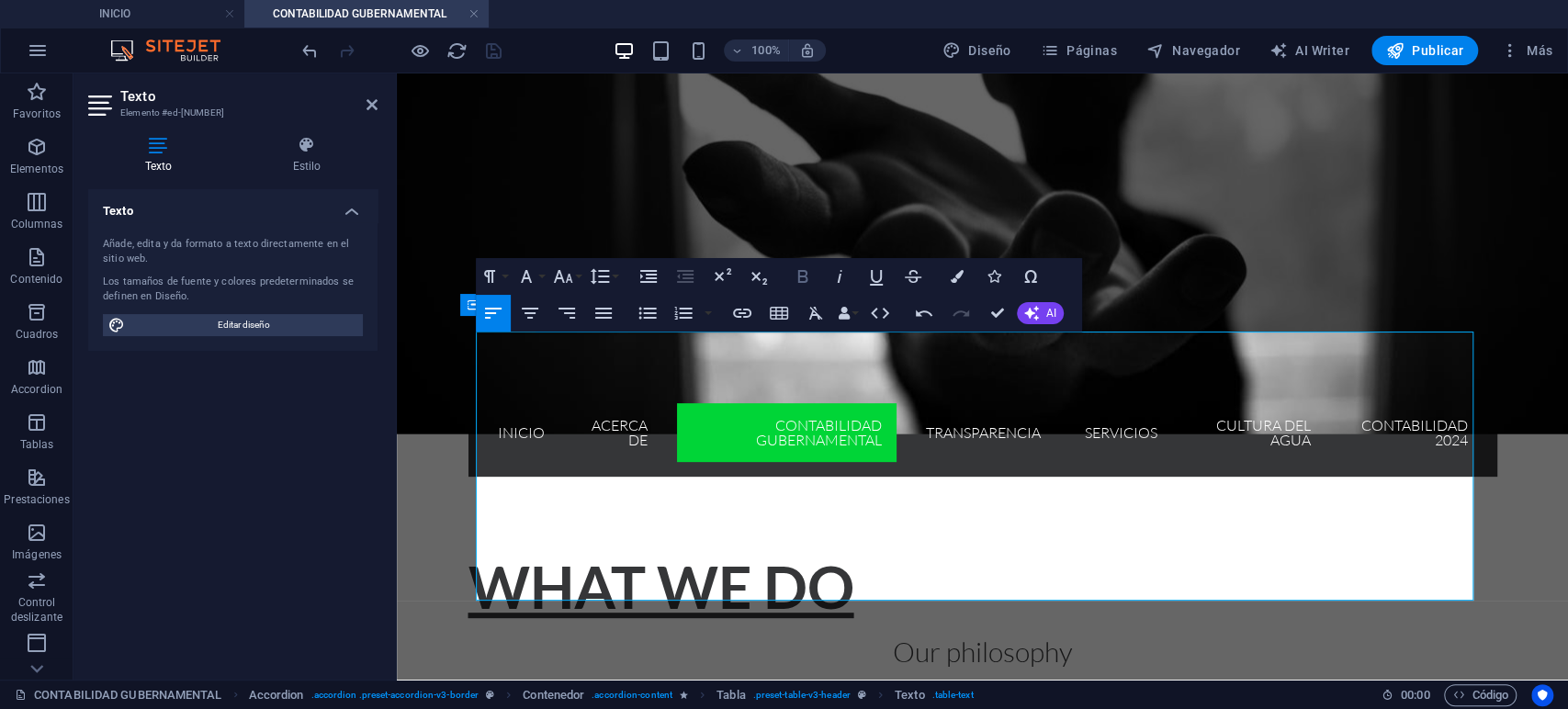 click 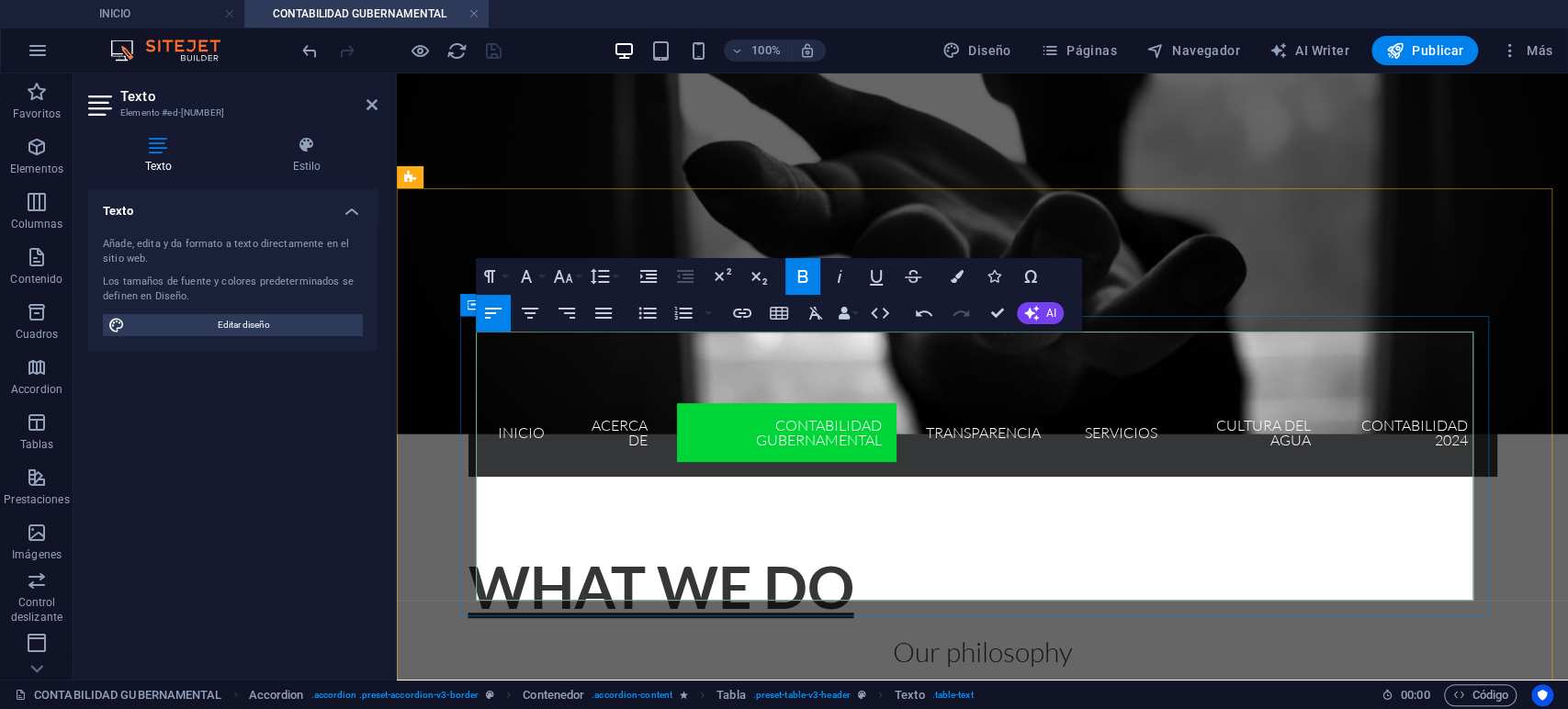 click on "2024" at bounding box center [1183, 927] 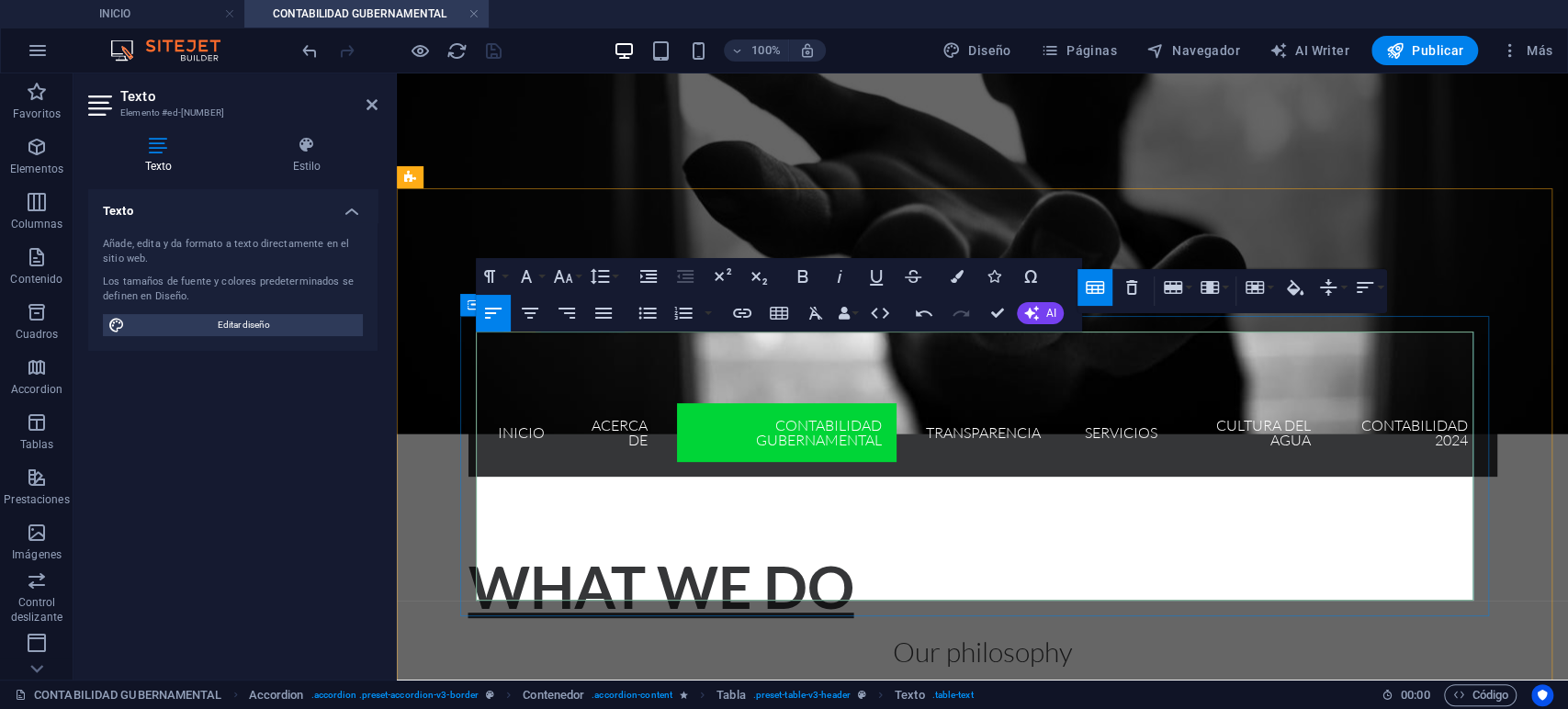 click on "2024" at bounding box center (1183, 927) 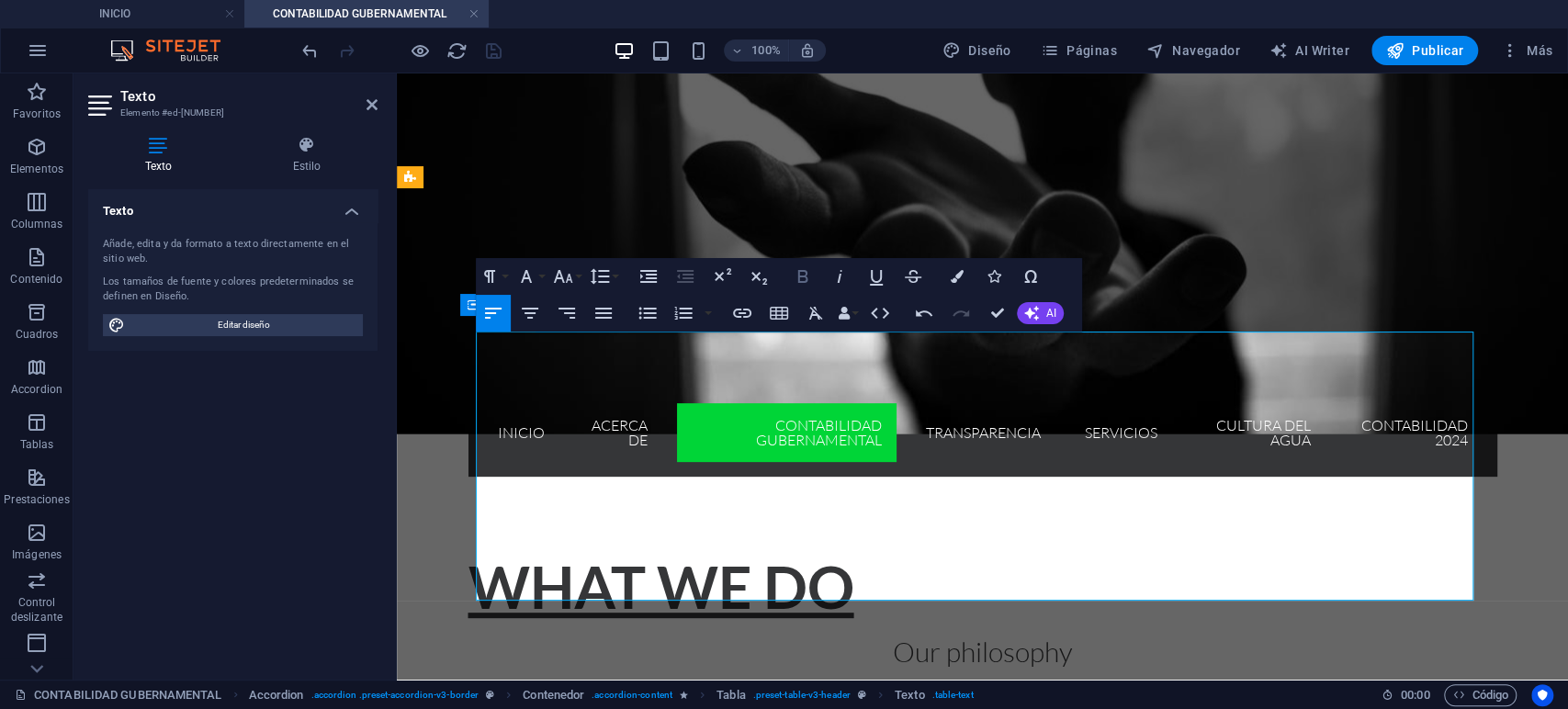 drag, startPoint x: 807, startPoint y: 276, endPoint x: 491, endPoint y: 267, distance: 316.12814 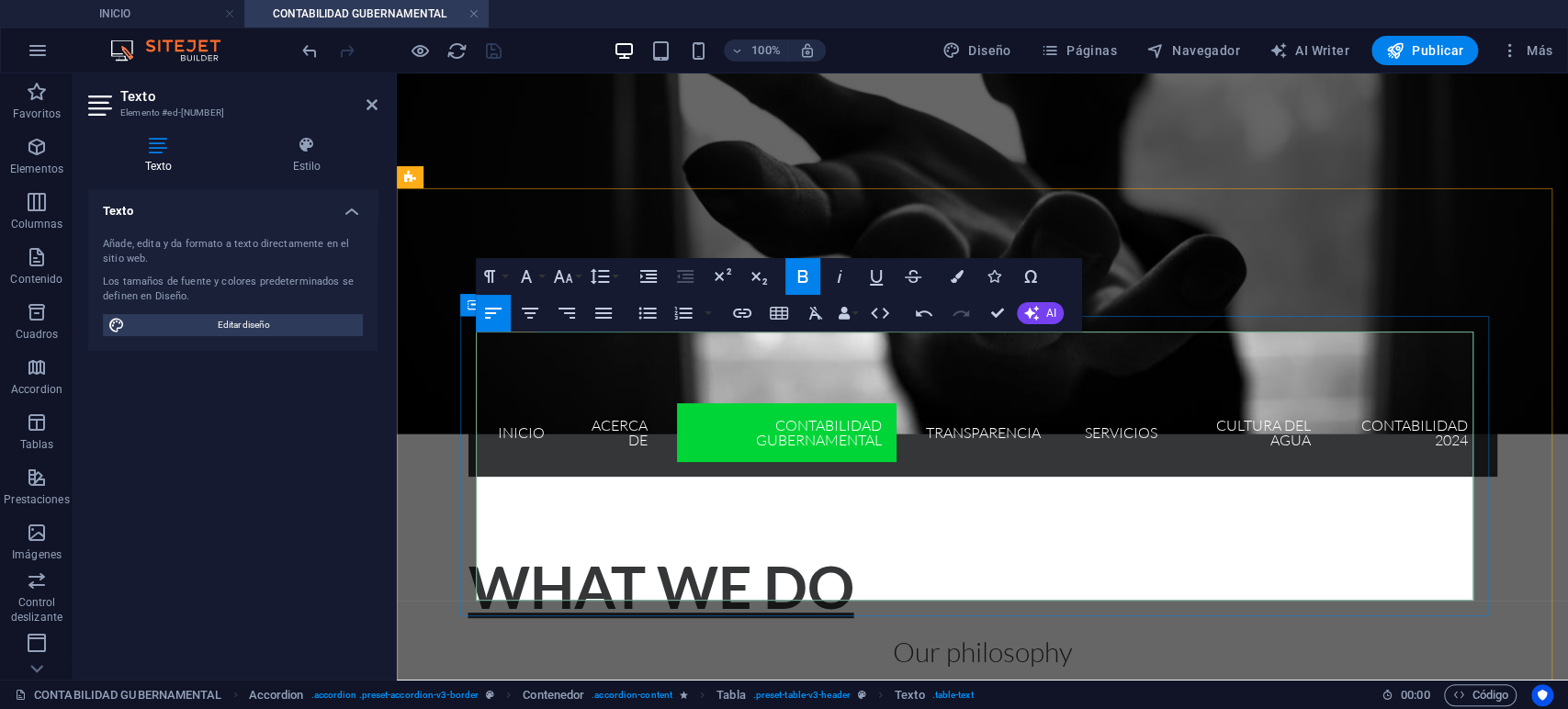 click at bounding box center [1017, 1017] 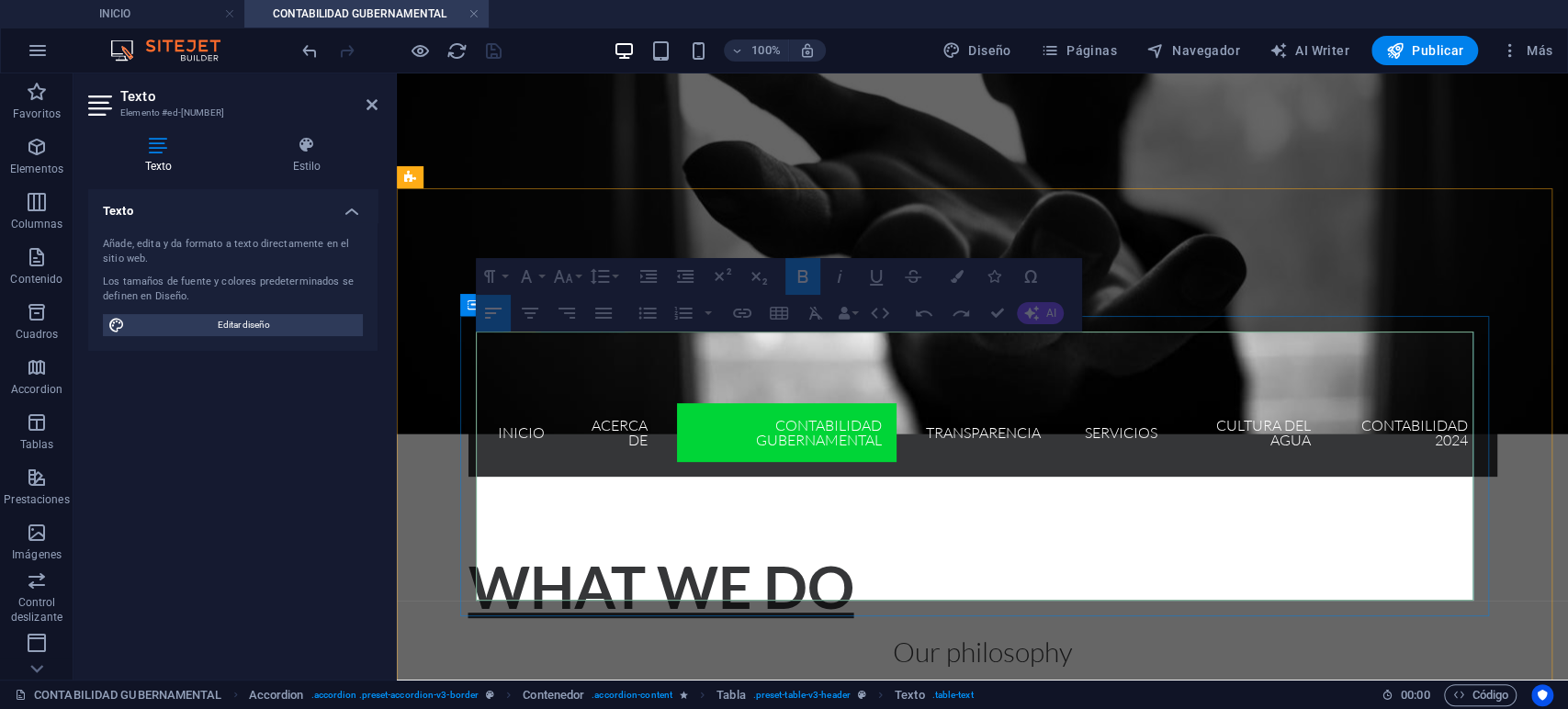 drag, startPoint x: 493, startPoint y: 351, endPoint x: 1126, endPoint y: 440, distance: 639.2261 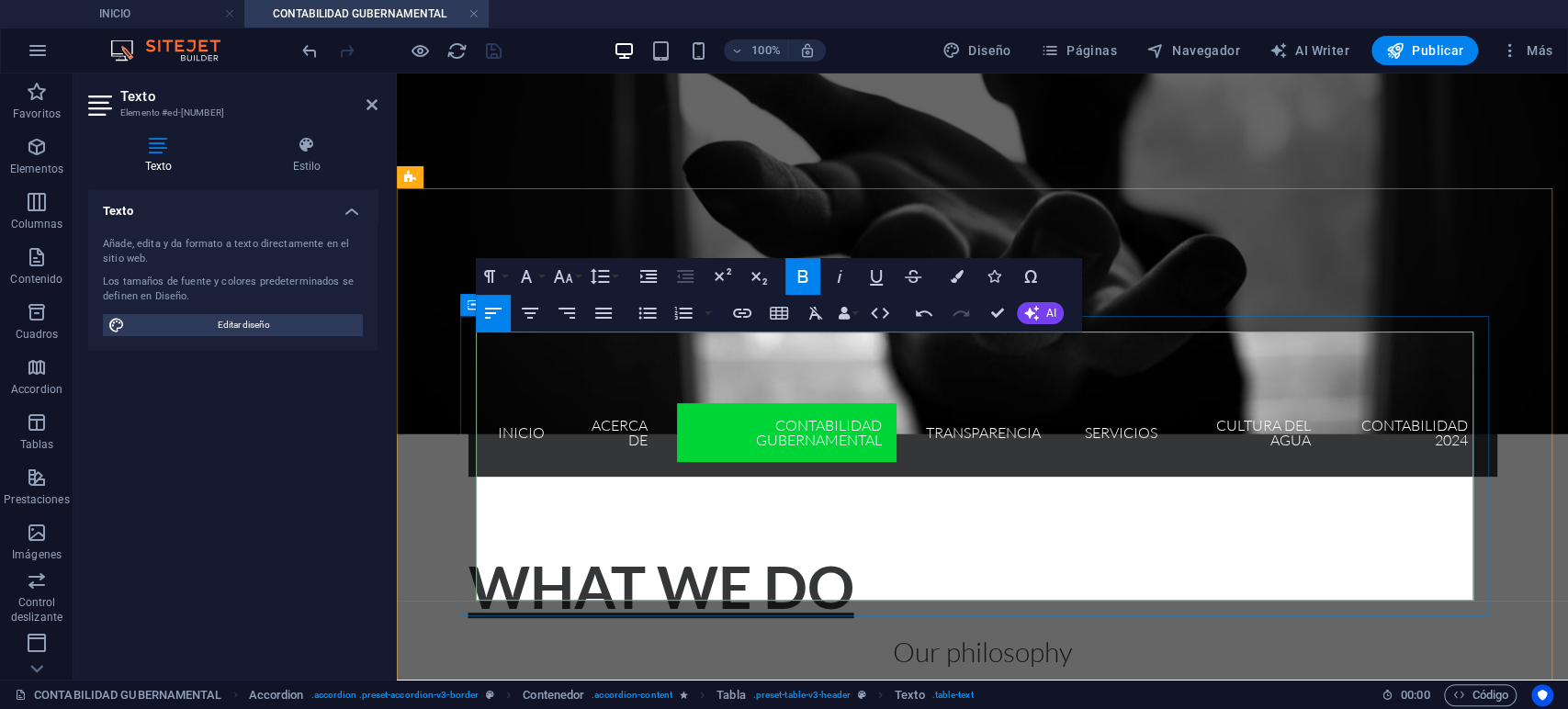 drag, startPoint x: 482, startPoint y: 354, endPoint x: 1468, endPoint y: 583, distance: 1012.2435 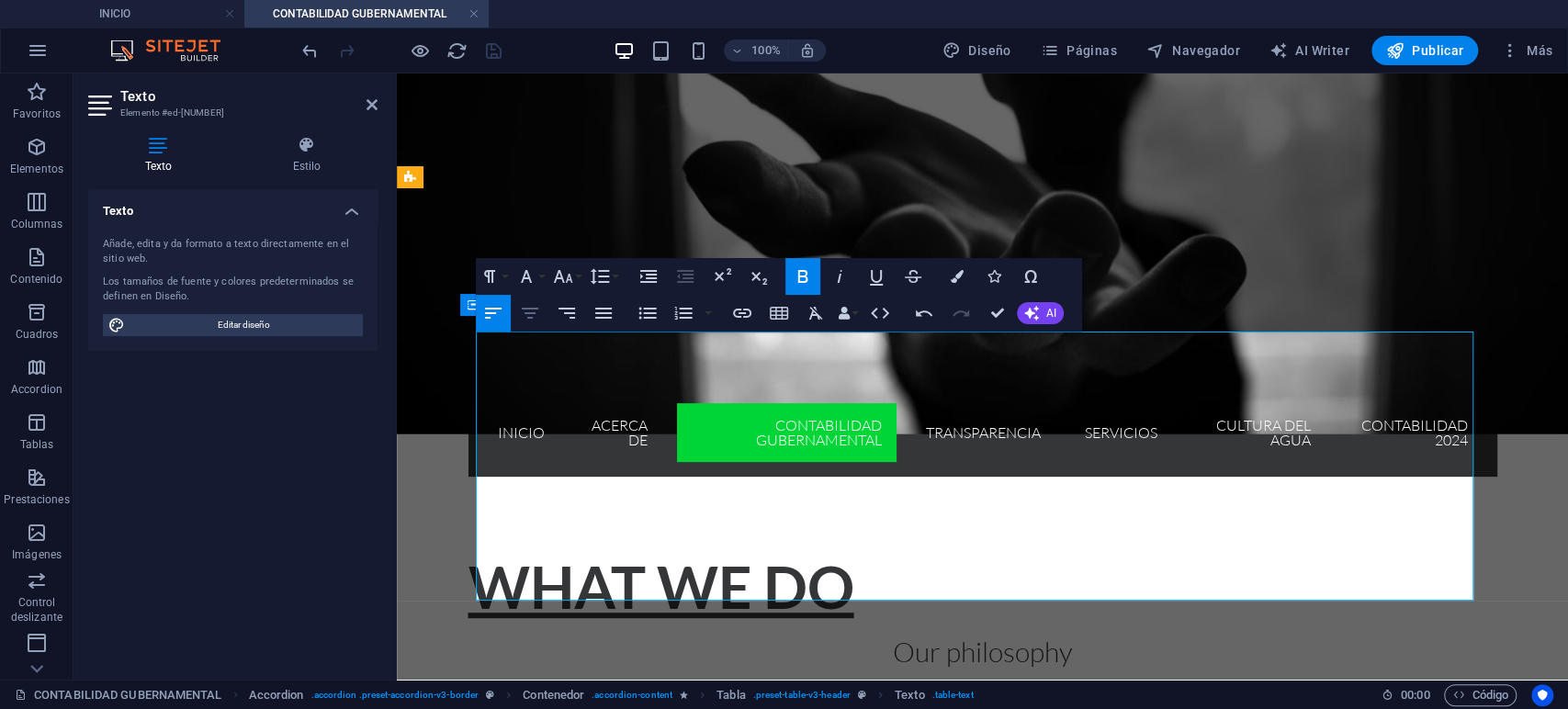 click 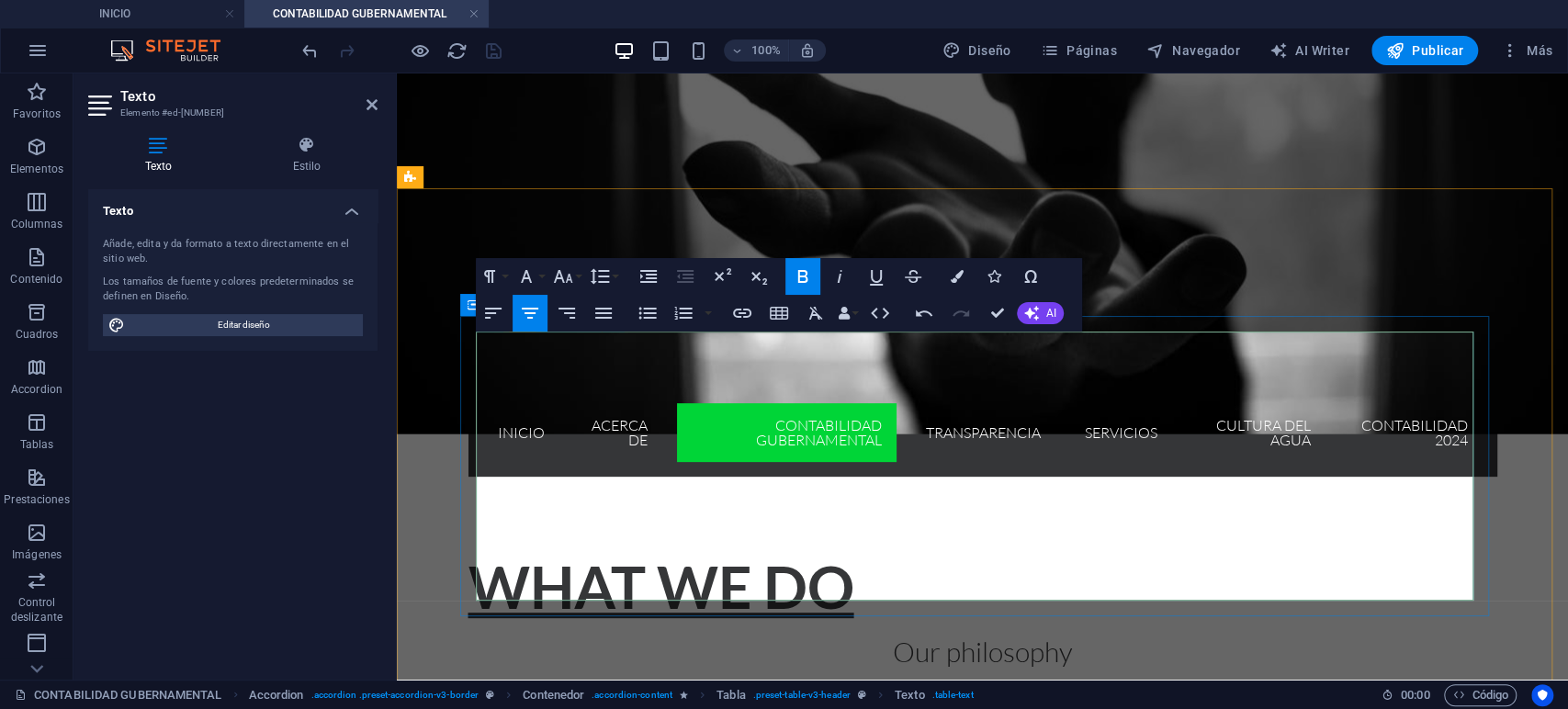 click at bounding box center [851, 1107] 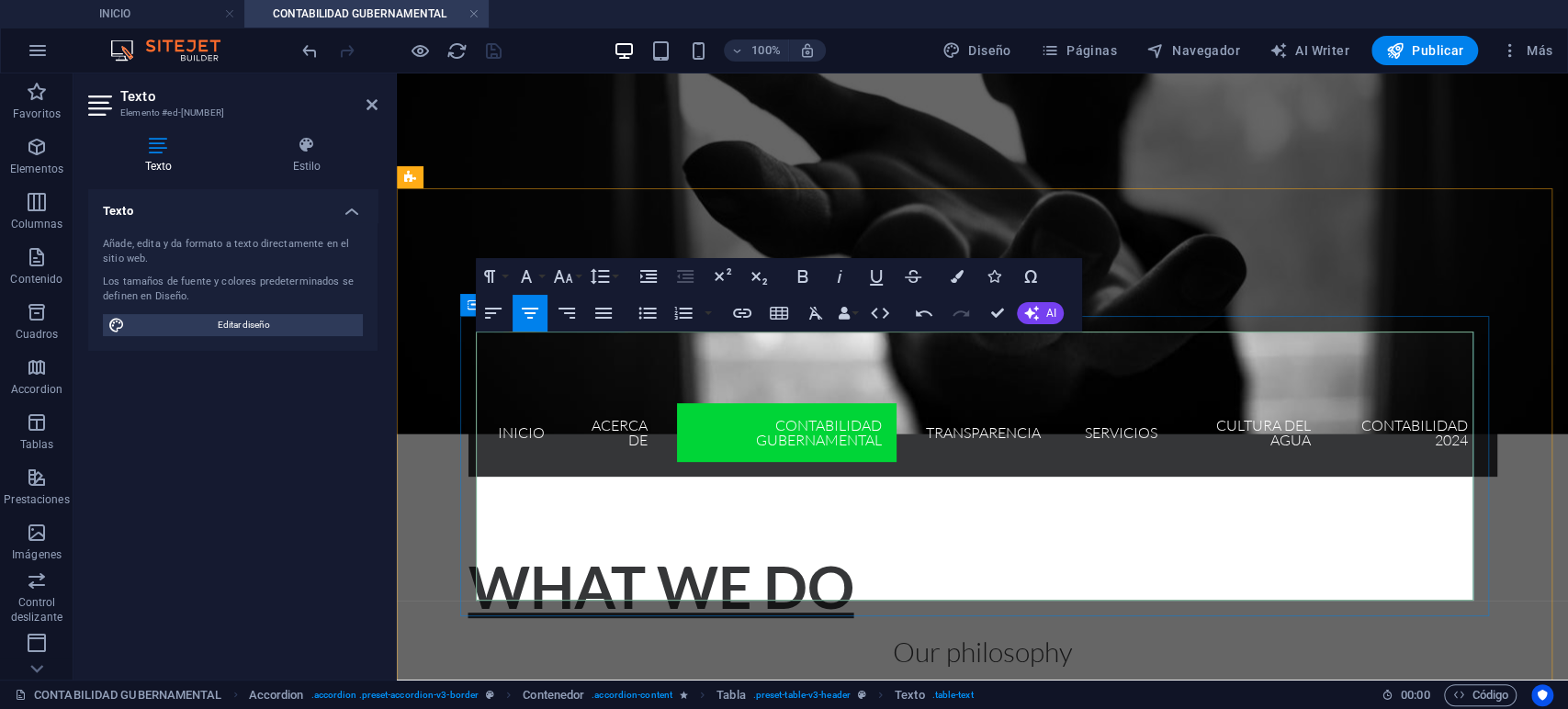 click on "2020" at bounding box center [515, 926] 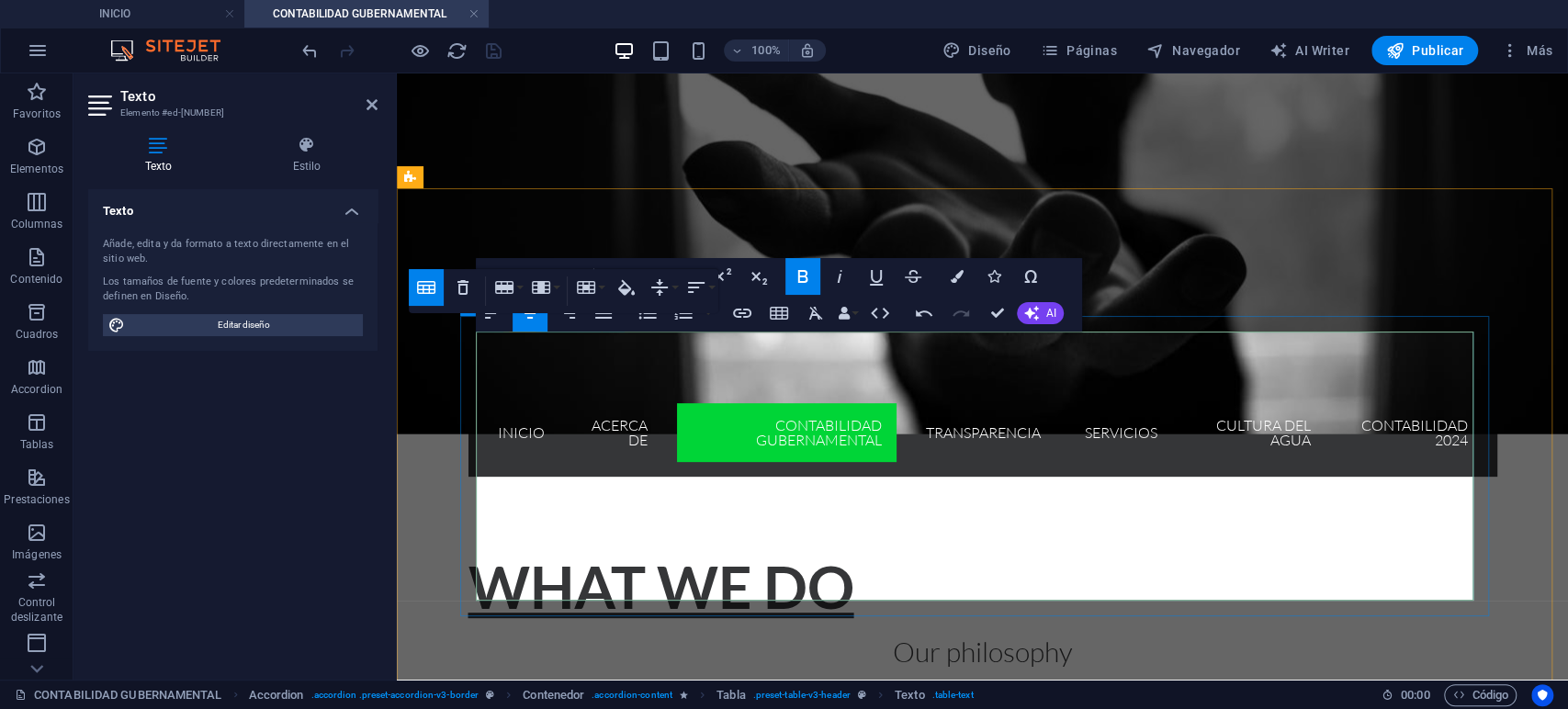 click on "2020" at bounding box center (515, 927) 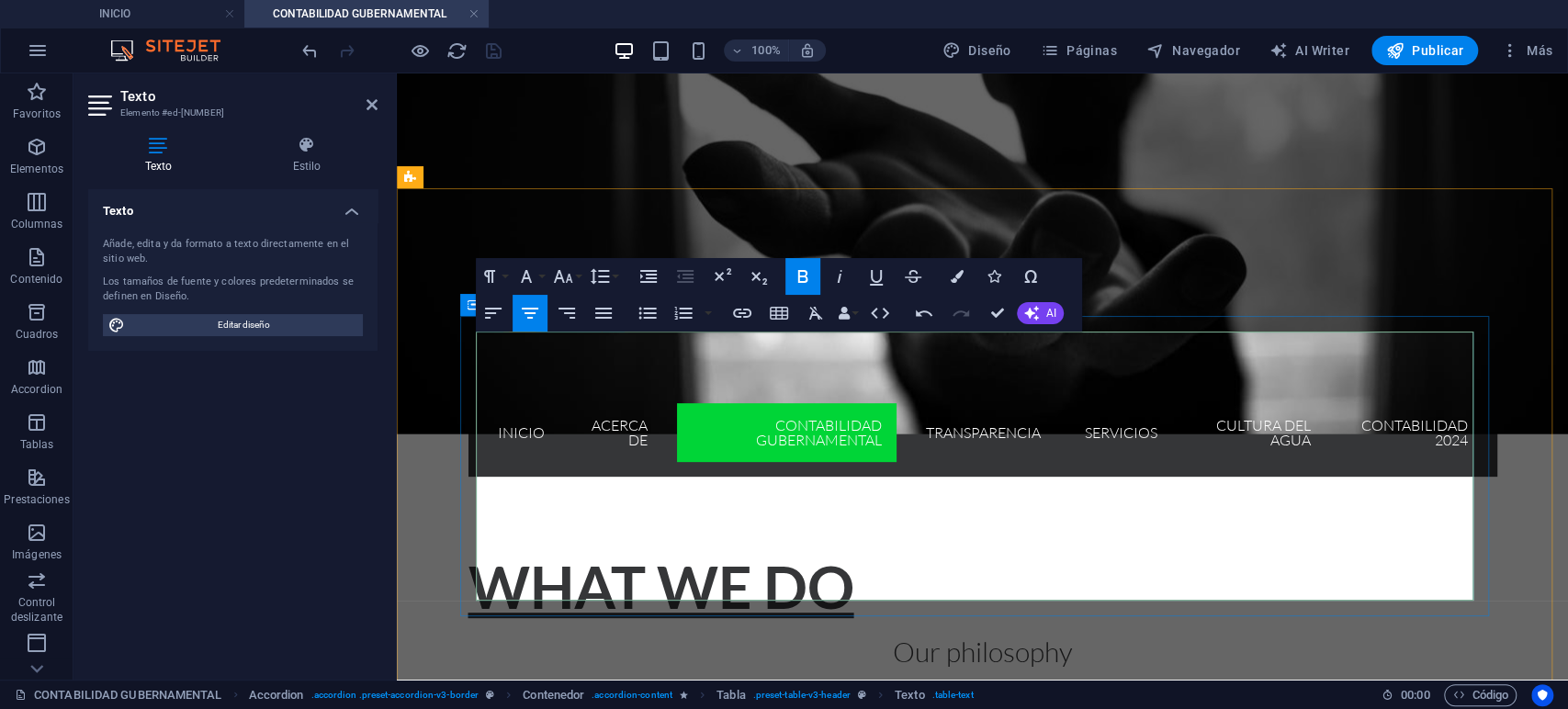 click on "2020" at bounding box center (515, 927) 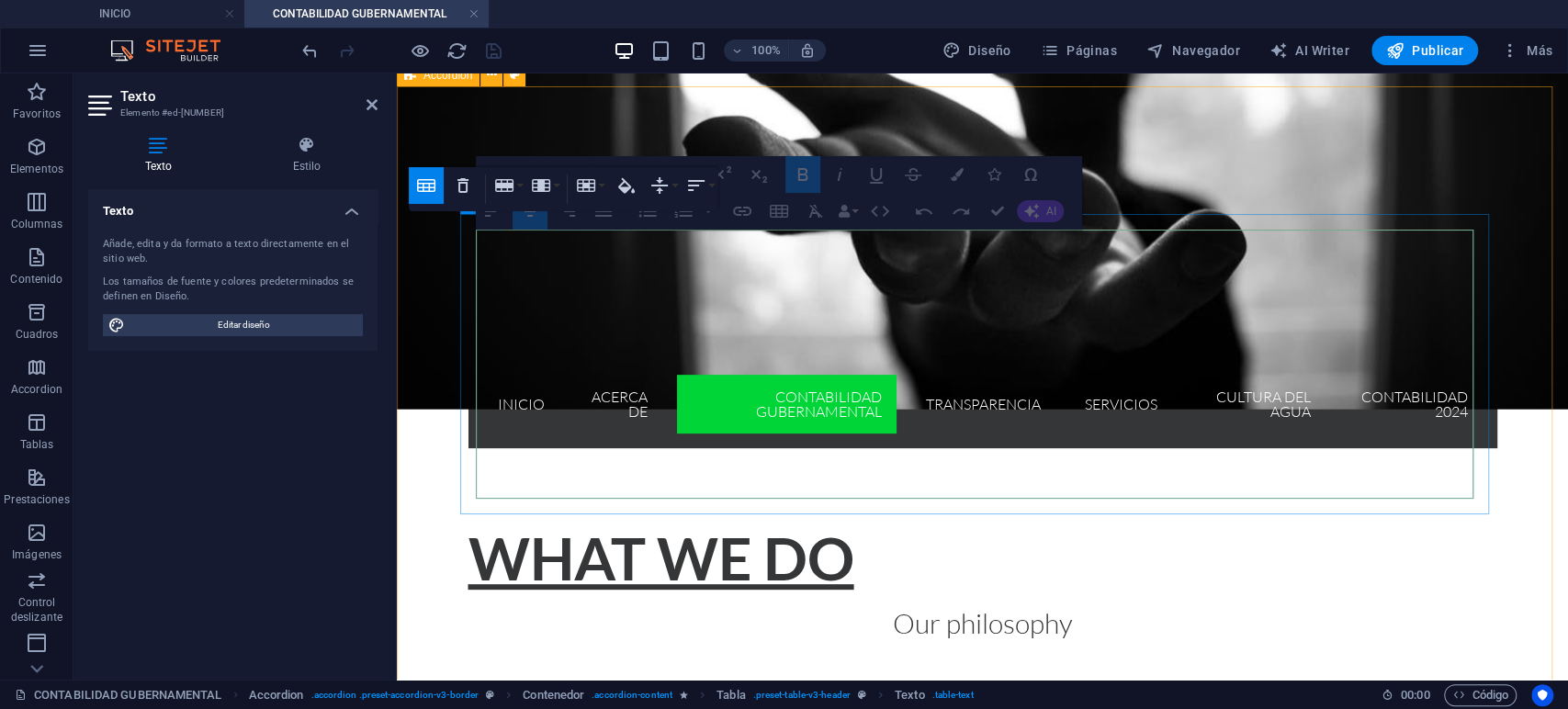 scroll, scrollTop: 306, scrollLeft: 0, axis: vertical 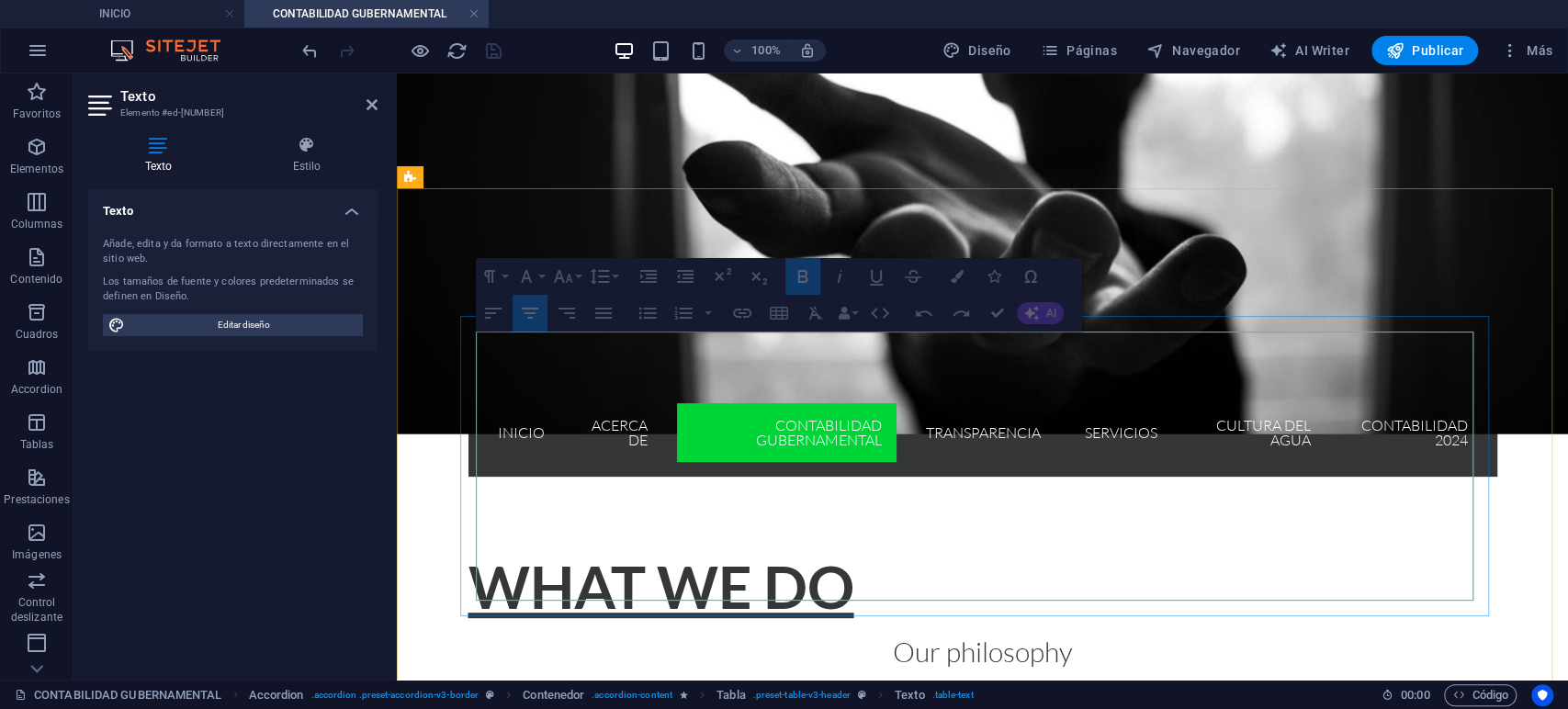 click on "2020" at bounding box center (515, 927) 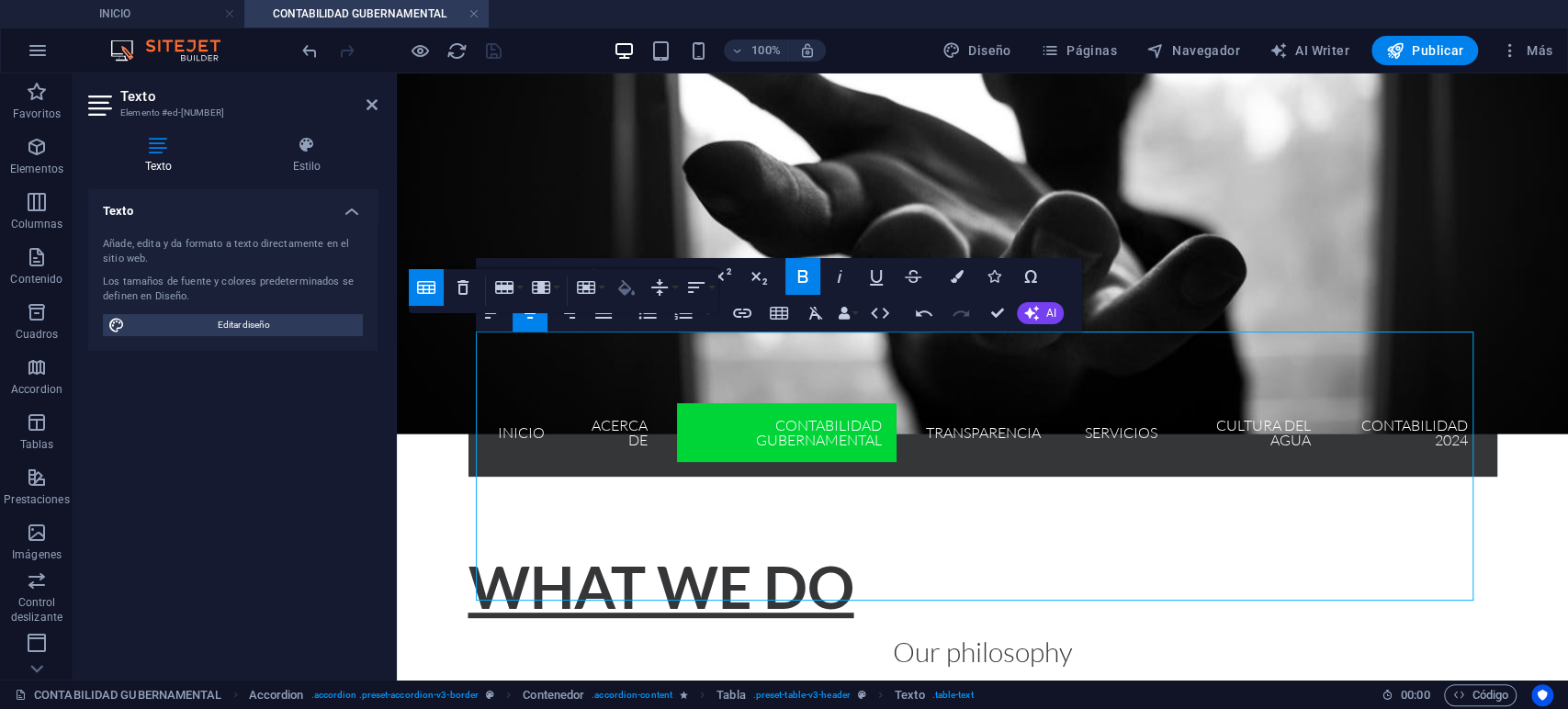 click 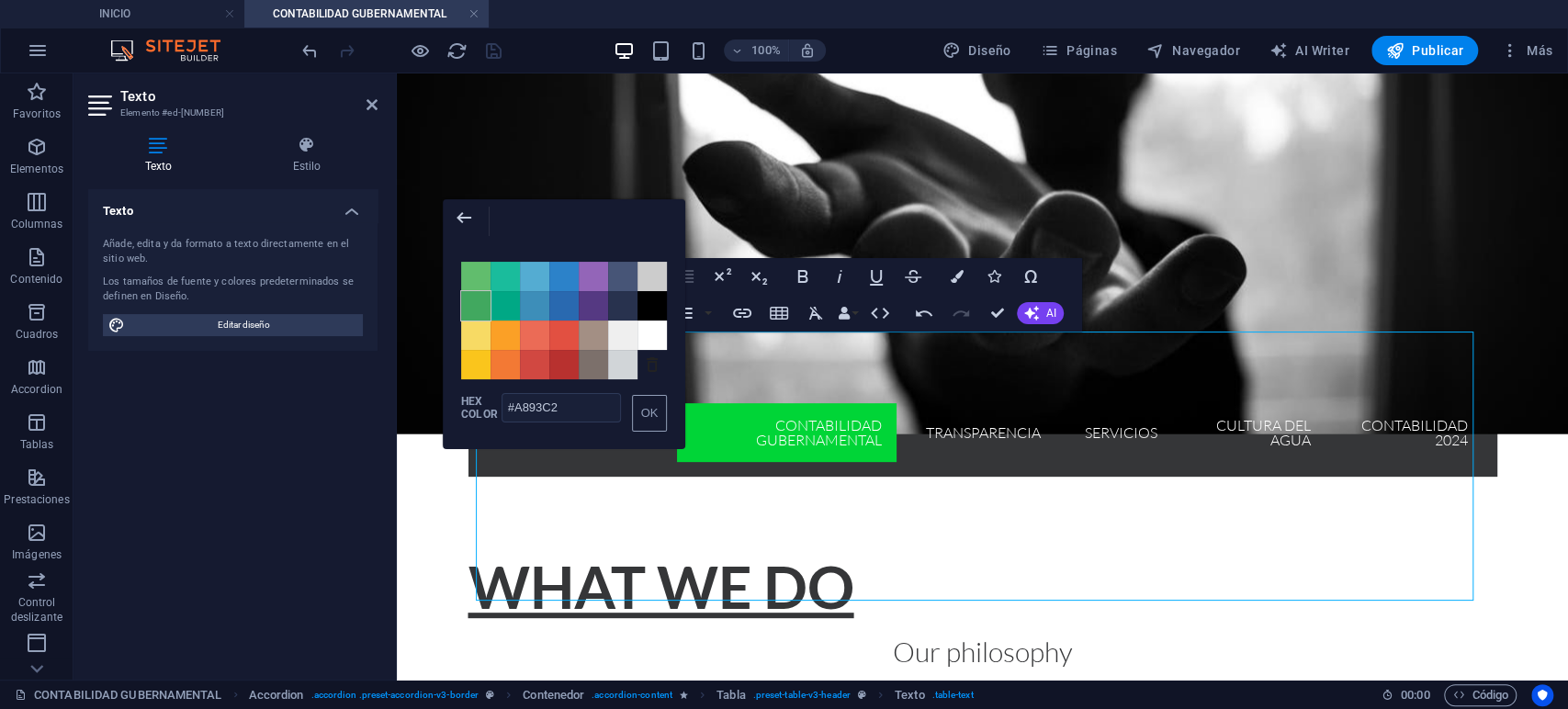click on "Color #41A85F" at bounding box center (476, 306) 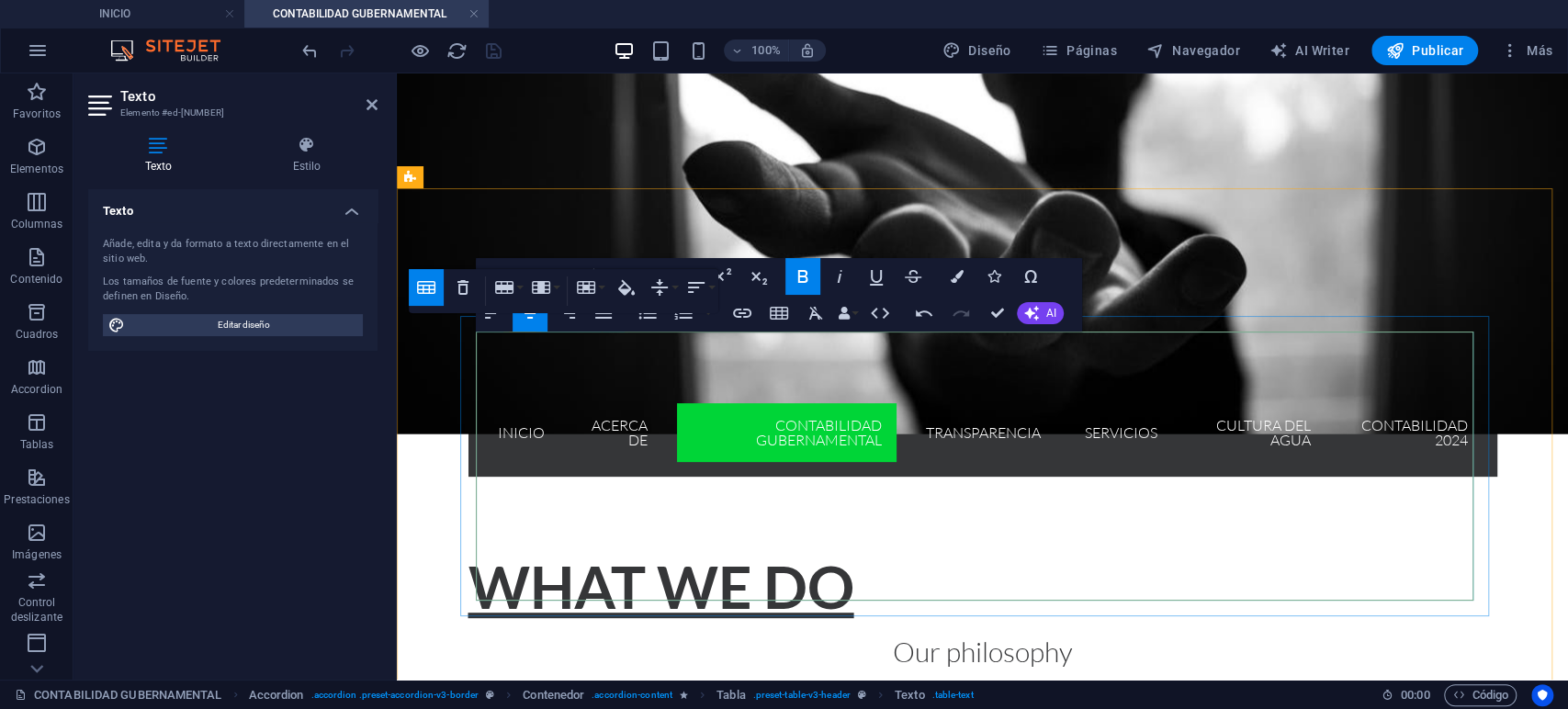 click on "2021" at bounding box center [685, 927] 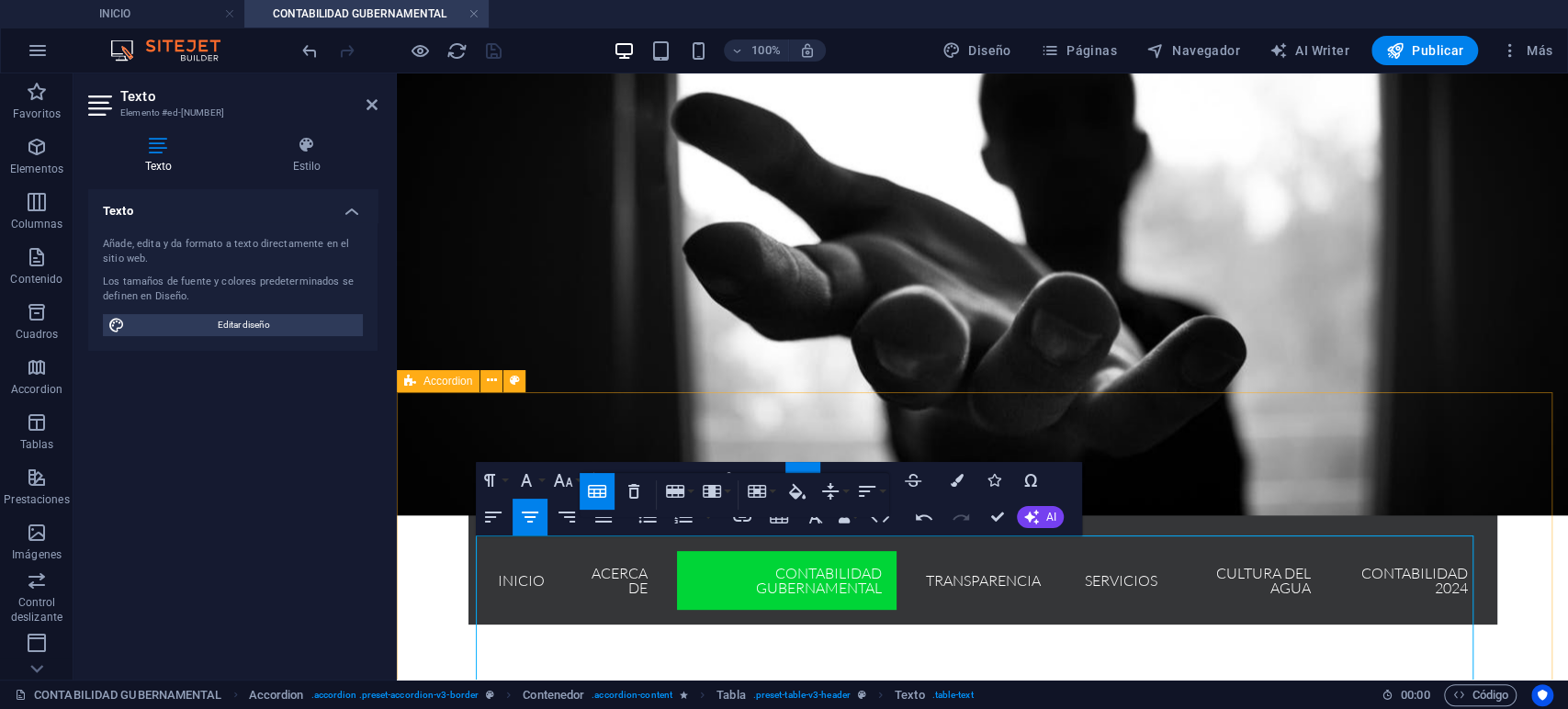 scroll, scrollTop: 204, scrollLeft: 0, axis: vertical 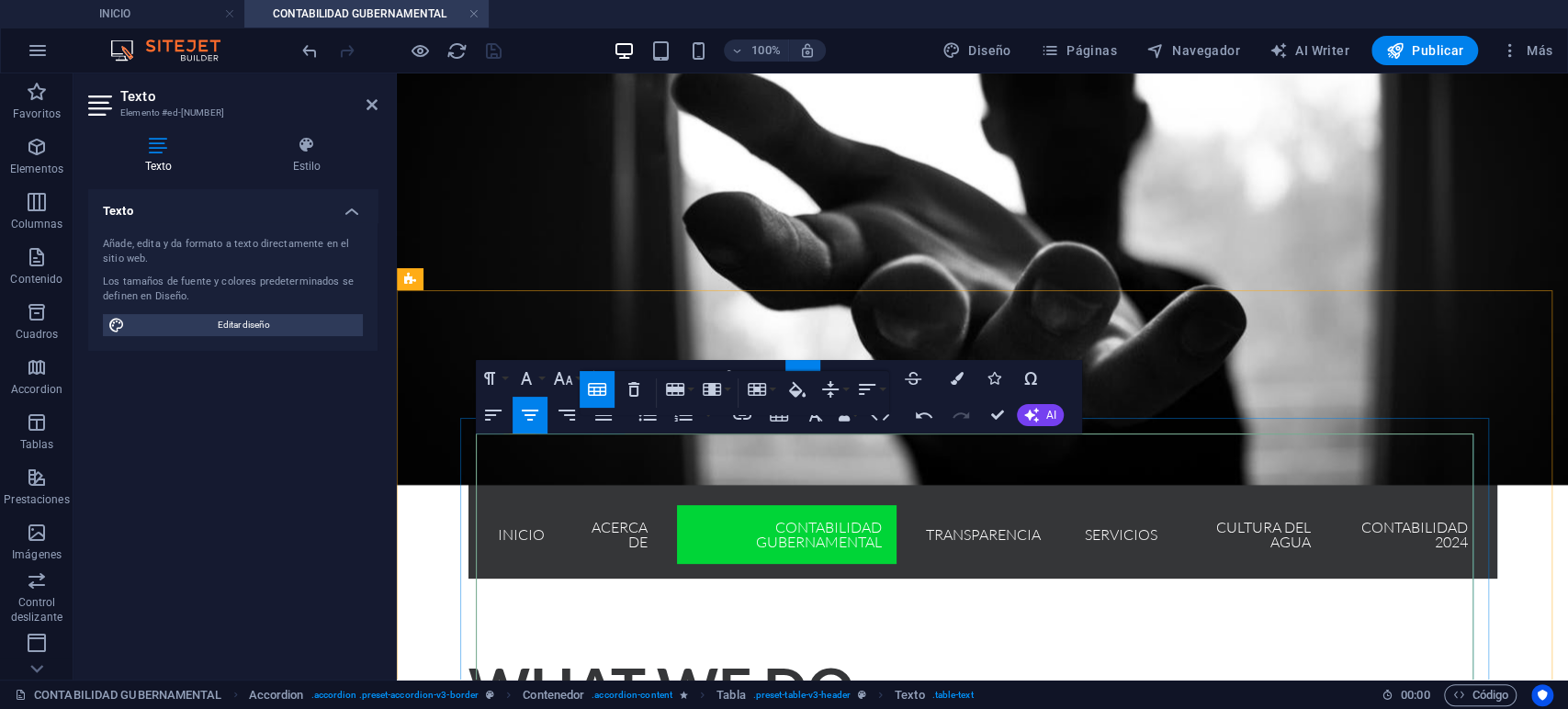 click on "Ipsum" at bounding box center (685, 1119) 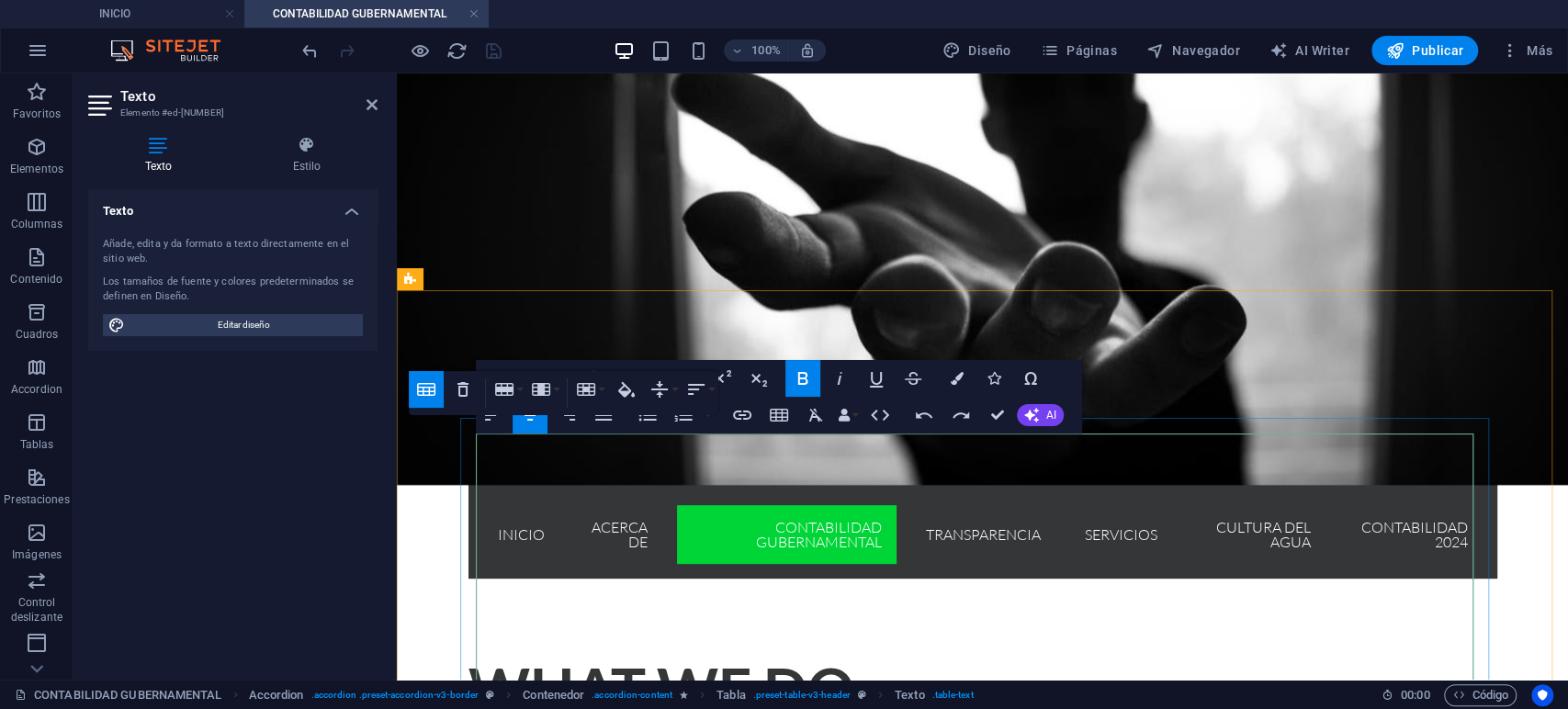 click on "2020" at bounding box center (515, 1029) 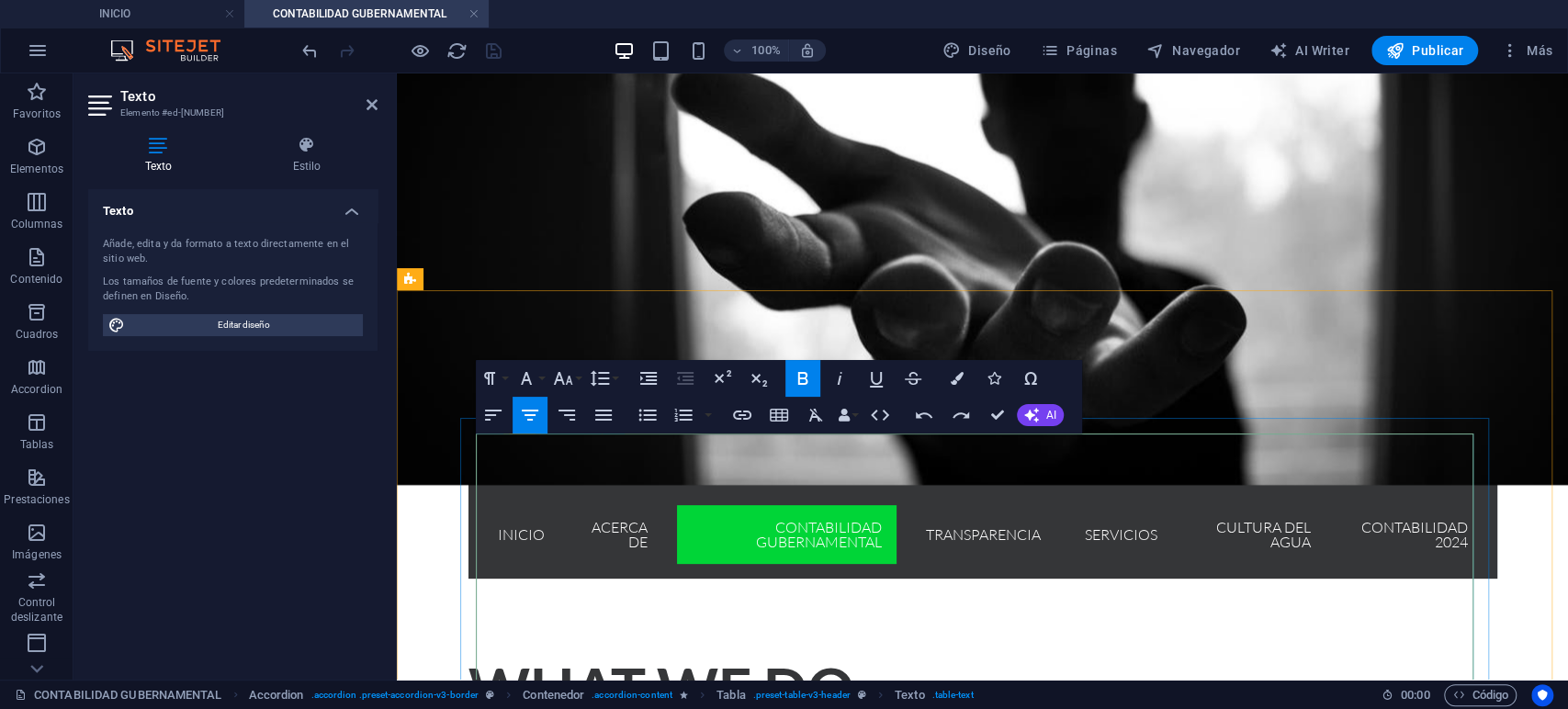 click on "2020" at bounding box center (515, 1029) 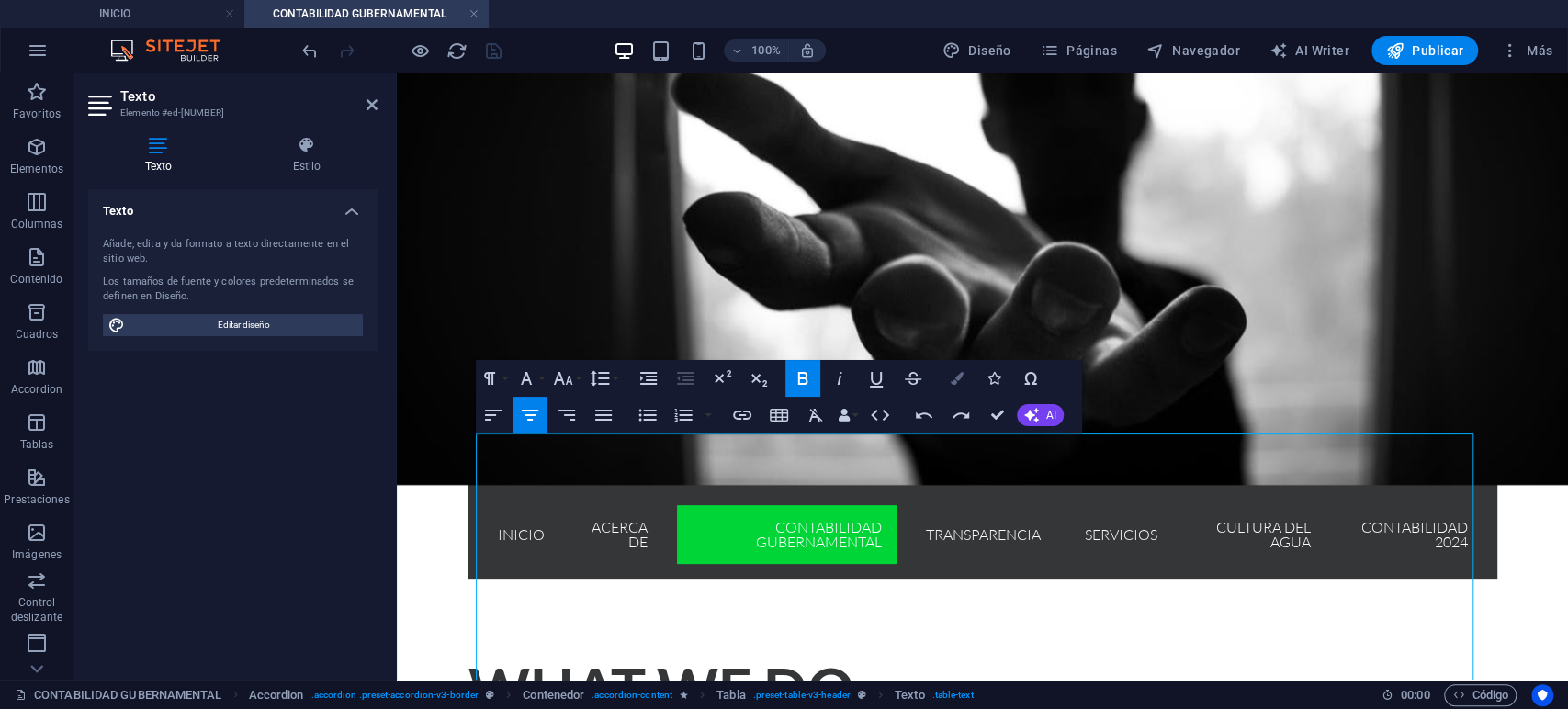 click on "Colors" at bounding box center [957, 378] 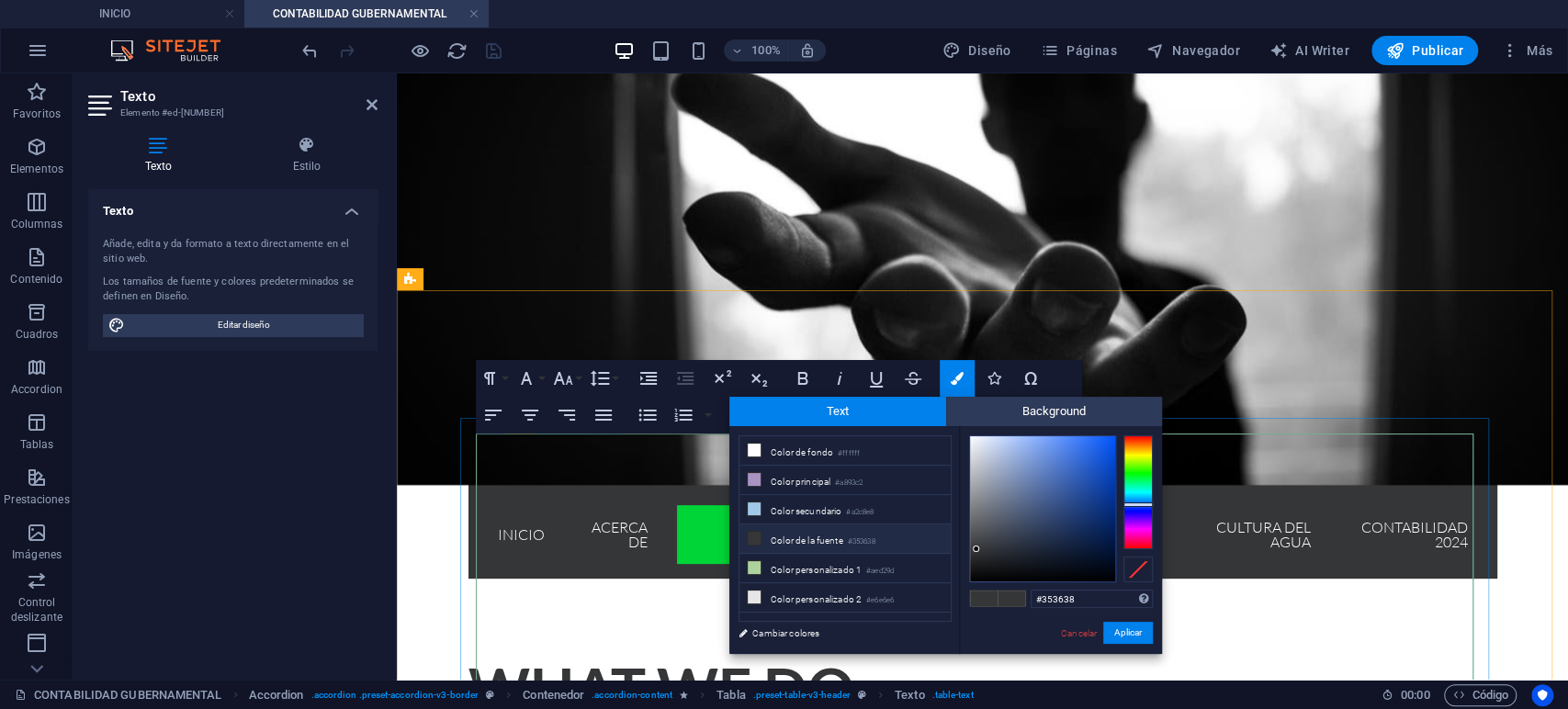 click on "Lorem" at bounding box center (515, 1119) 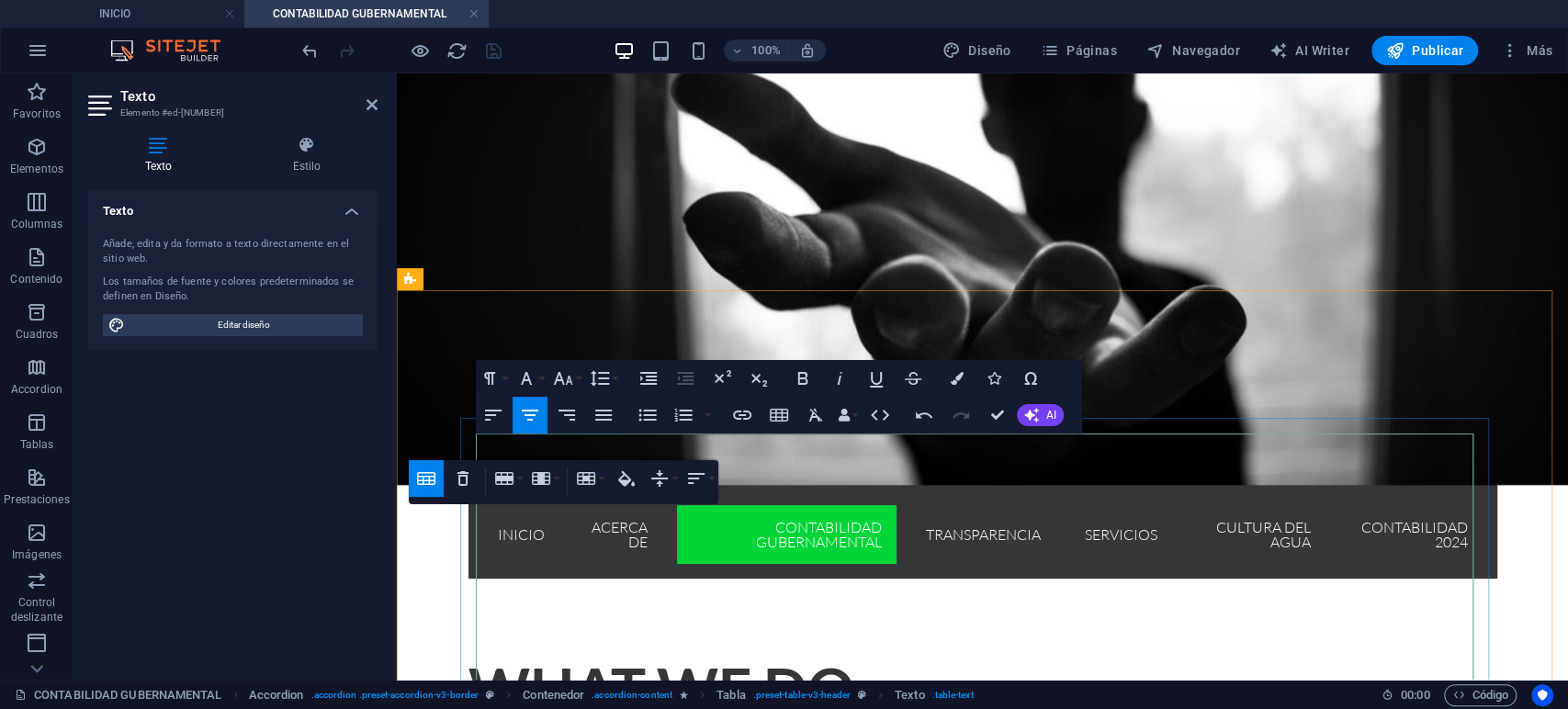 click at bounding box center (851, 1209) 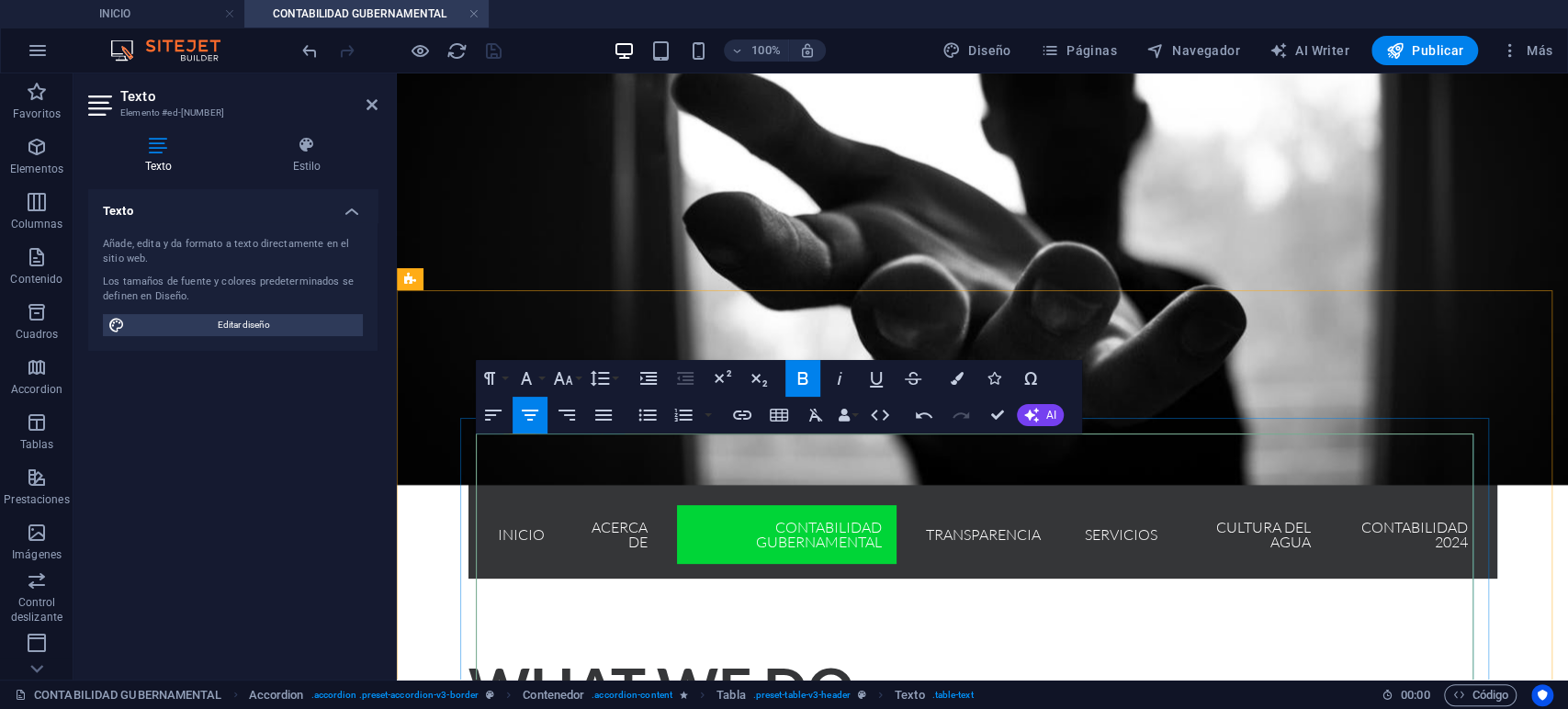 click on "2020" at bounding box center (515, 1029) 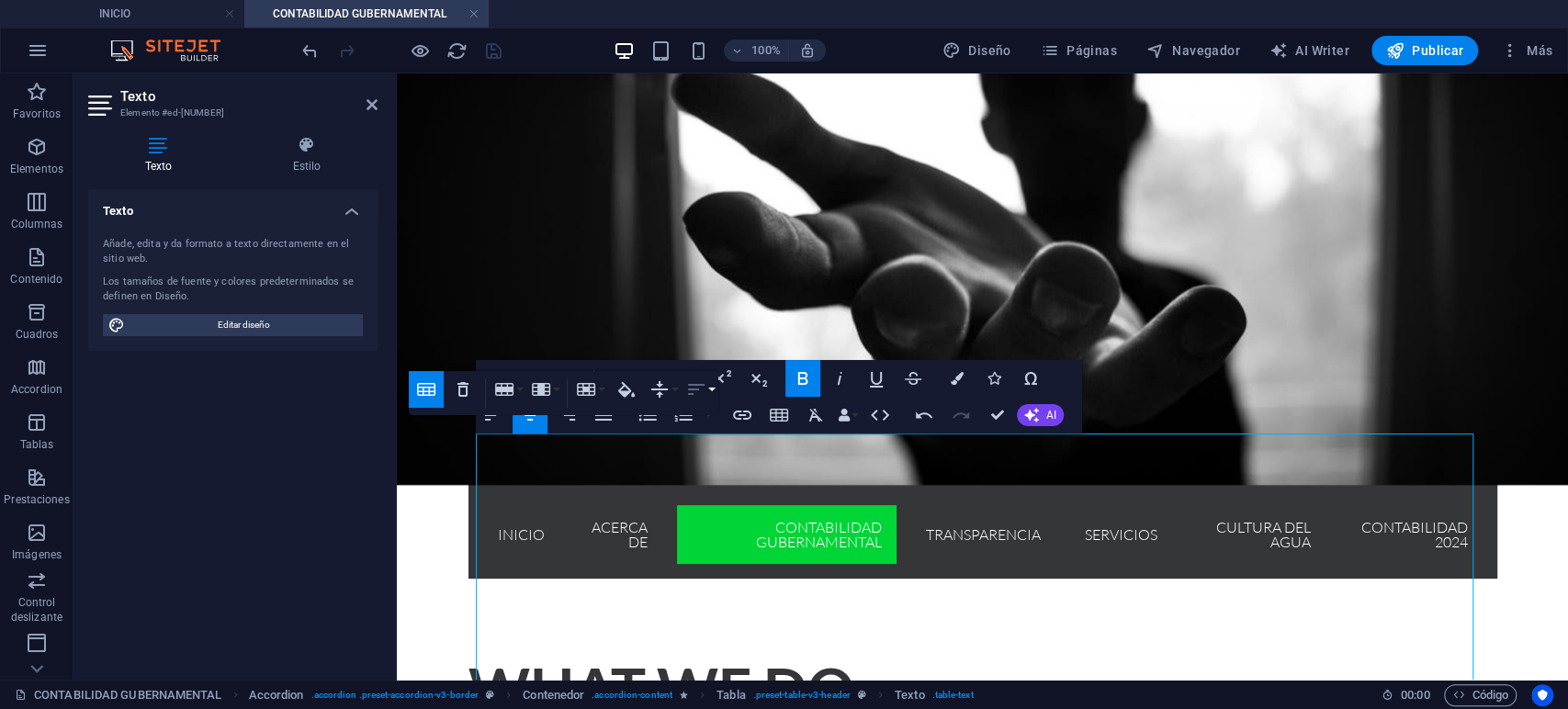 click 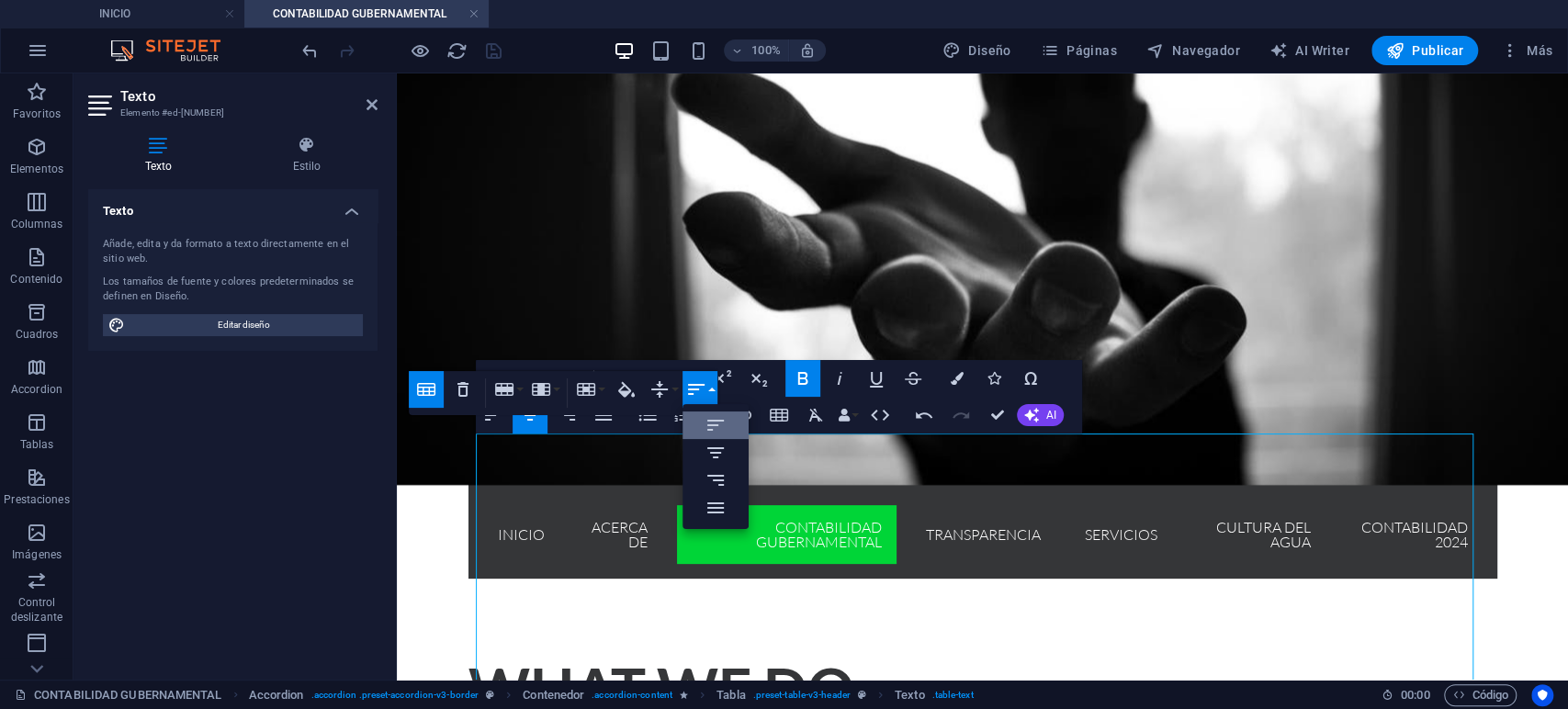 scroll, scrollTop: 0, scrollLeft: 0, axis: both 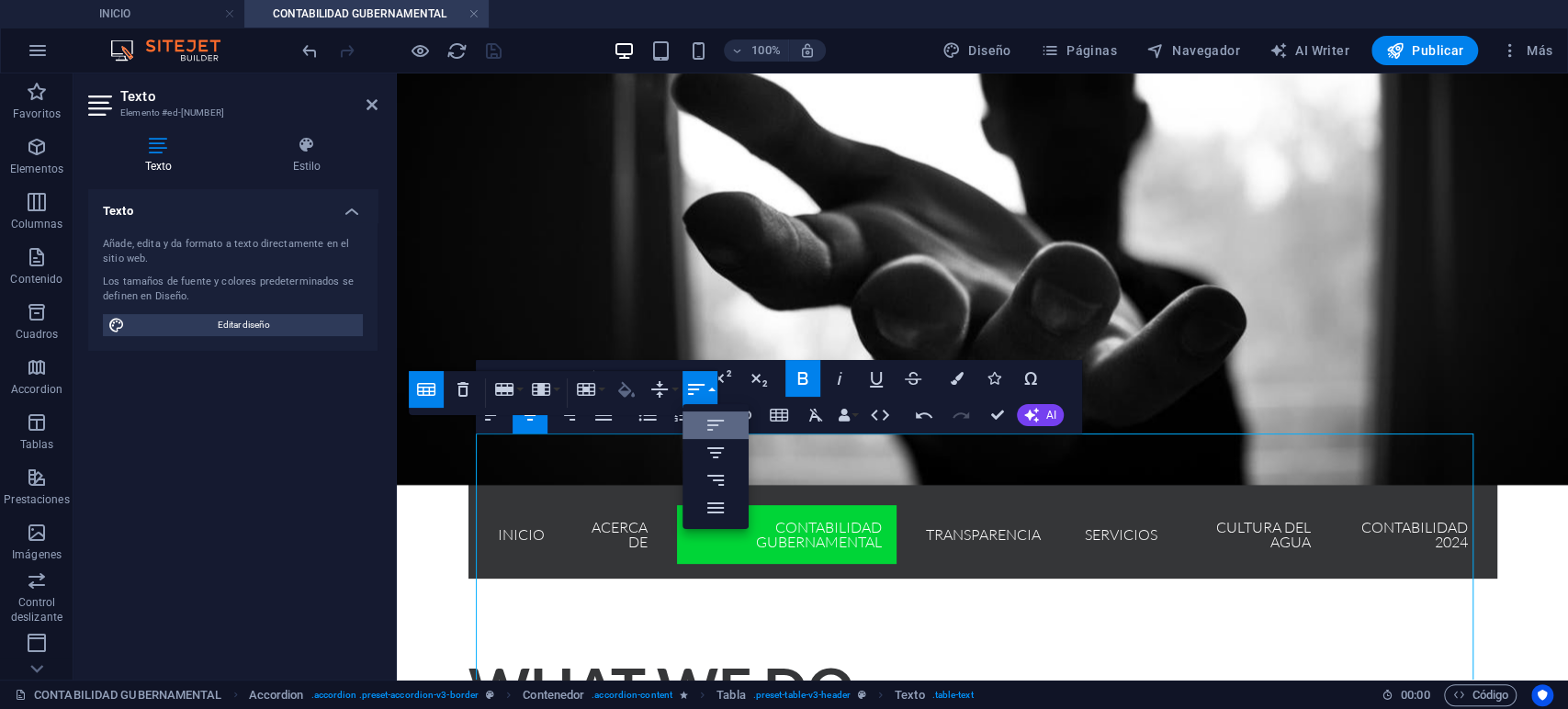 click on "Cell Background" at bounding box center (626, 389) 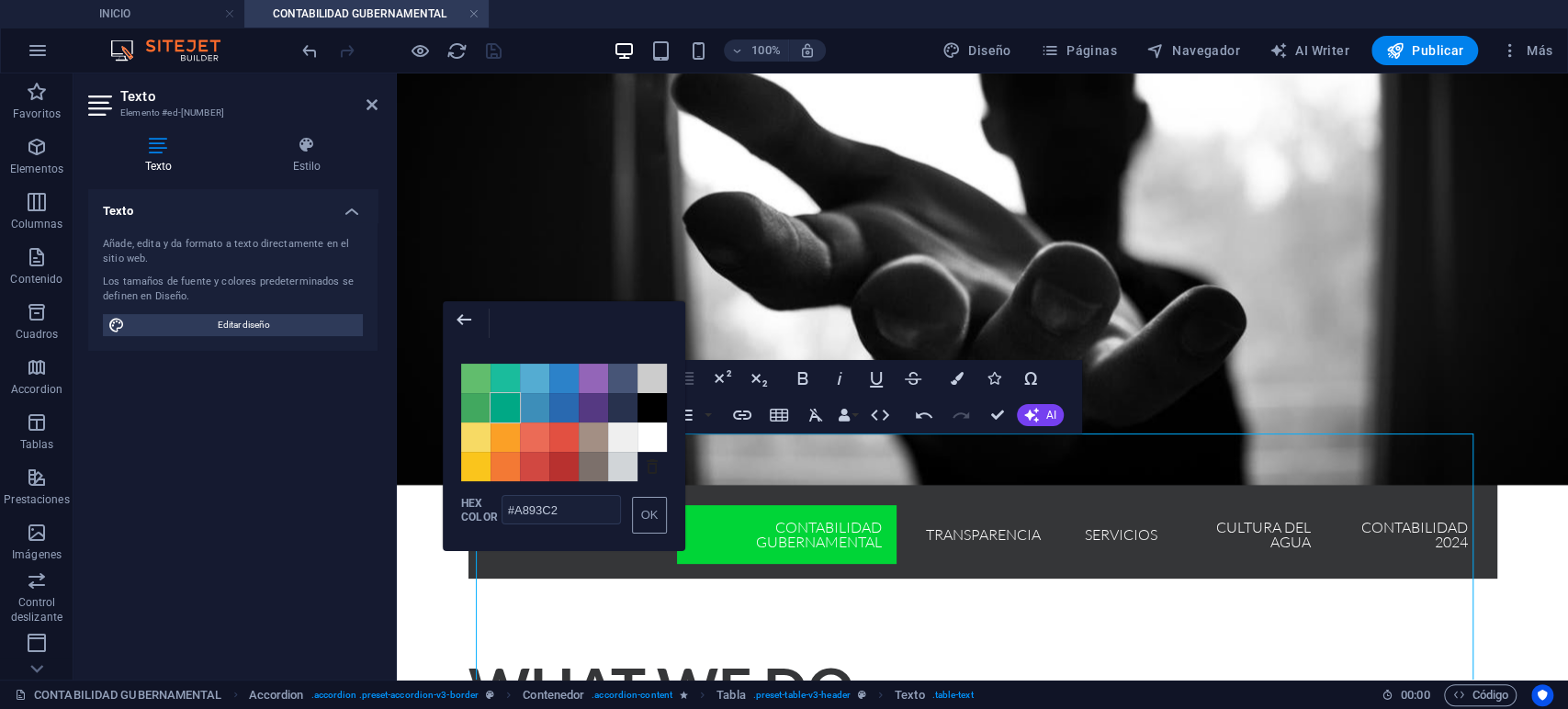 click on "Color #00A885" at bounding box center (505, 408) 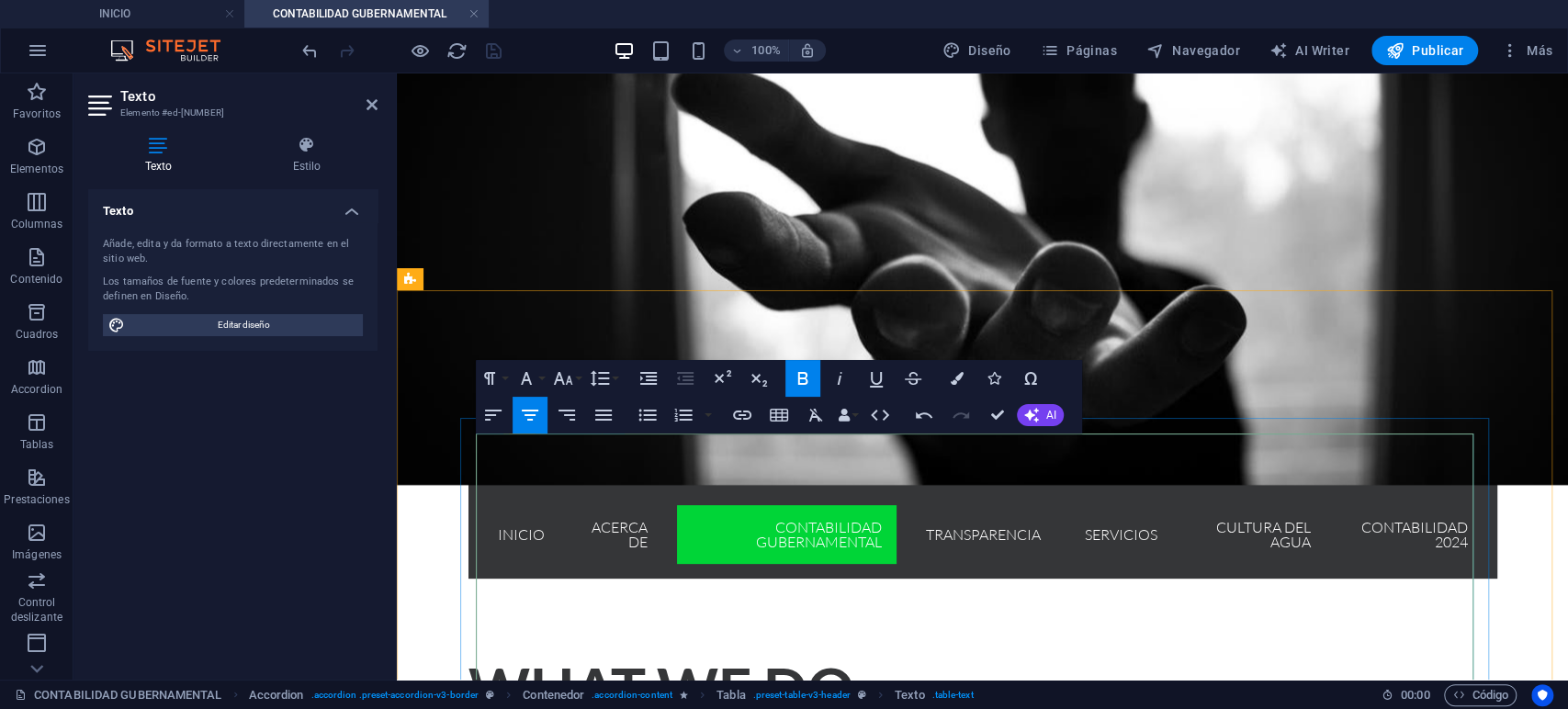 click on "2021" at bounding box center [685, 1029] 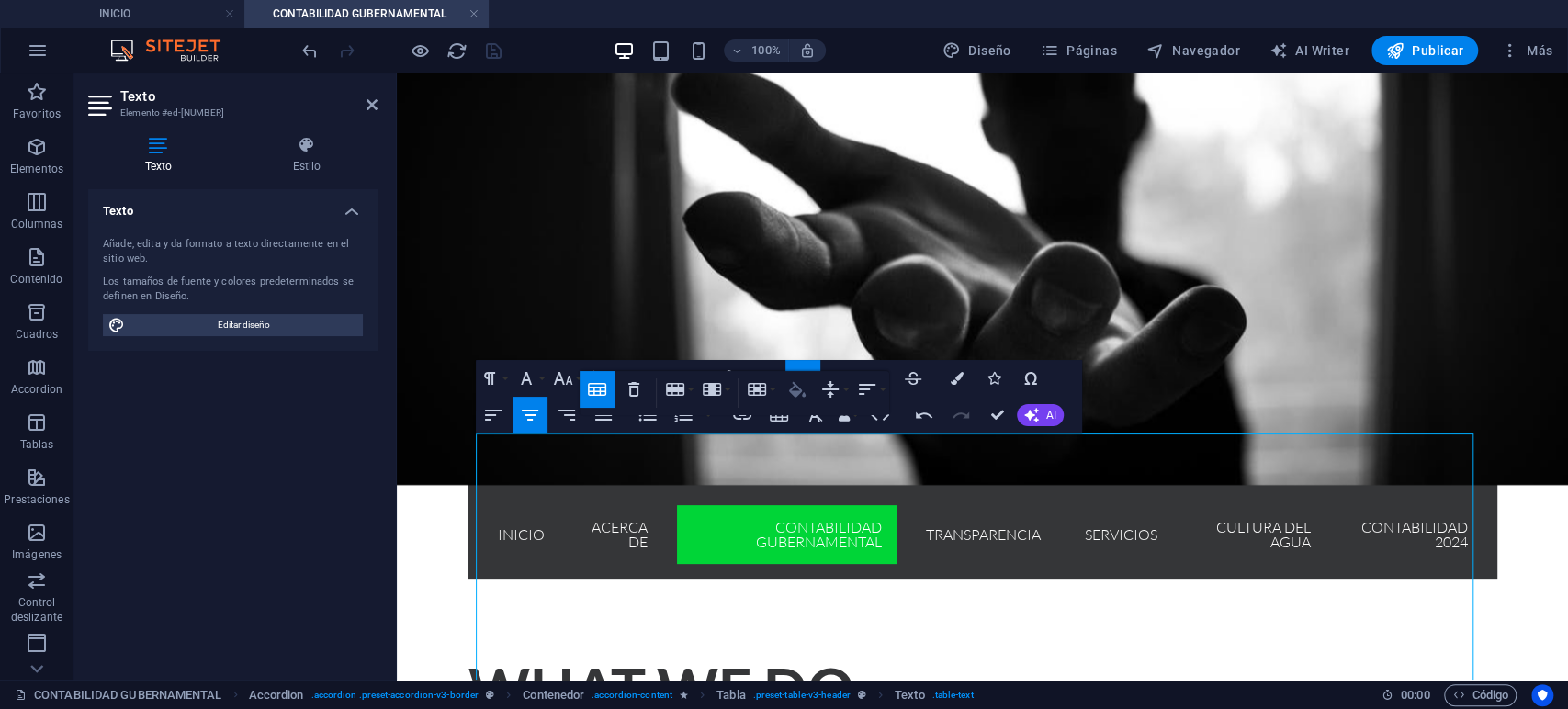 click 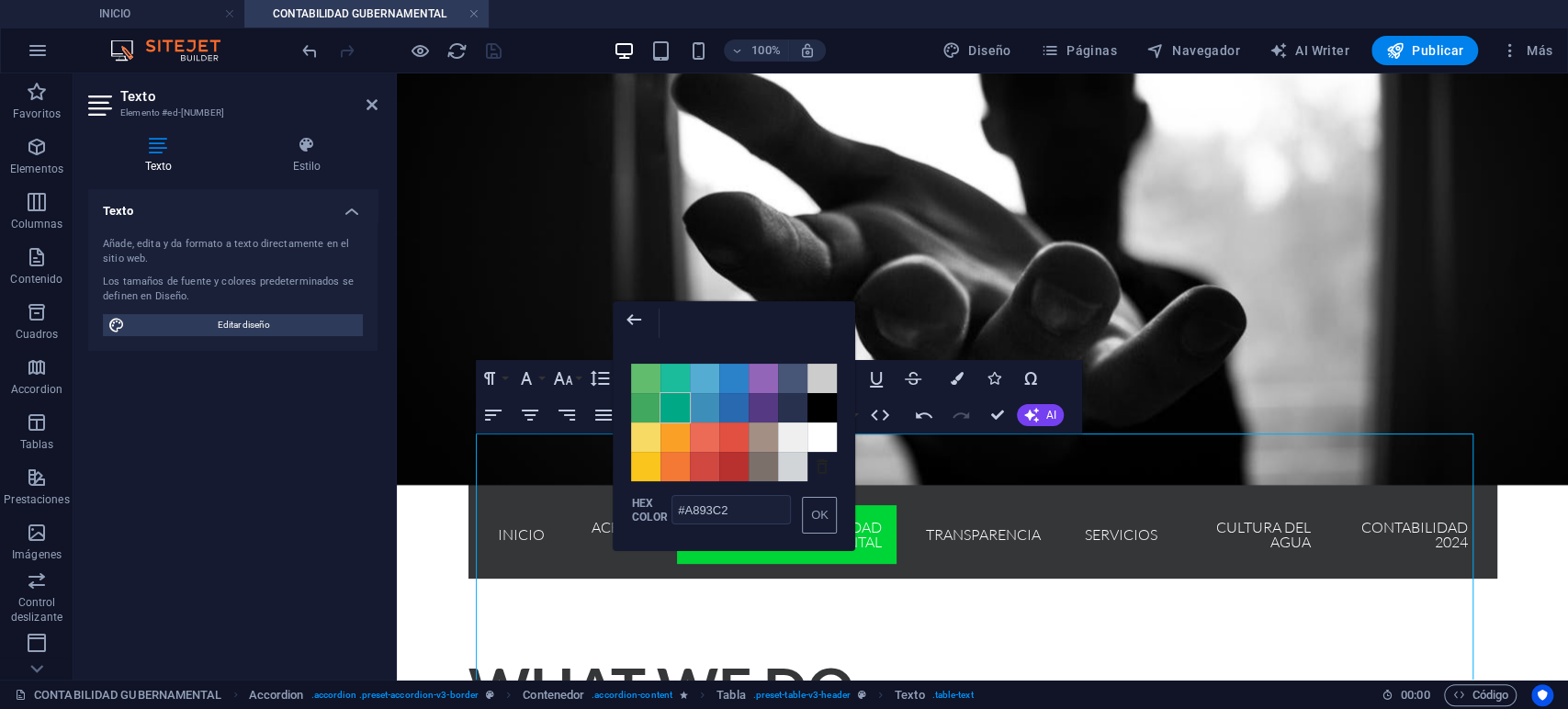 click on "Color #00A885" at bounding box center (675, 408) 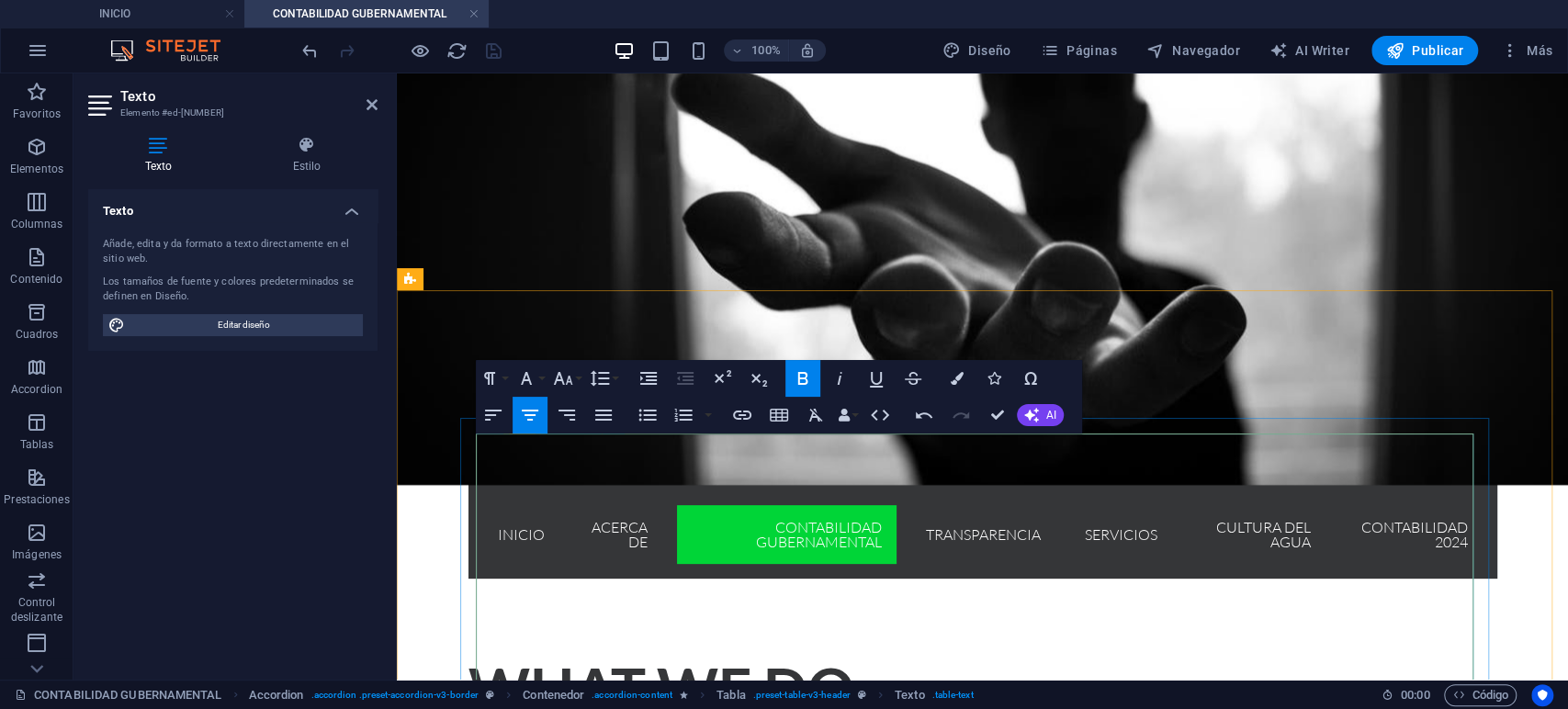 click on "2022" at bounding box center [851, 1029] 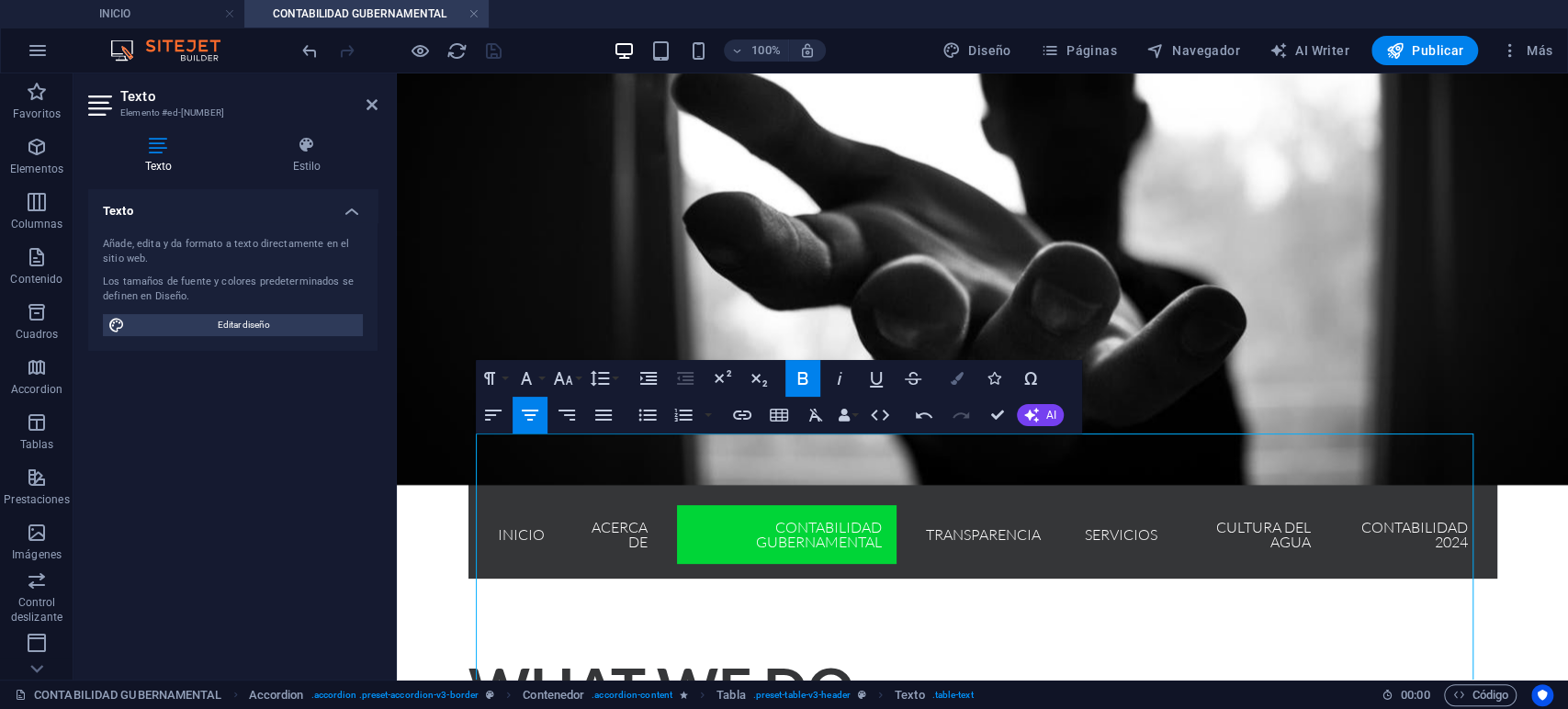 click 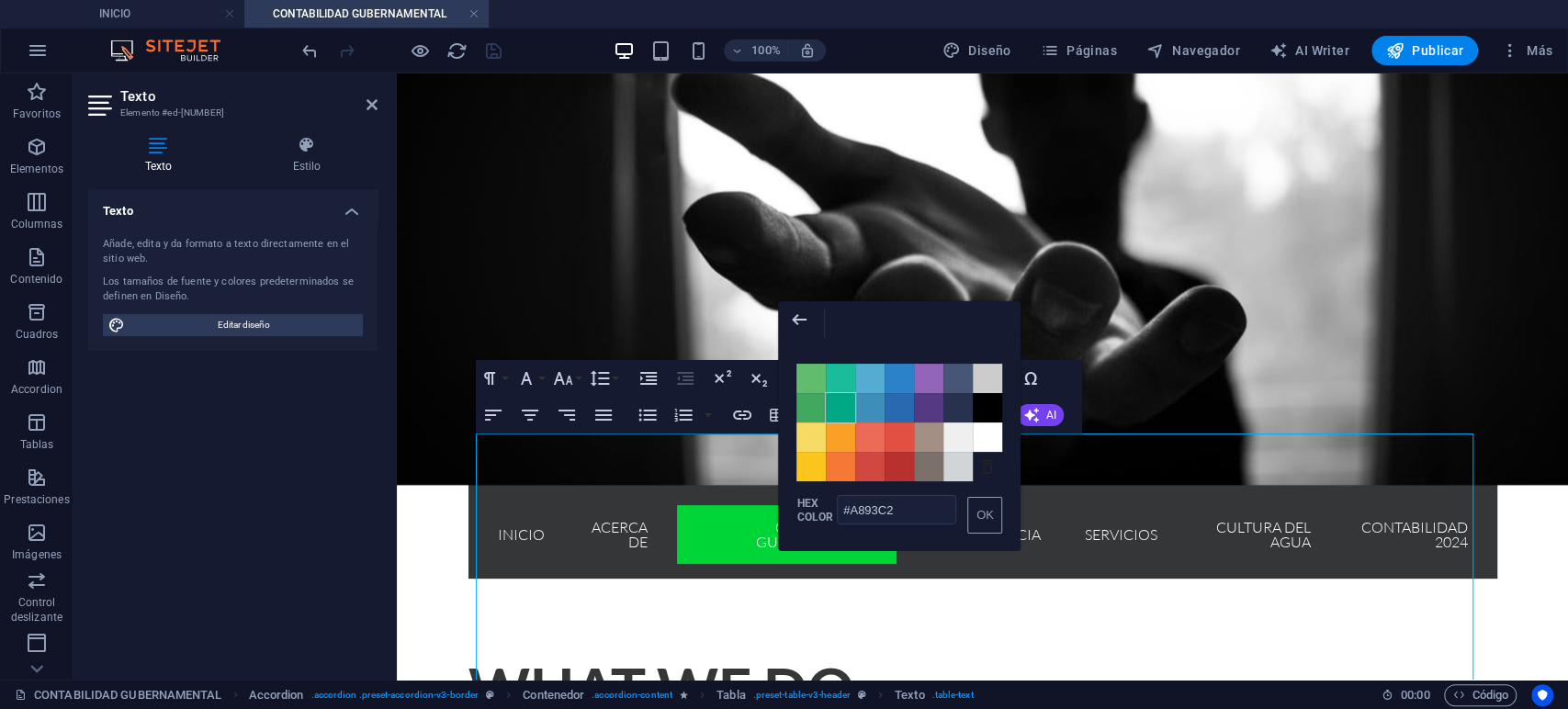 click on "Color #00A885" at bounding box center (840, 408) 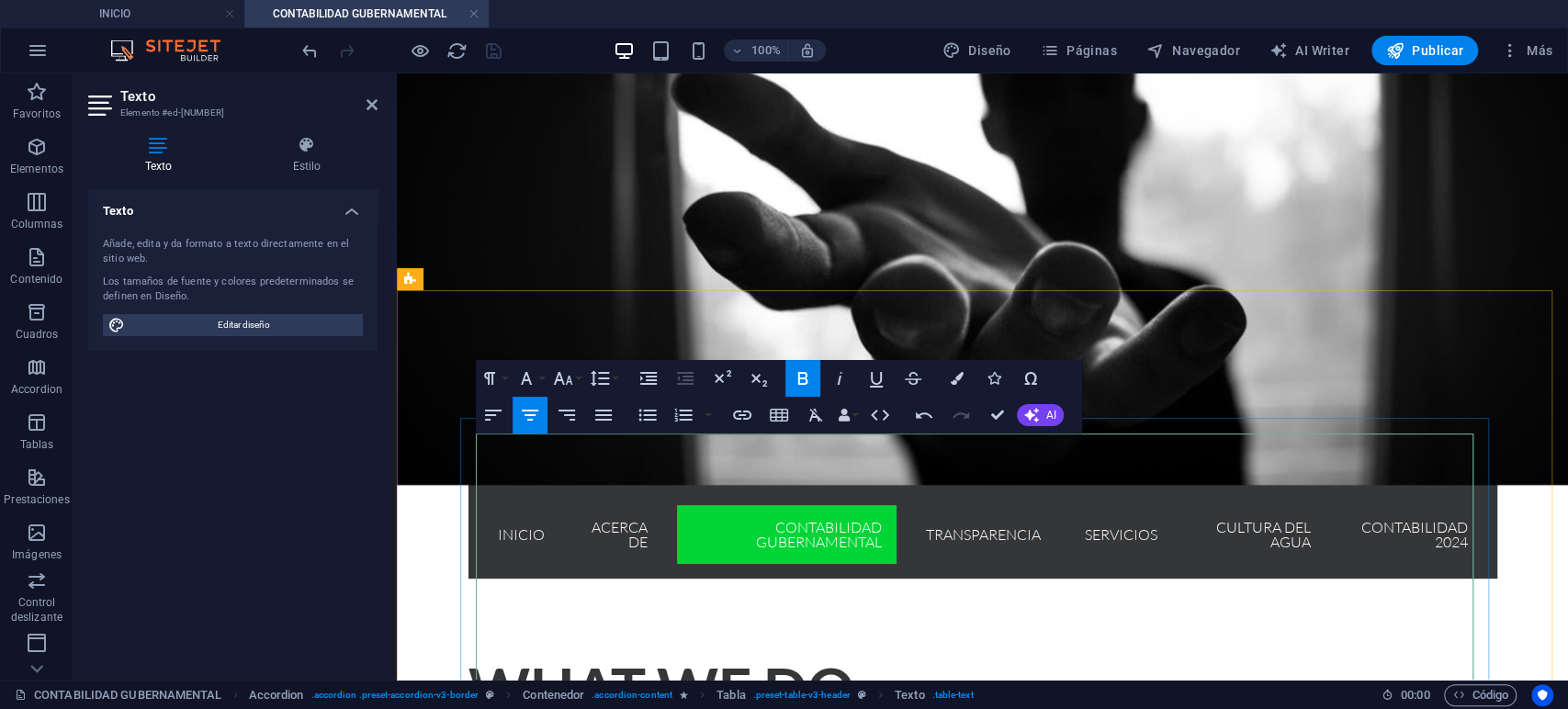 click on "2023" at bounding box center [1017, 1028] 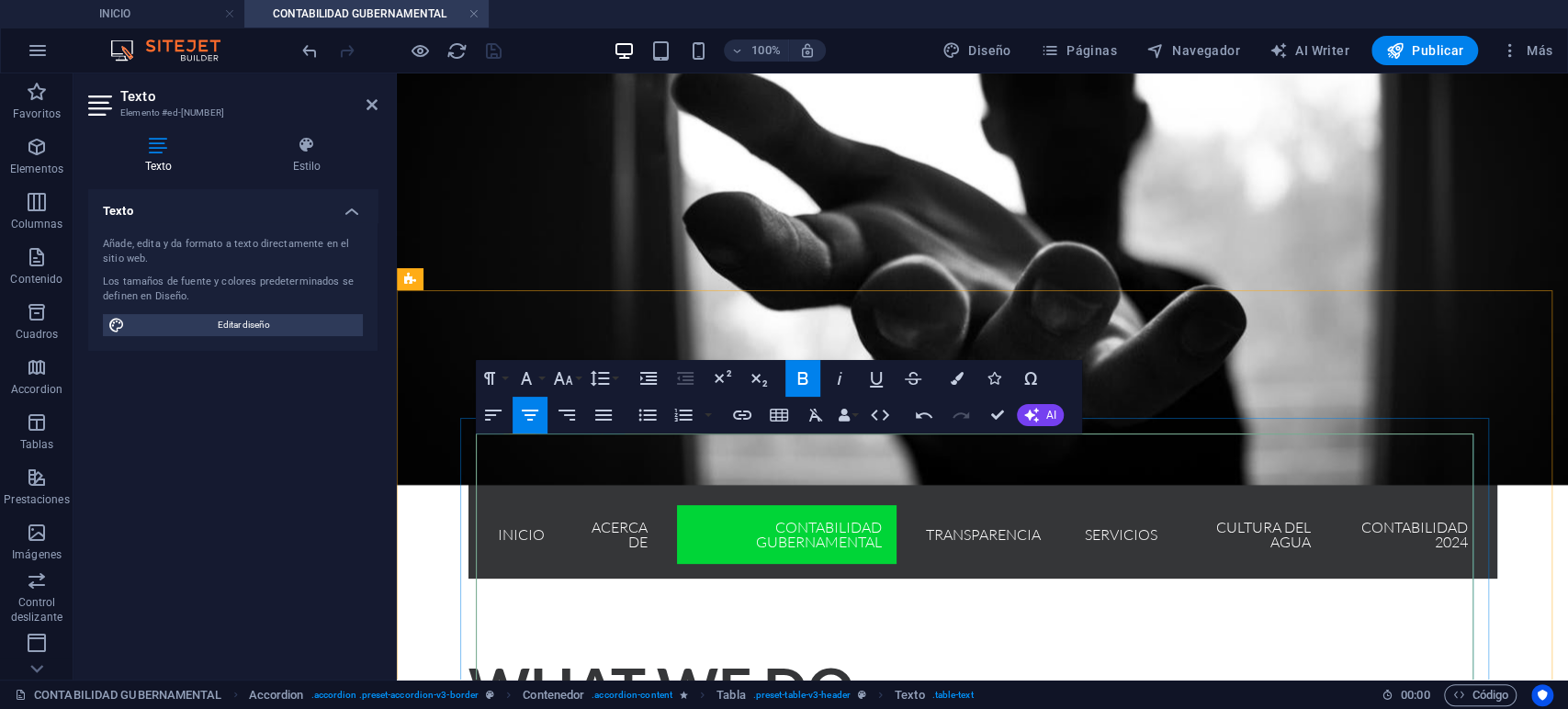 click on "2023" at bounding box center (1017, 1029) 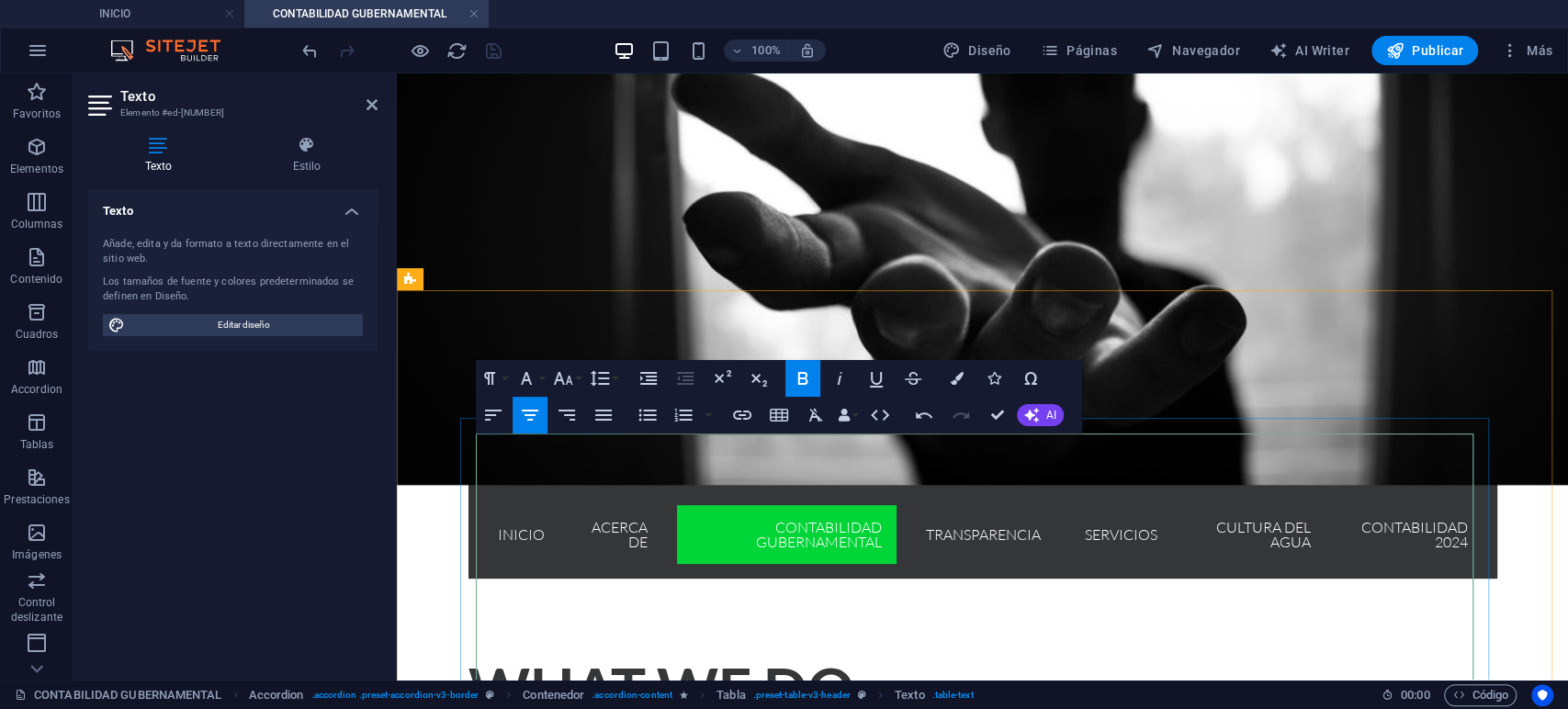 click on "2020" at bounding box center [515, 1029] 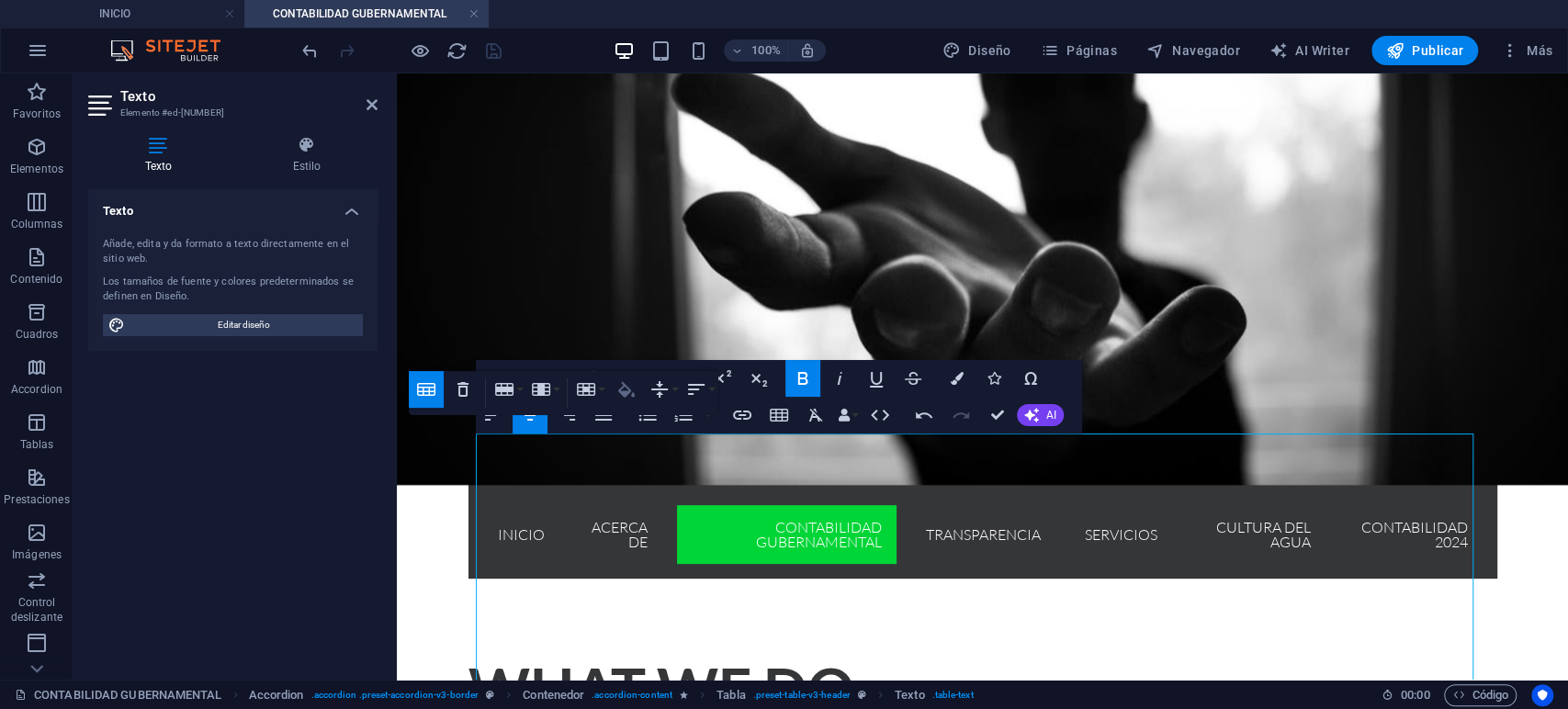 click 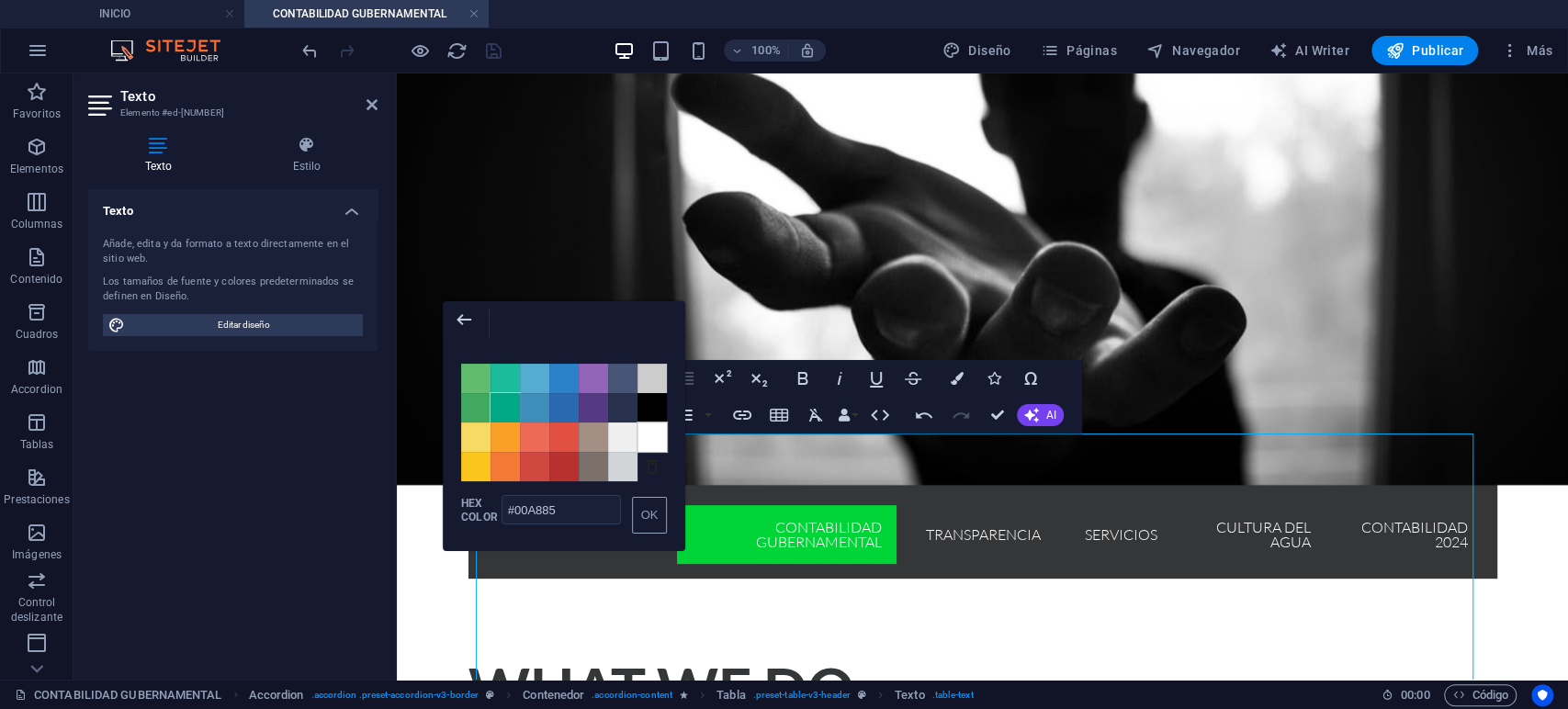 click on "Color #FFFFFF" at bounding box center [652, 437] 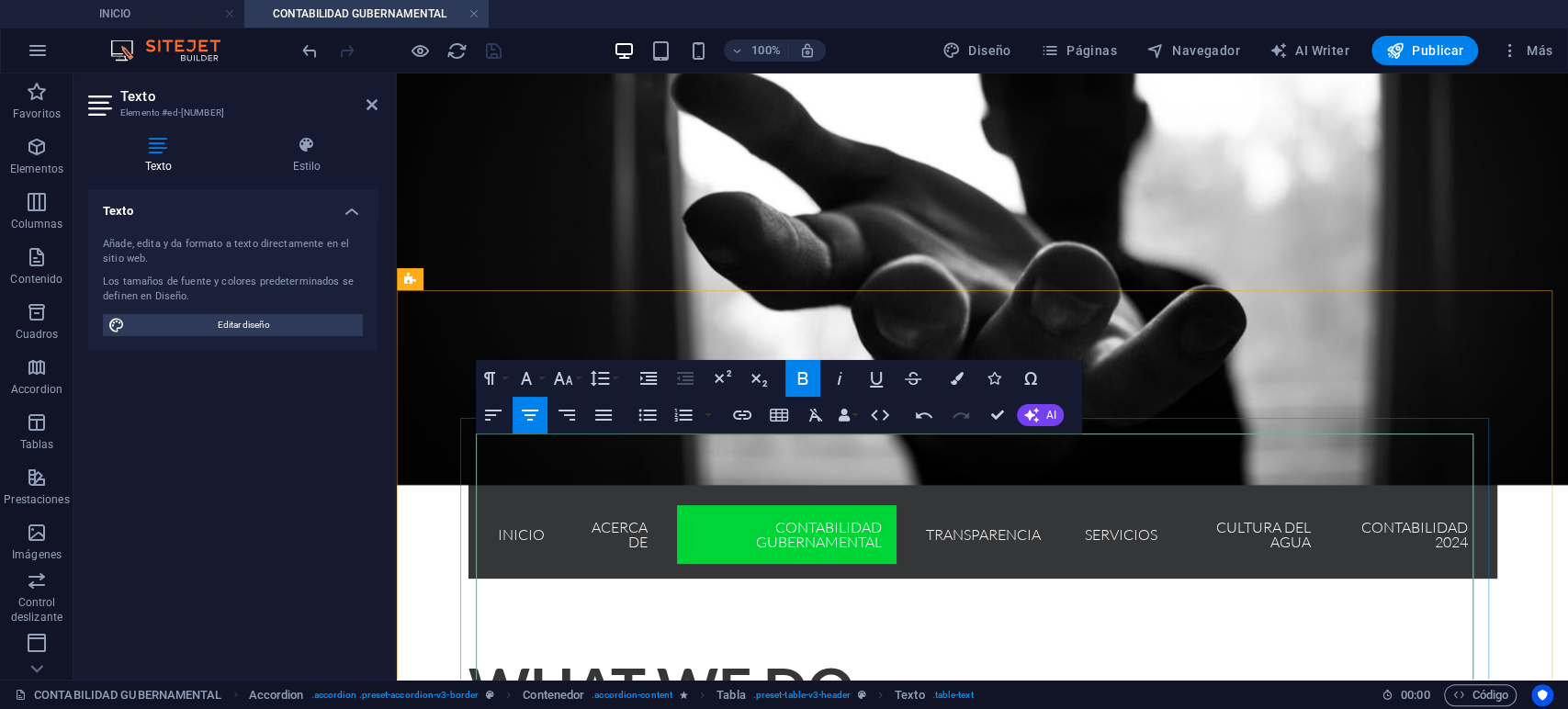 click on "2021" at bounding box center (685, 1029) 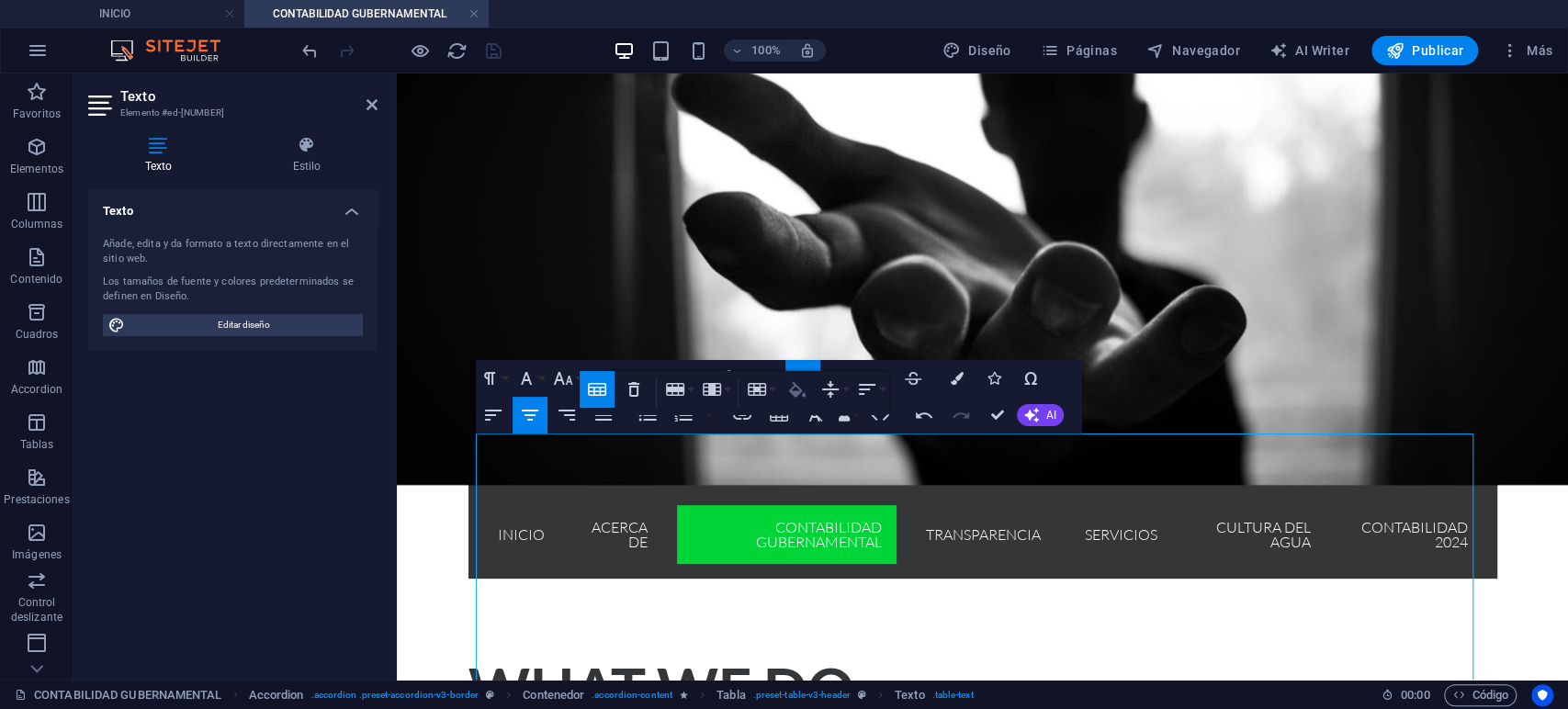 click on "Cell Background" at bounding box center [797, 389] 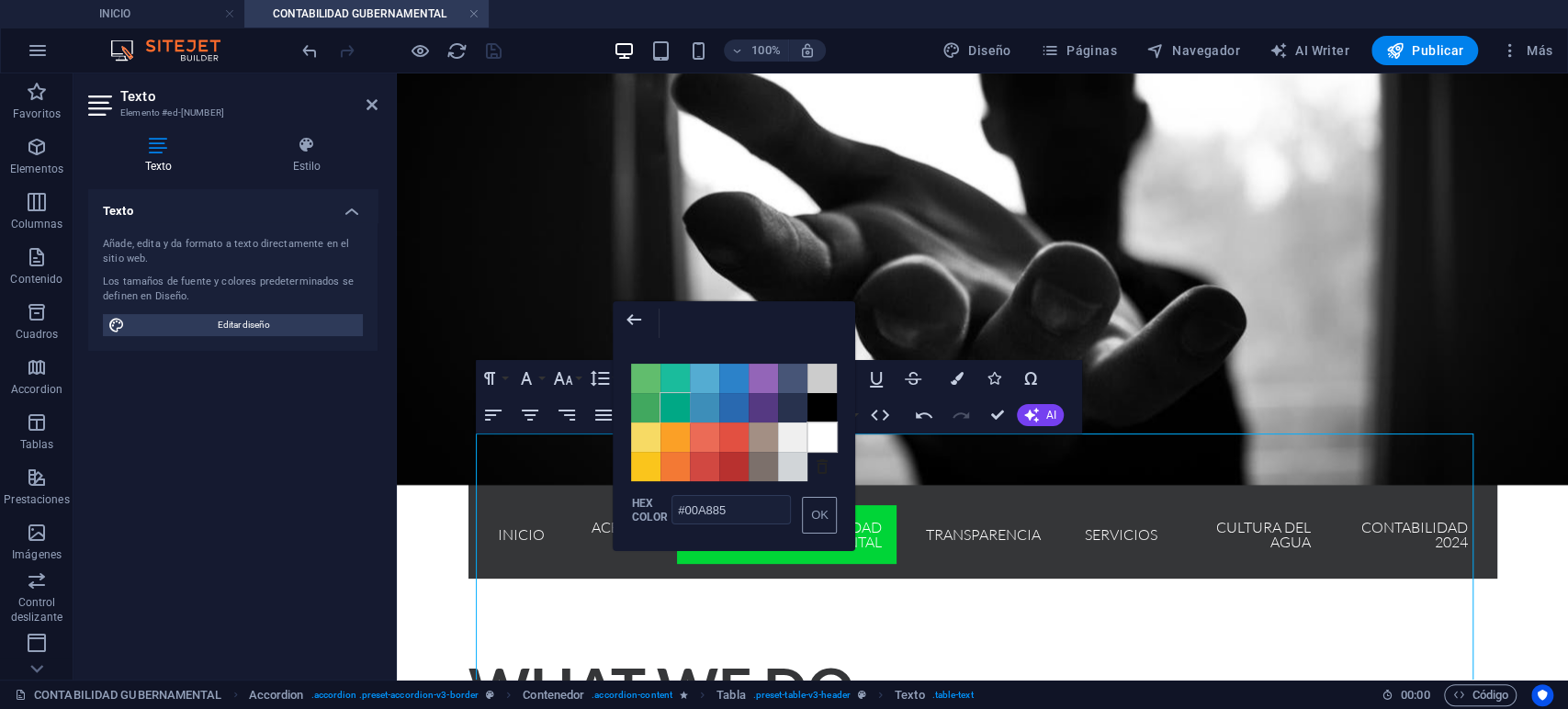 click on "Color #FFFFFF" at bounding box center [822, 437] 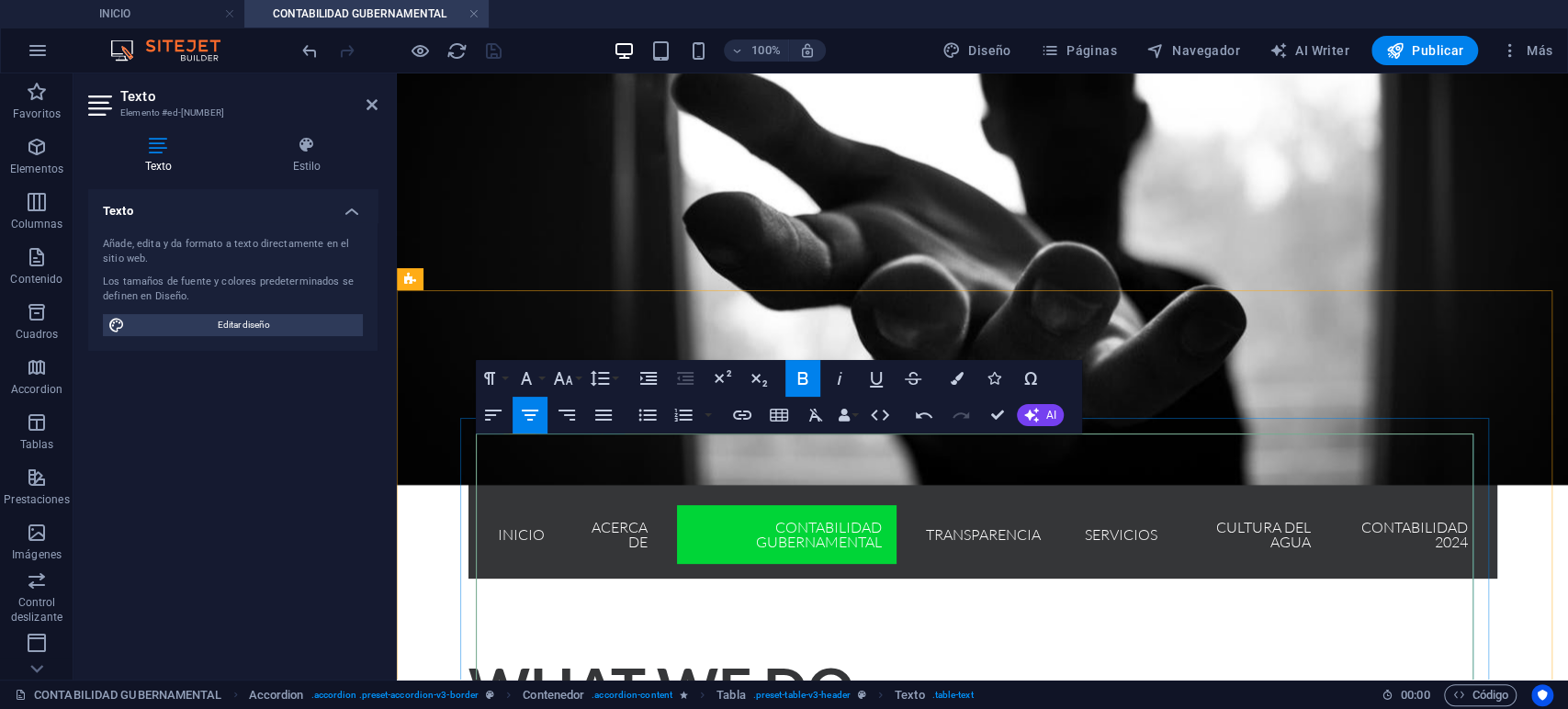 click on "2022" at bounding box center [851, 1029] 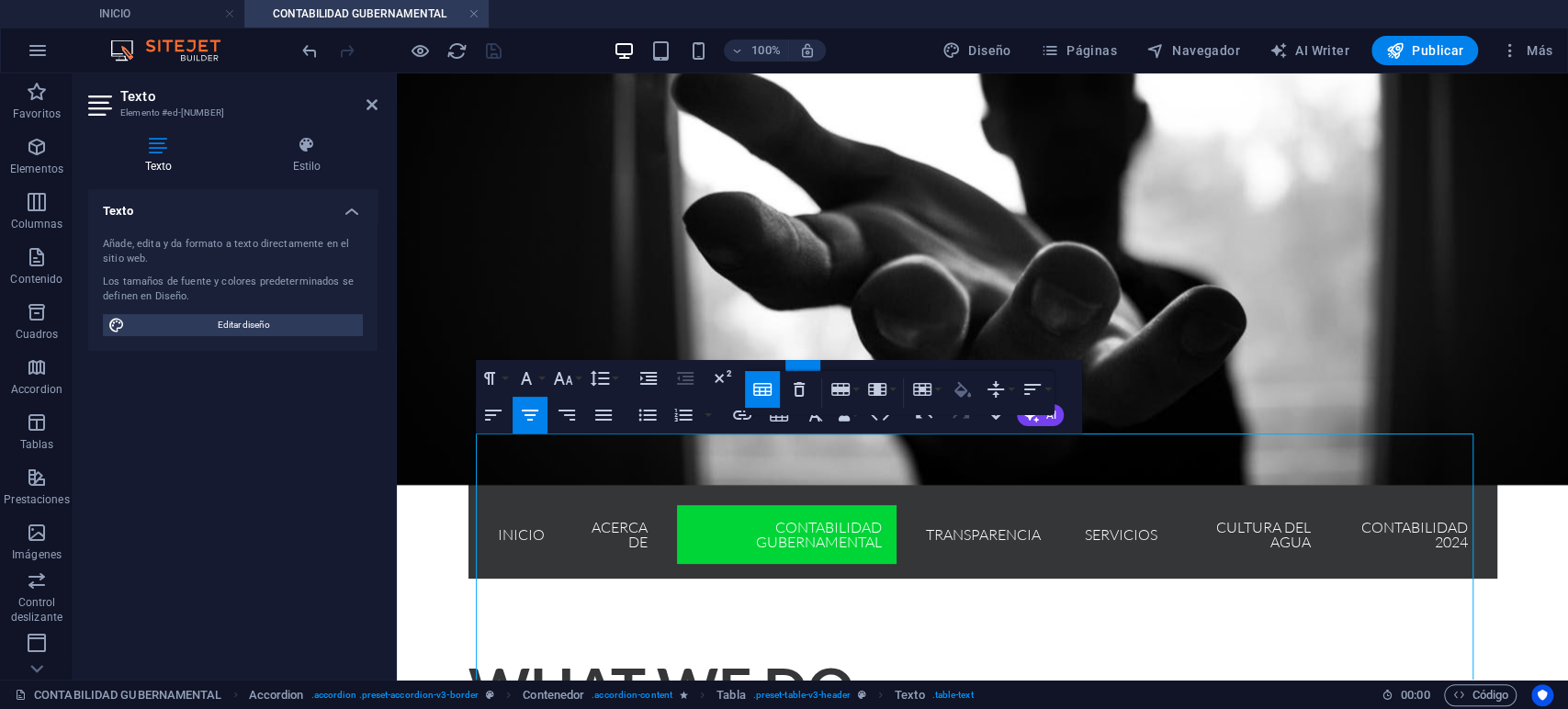 click 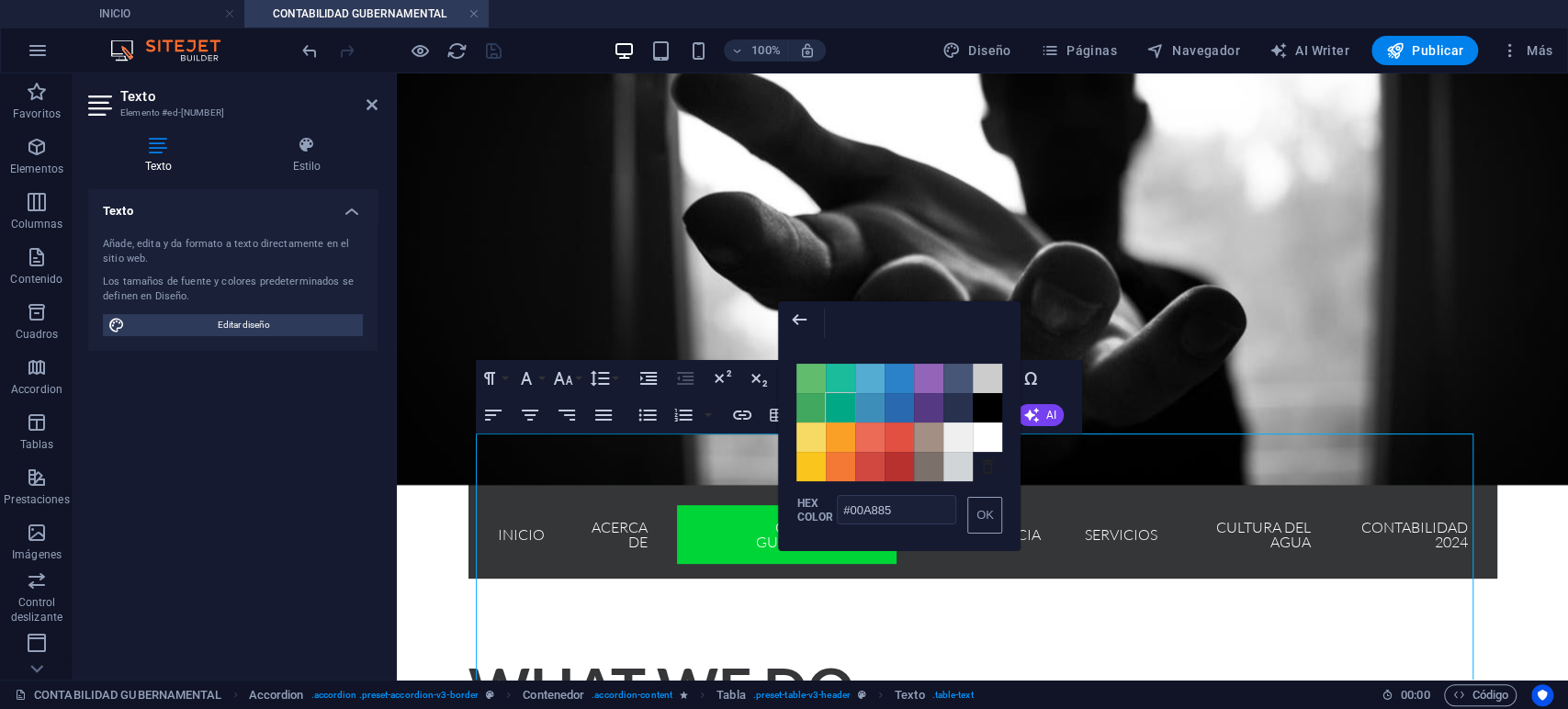 click on "Color #61BD6D    Color #1ABC9C    Color #54ACD2    Color #2C82C9    Color #9365B8    Color #475577    Color #CCCCCC    Color #41A85F    Color #00A885    Color #3D8EB9    Color #2969B0    Color #553982    Color #28324E    Color #000000    Color #F7DA64    Color #FBA026    Color #EB6B56    Color #E25041    Color #A38F84    Color #EFEFEF    Color #FFFFFF    Color #FAC51C    Color #F37934    Color #D14841    Color #B8312F    Color #7C706B    Color #D1D5D8    Clear Formatting" at bounding box center [899, 413] 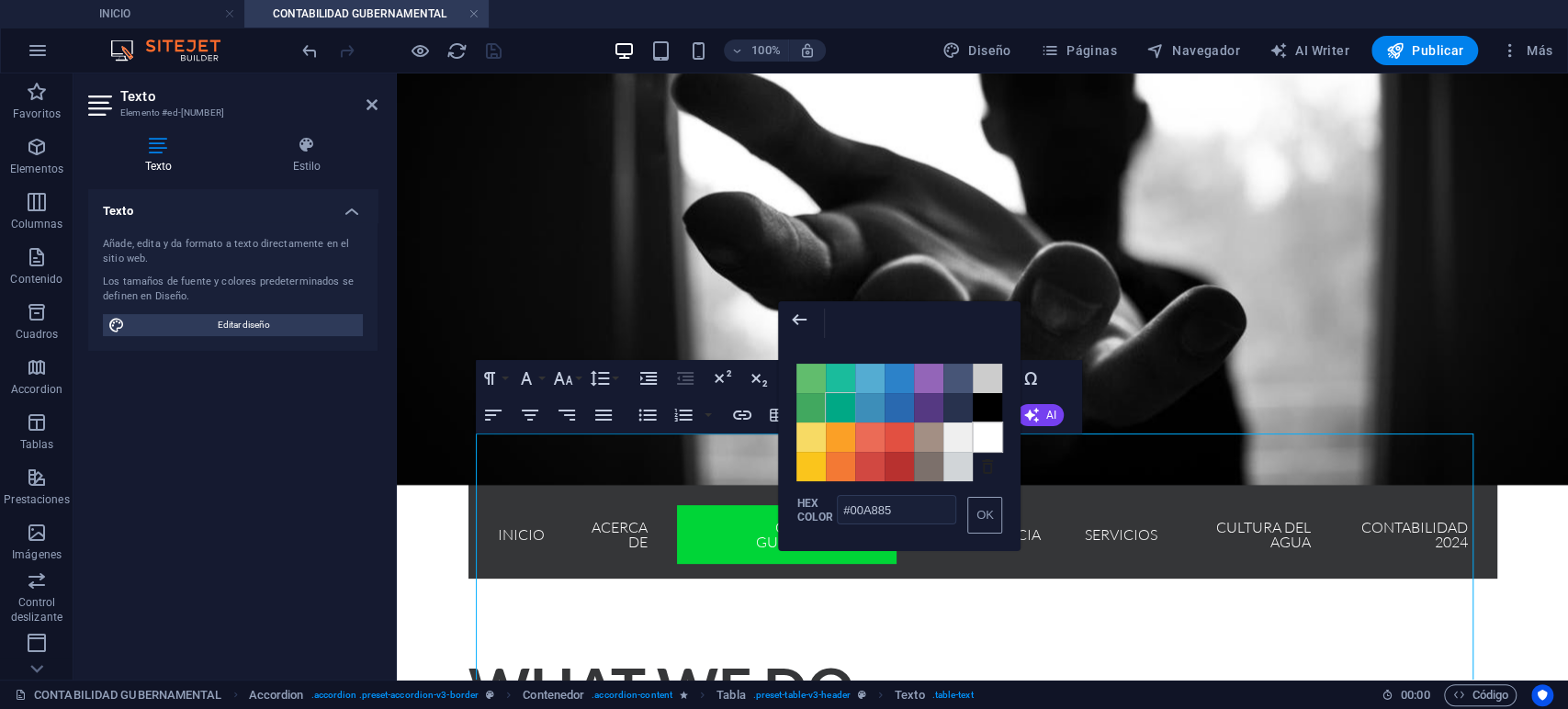 click on "Color #FFFFFF" at bounding box center [987, 437] 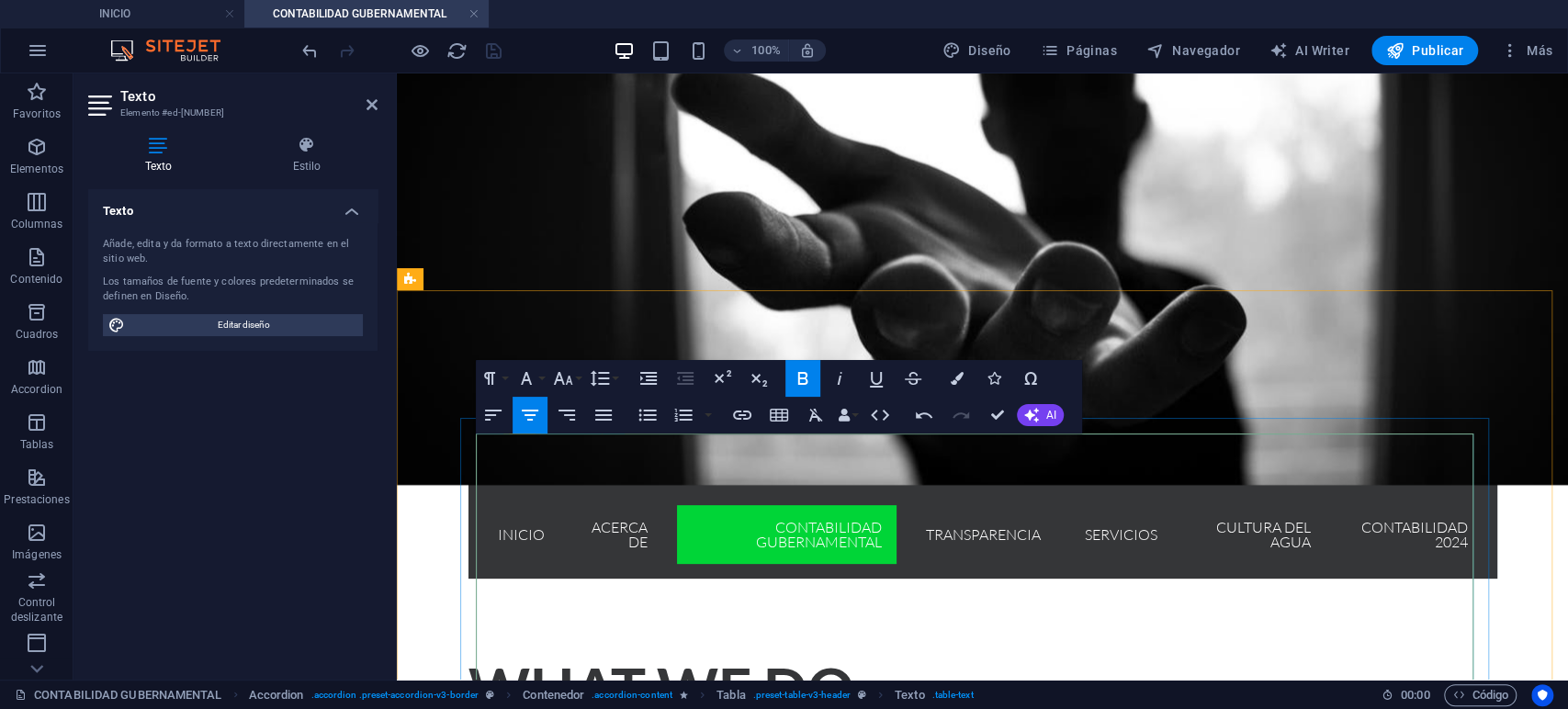 click on "2023" at bounding box center (1017, 1029) 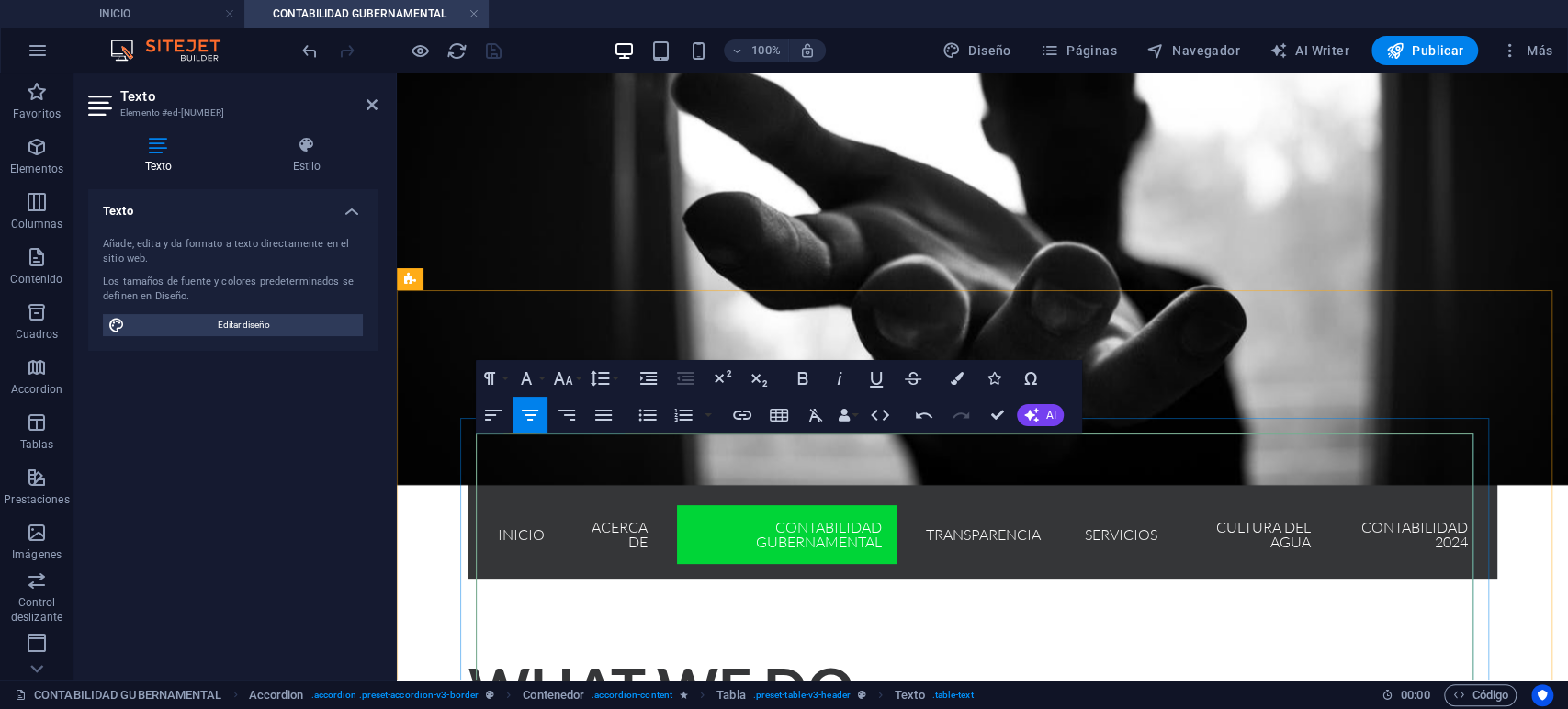 click at bounding box center [851, 1209] 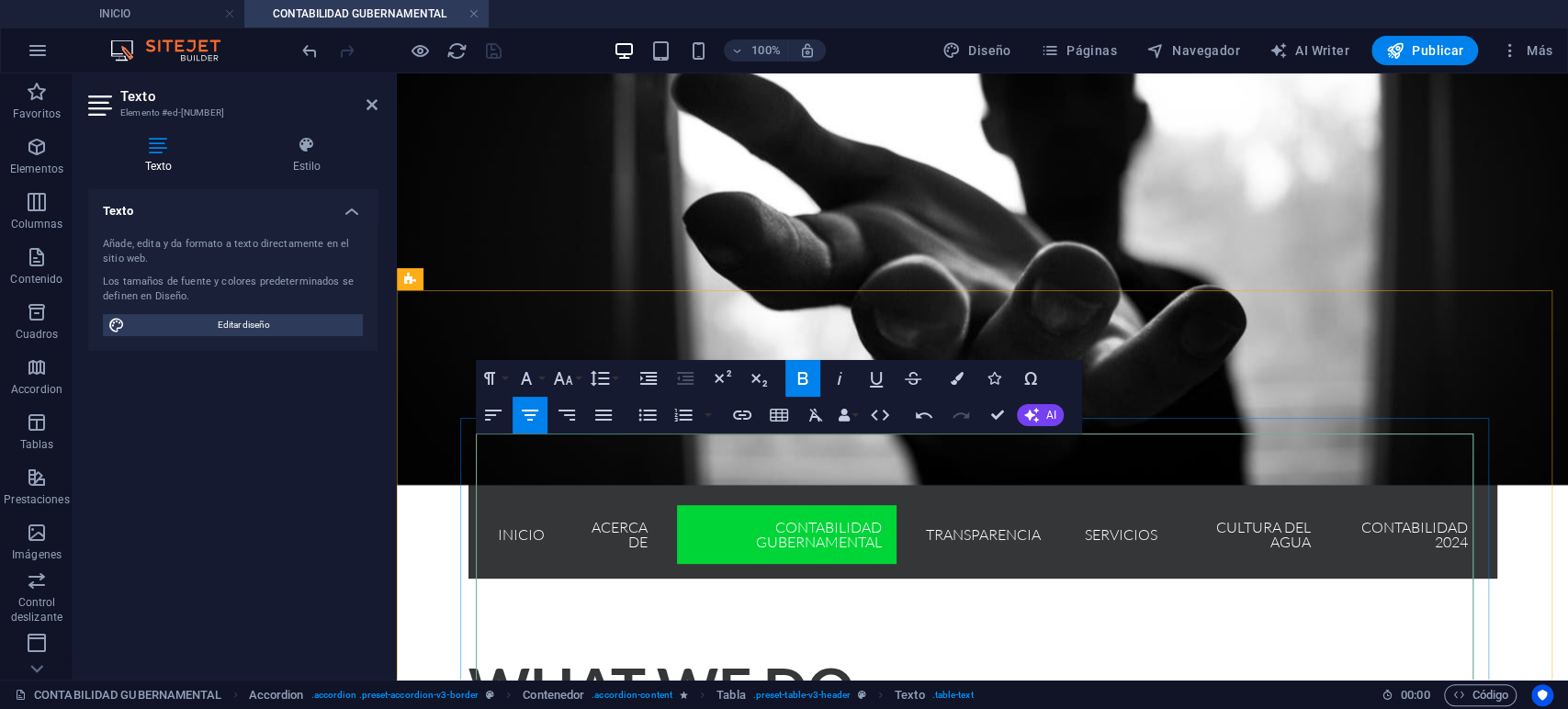 click on "2020" at bounding box center (515, 1028) 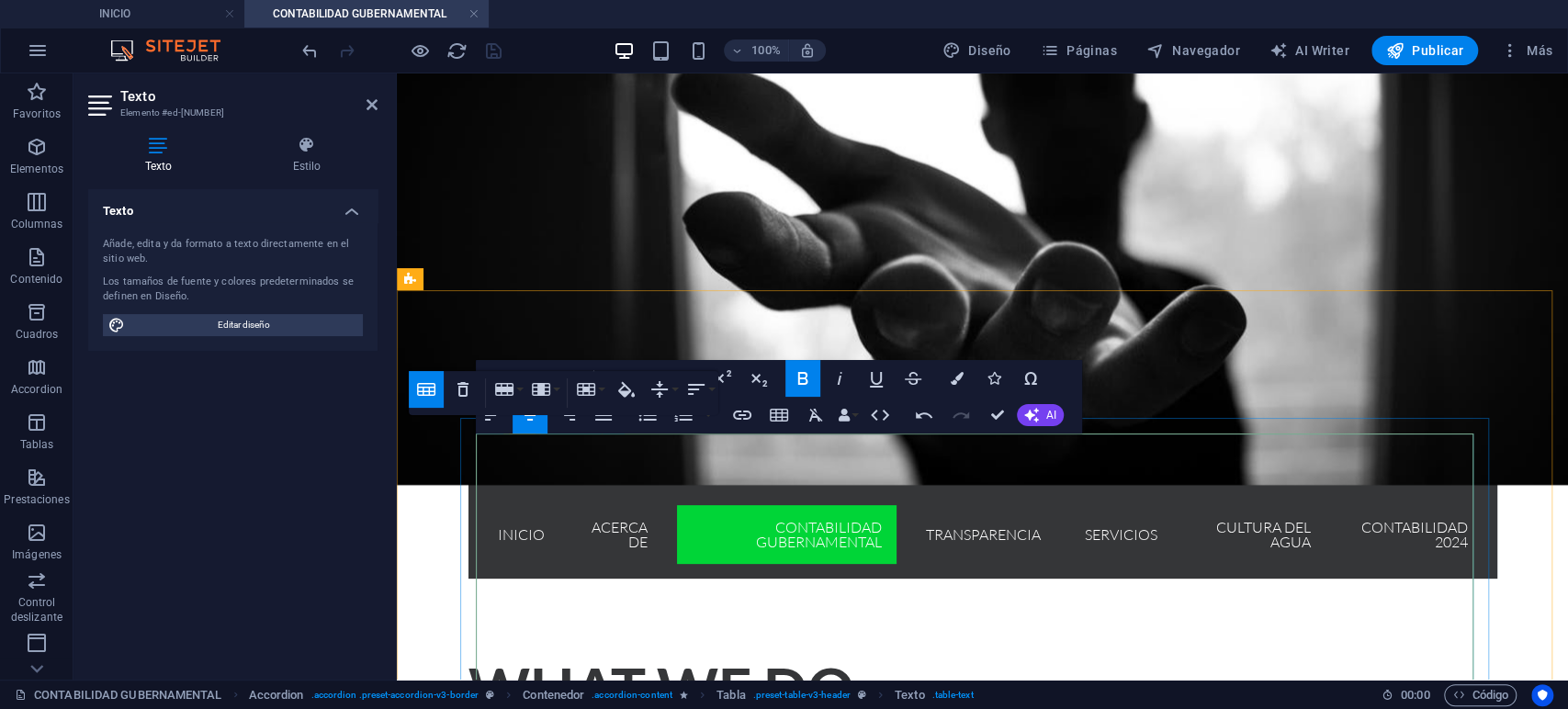 click on "2020" at bounding box center [515, 1028] 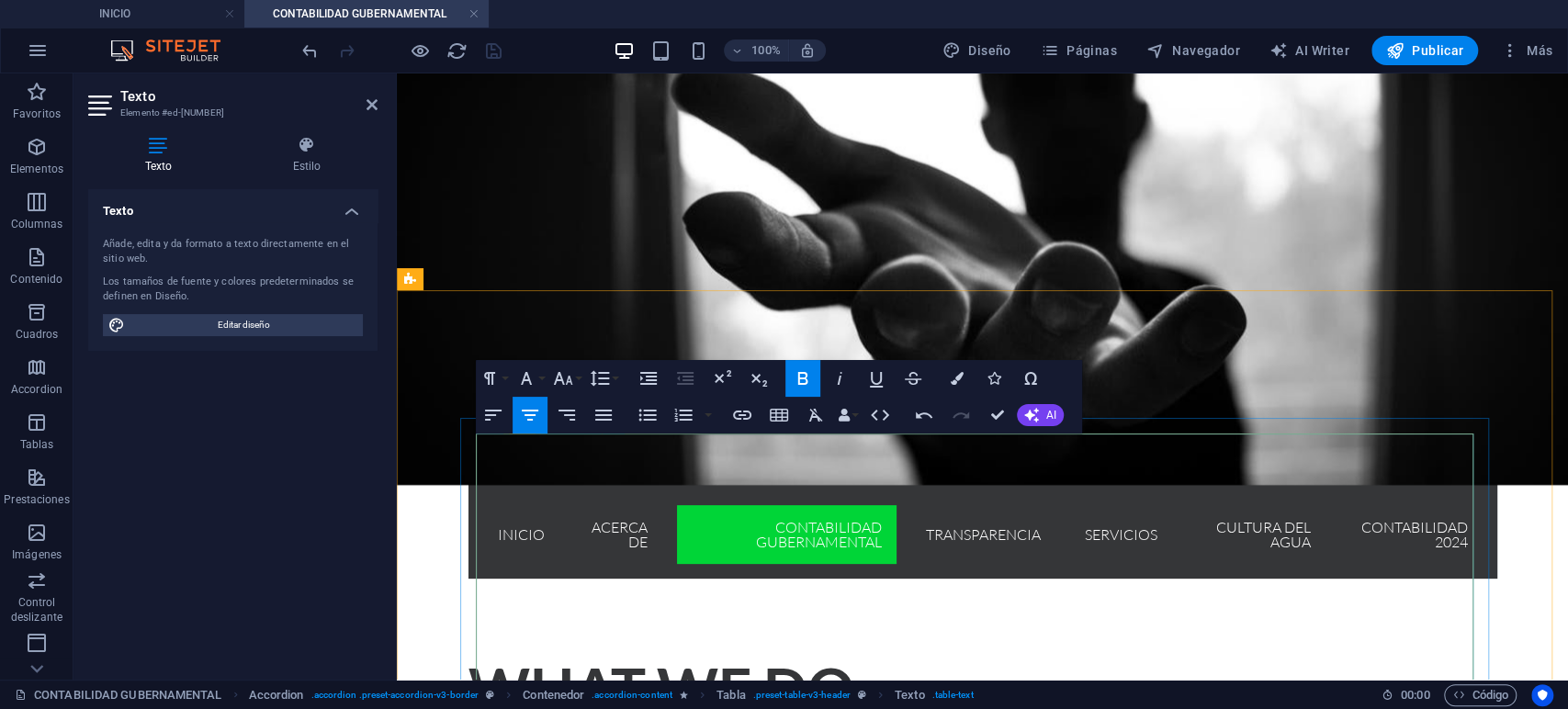 click on "2020" at bounding box center [515, 1029] 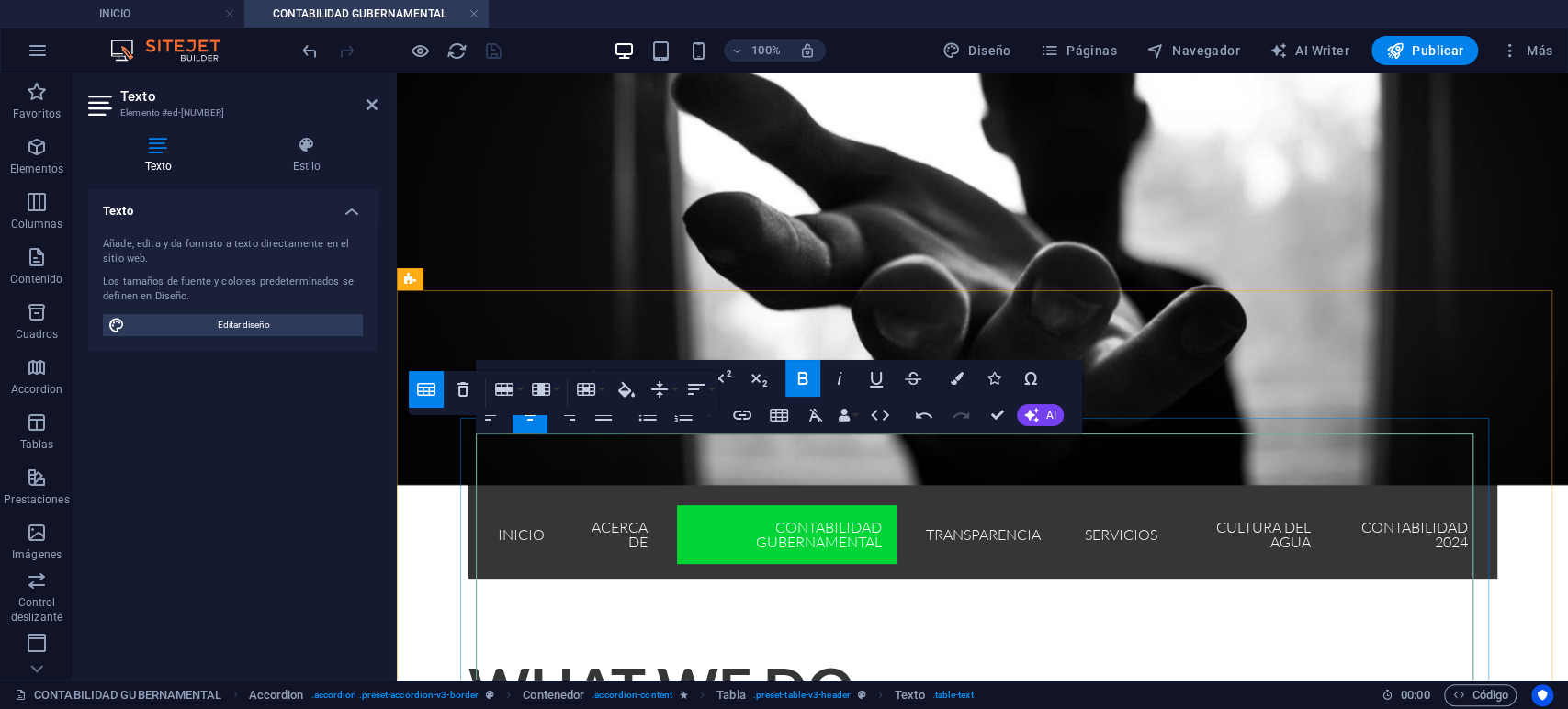 click on "2020" at bounding box center (515, 1029) 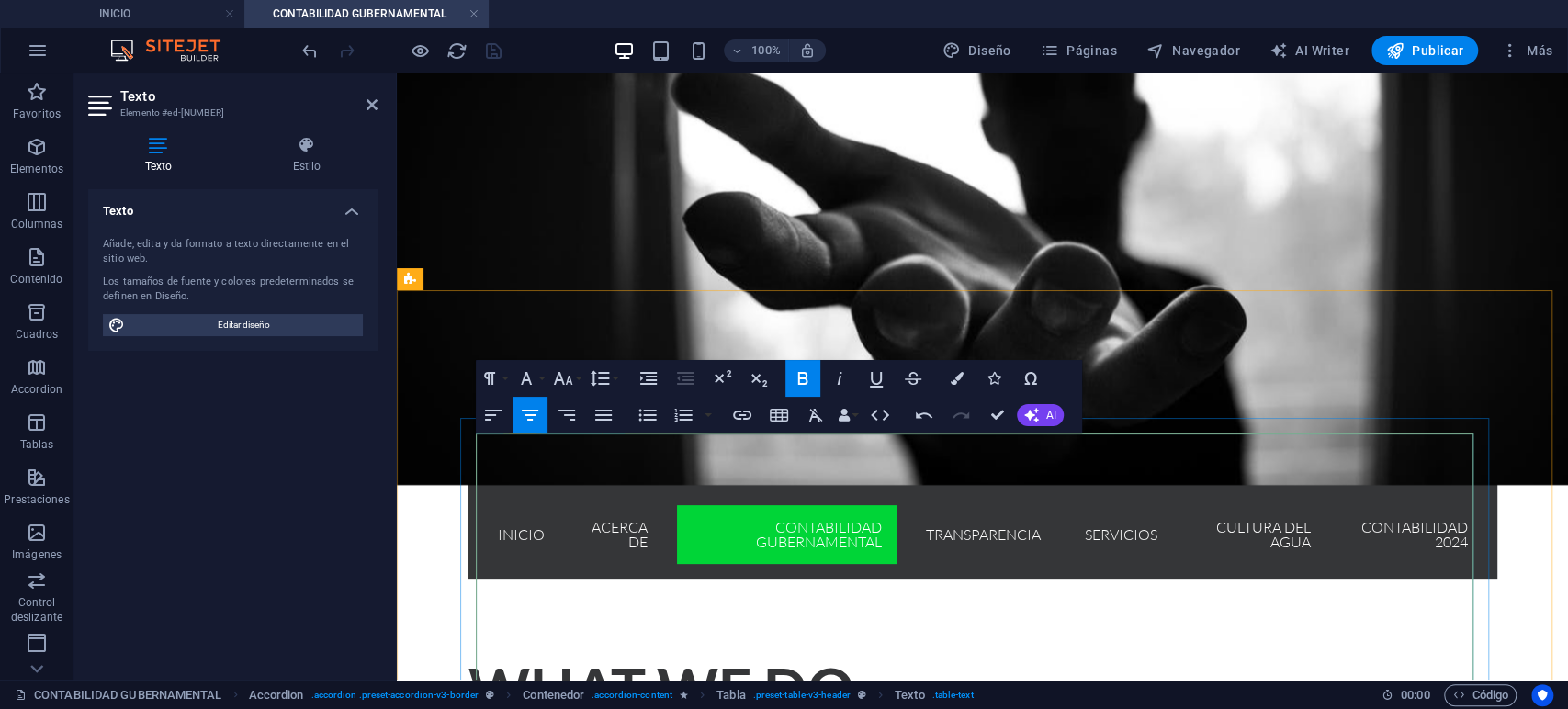click on "2020" at bounding box center [515, 1029] 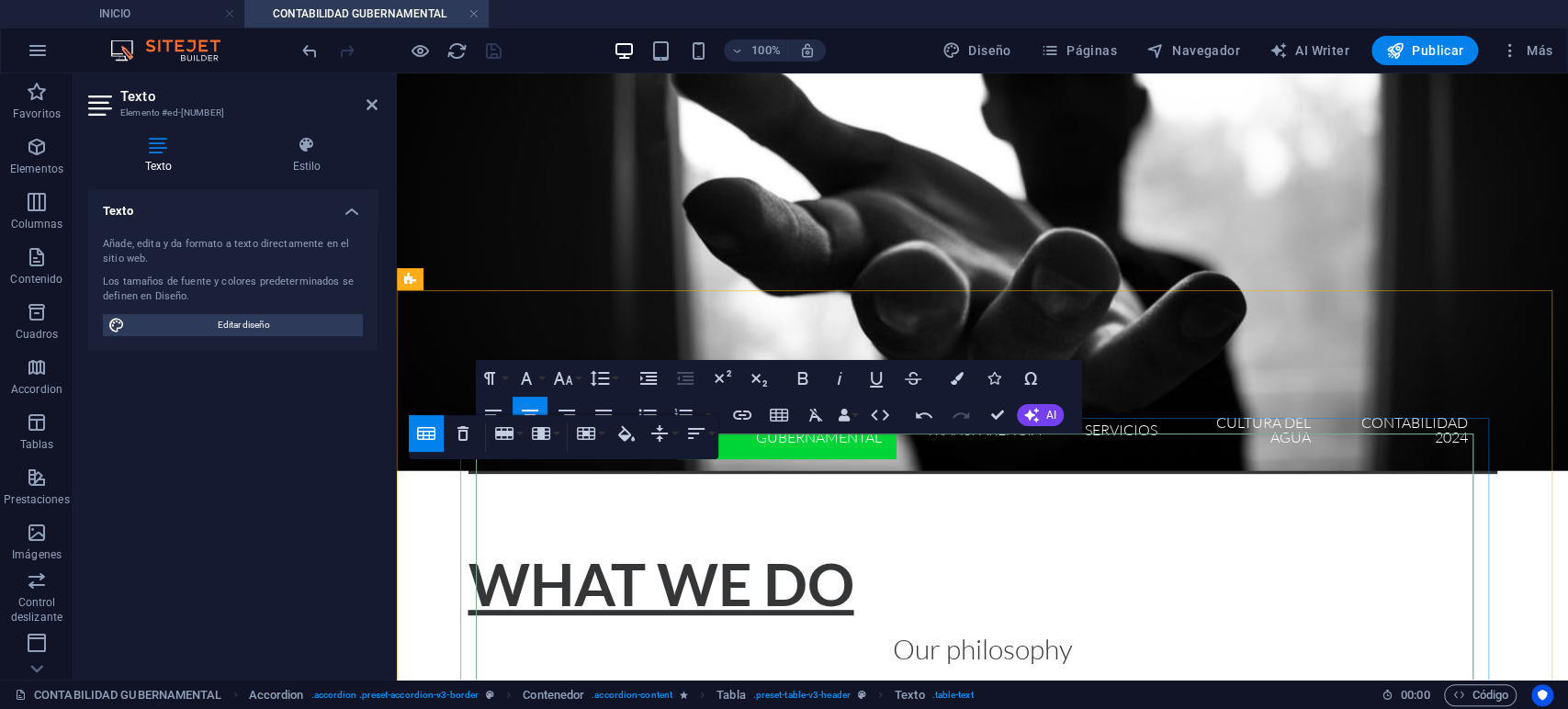 scroll, scrollTop: 408, scrollLeft: 0, axis: vertical 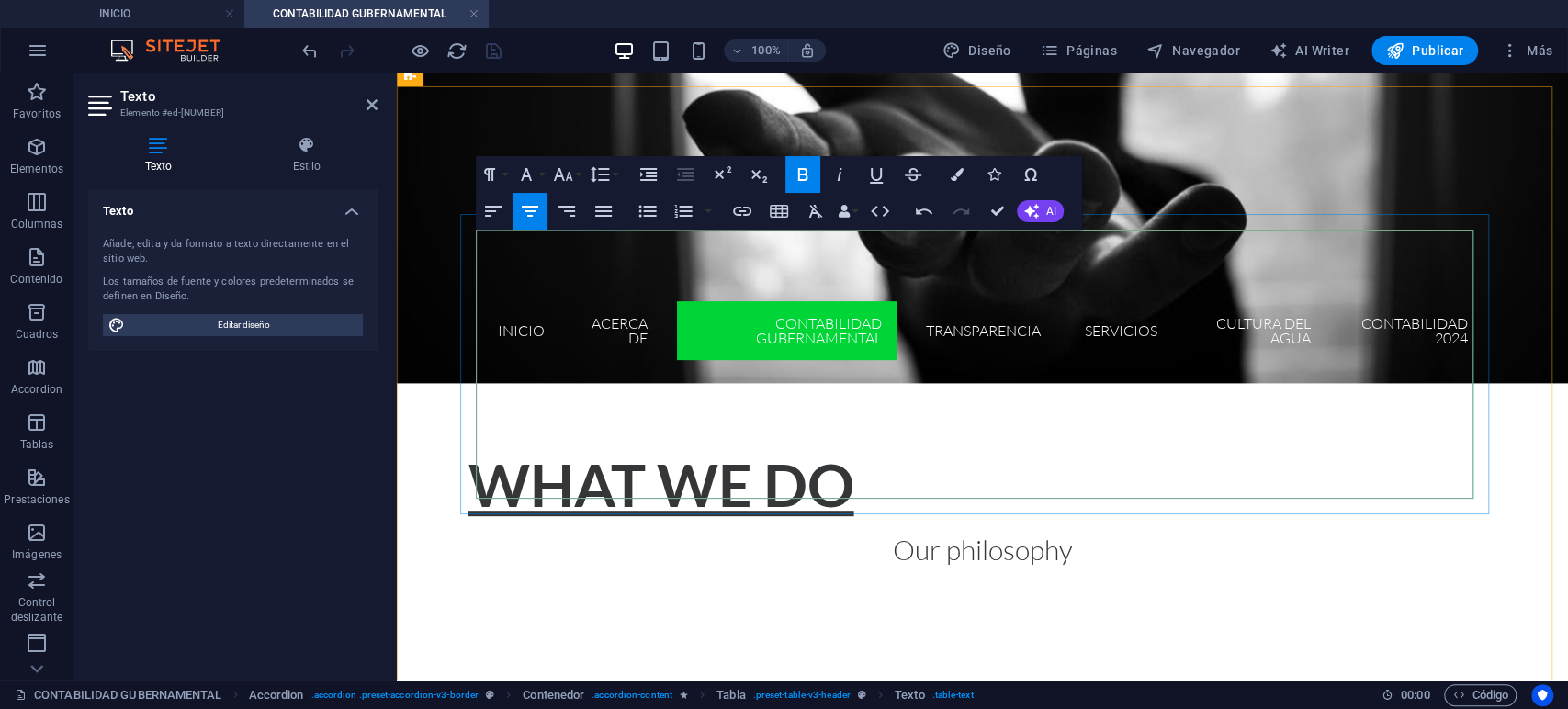 click on "2023" at bounding box center [1017, 825] 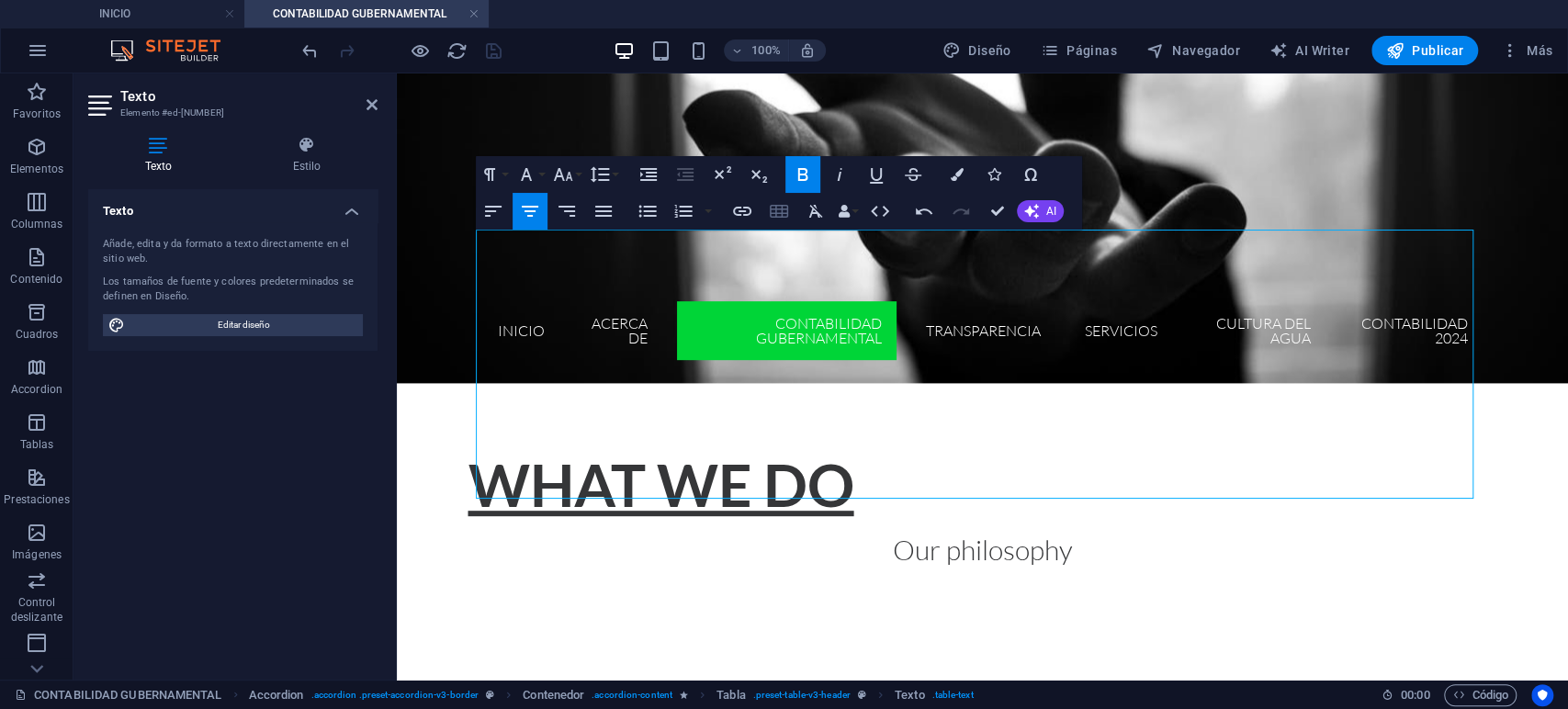 click 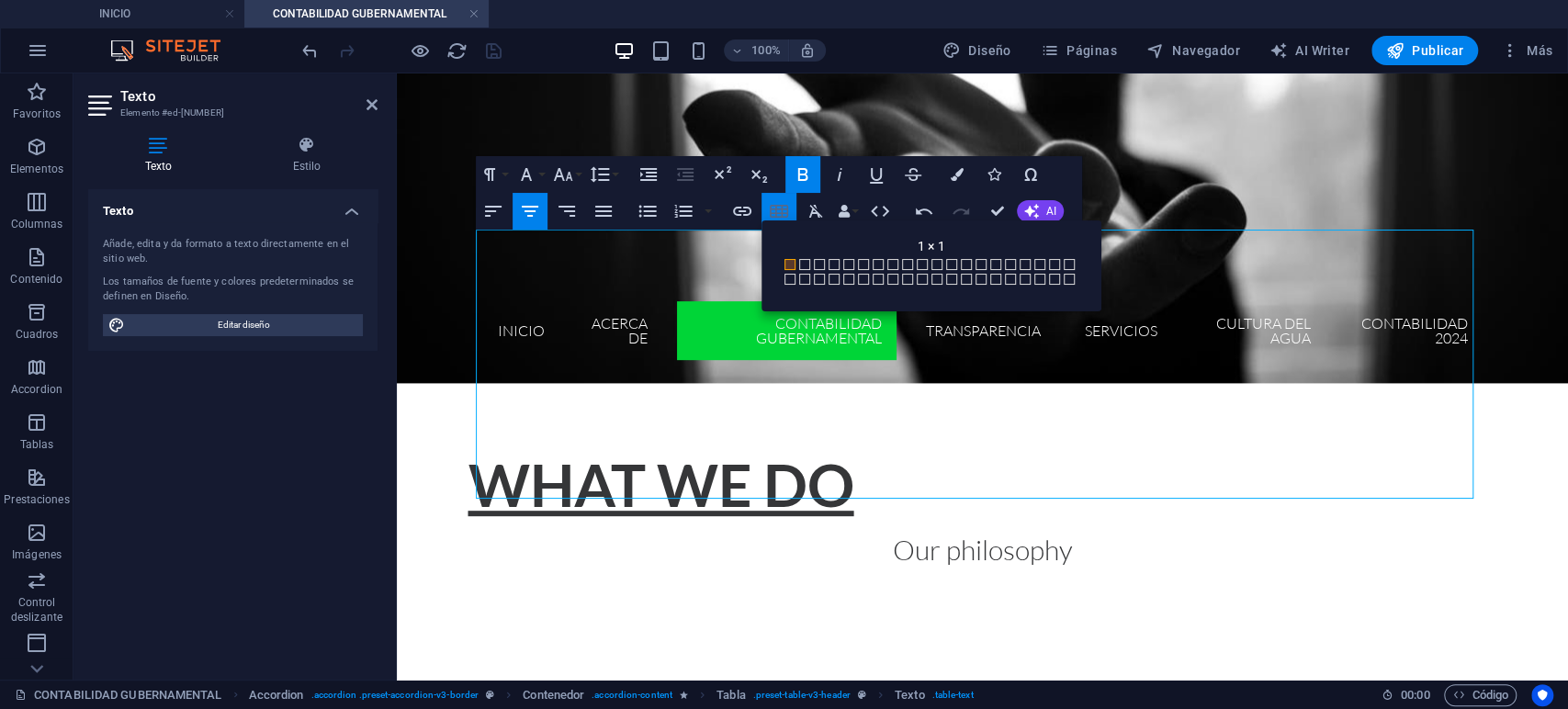 click 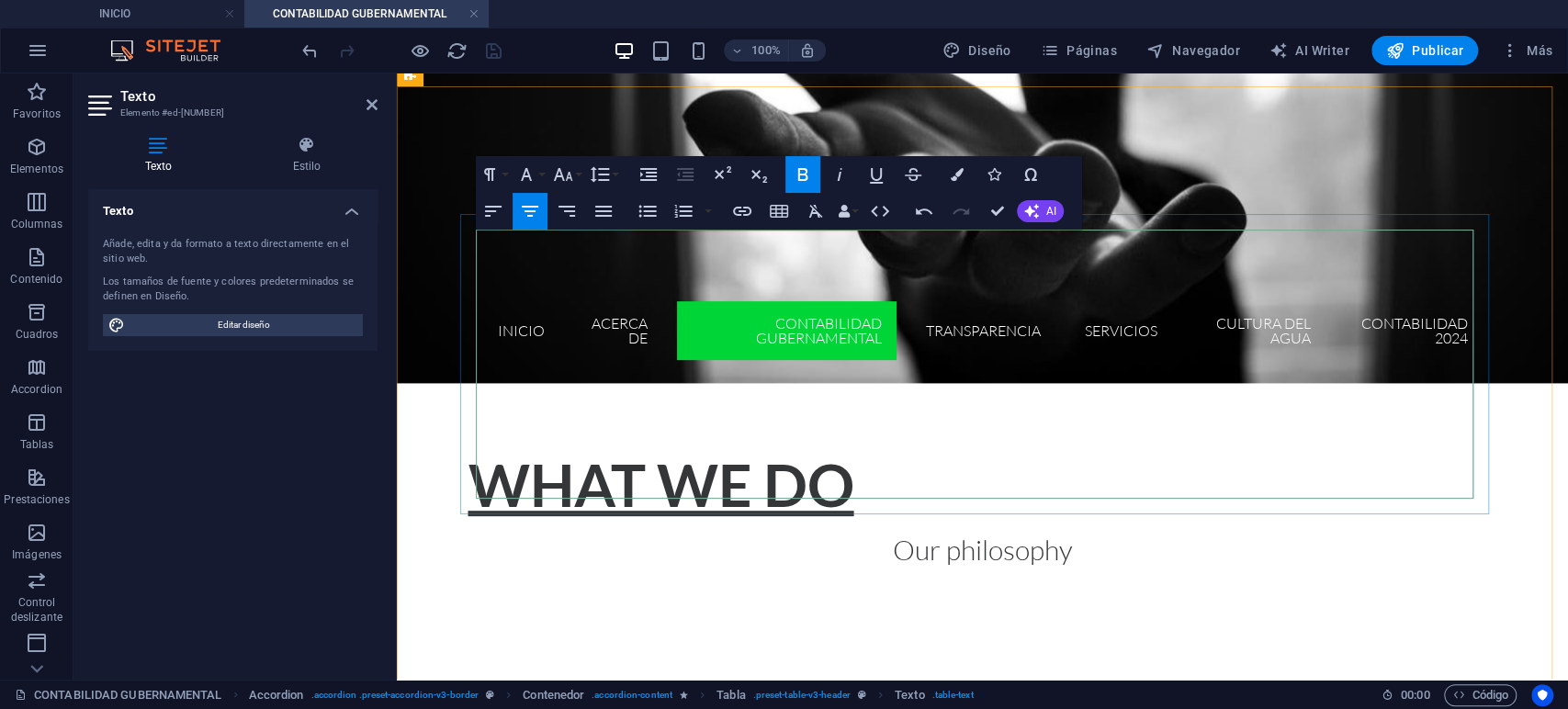 drag, startPoint x: 727, startPoint y: 265, endPoint x: 935, endPoint y: 378, distance: 236.7129 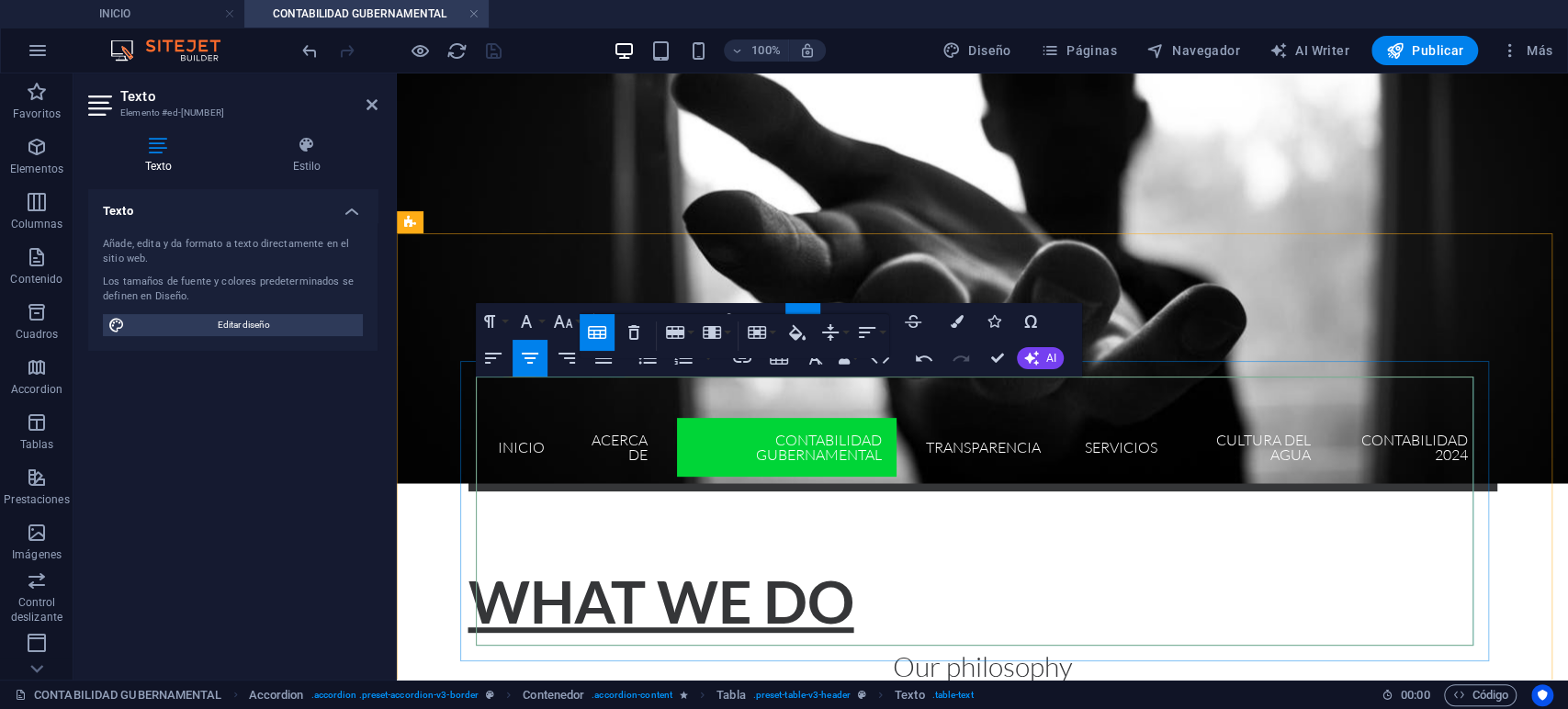 scroll, scrollTop: 204, scrollLeft: 0, axis: vertical 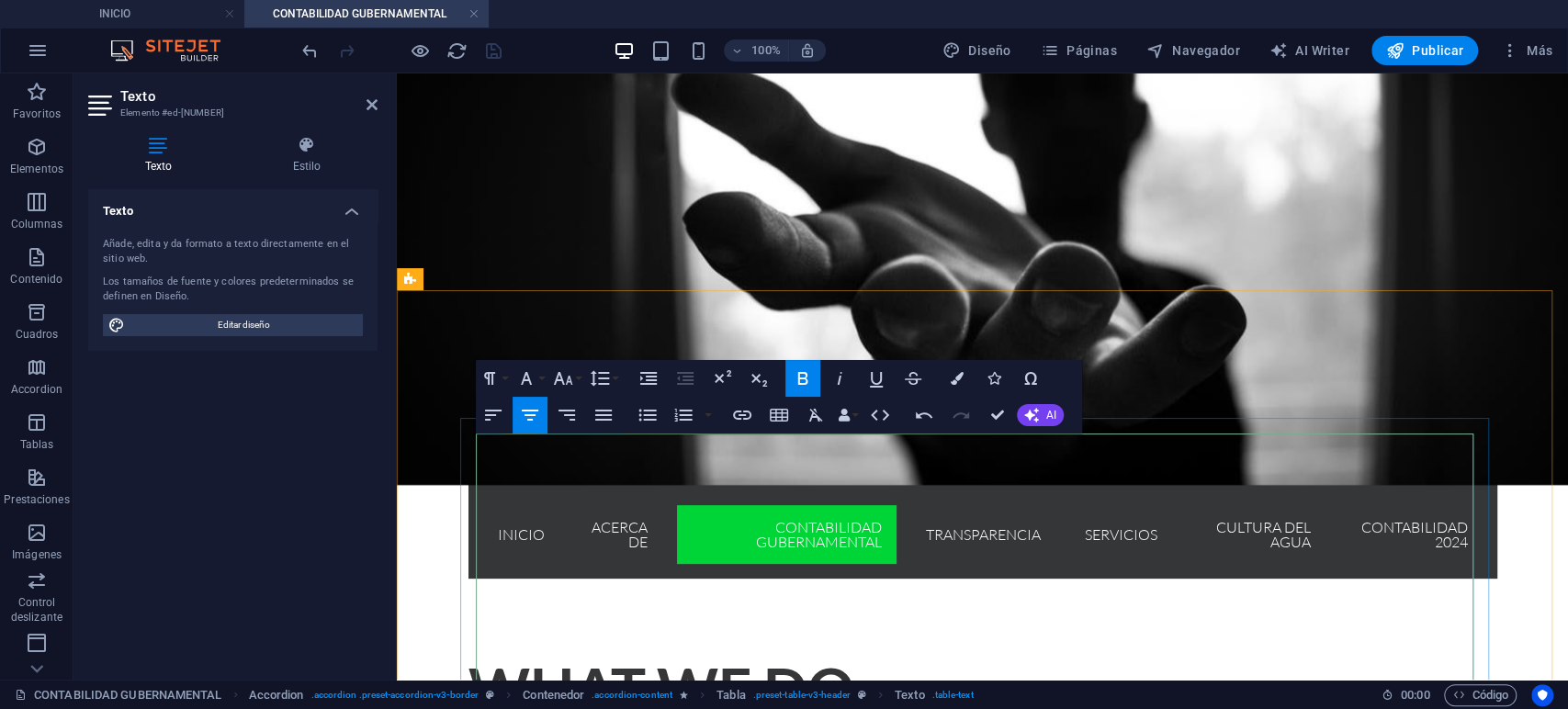 click on "2023" at bounding box center [1017, 1029] 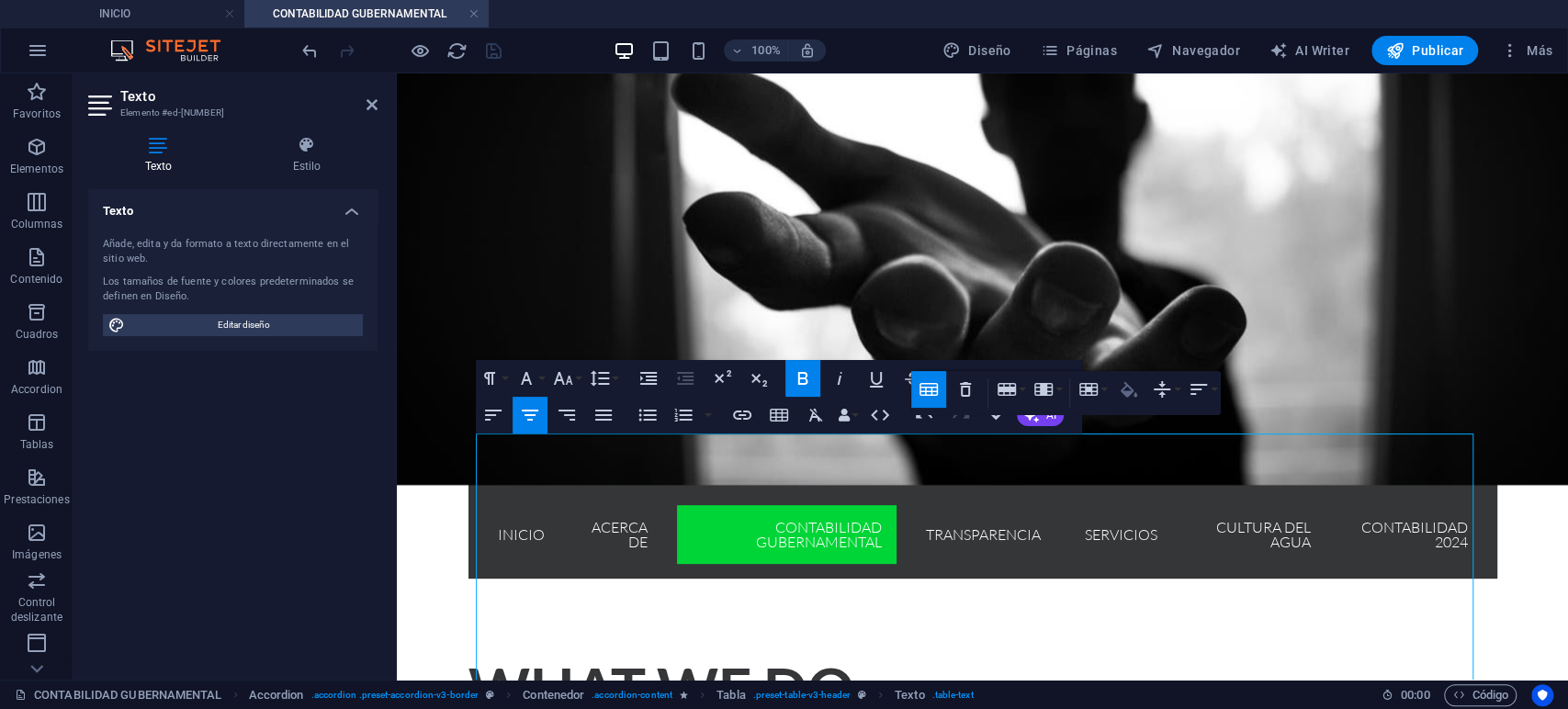 type on "#A893C2" 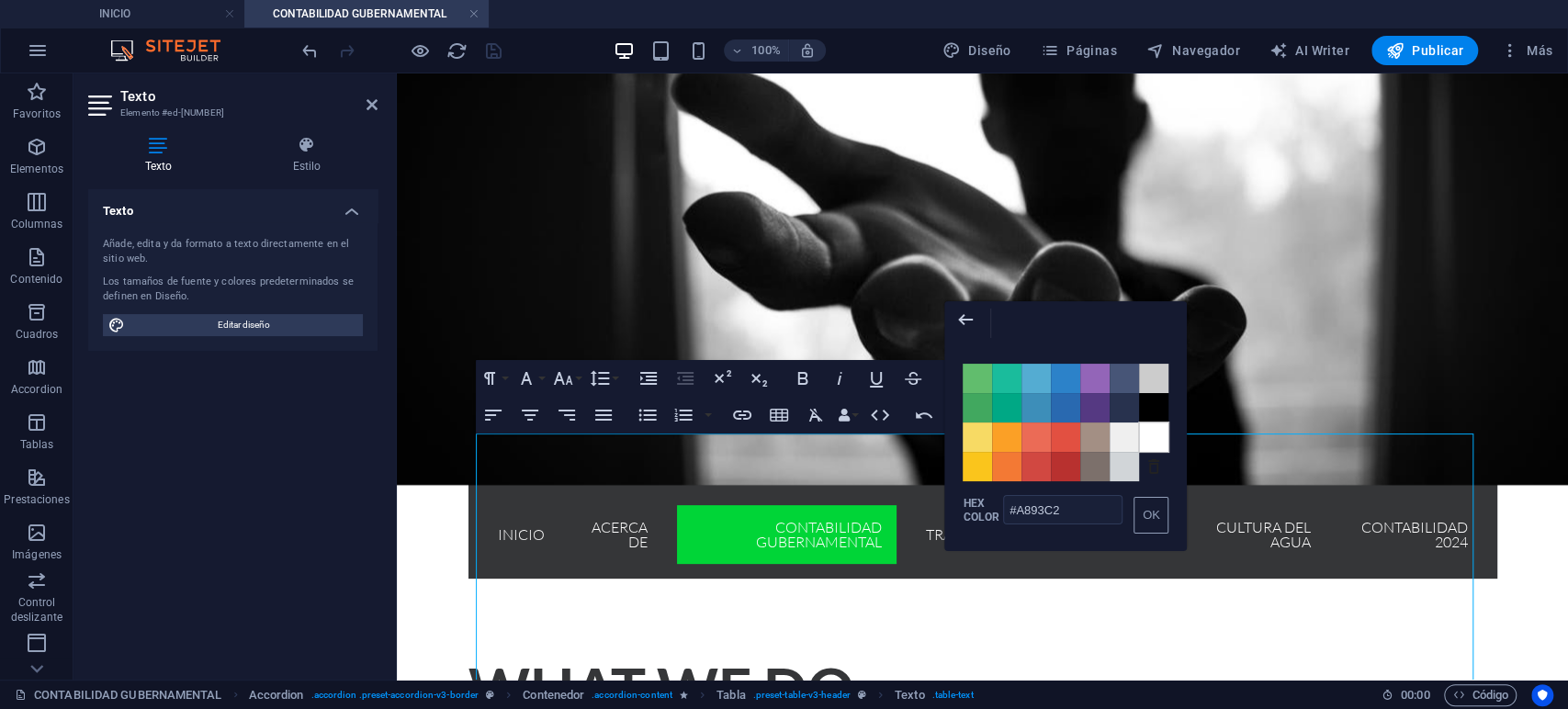 click on "Color #FFFFFF" at bounding box center [1154, 437] 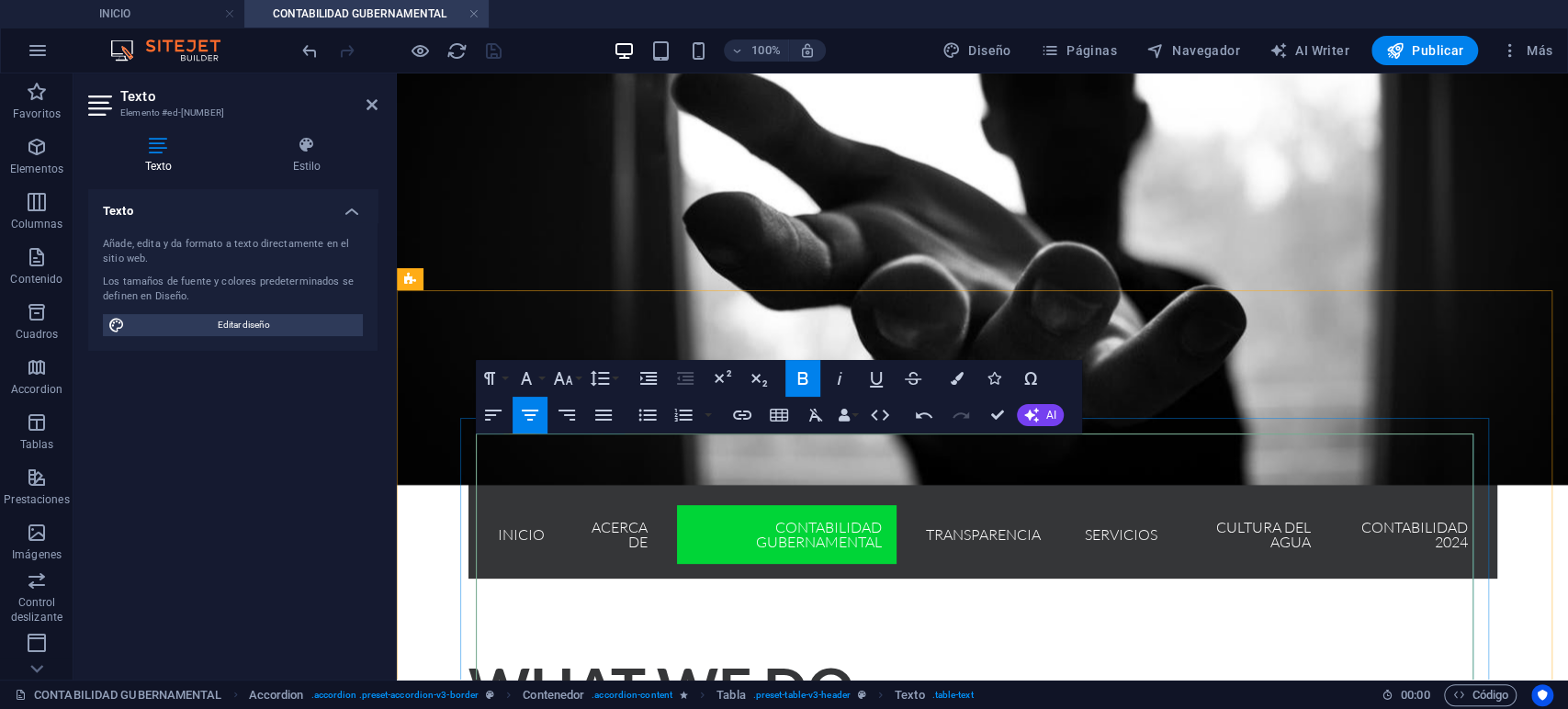 click on "2024" at bounding box center (1183, 1029) 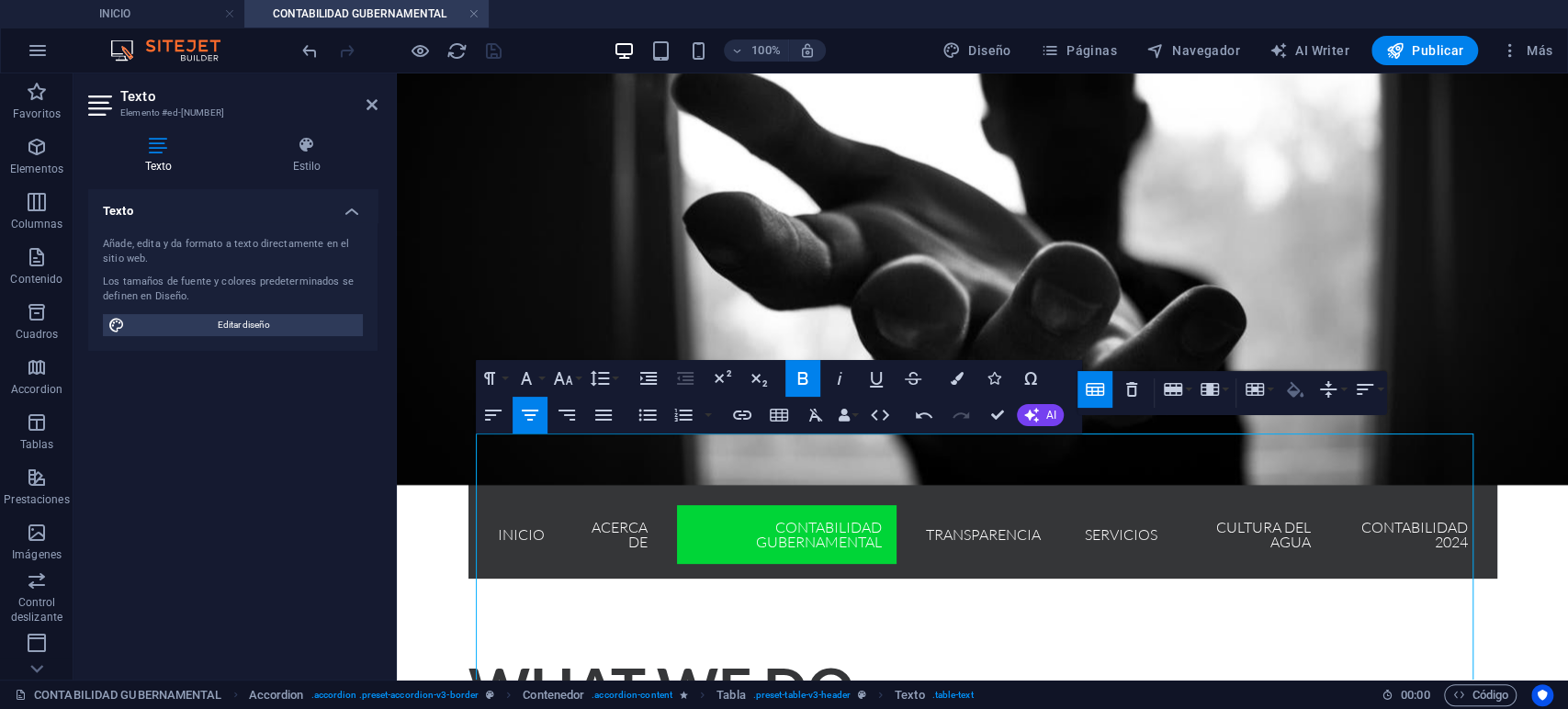 click 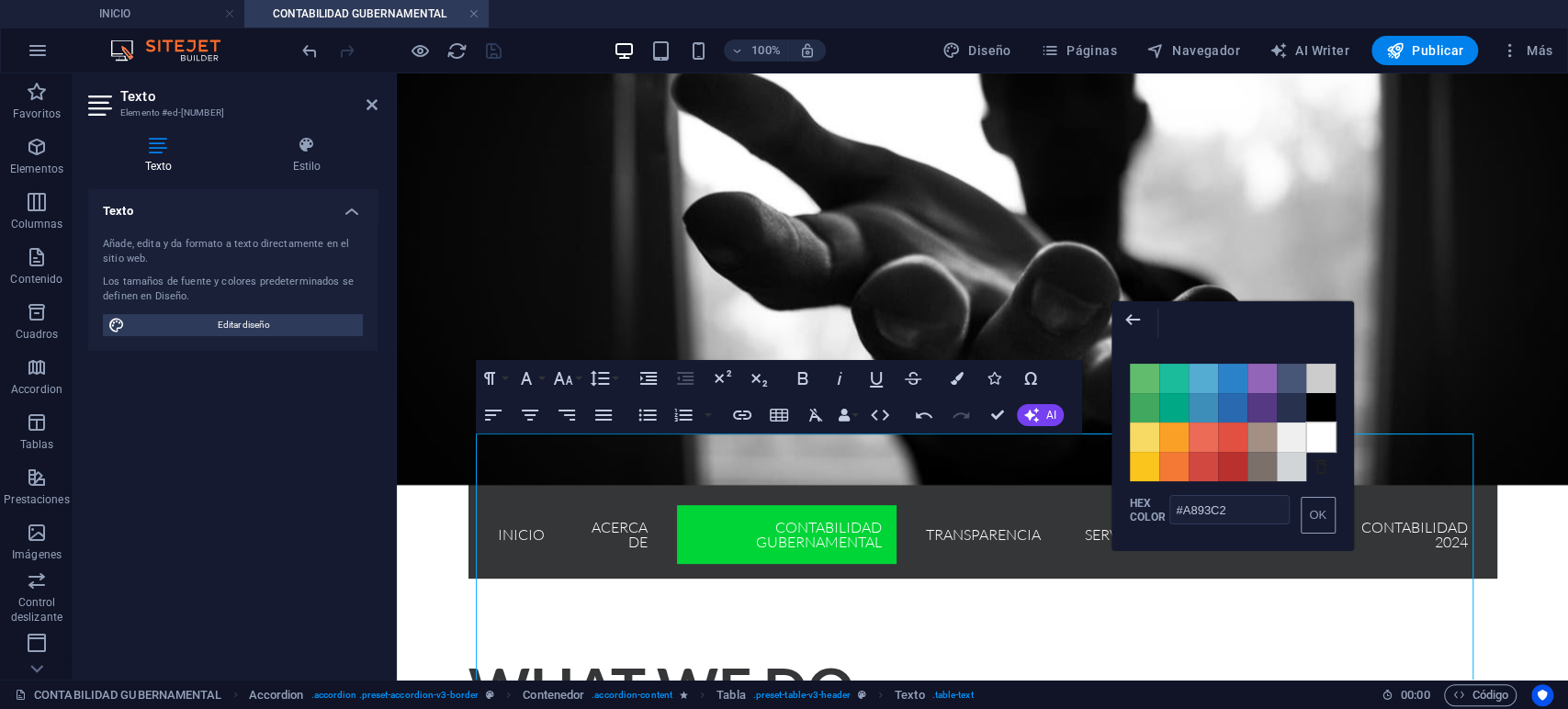 click on "Color #FFFFFF" at bounding box center (1321, 437) 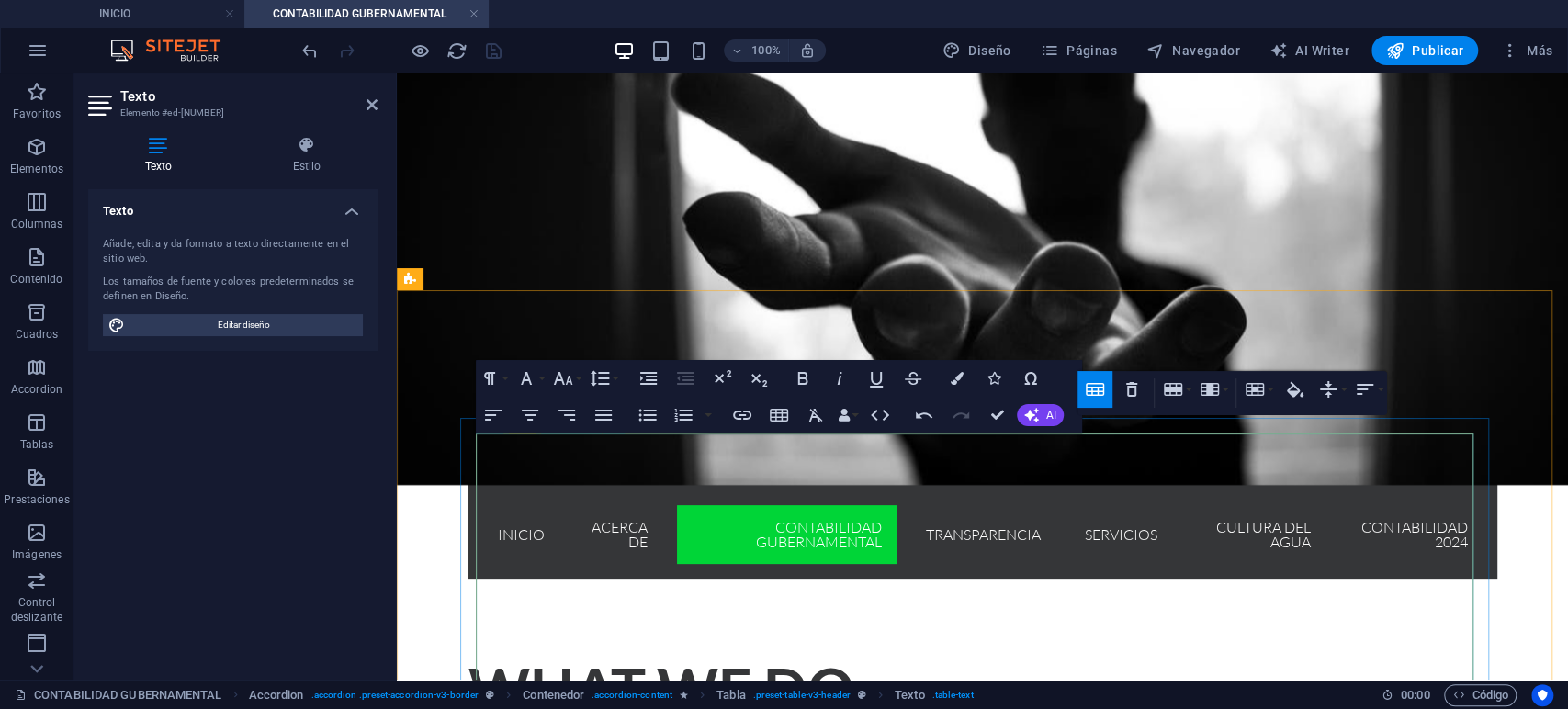 click on "2025" at bounding box center [1346, 1028] 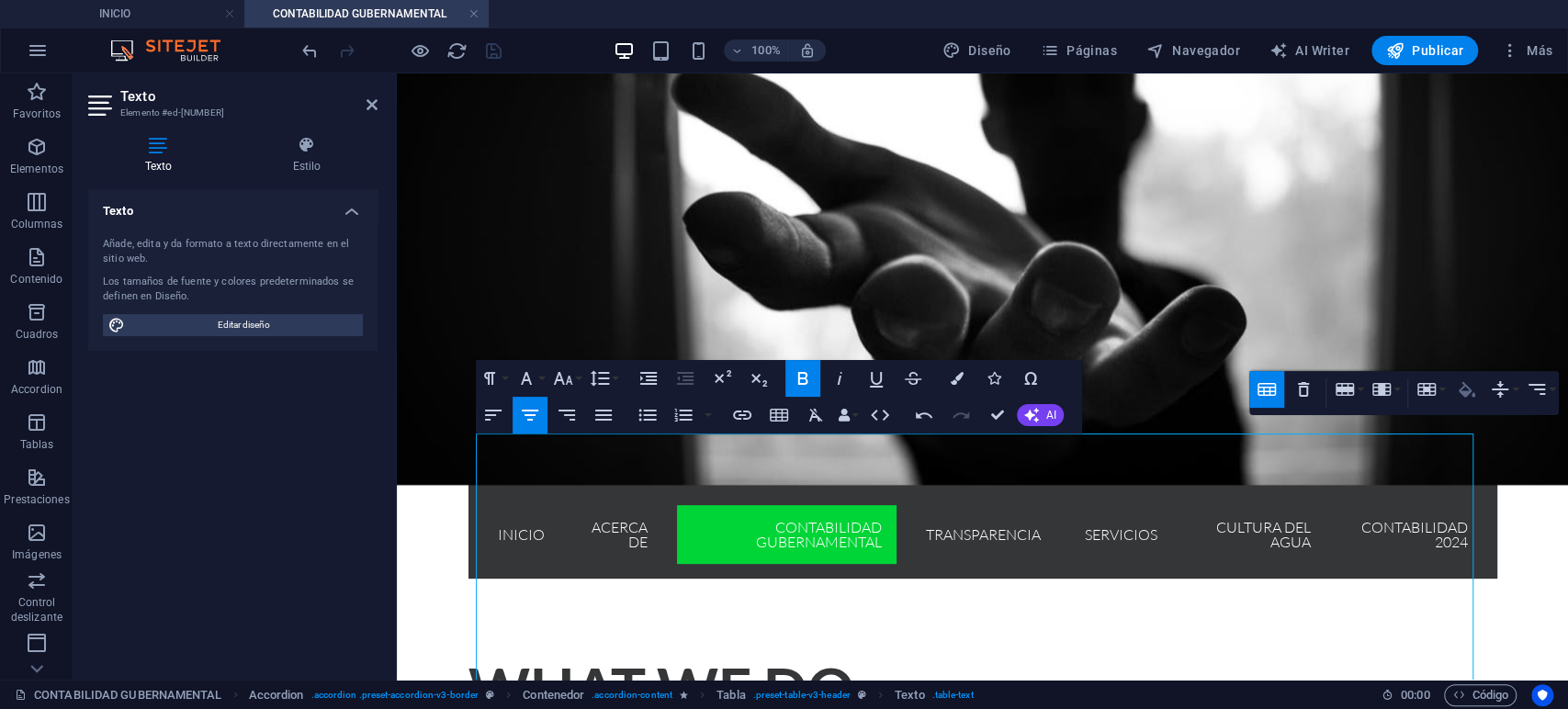 drag, startPoint x: 1473, startPoint y: 379, endPoint x: 1078, endPoint y: 305, distance: 401.87187 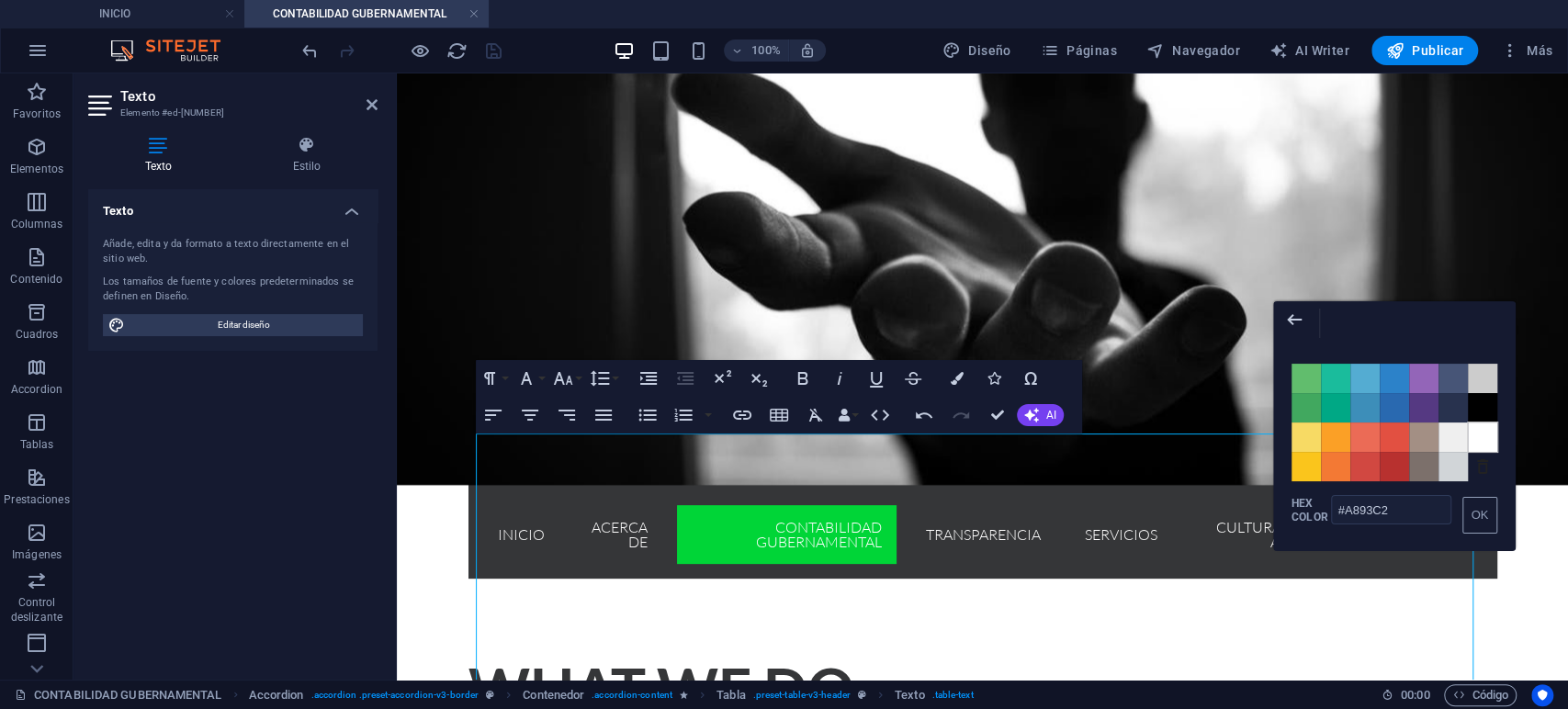 click on "Color #FFFFFF" at bounding box center (1483, 437) 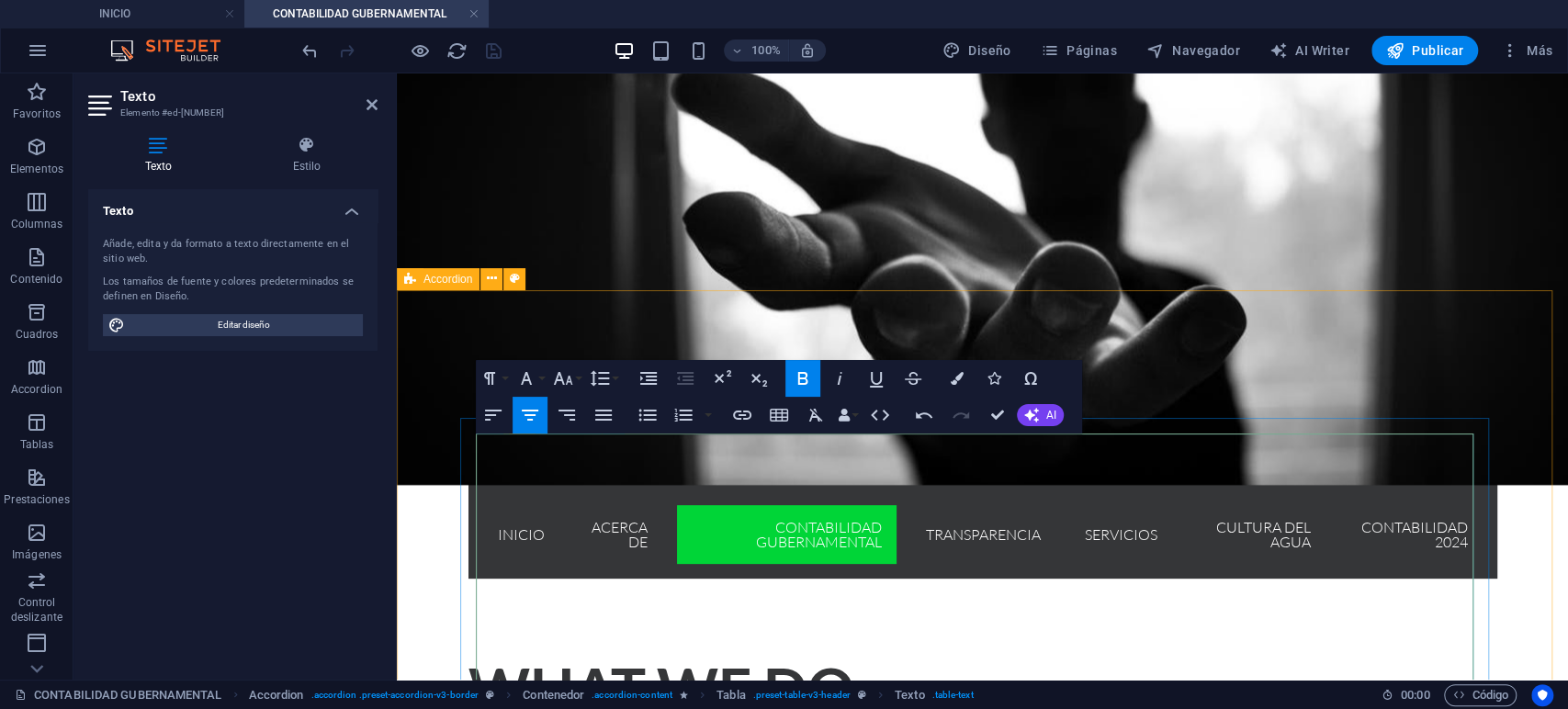 click on "2020" at bounding box center [515, 1029] 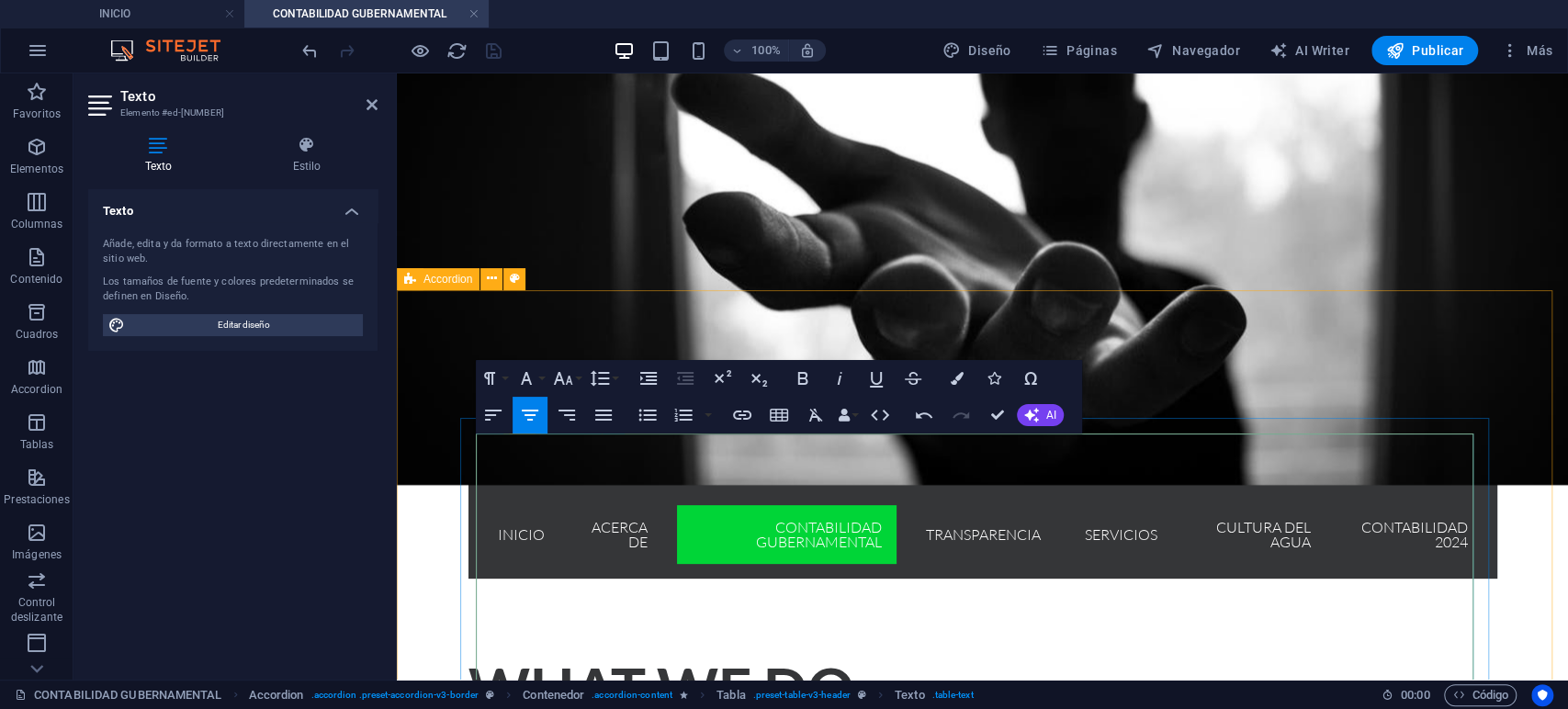 click on "Lorem" at bounding box center (515, 1074) 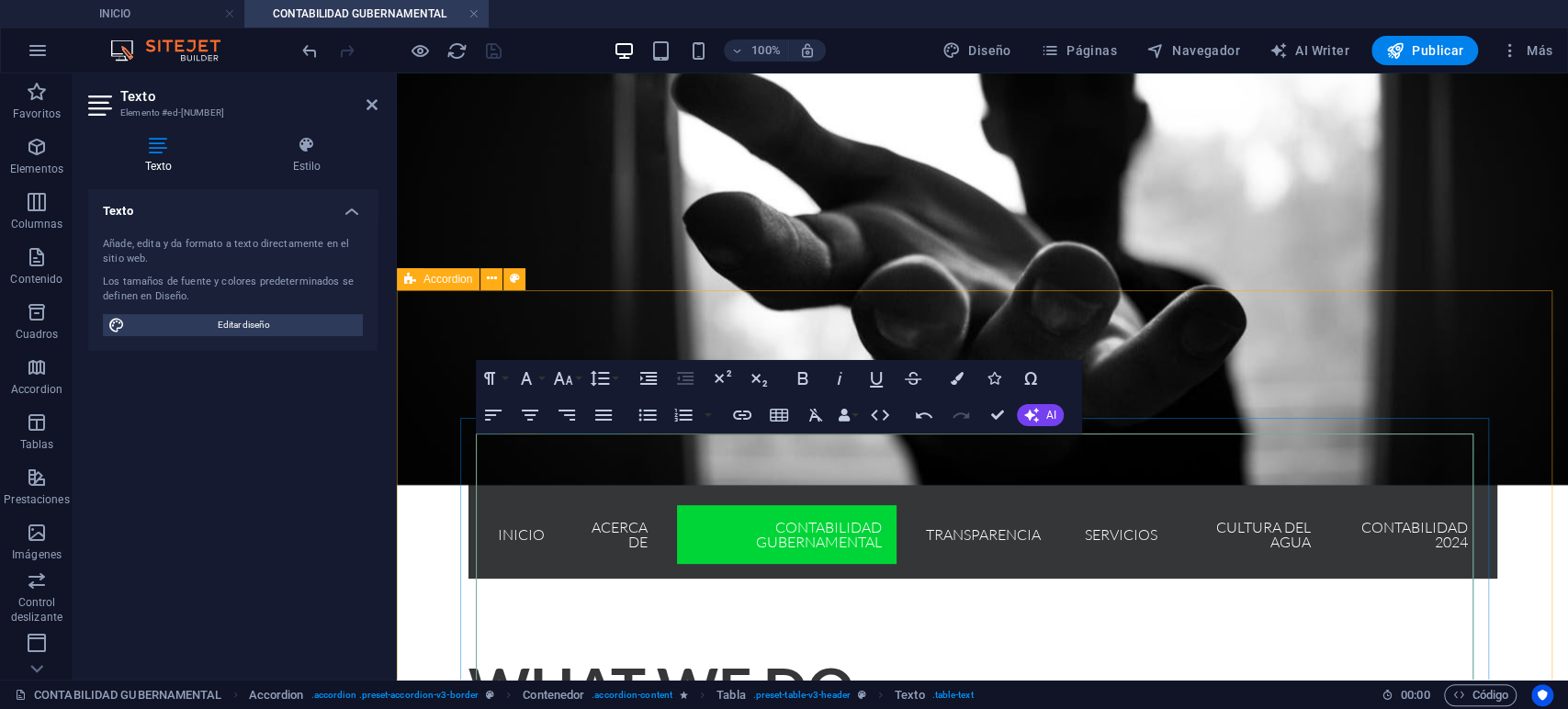 click on "2020" at bounding box center (515, 1028) 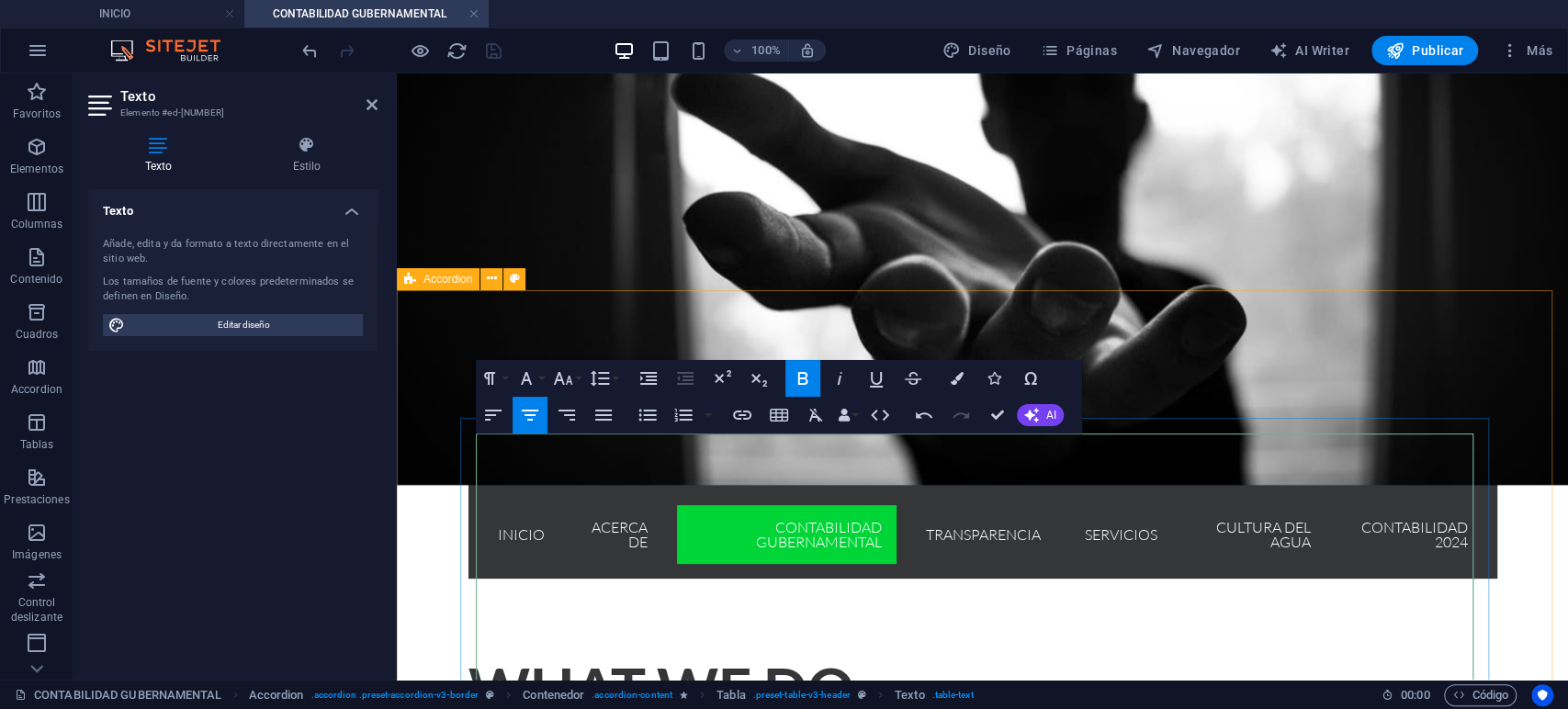 drag, startPoint x: 549, startPoint y: 456, endPoint x: 584, endPoint y: 458, distance: 35.057096 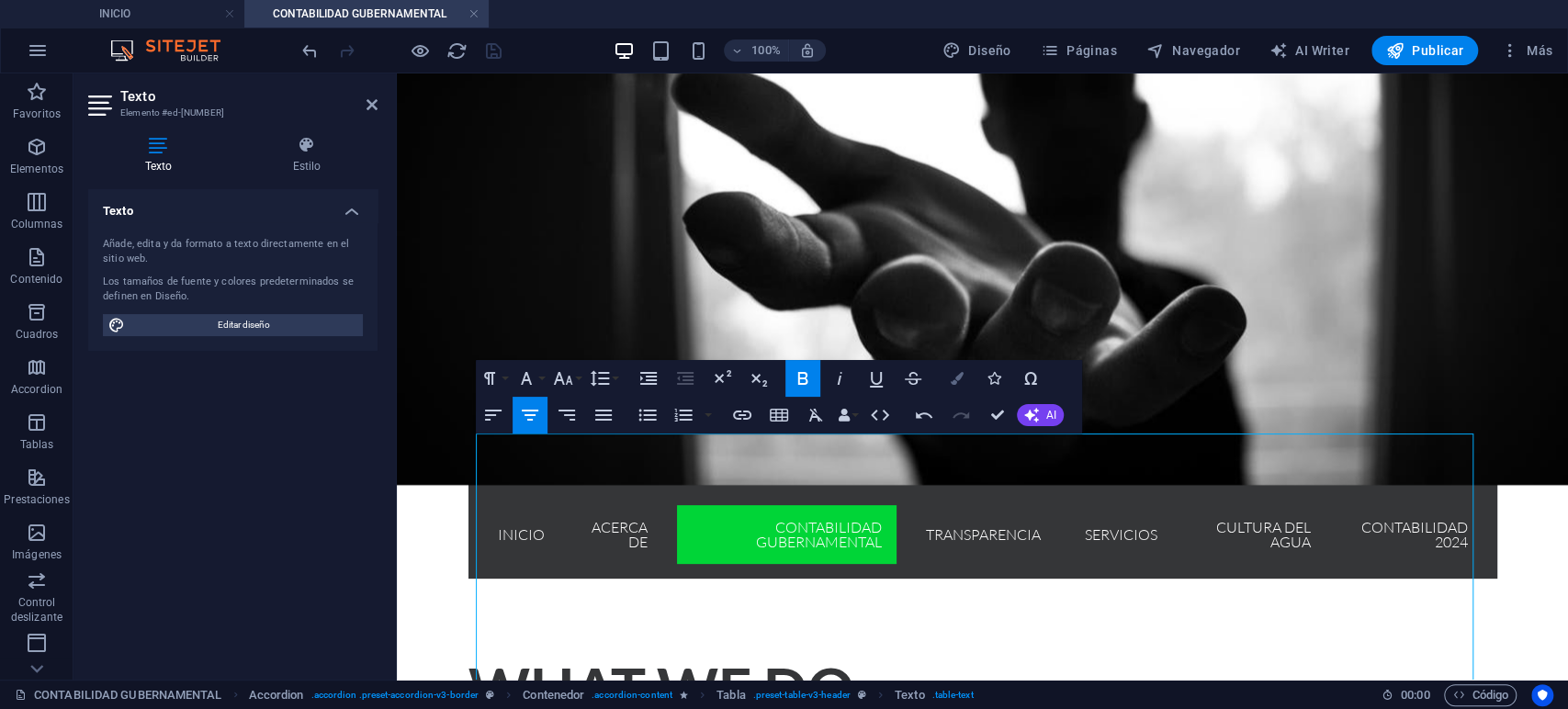 click at bounding box center (957, 378) 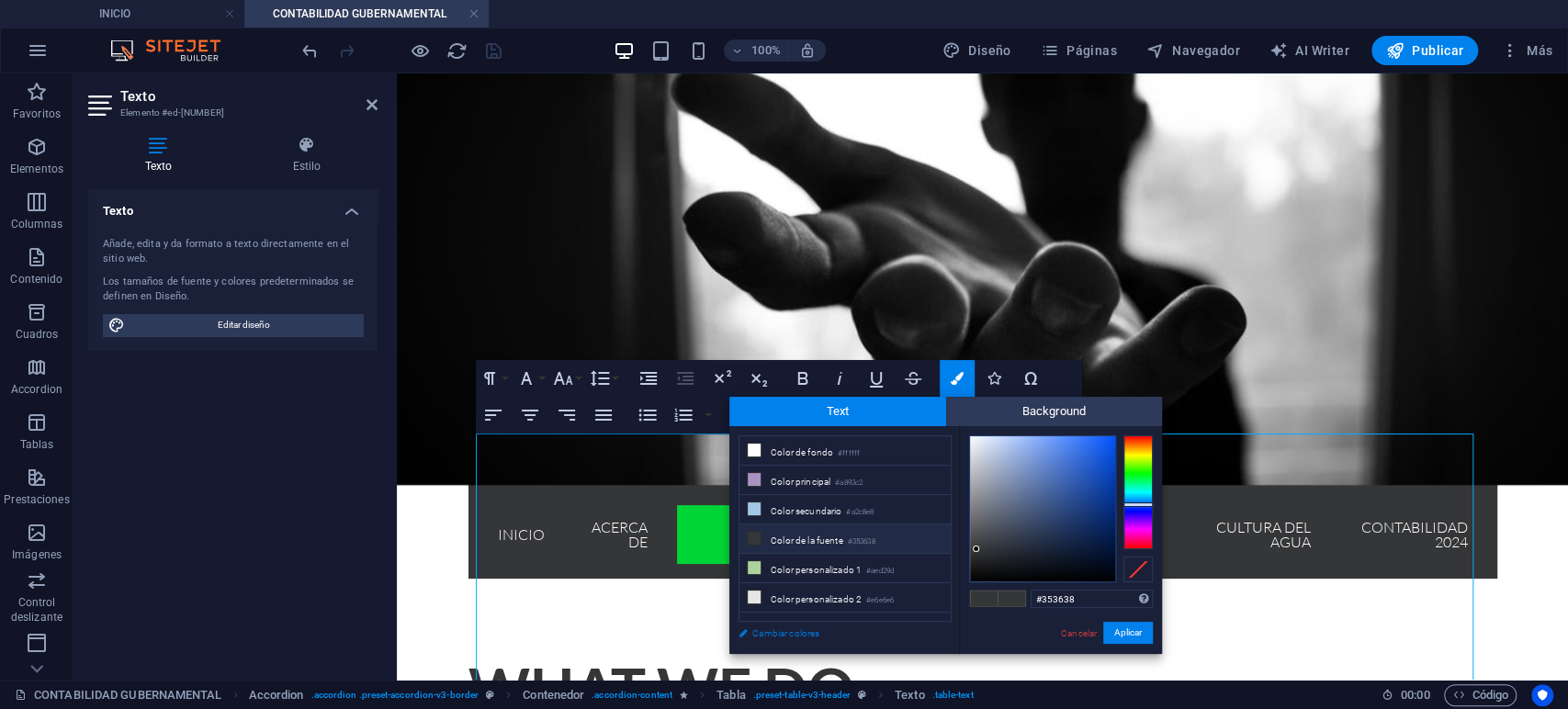 click on "Cambiar colores" at bounding box center [836, 633] 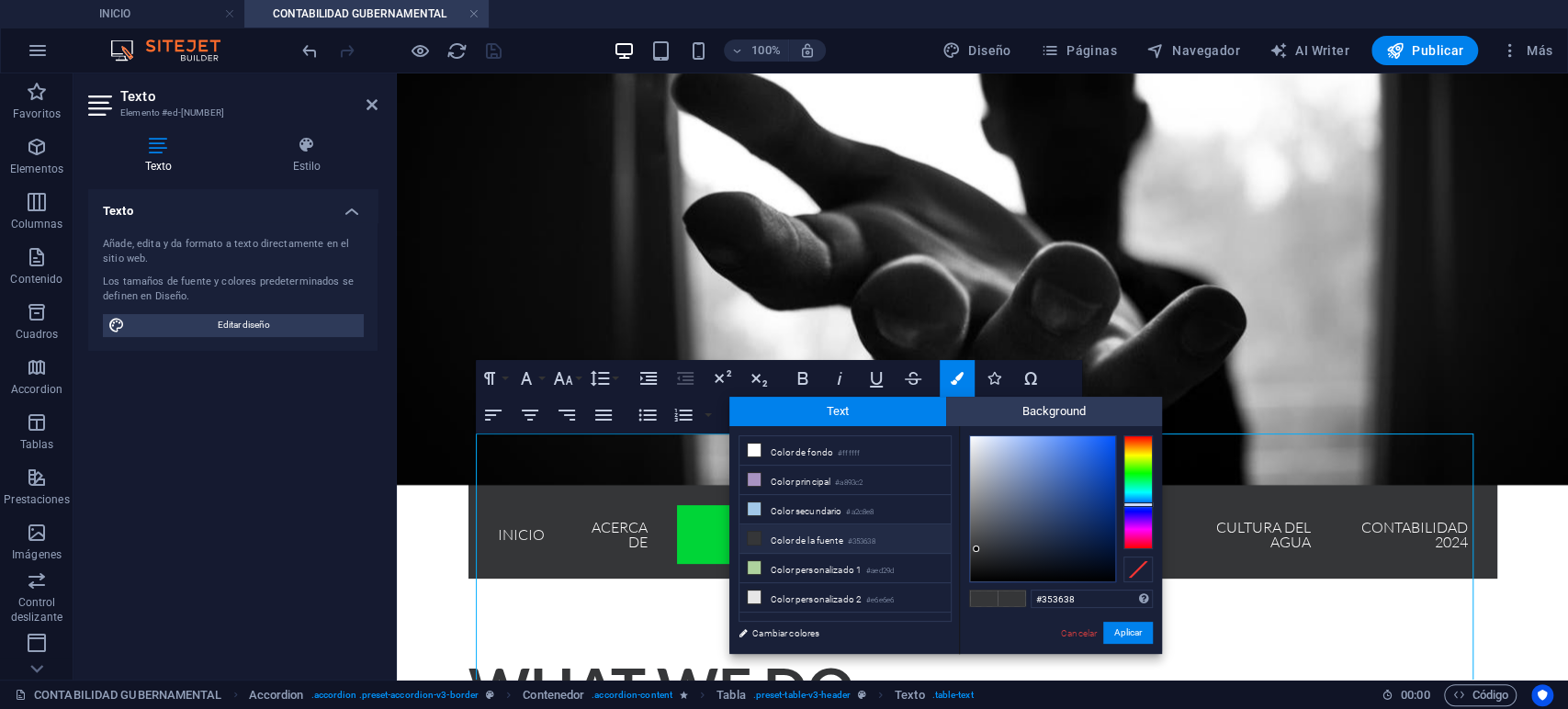 select on "rem" 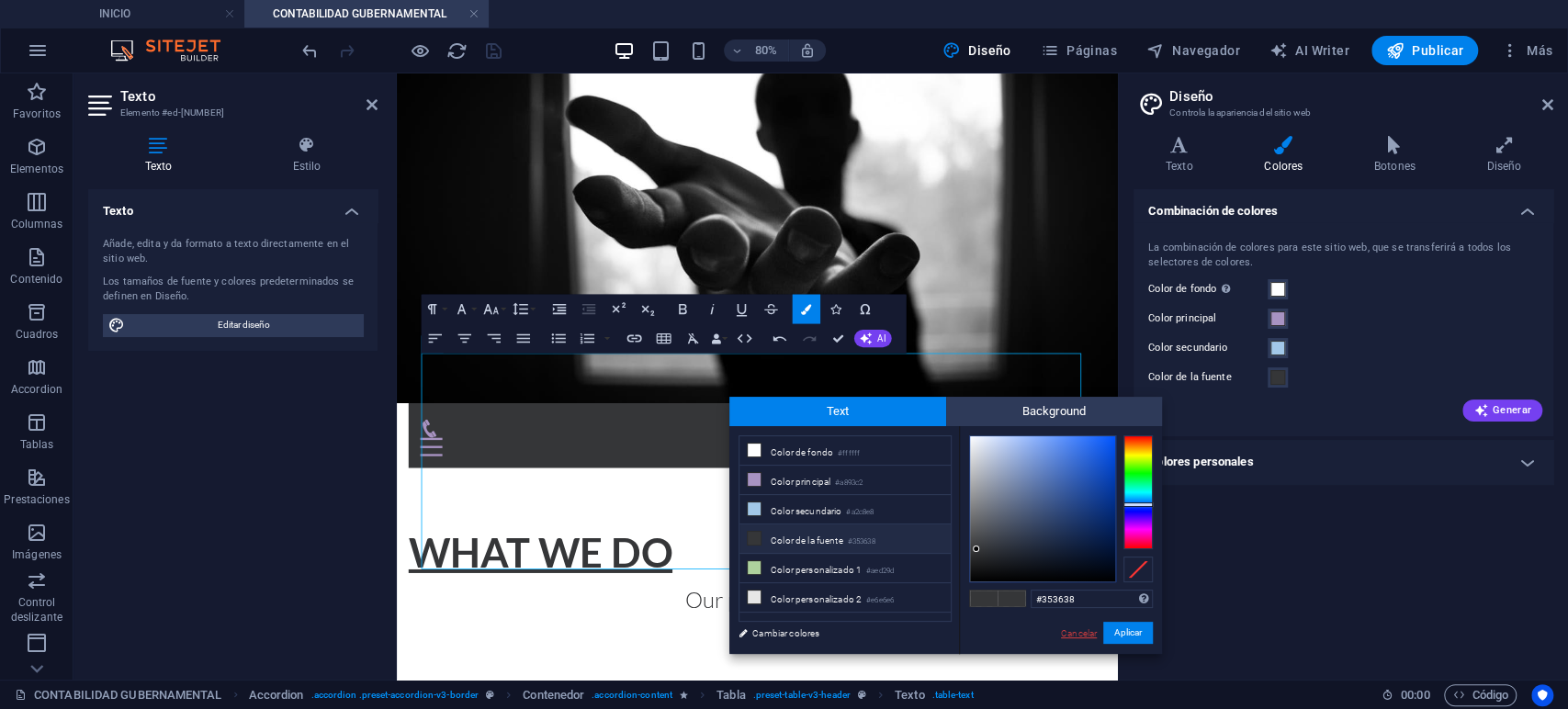 drag, startPoint x: 1077, startPoint y: 629, endPoint x: 581, endPoint y: 550, distance: 502.25193 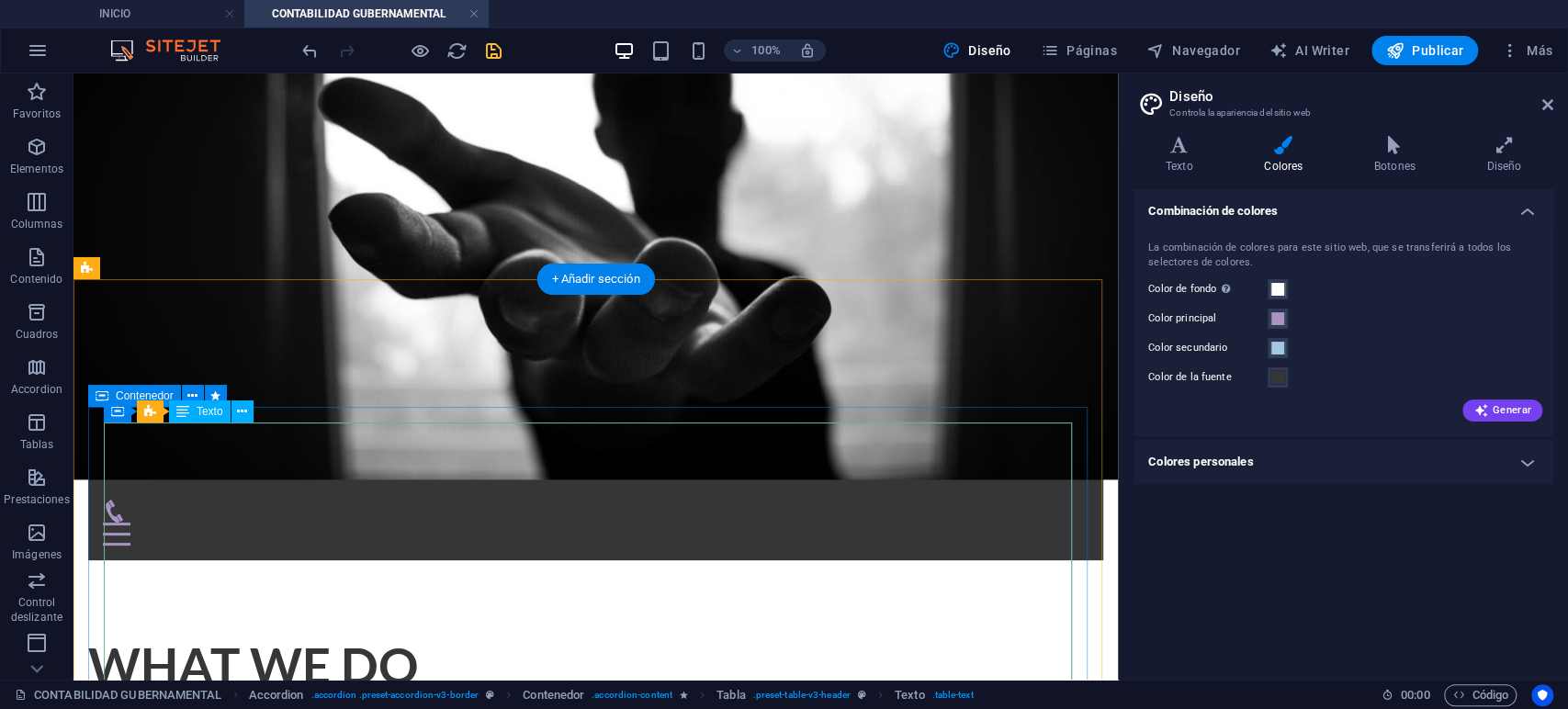 click on "2020 2021 2022 2023 2024 2025 Lorem  Ipsum Dolor Lorem Ipsum Dolor Lorem Ipsum Dolor Lorem Ipsum Dolor Lorem Ipsum Dolor" at bounding box center (595, 1111) 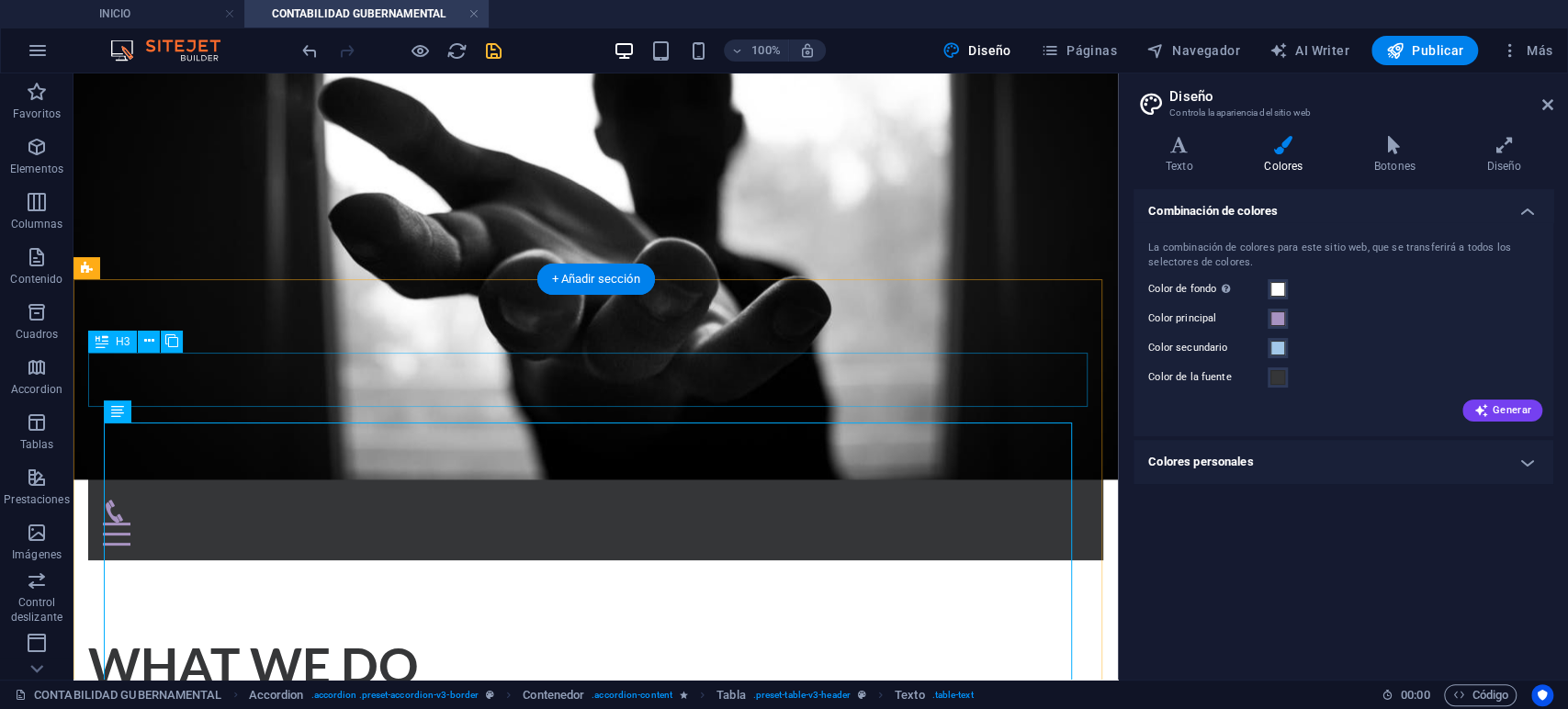 click on "Headline" at bounding box center [595, 934] 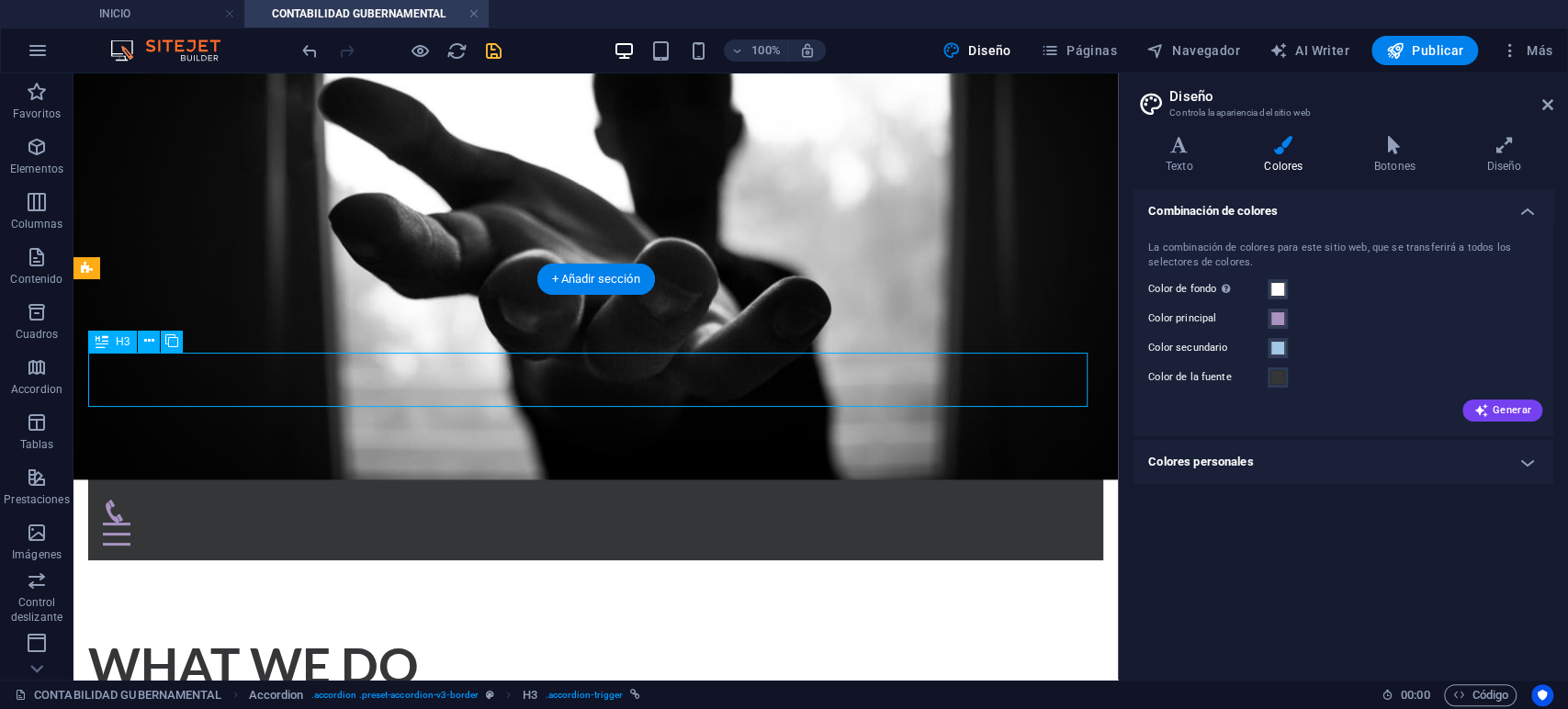 click on "Headline" at bounding box center [595, 934] 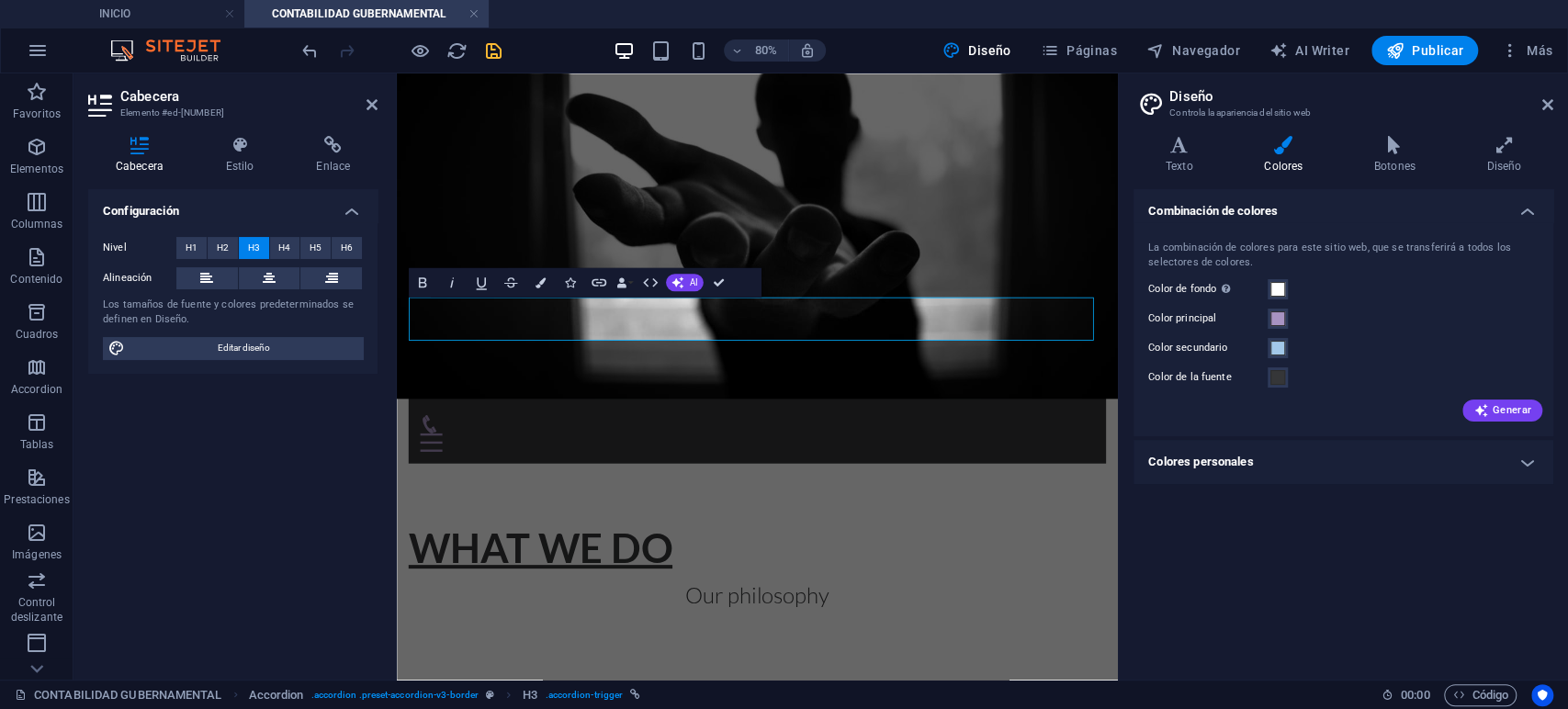 click on "Cabecera Estilo Enlace Configuración Nivel H1 H2 H3 H4 H5 H6 Alineación Los tamaños de fuente y colores predeterminados se definen en Diseño. Editar diseño Accordion Element Diseño La forma en la que este elemento se expande en la disposición (Flexbox). Tamaño Predeterminado automático px % 1/1 1/2 1/3 1/4 1/5 1/6 1/7 1/8 1/9 1/10 Crecer Reducir Comprar Disposición de contenedor Visible Visible Opacidad 100 % Desbordamiento Espaciado Margen Predeterminado automático px % rem vw vh Personalizado Personalizado automático px % rem vw vh automático px % rem vw vh automático px % rem vw vh automático px % rem vw vh Espaciado Predeterminado px rem % vh vw Personalizado Personalizado px rem % vh vw px rem % vh vw px rem % vh vw px rem % vh vw Borde Estilo              - Ancho 1 automático px rem % vh vw Personalizado Personalizado 1 automático px rem % vh vw 1 automático px rem % vh vw 1 automático px rem % vh vw 1 automático px rem % vh vw  - Color Esquinas redondeadas Predeterminado %" at bounding box center [232, 400] 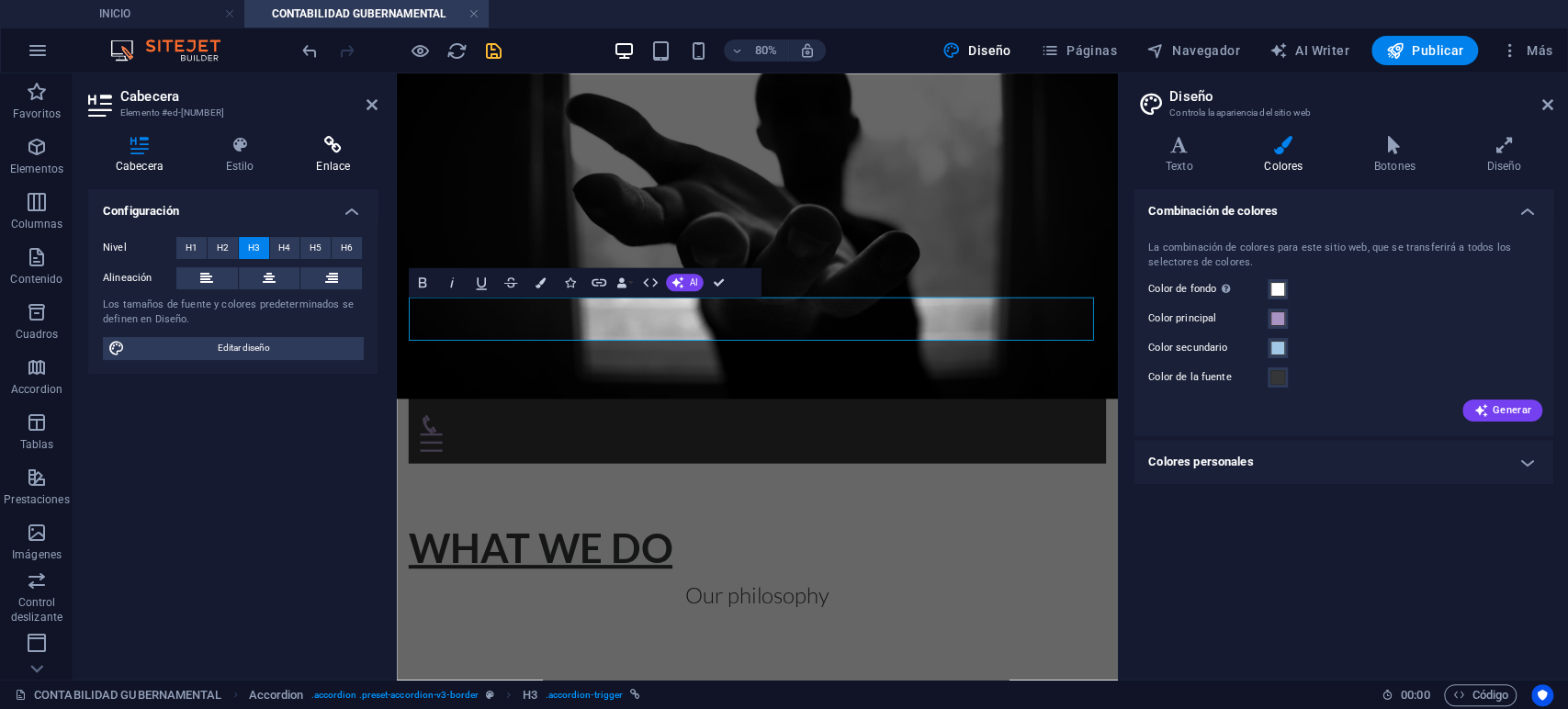click on "Enlace" at bounding box center [333, 155] 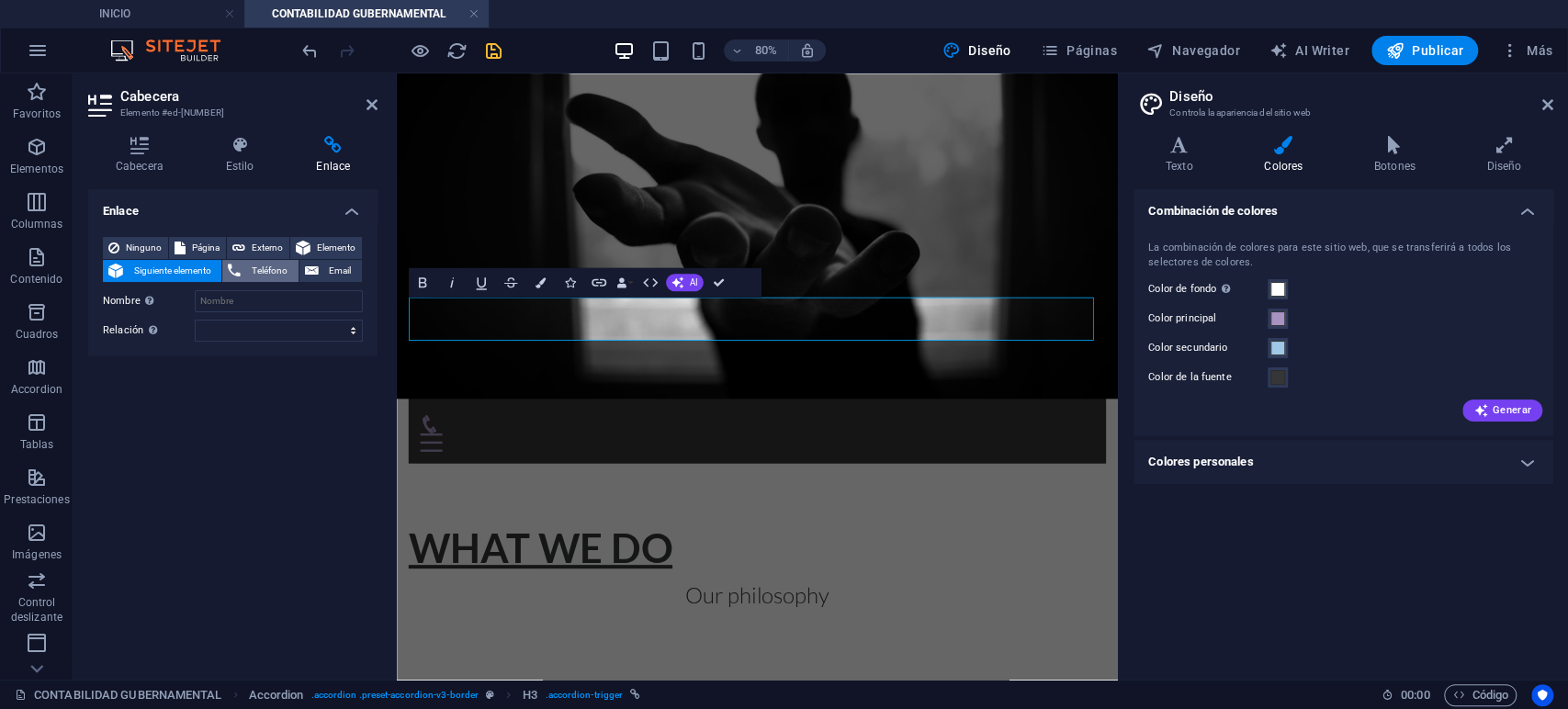 click on "Teléfono" at bounding box center [269, 271] 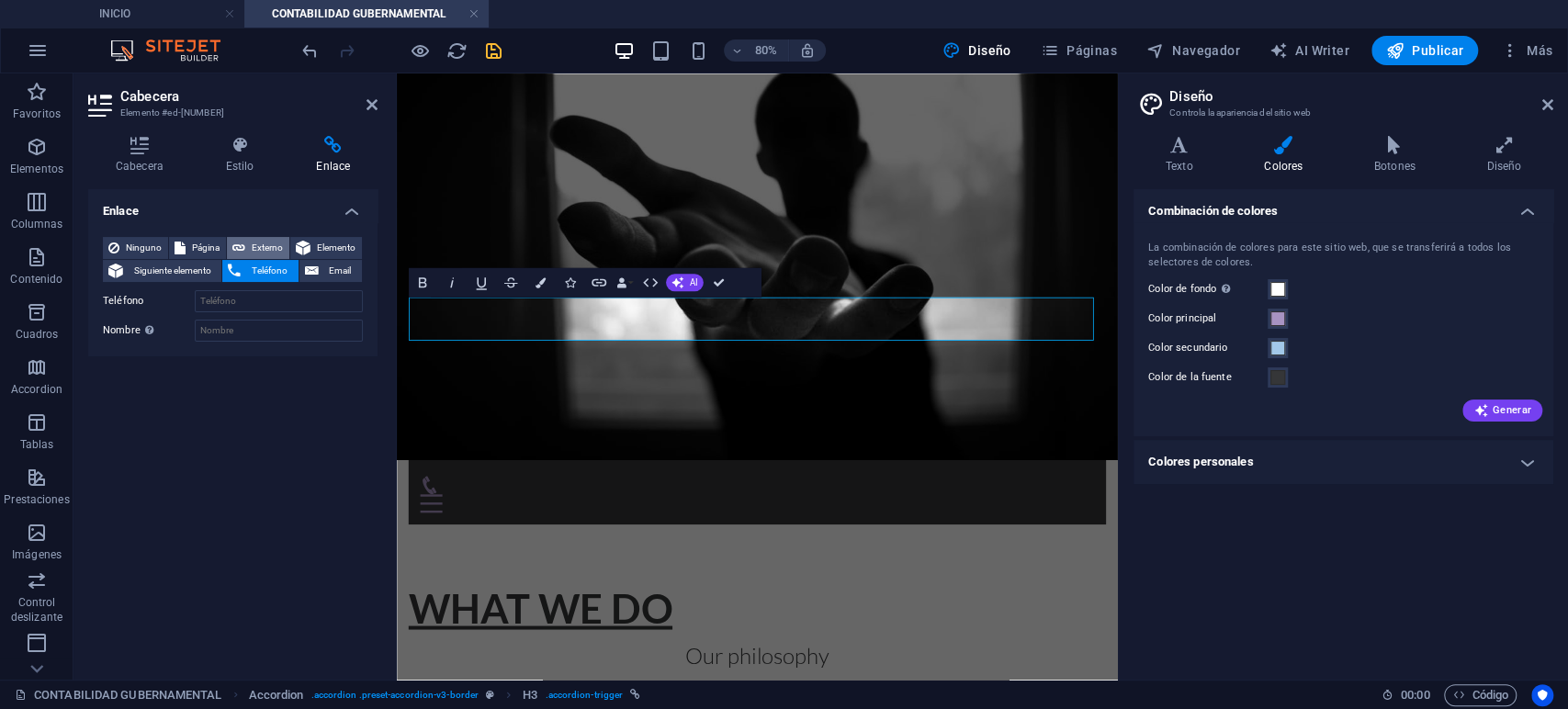 click at bounding box center (239, 248) 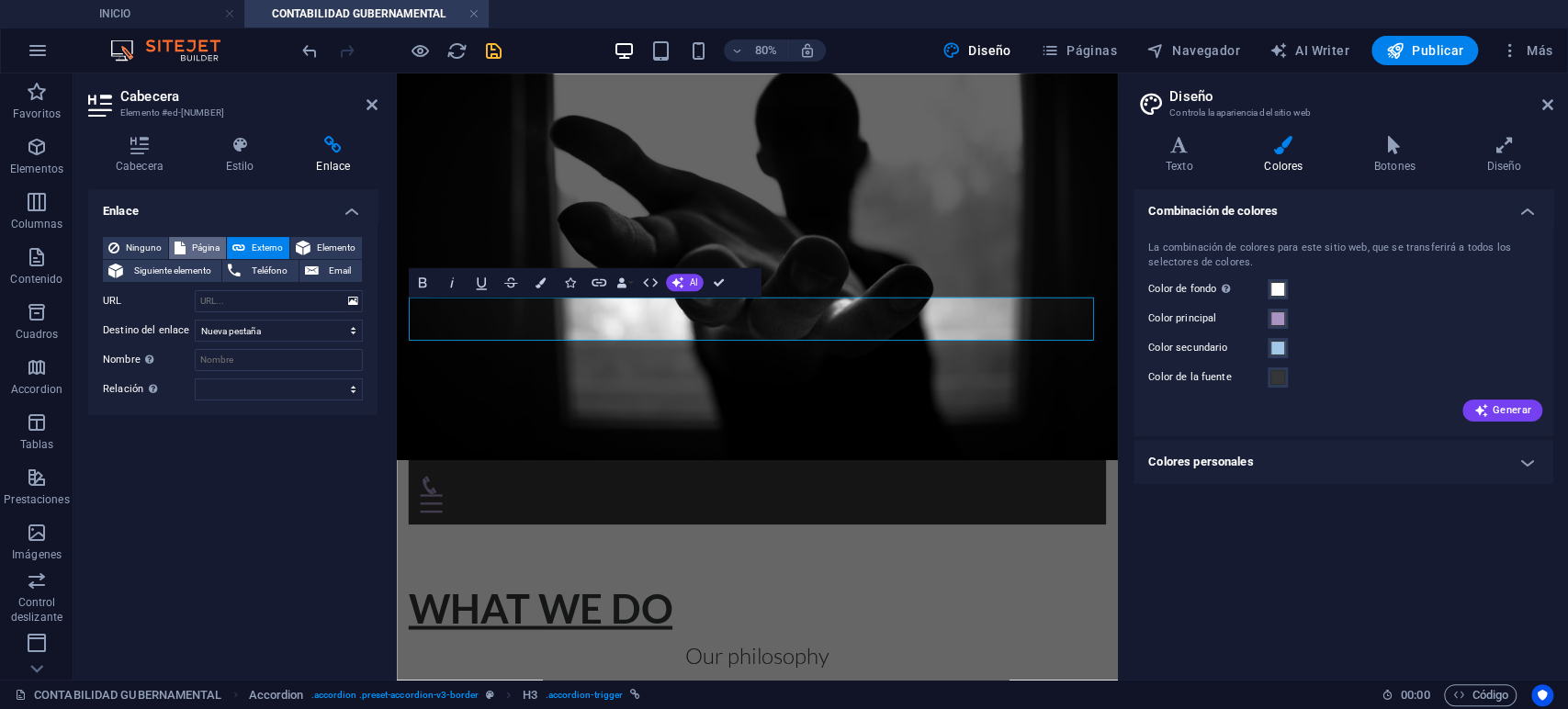 click on "Página" at bounding box center [206, 248] 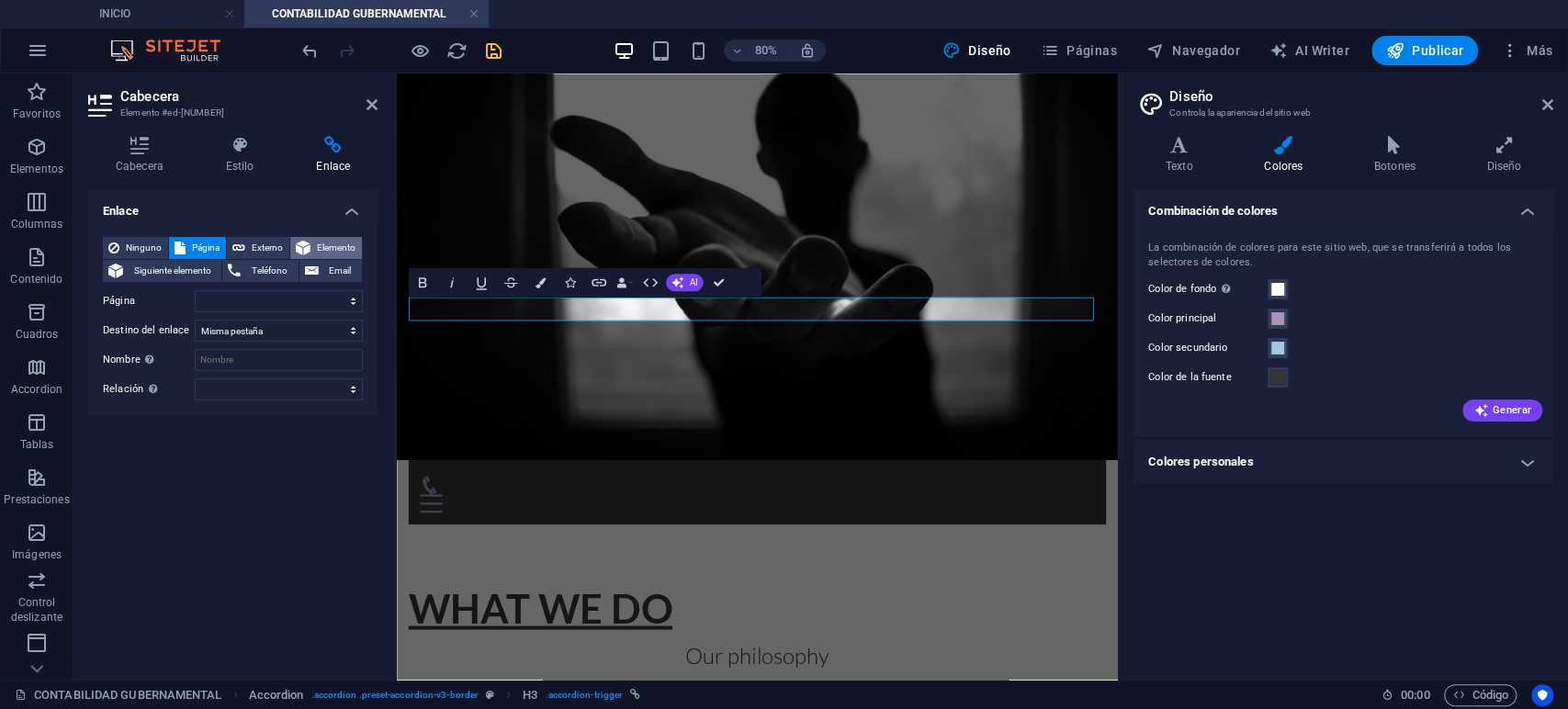 click on "Elemento" at bounding box center [336, 248] 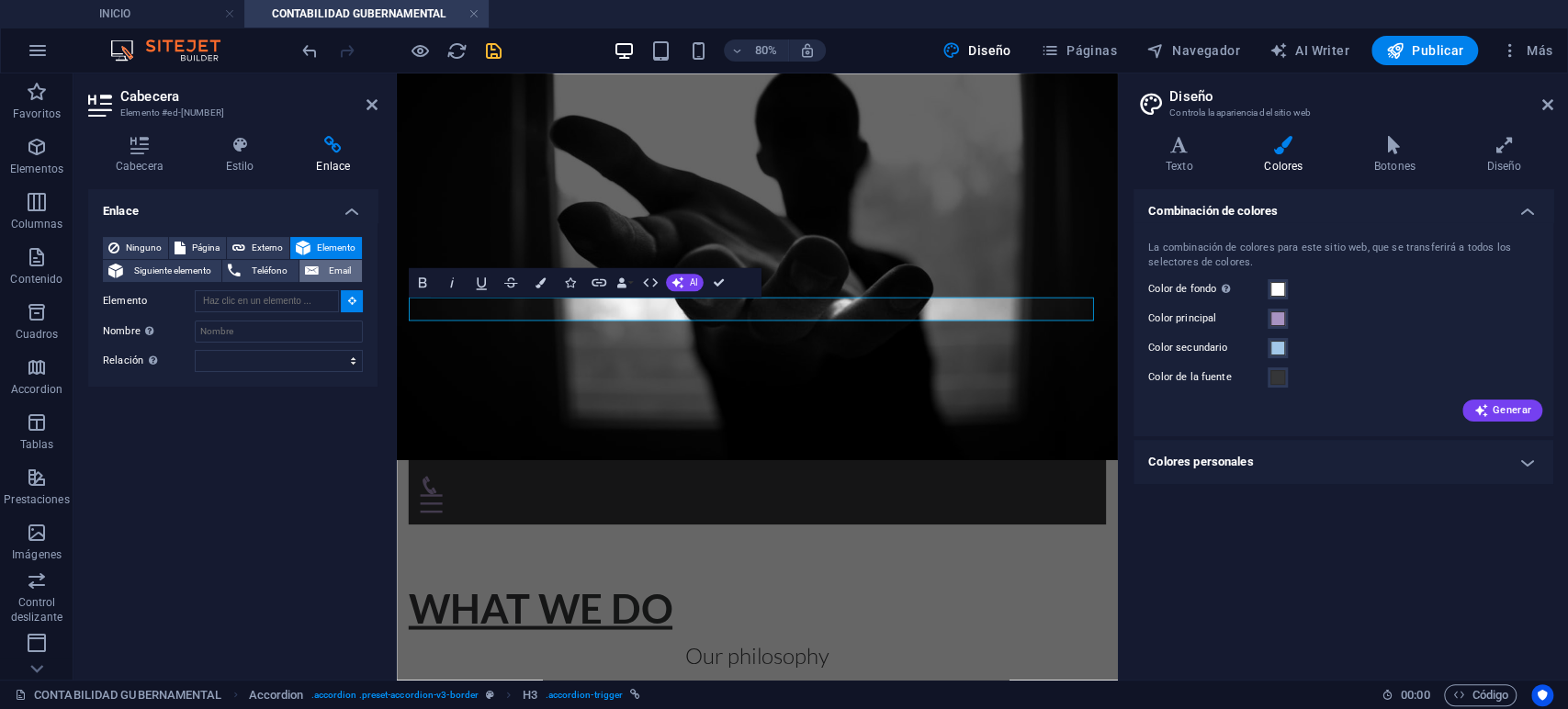 click on "Email" at bounding box center [340, 271] 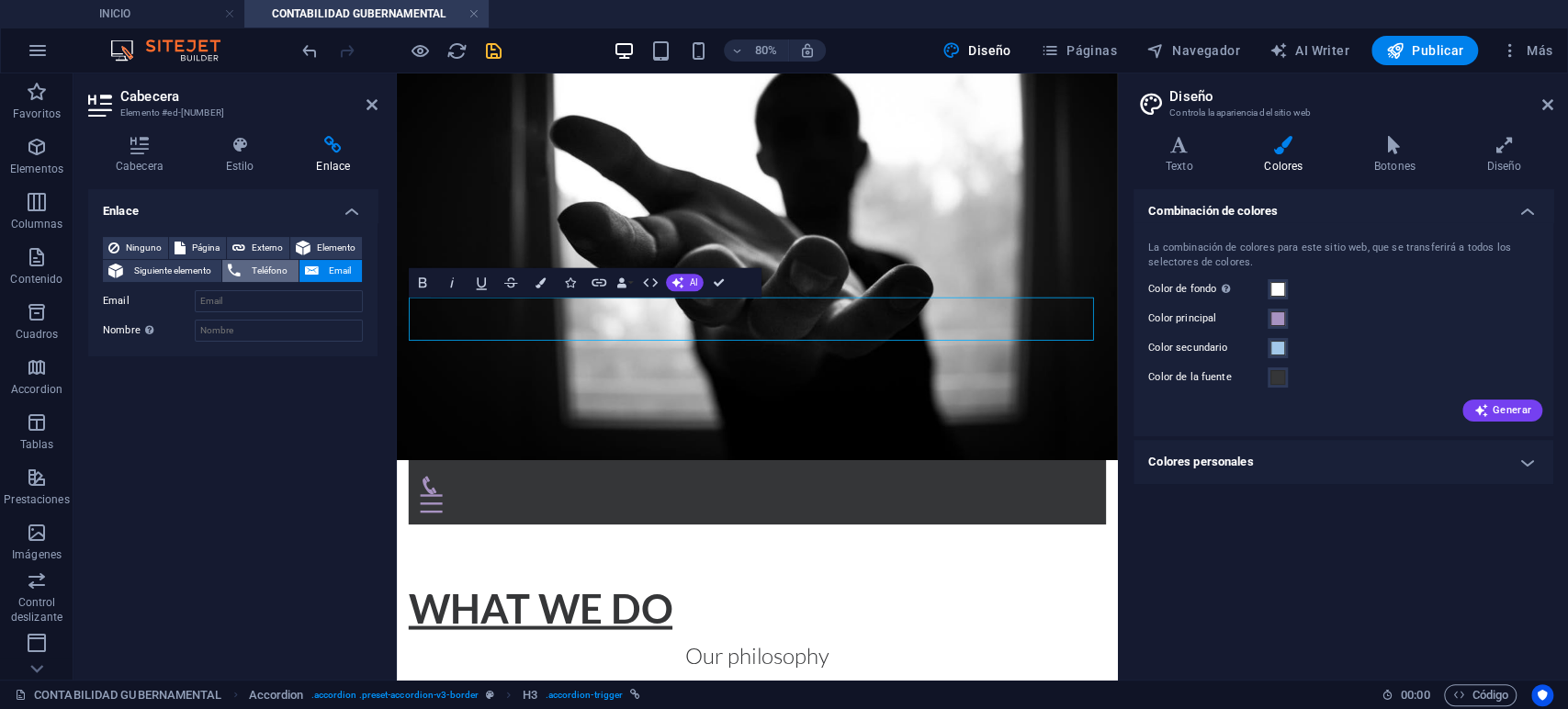 click on "Teléfono" at bounding box center (269, 271) 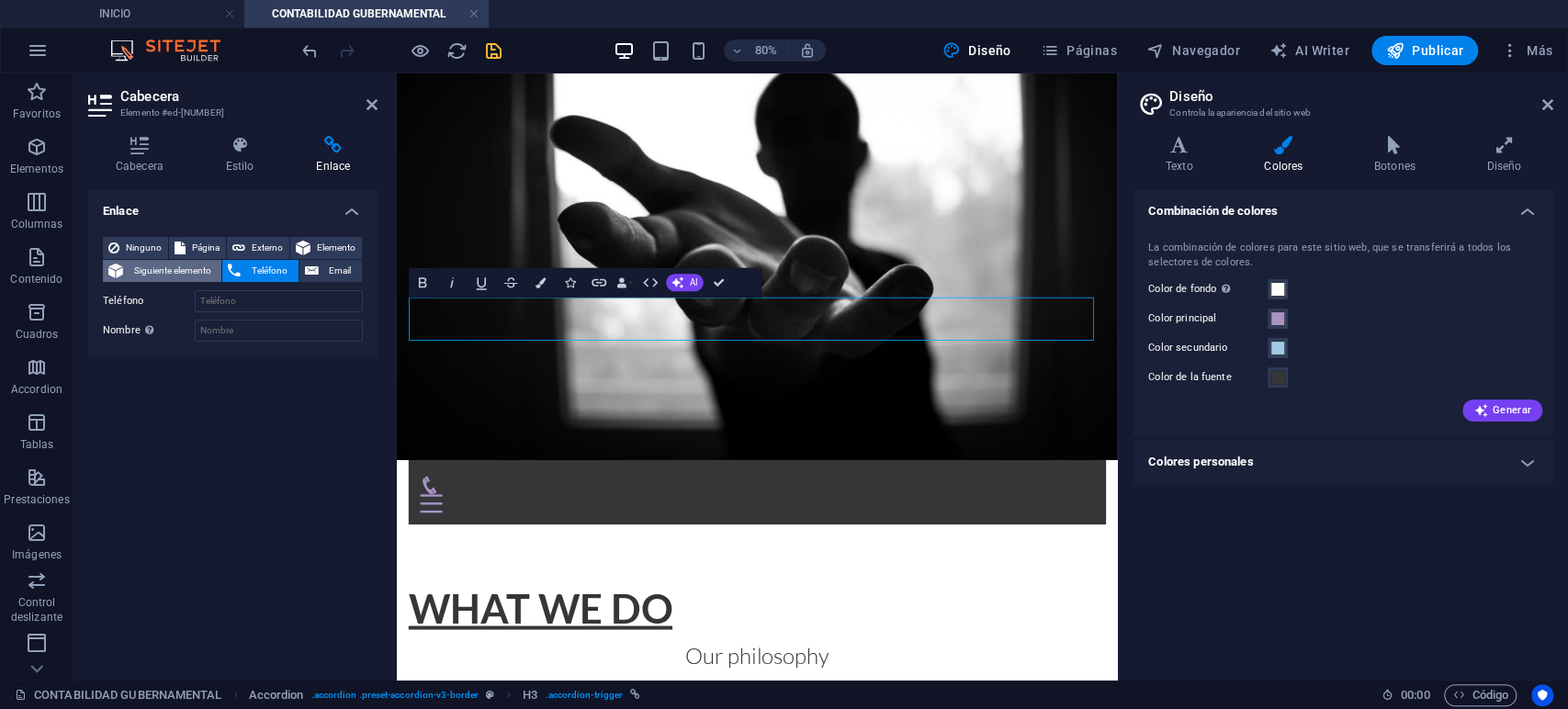 click on "Siguiente elemento" at bounding box center (172, 271) 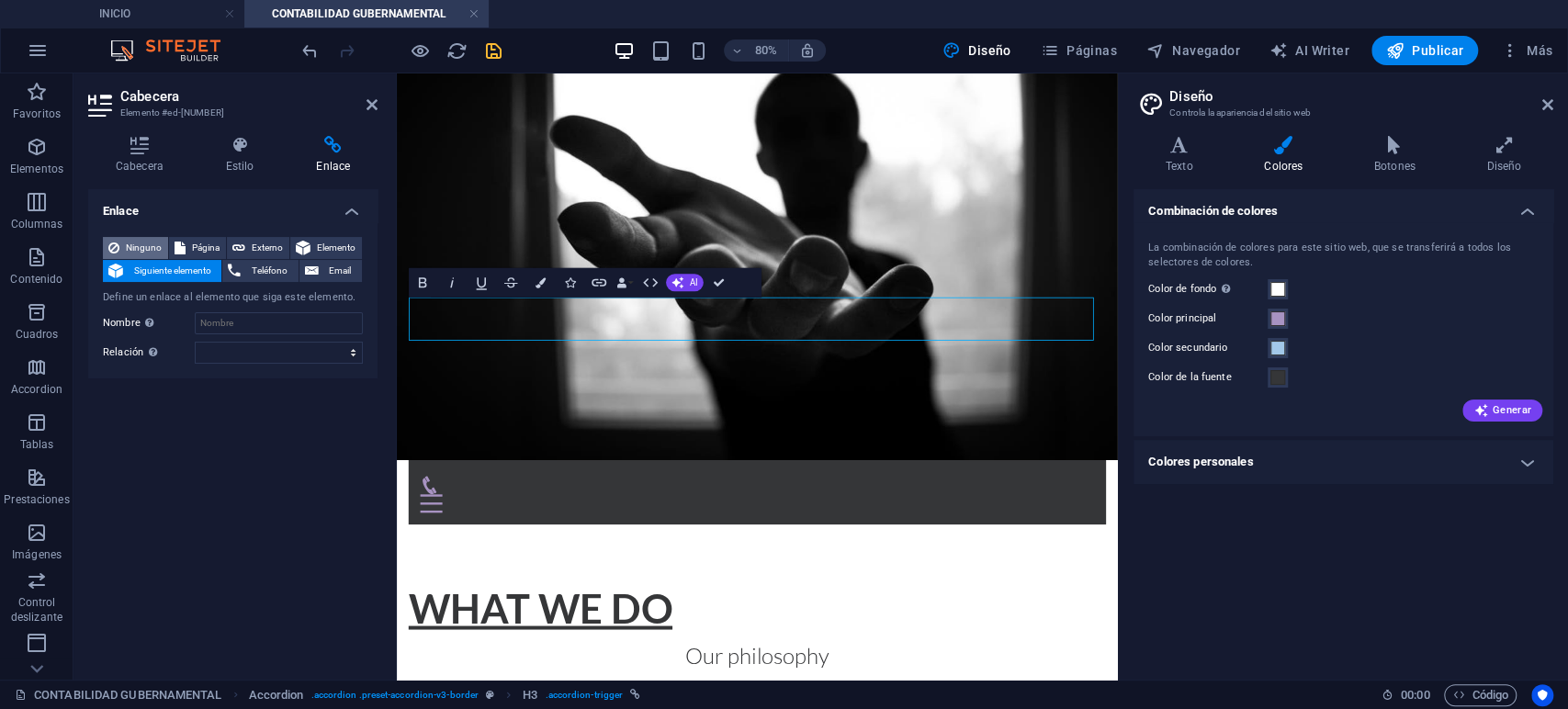 click on "Ninguno" at bounding box center [143, 248] 